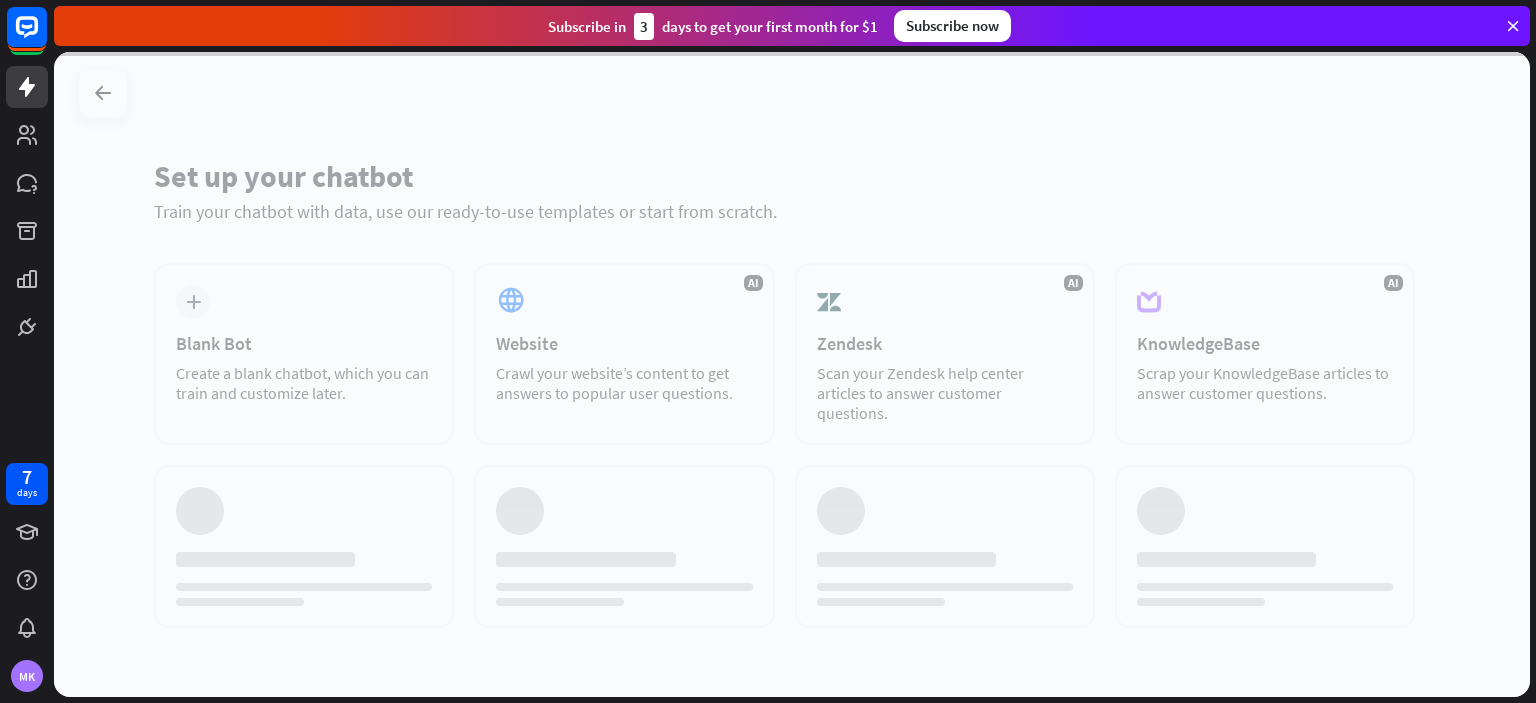 scroll, scrollTop: 0, scrollLeft: 0, axis: both 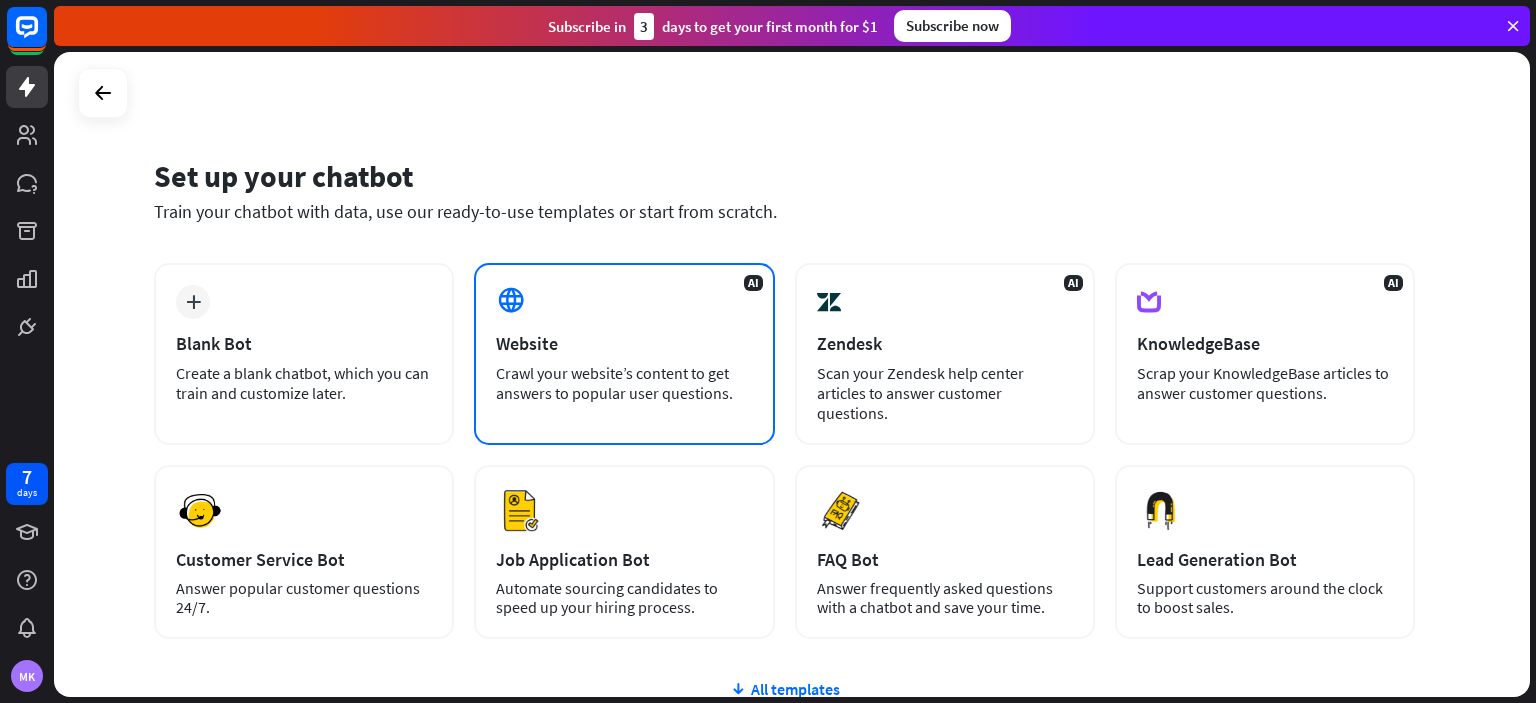 click on "Website" at bounding box center [624, 343] 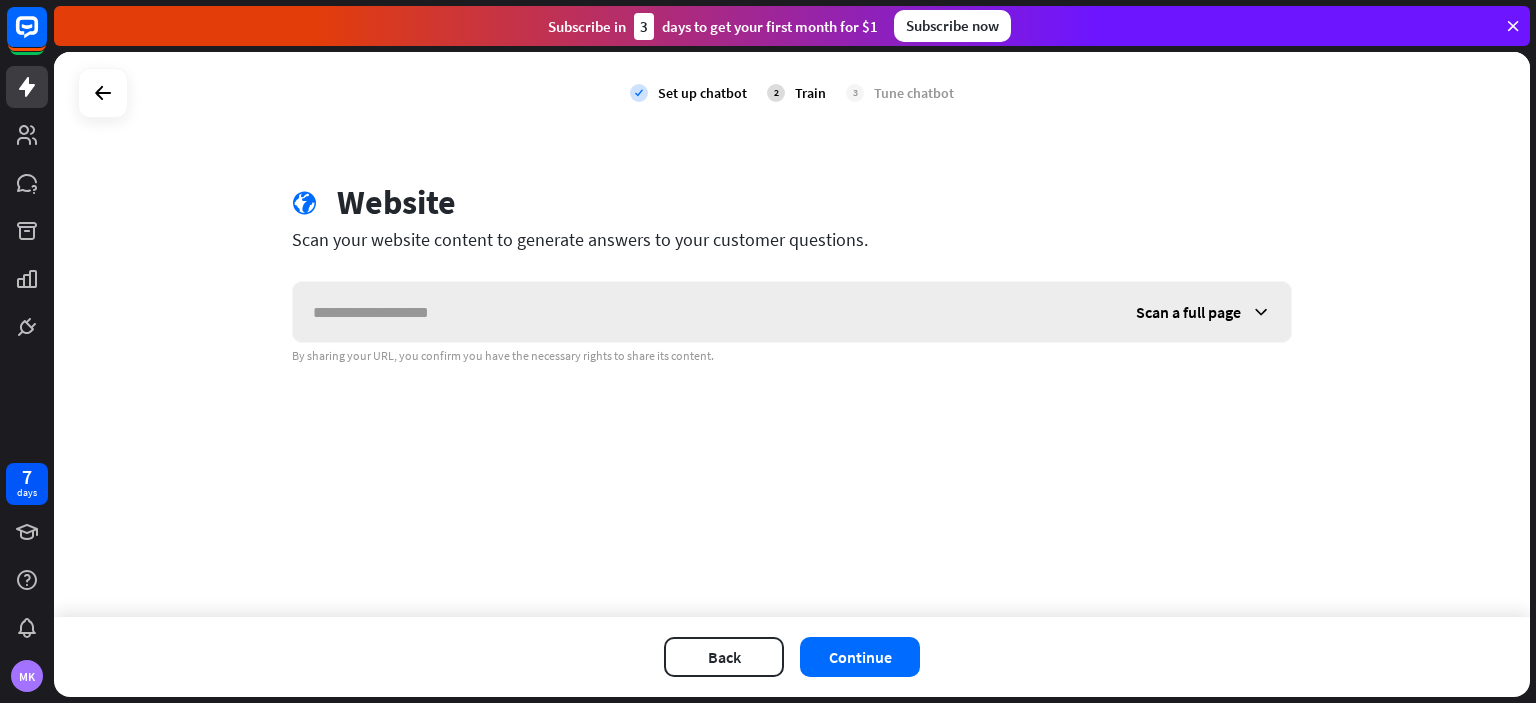 click at bounding box center [704, 312] 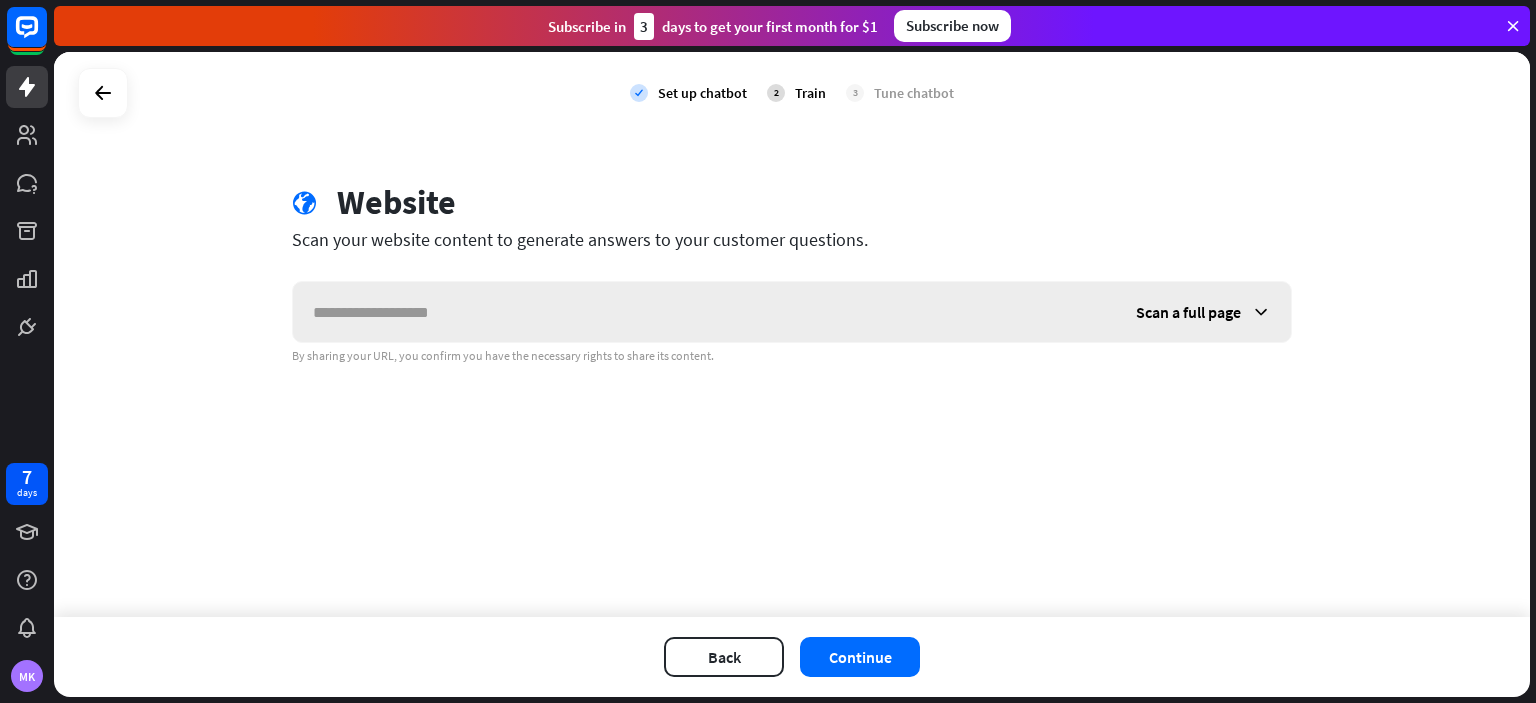 click on "Scan a full page" at bounding box center [1188, 312] 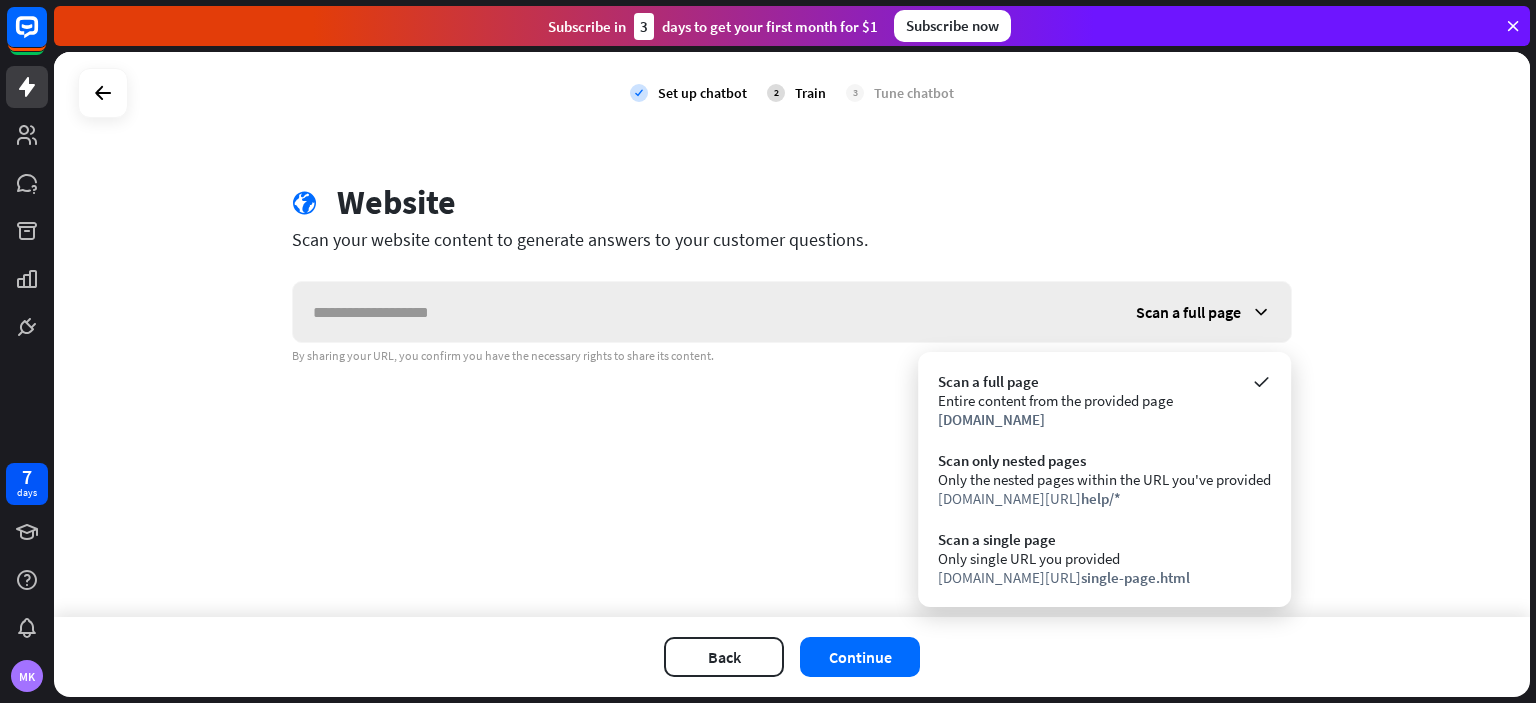 click on "Scan a full page" at bounding box center (1188, 312) 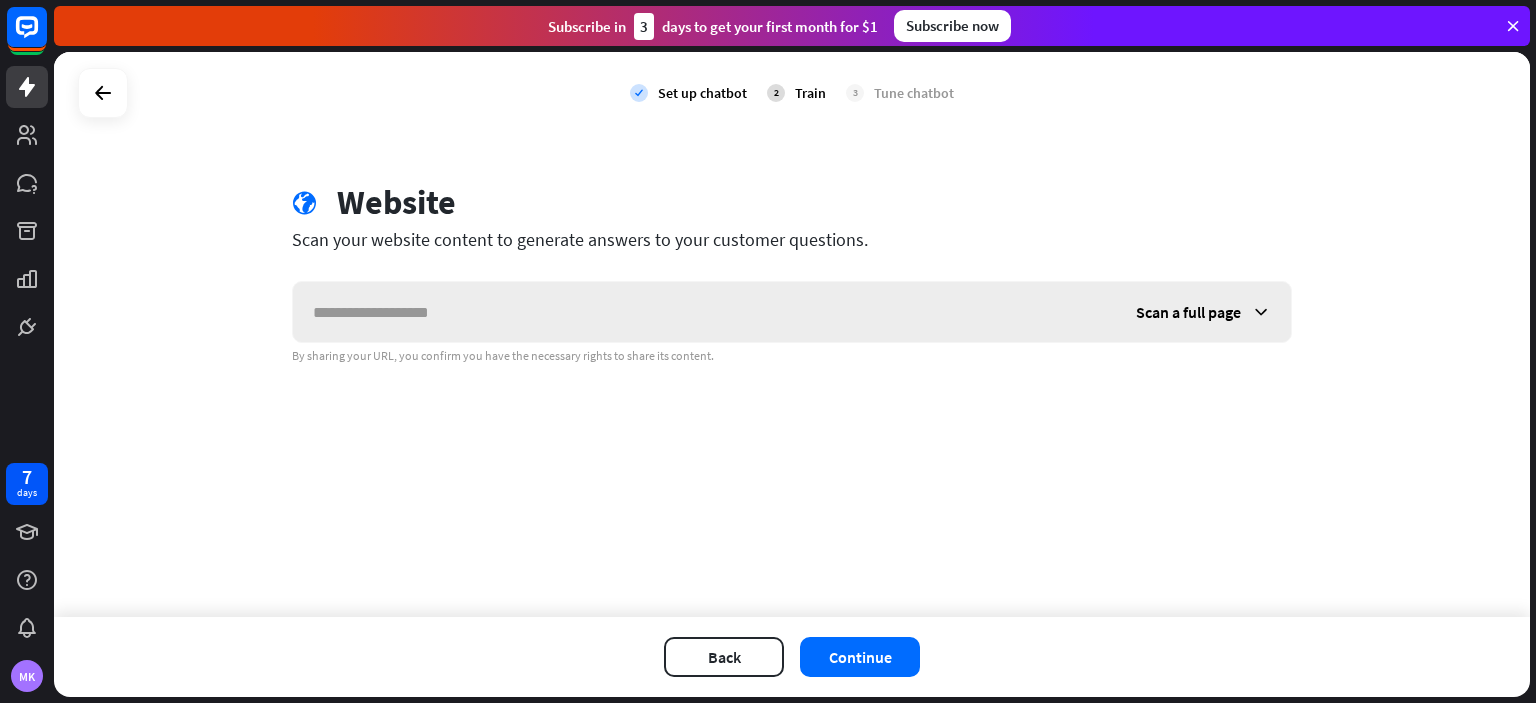 click on "Scan a full page" at bounding box center [1188, 312] 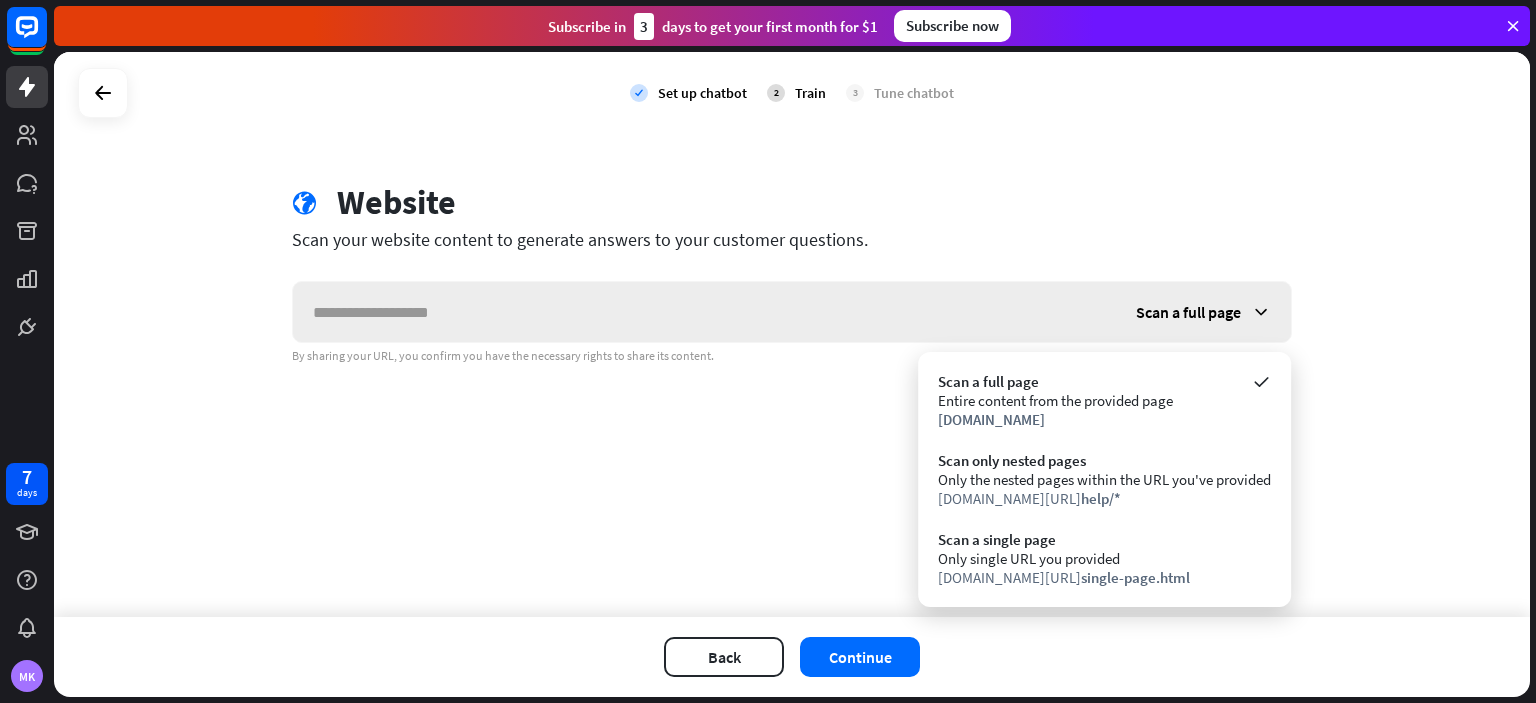 click on "Scan a full page" at bounding box center (1188, 312) 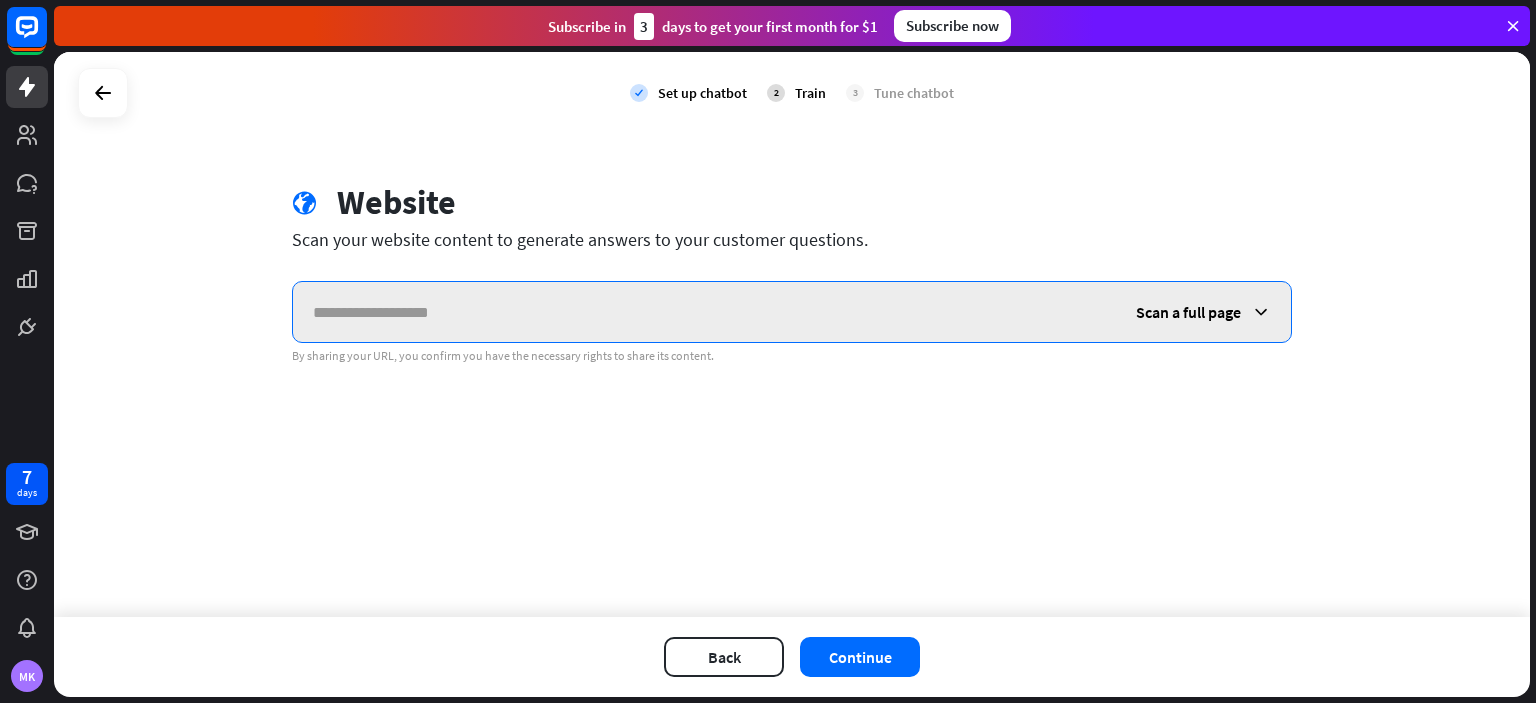 click at bounding box center [704, 312] 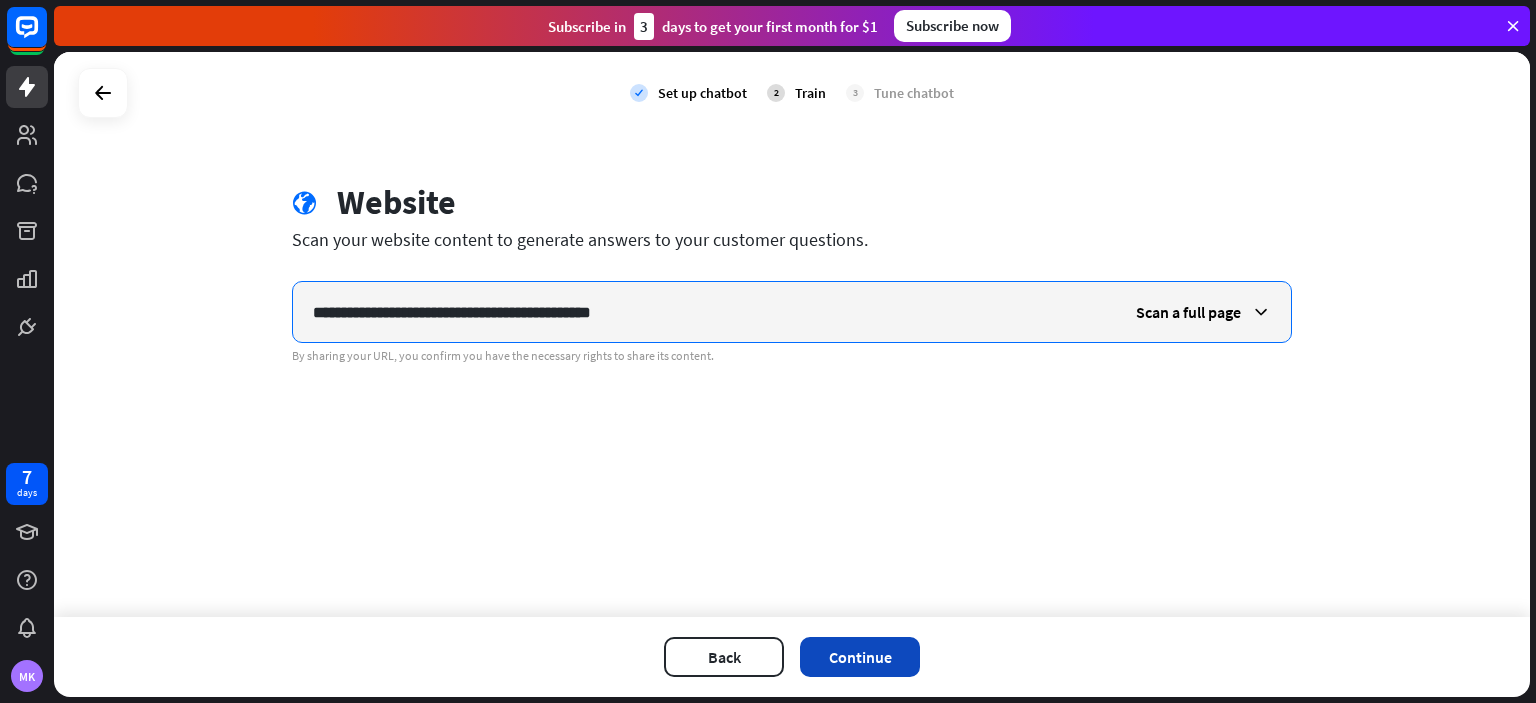 type on "**********" 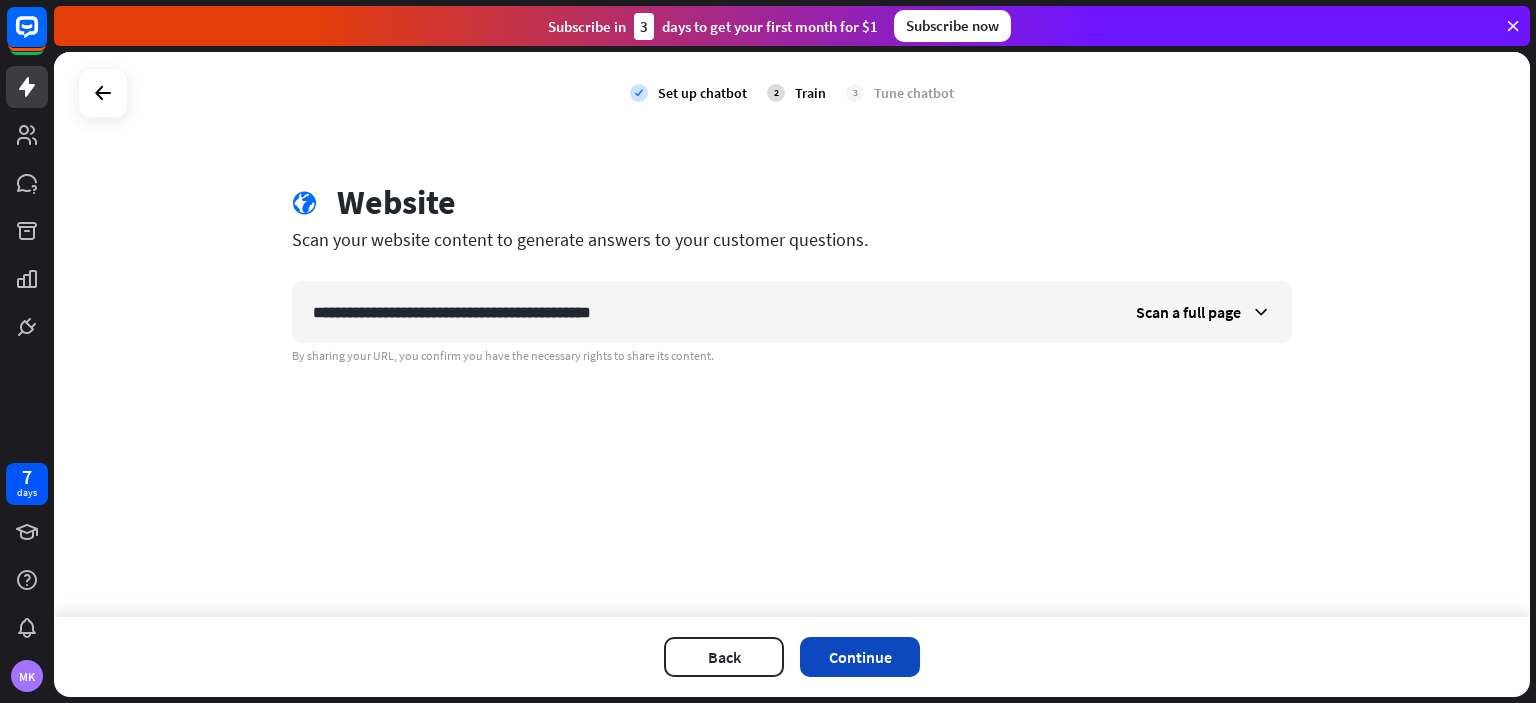 click on "Continue" at bounding box center [860, 657] 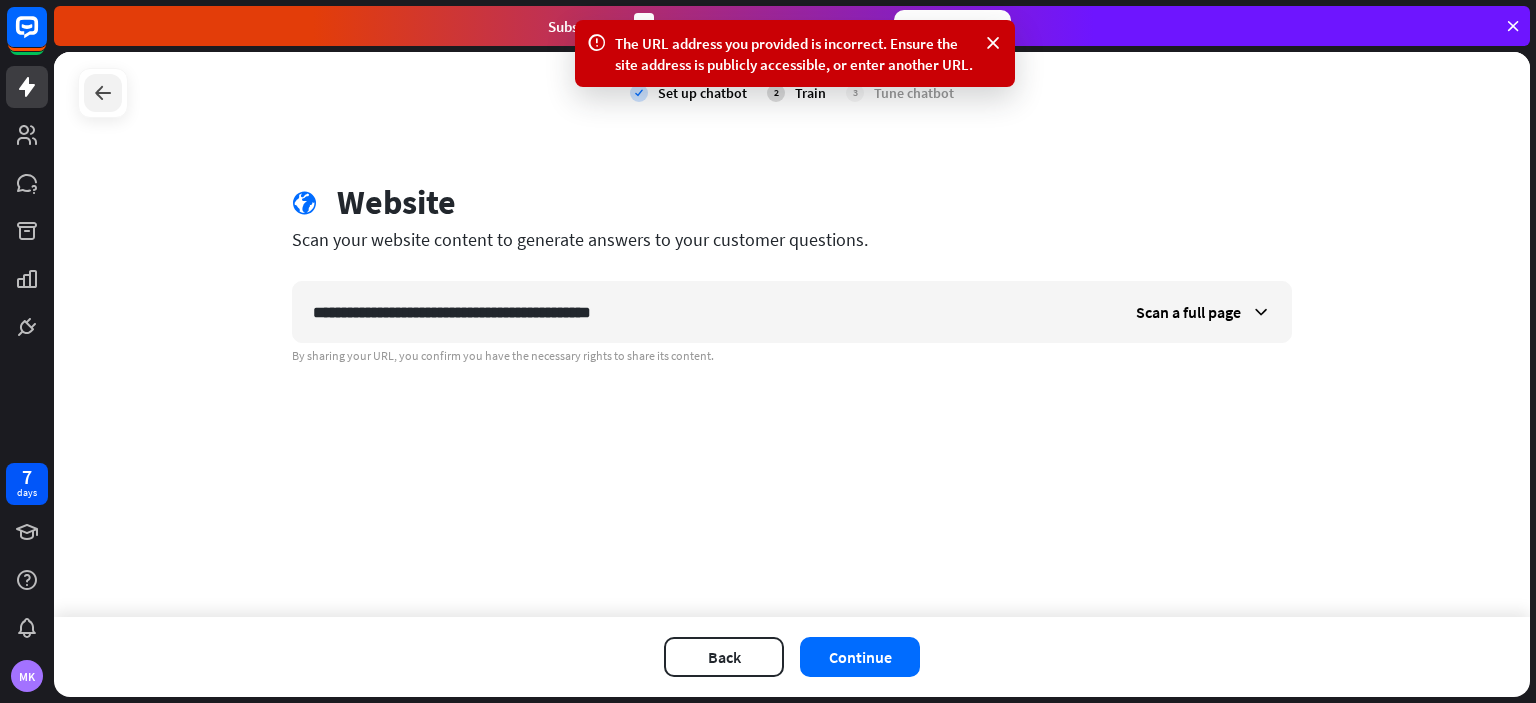 click at bounding box center (103, 93) 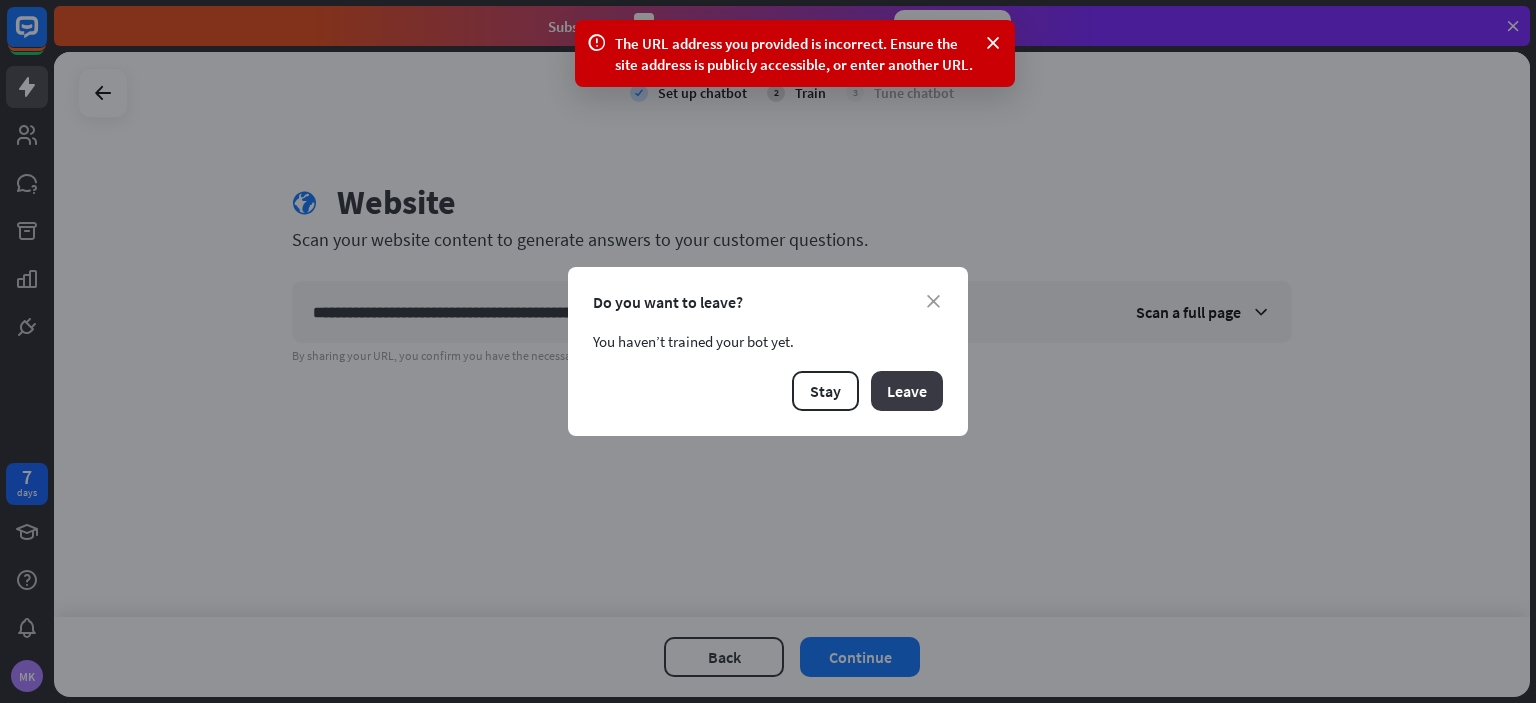 click on "Leave" at bounding box center (907, 391) 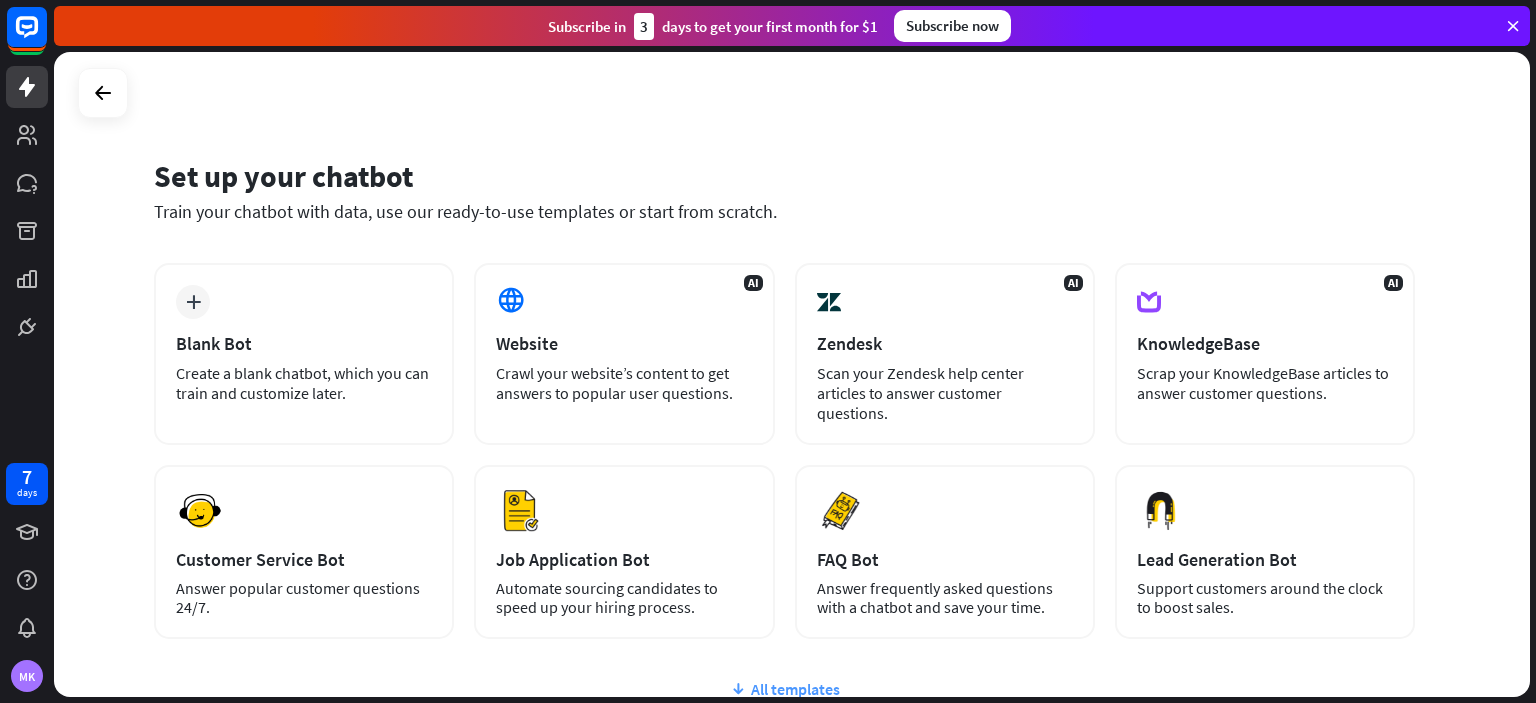 click on "All templates" at bounding box center [784, 689] 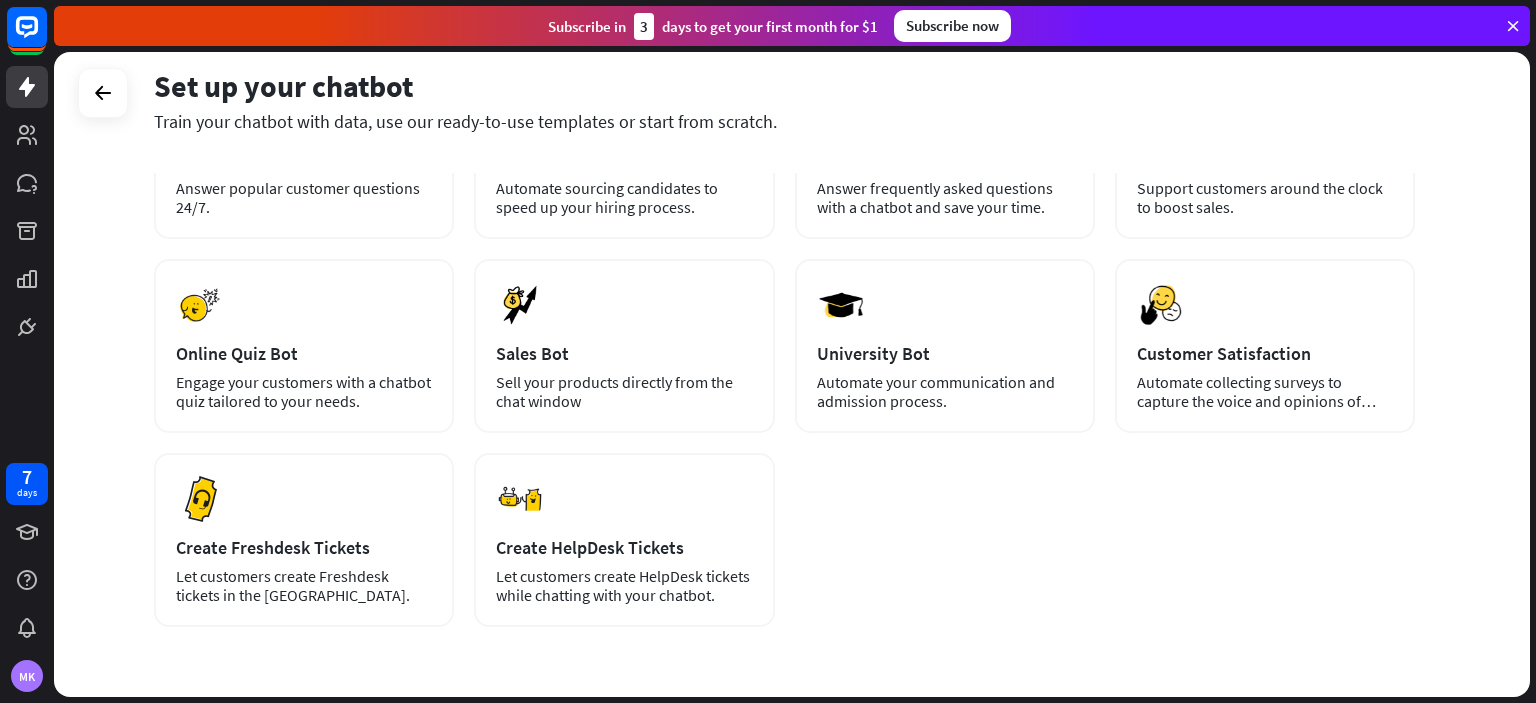 scroll, scrollTop: 0, scrollLeft: 0, axis: both 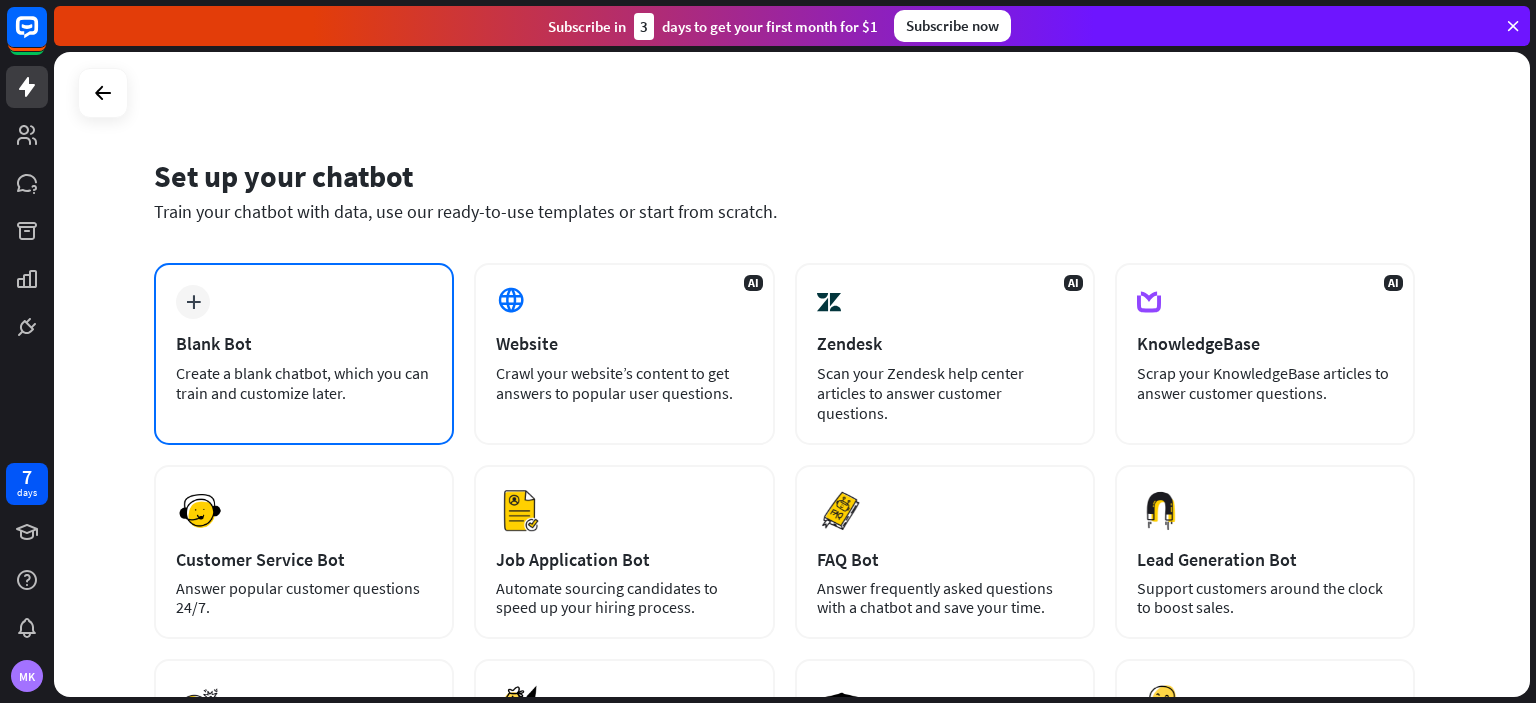 click on "plus   Blank Bot
Create a blank chatbot, which you can train and
customize later." at bounding box center [304, 354] 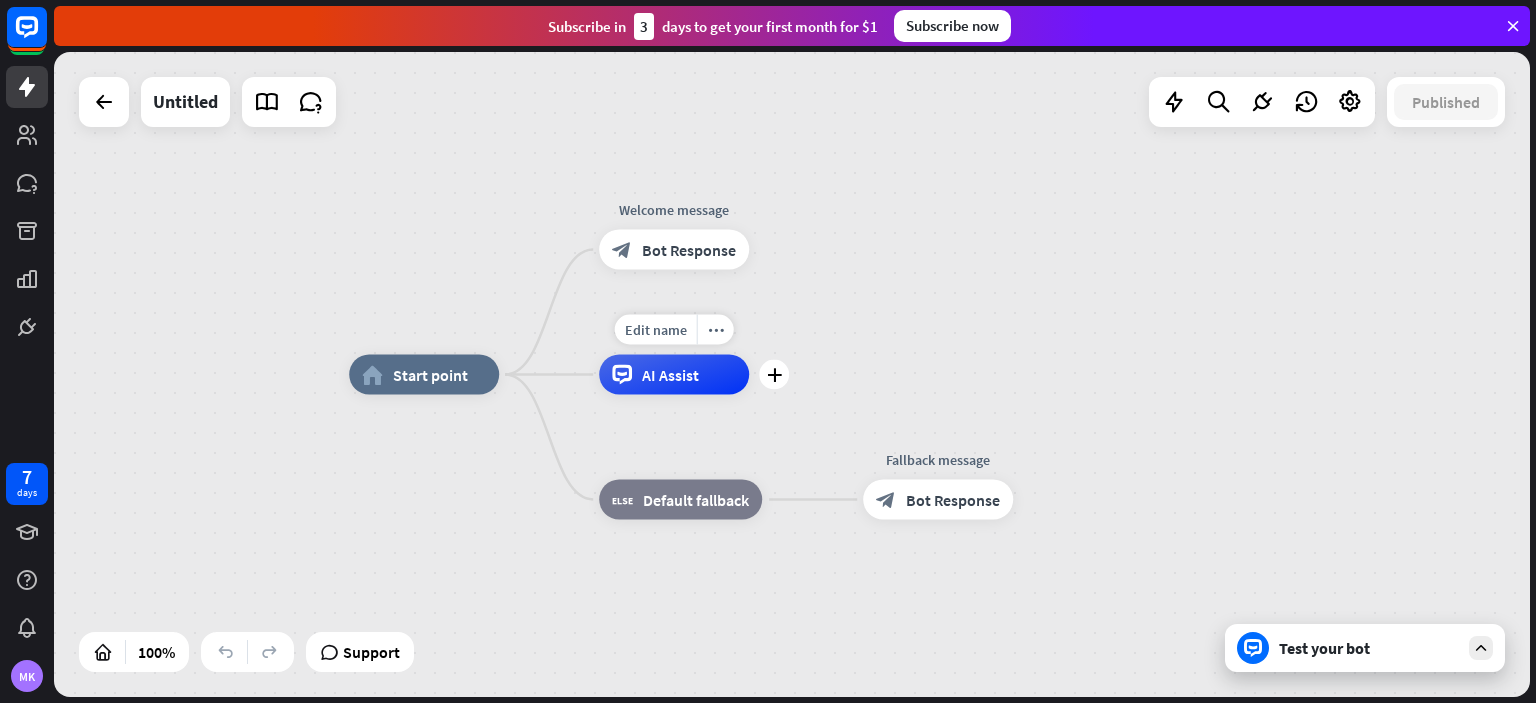 click on "AI Assist" at bounding box center (670, 375) 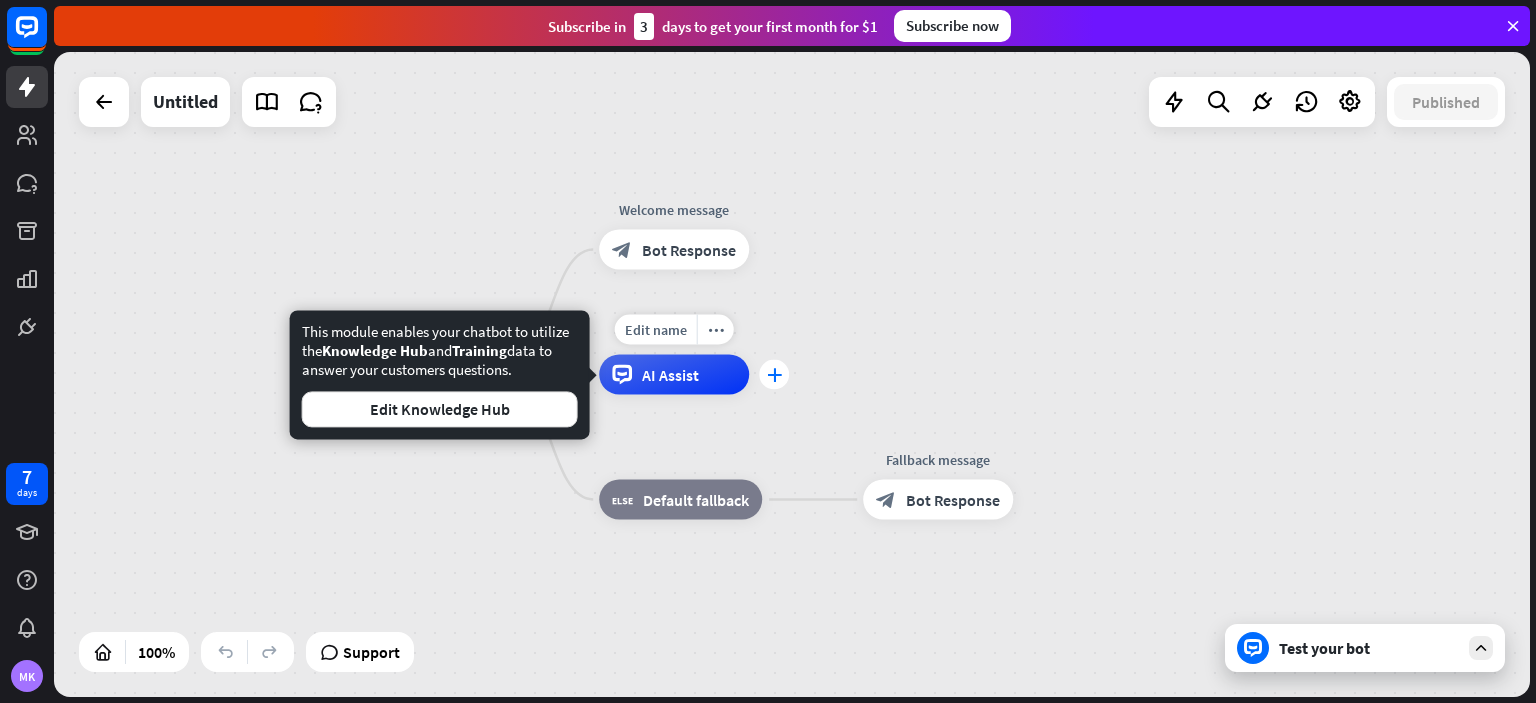 click on "plus" at bounding box center [774, 375] 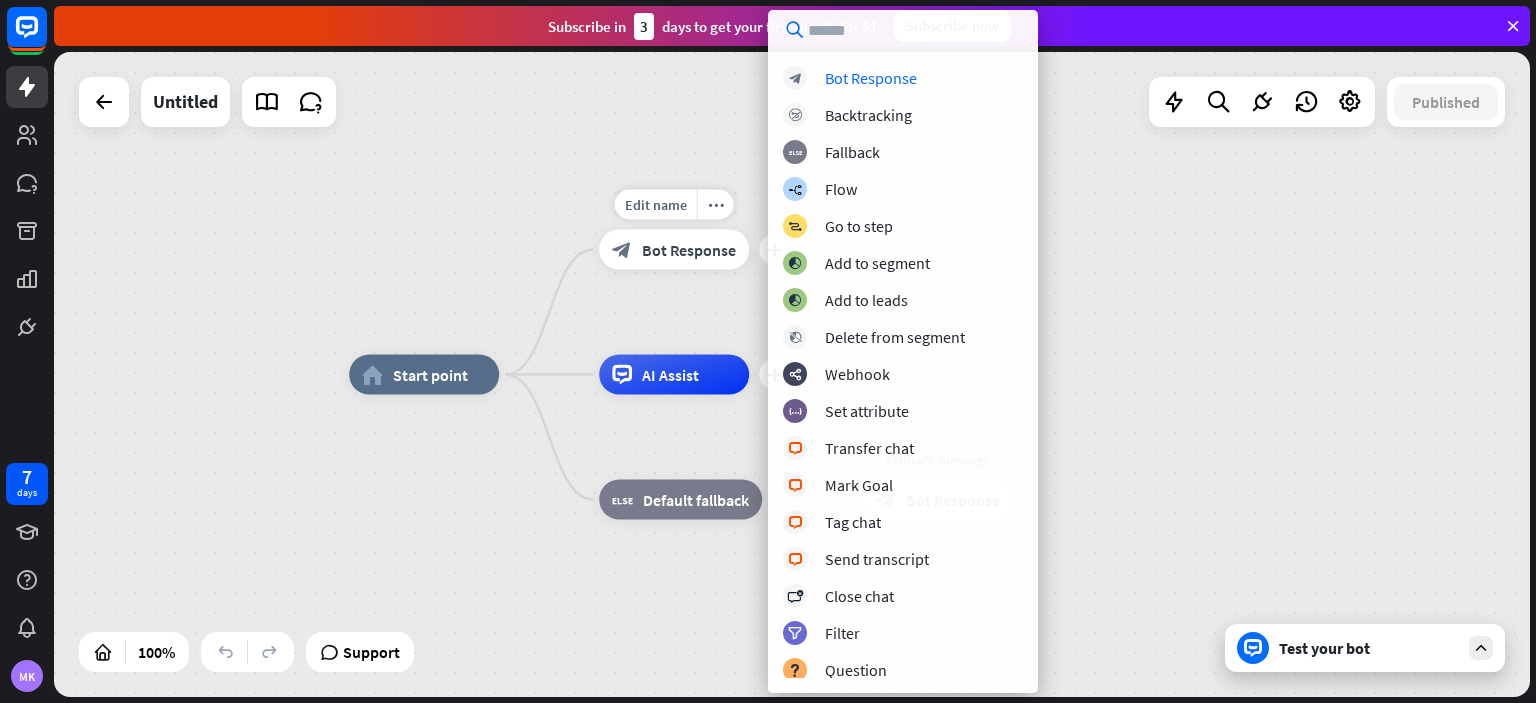 click on "Edit name   more_horiz         plus     block_bot_response   Bot Response" at bounding box center (674, 250) 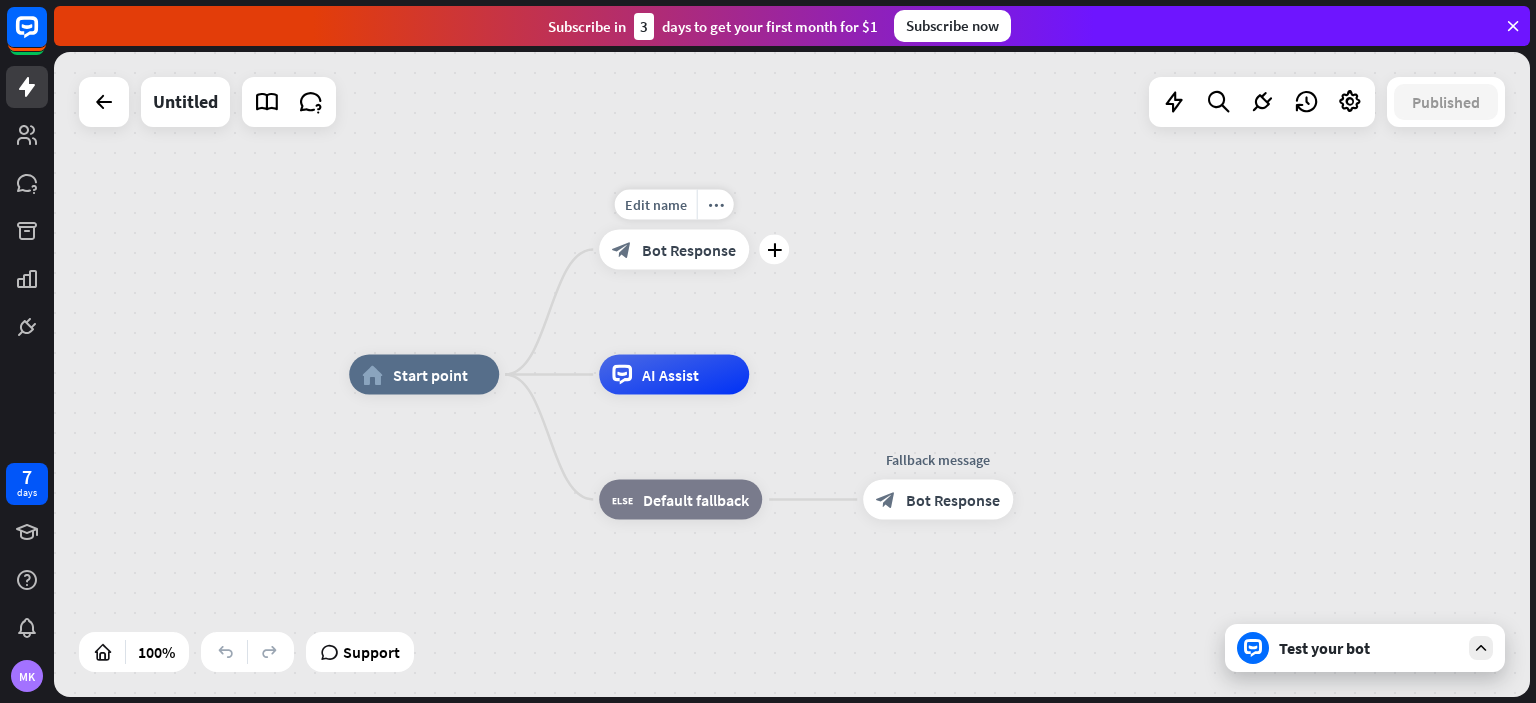 click on "Bot Response" at bounding box center [689, 250] 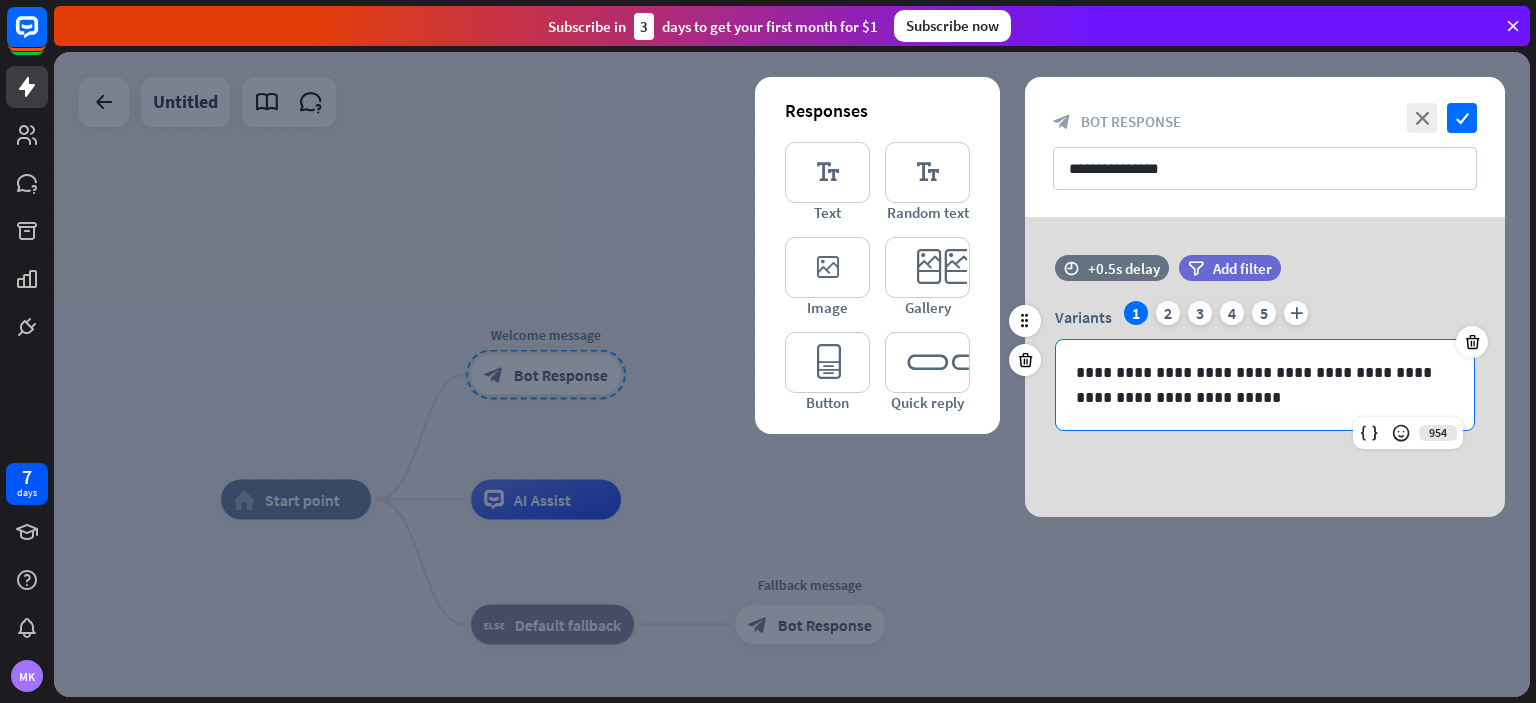 click on "**********" at bounding box center (1265, 385) 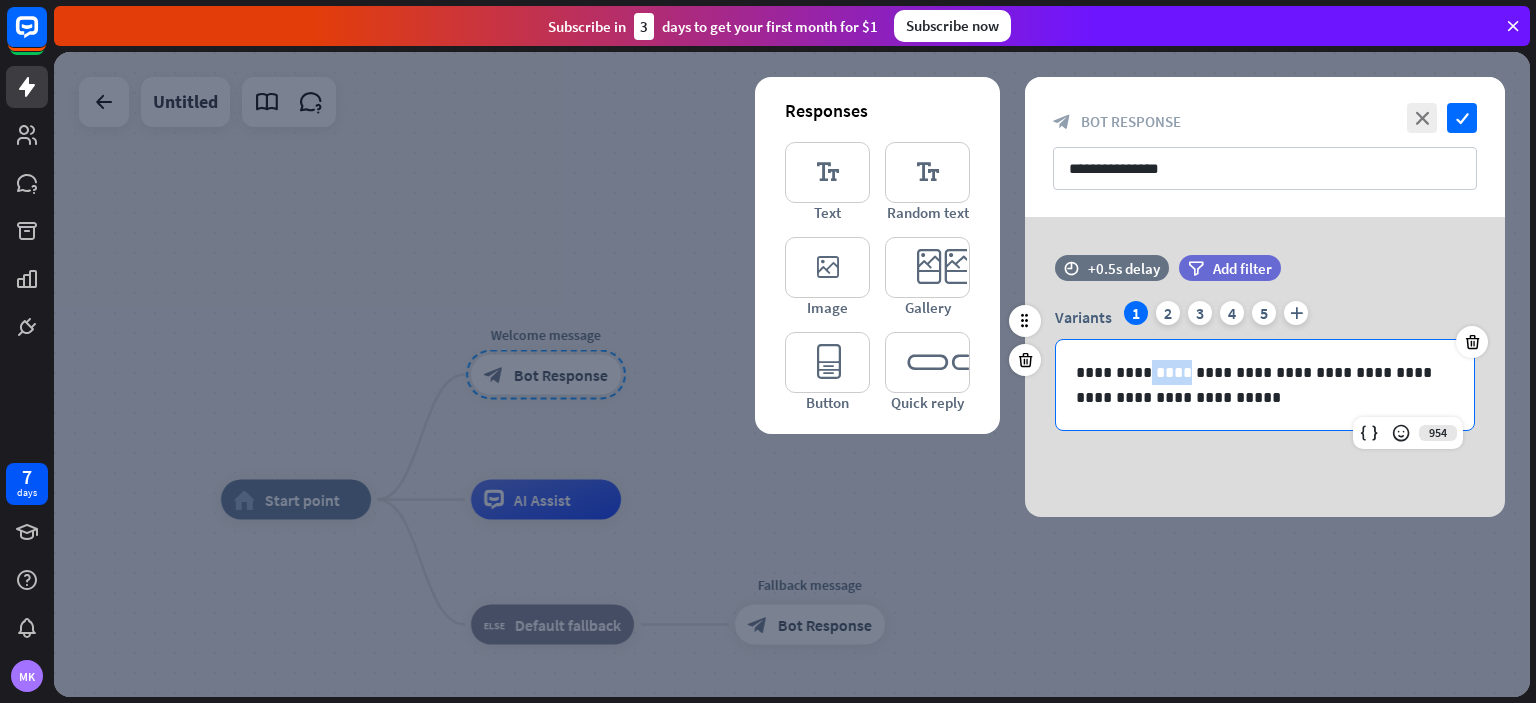 click on "**********" at bounding box center (1265, 385) 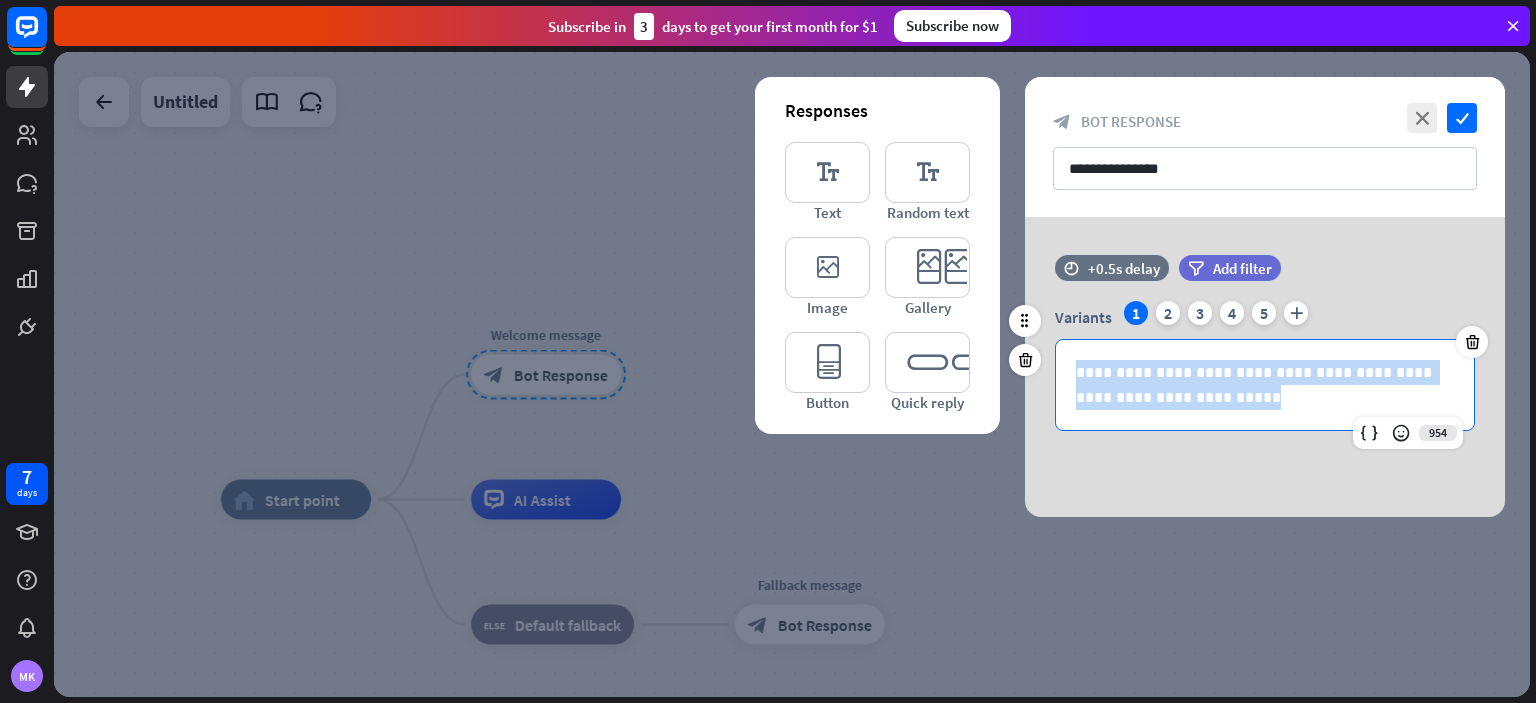 click on "**********" at bounding box center [1265, 385] 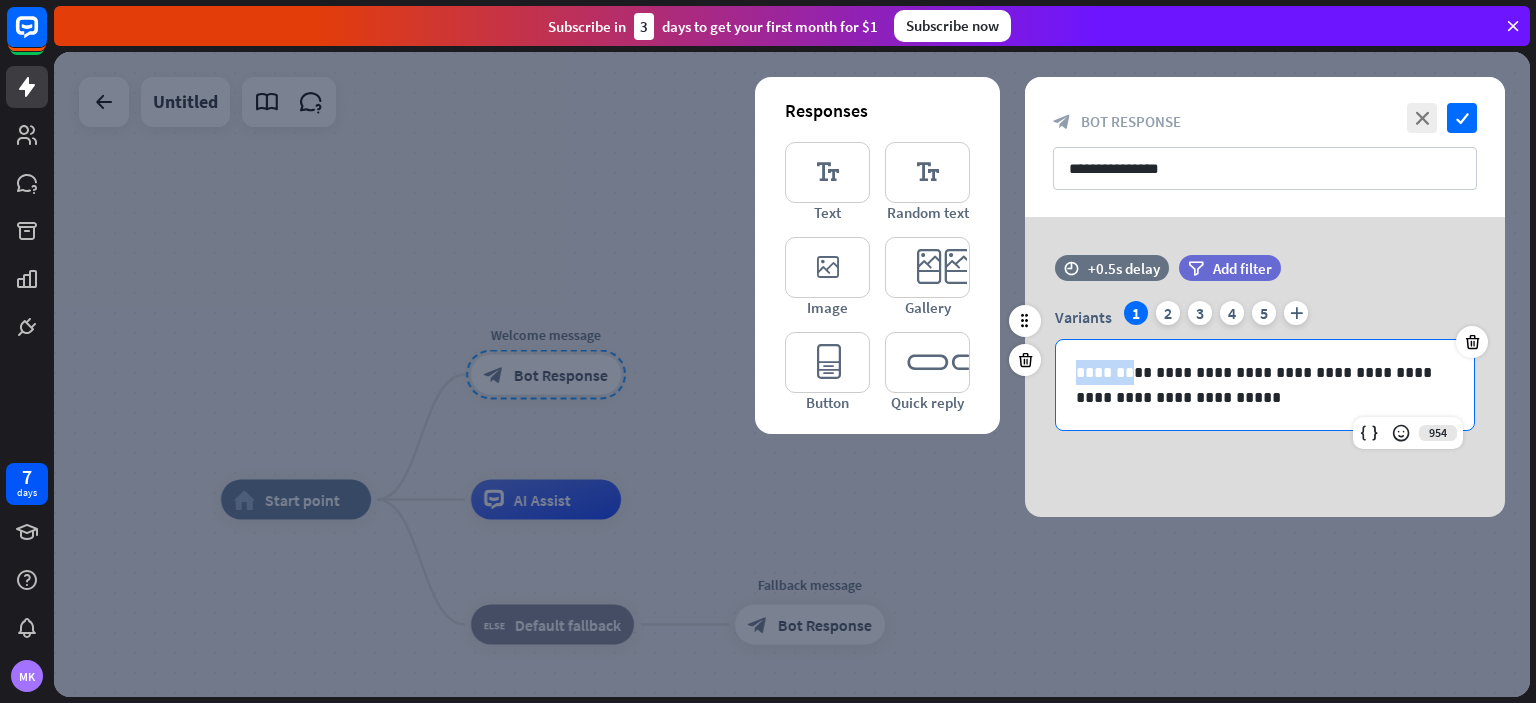click on "**********" at bounding box center [1265, 385] 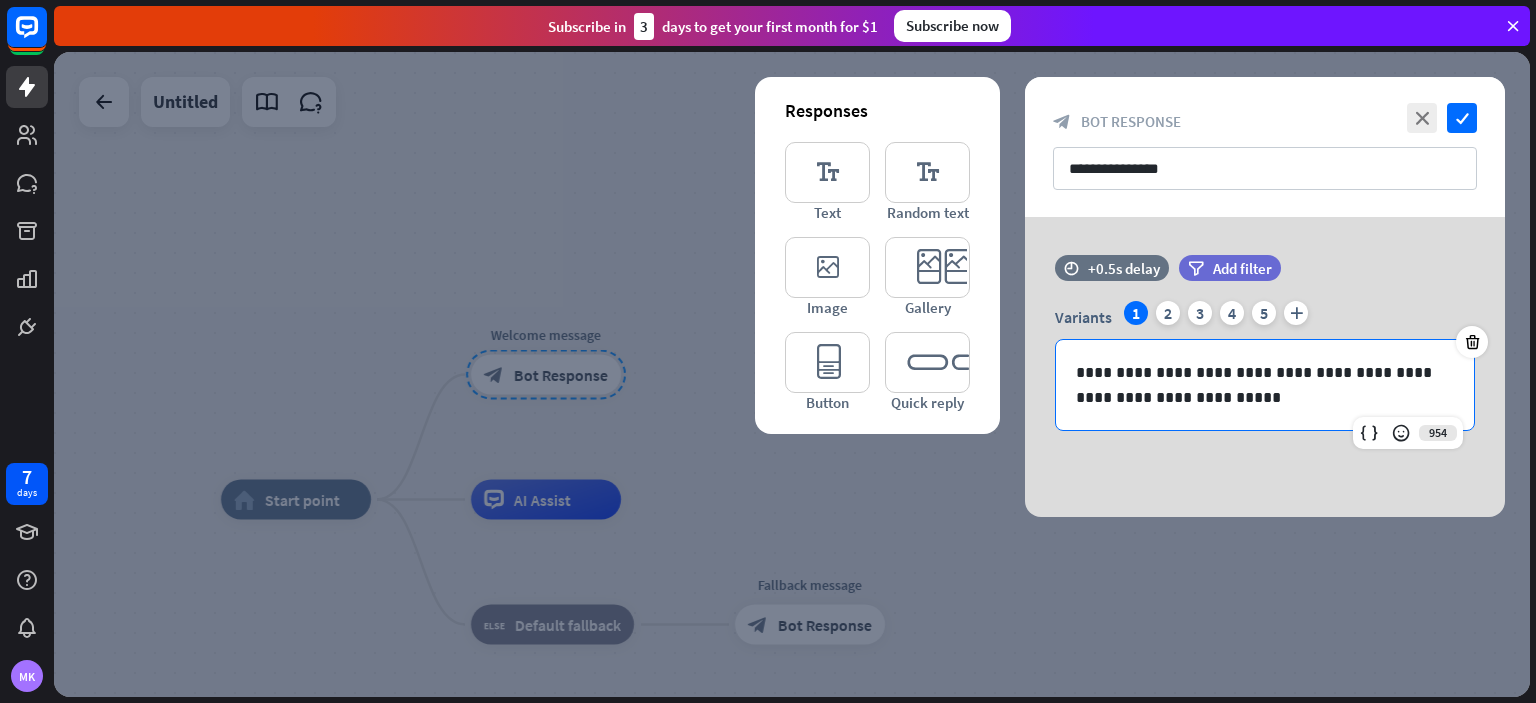 click at bounding box center (792, 374) 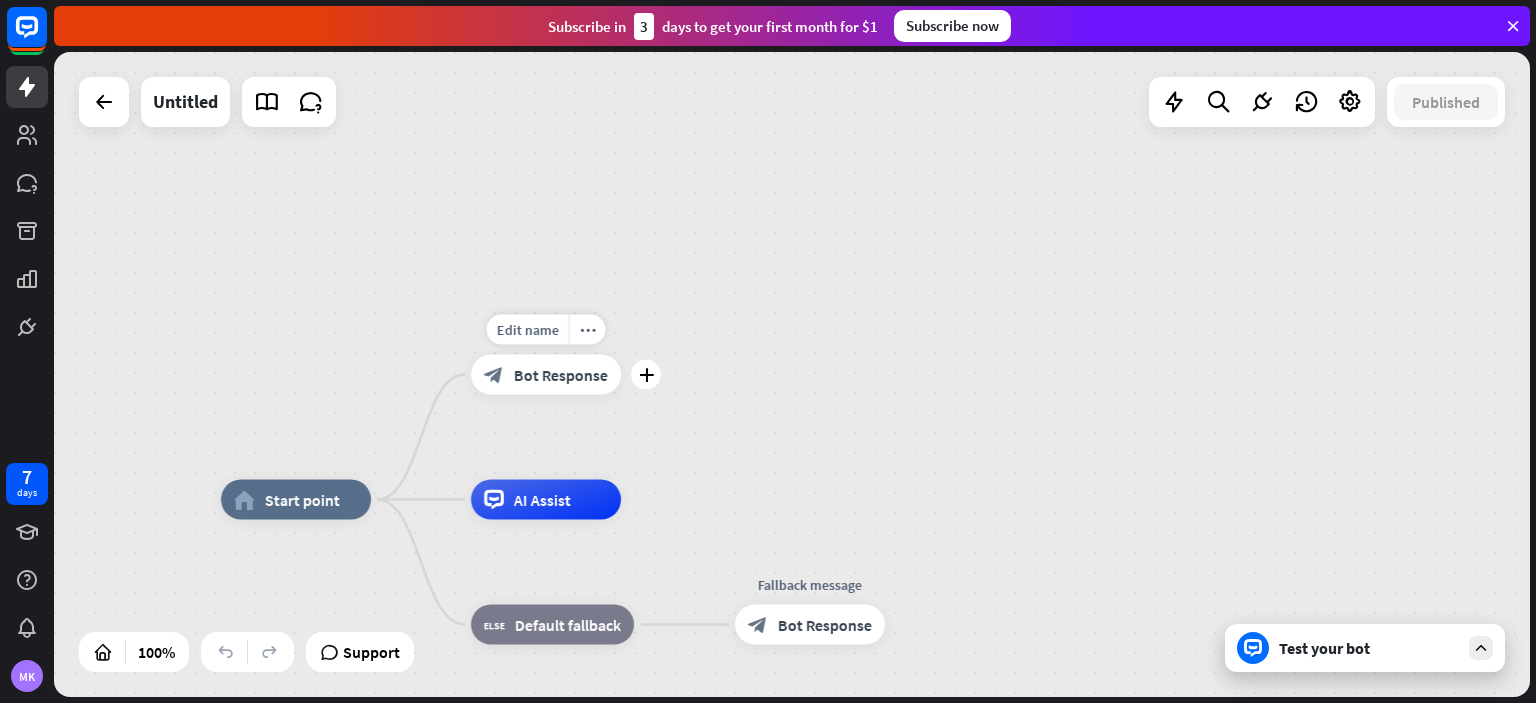 click on "block_bot_response   Bot Response" at bounding box center (546, 375) 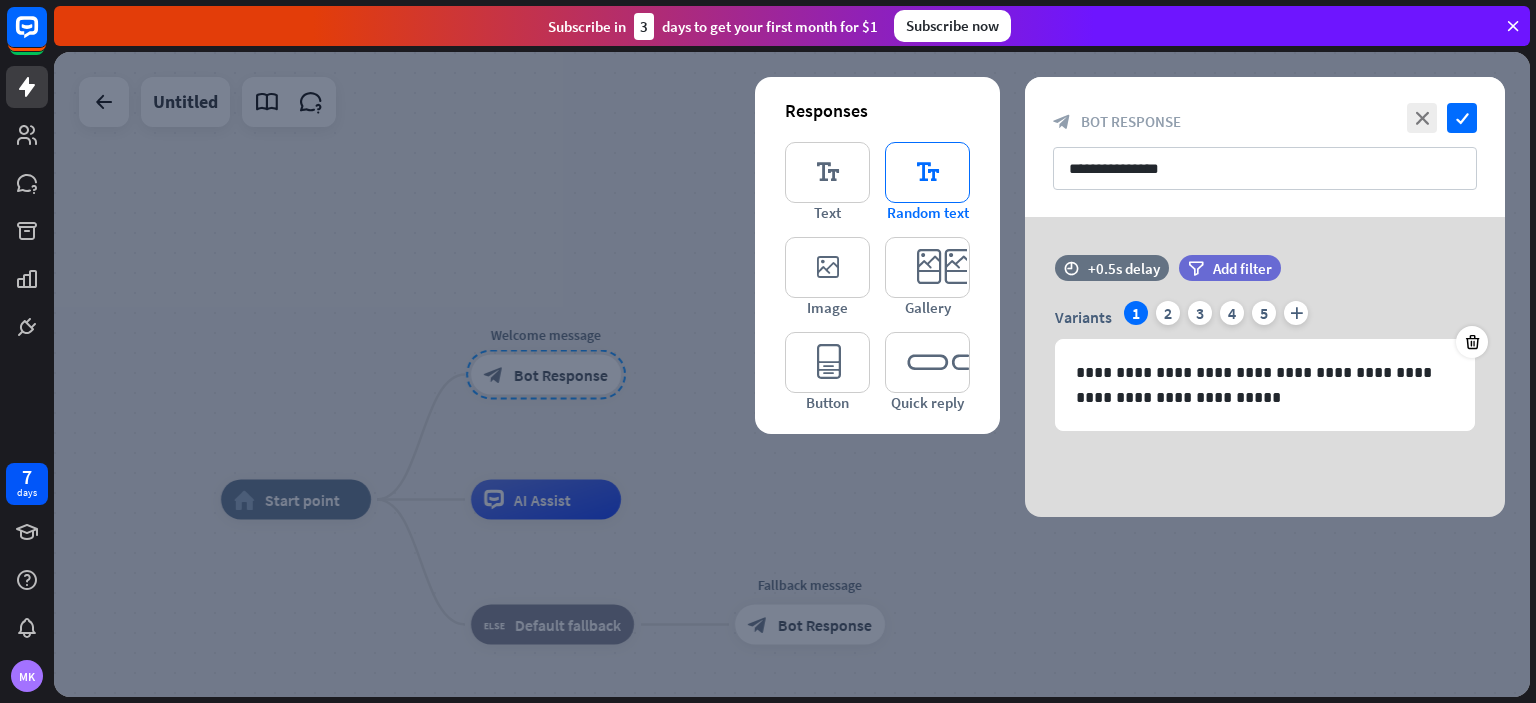 click on "editor_text" at bounding box center [927, 172] 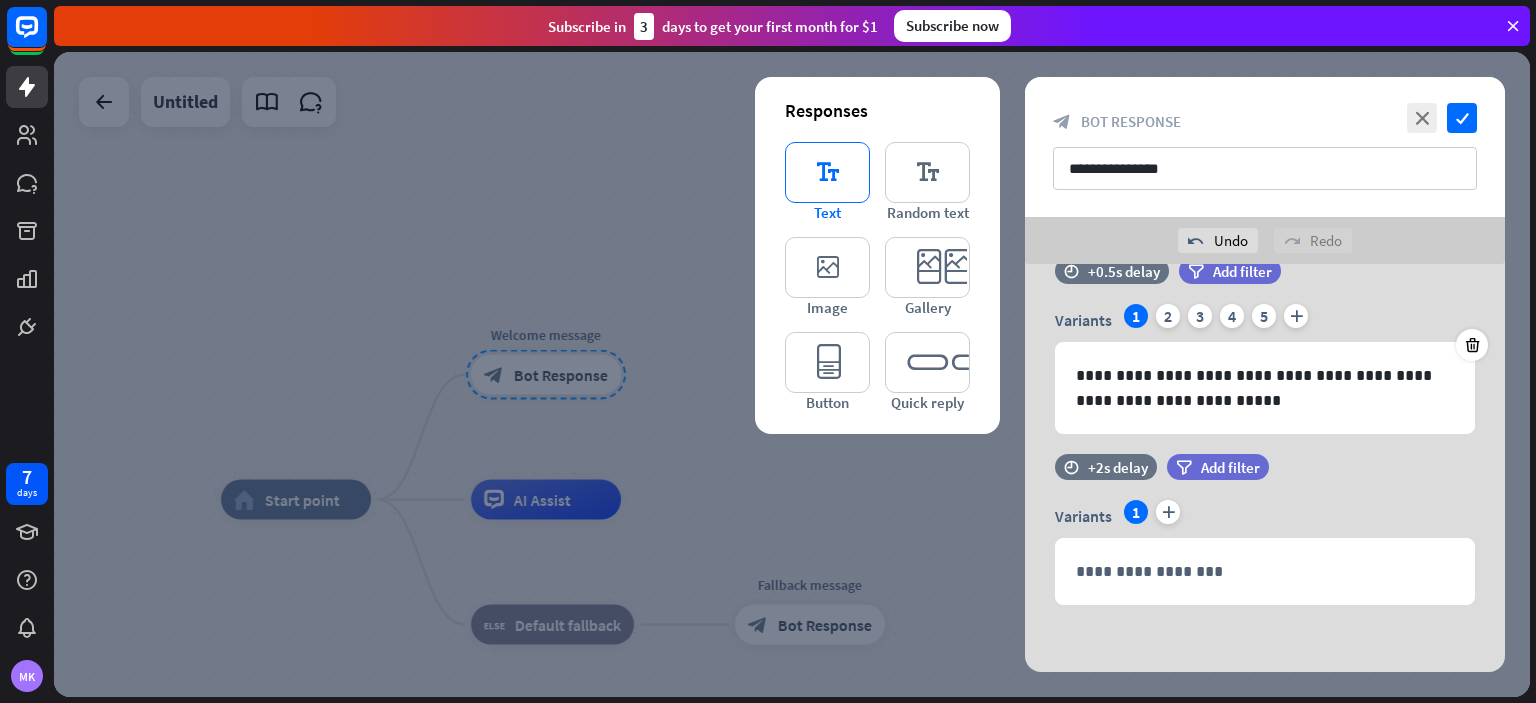 scroll, scrollTop: 46, scrollLeft: 0, axis: vertical 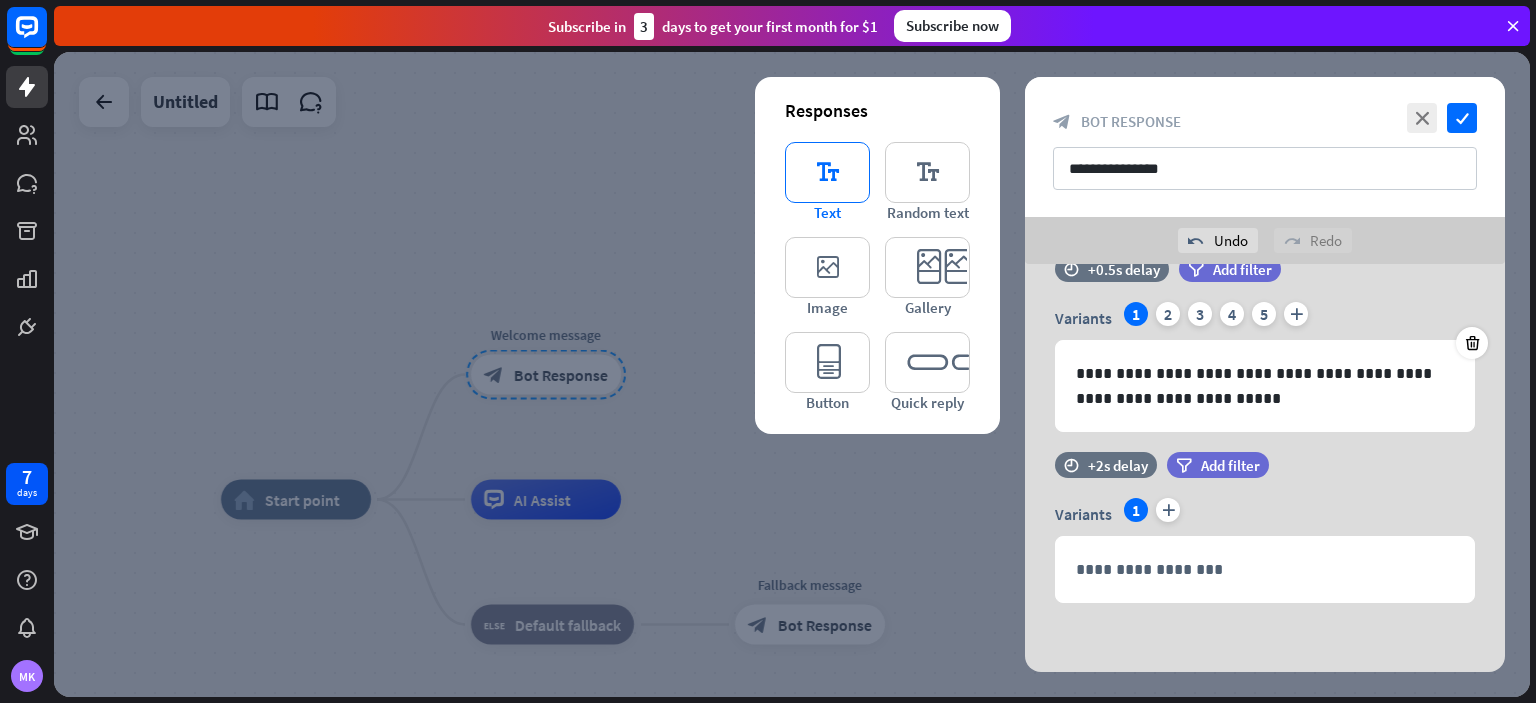 click on "editor_text" at bounding box center [827, 172] 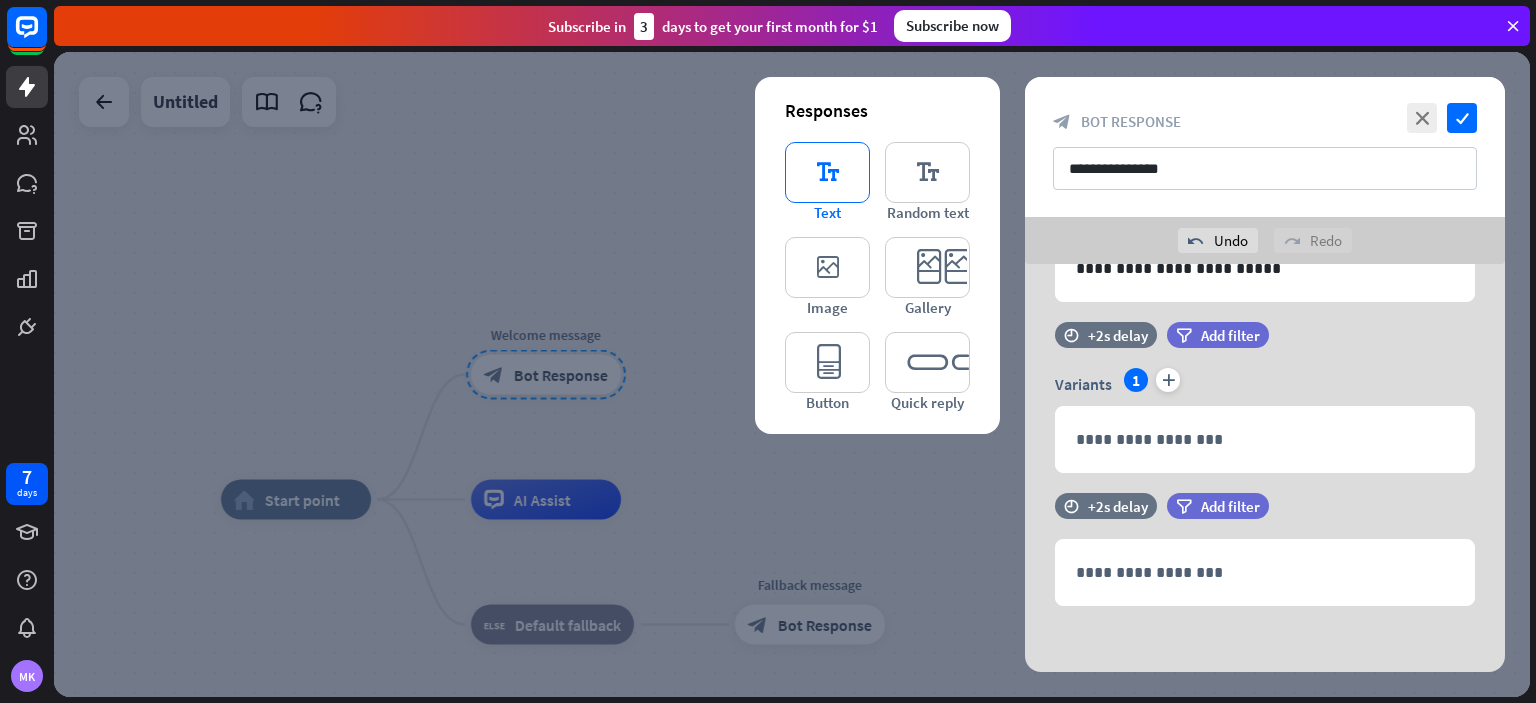 scroll, scrollTop: 179, scrollLeft: 0, axis: vertical 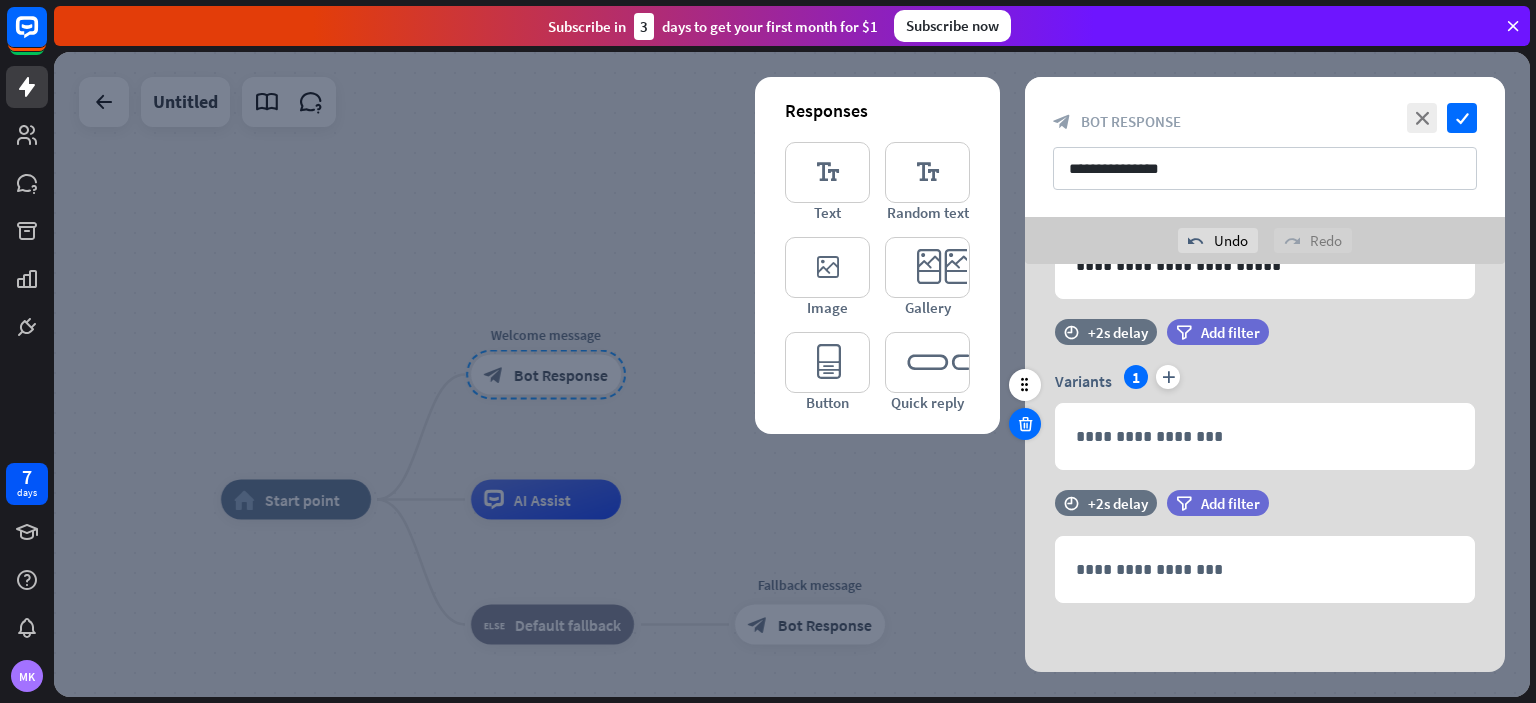 click at bounding box center [1025, 424] 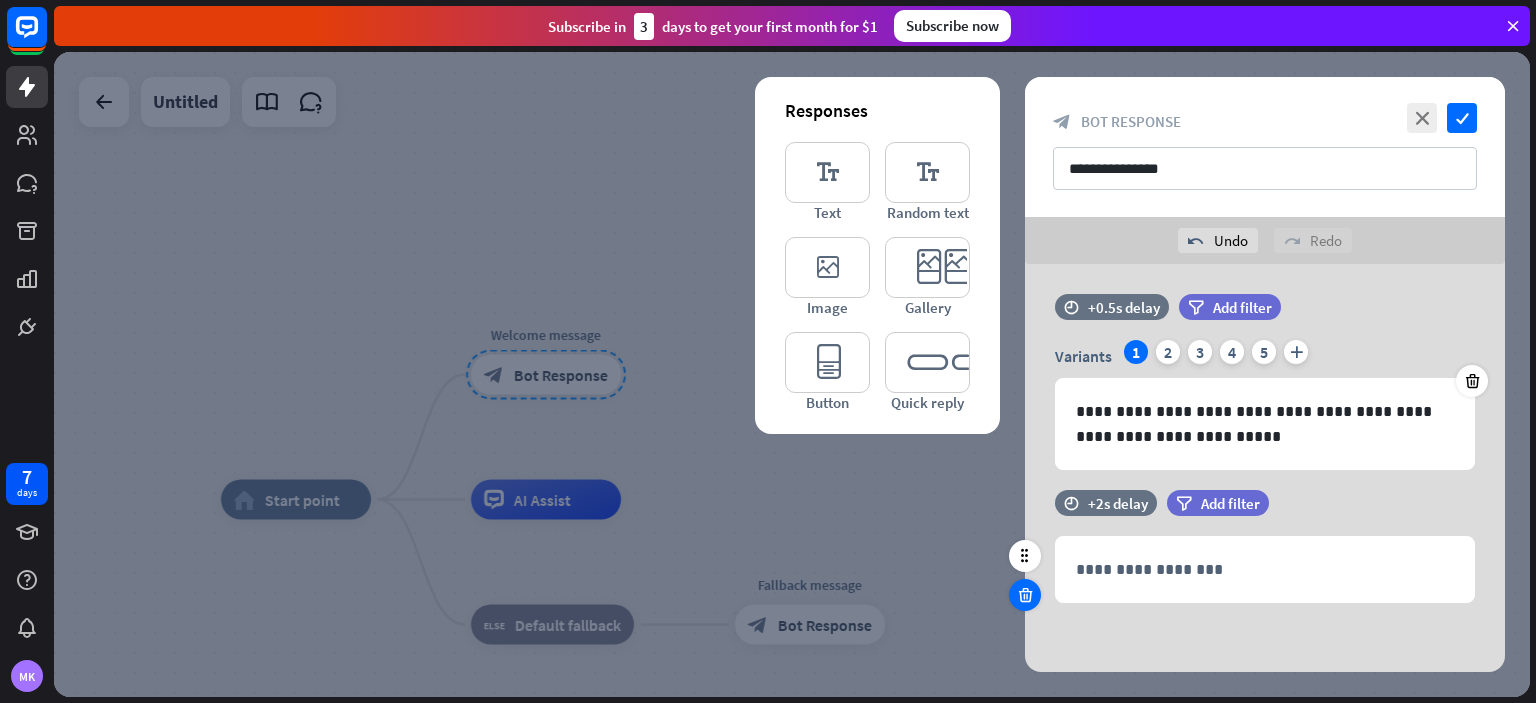 click at bounding box center [1025, 595] 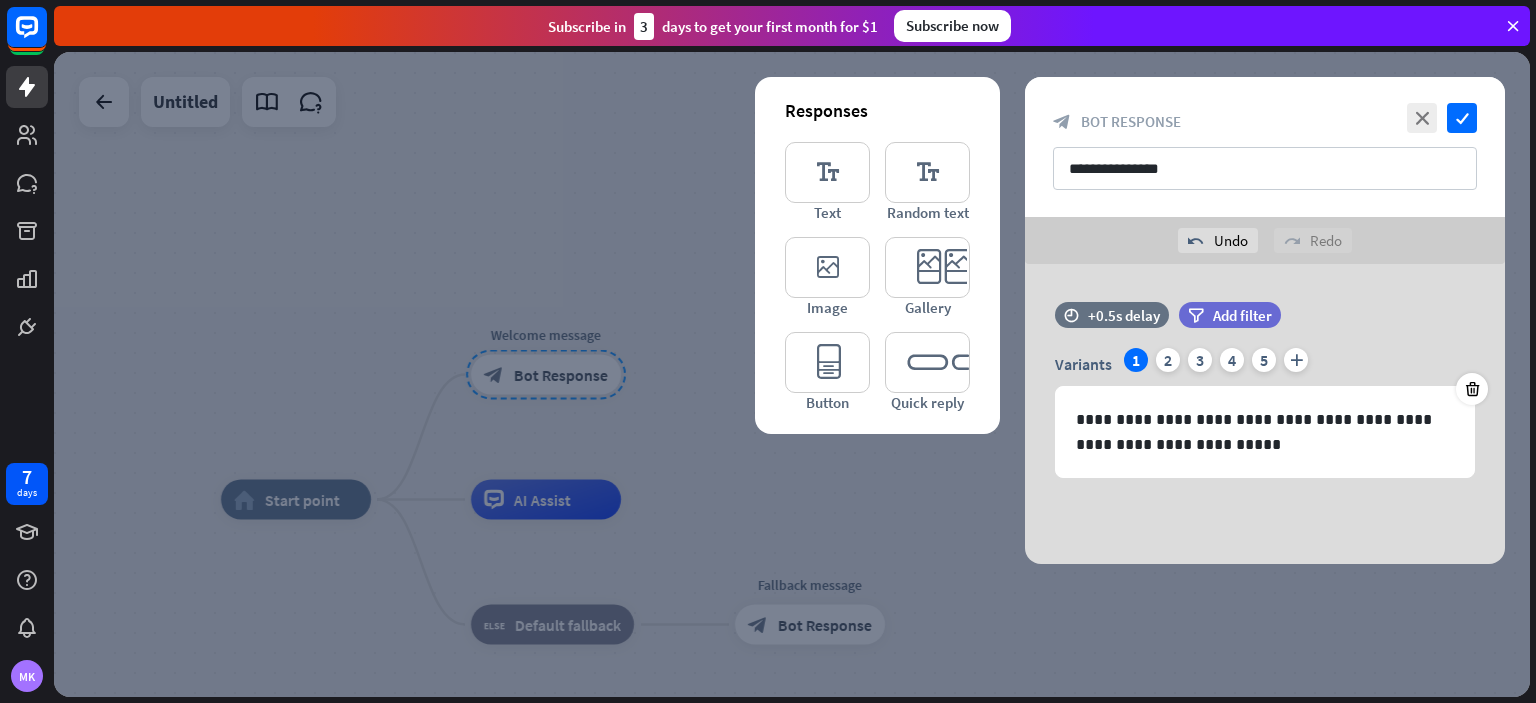 scroll, scrollTop: 0, scrollLeft: 0, axis: both 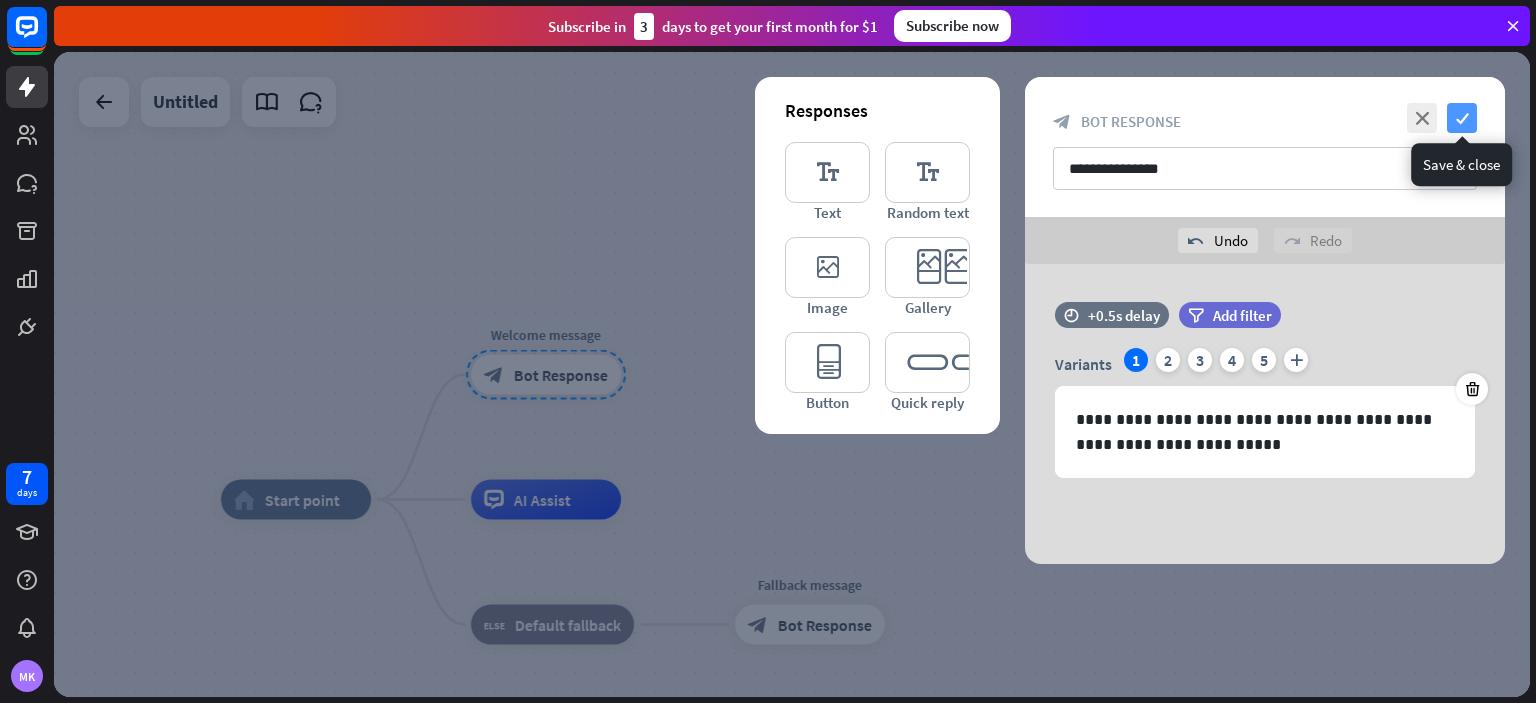click on "check" at bounding box center (1462, 118) 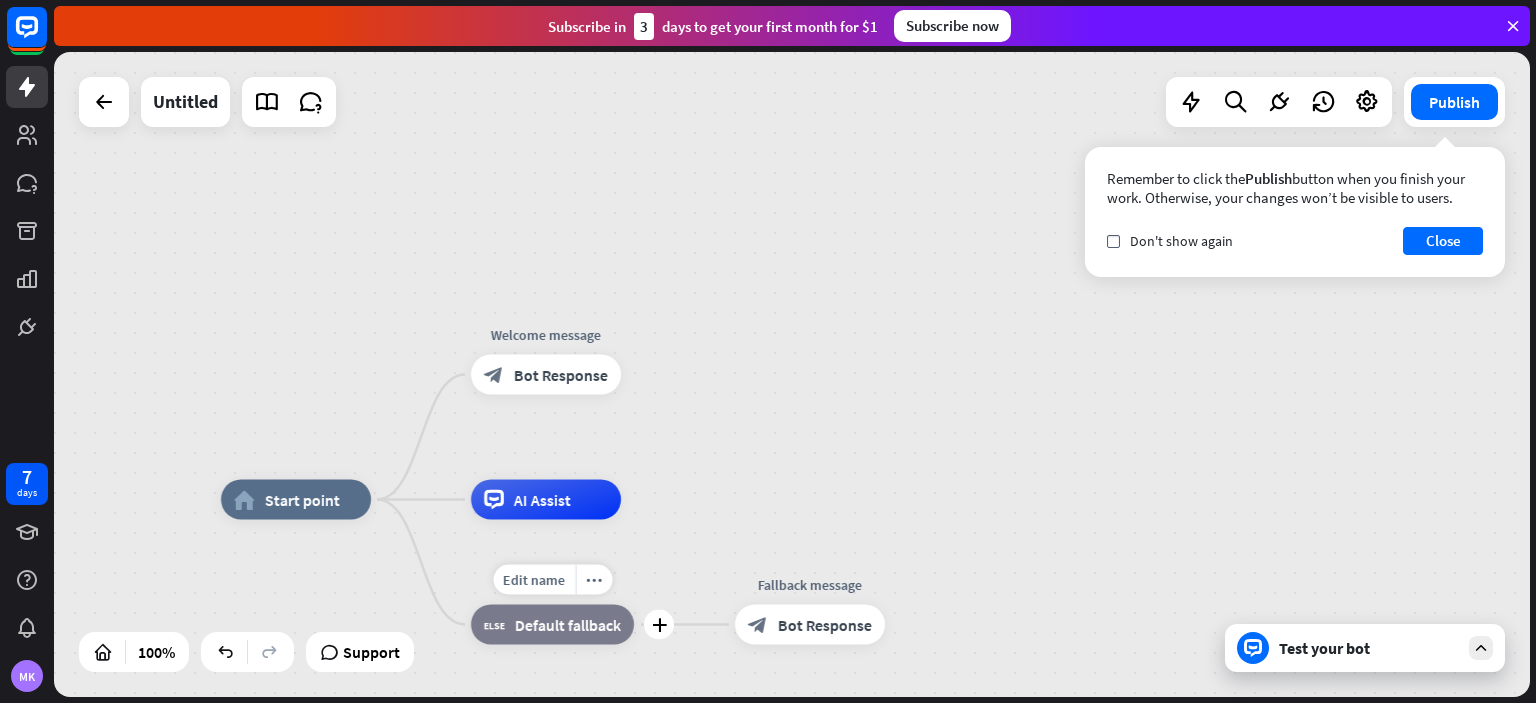 click on "Default fallback" at bounding box center [568, 625] 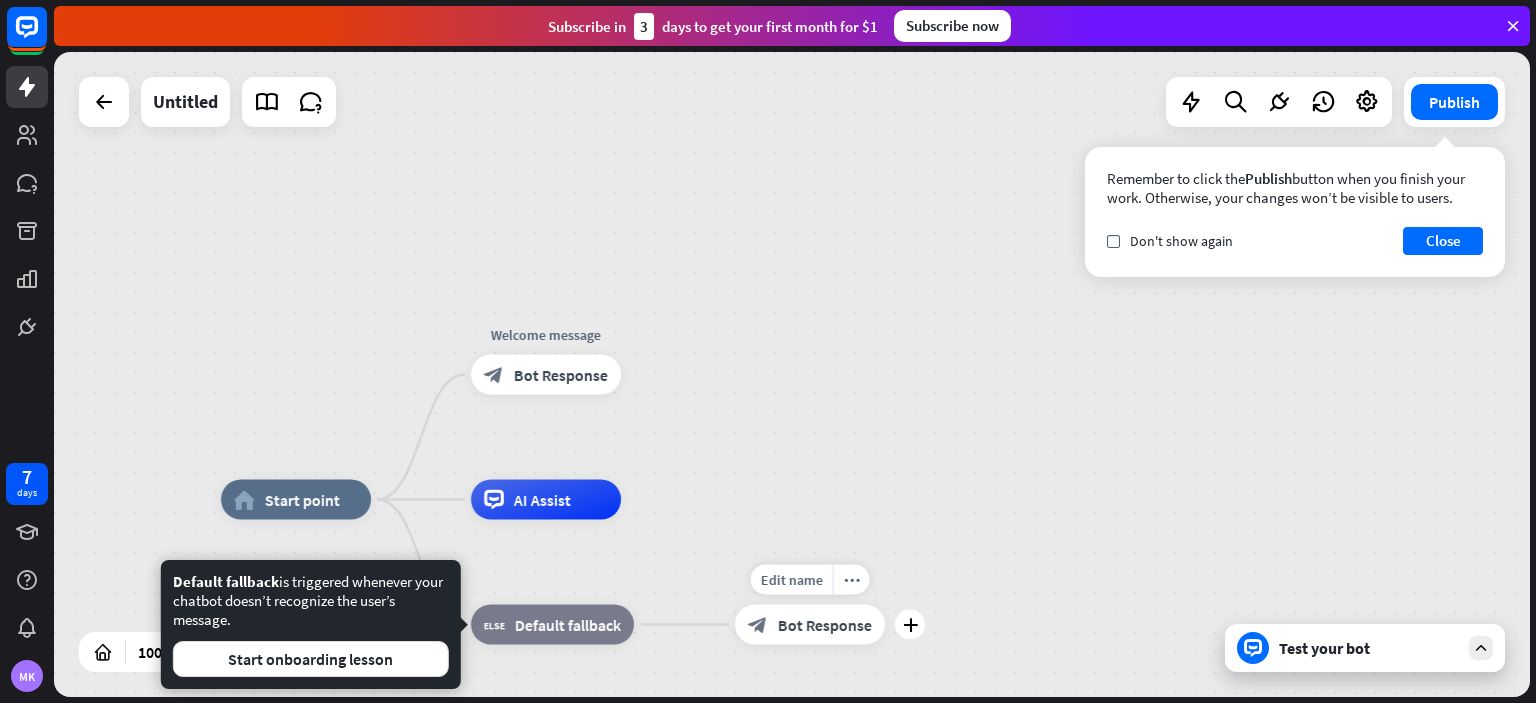 click on "Bot Response" at bounding box center [825, 625] 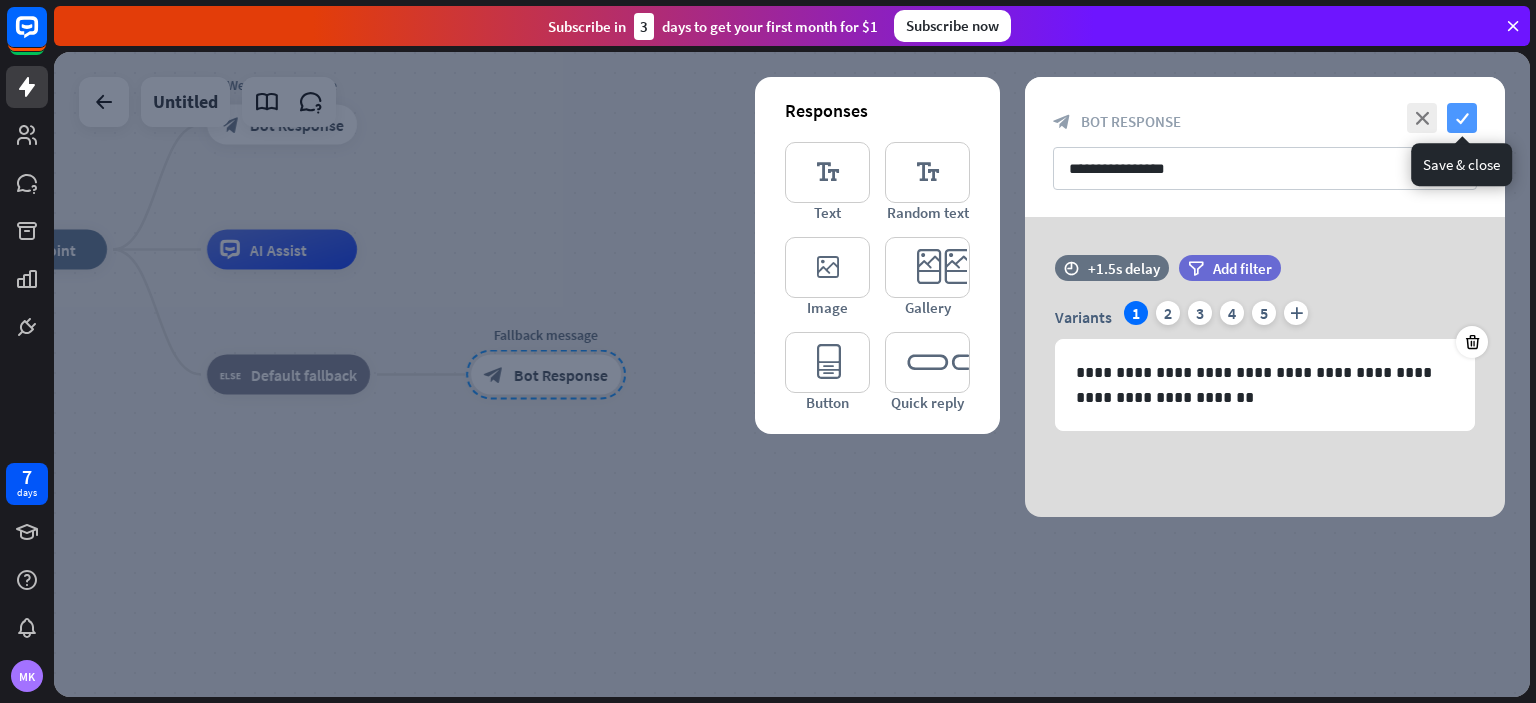 click on "check" at bounding box center (1462, 118) 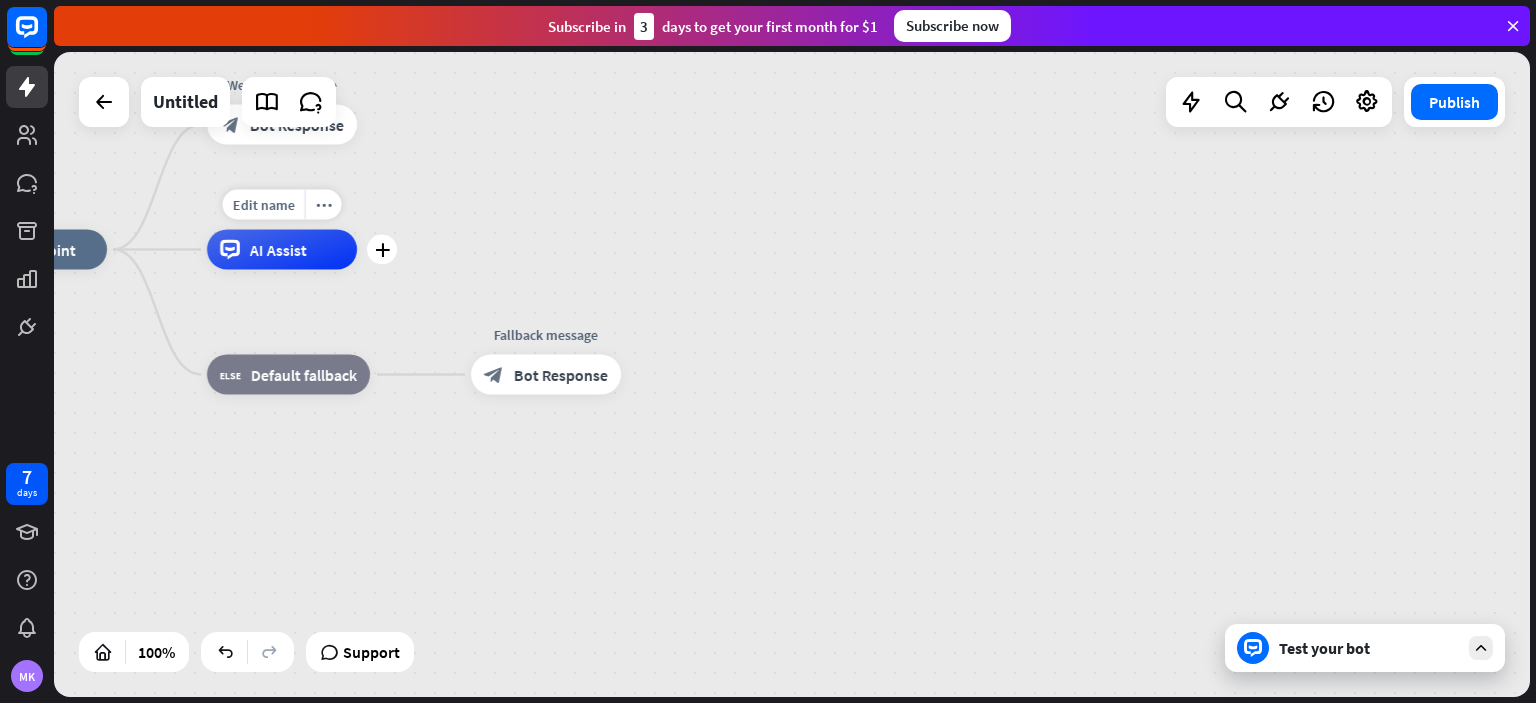 click on "AI Assist" at bounding box center (282, 250) 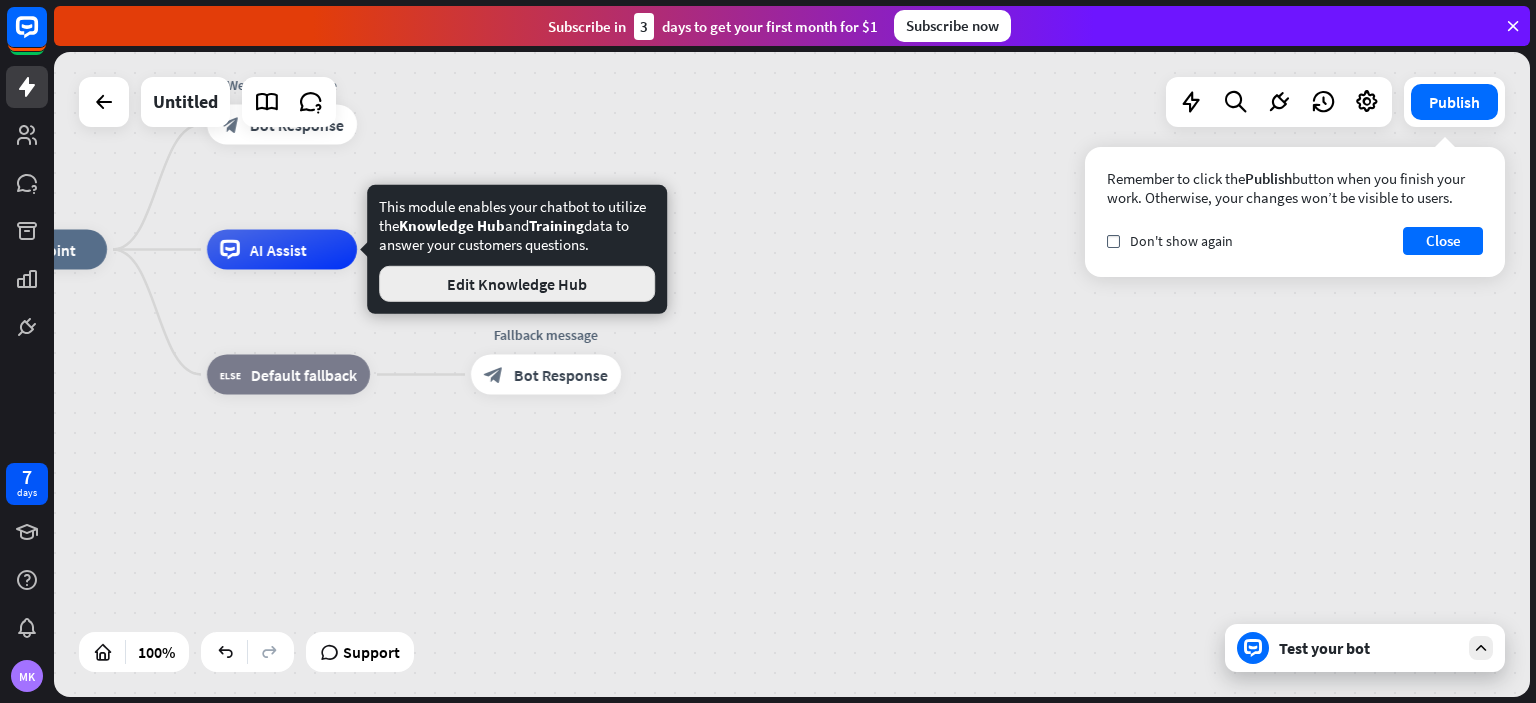 click on "Edit Knowledge Hub" at bounding box center (517, 284) 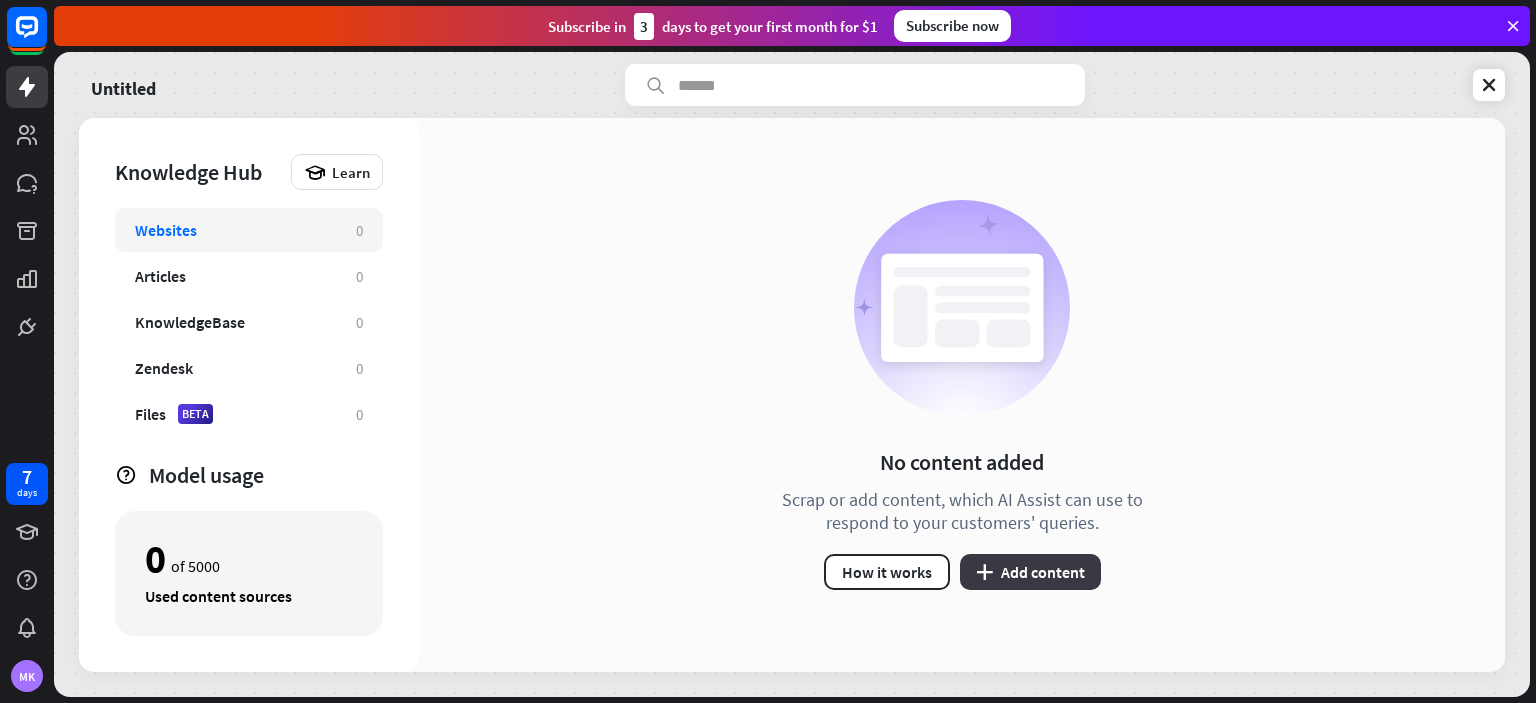 click on "plus
Add content" at bounding box center (1030, 572) 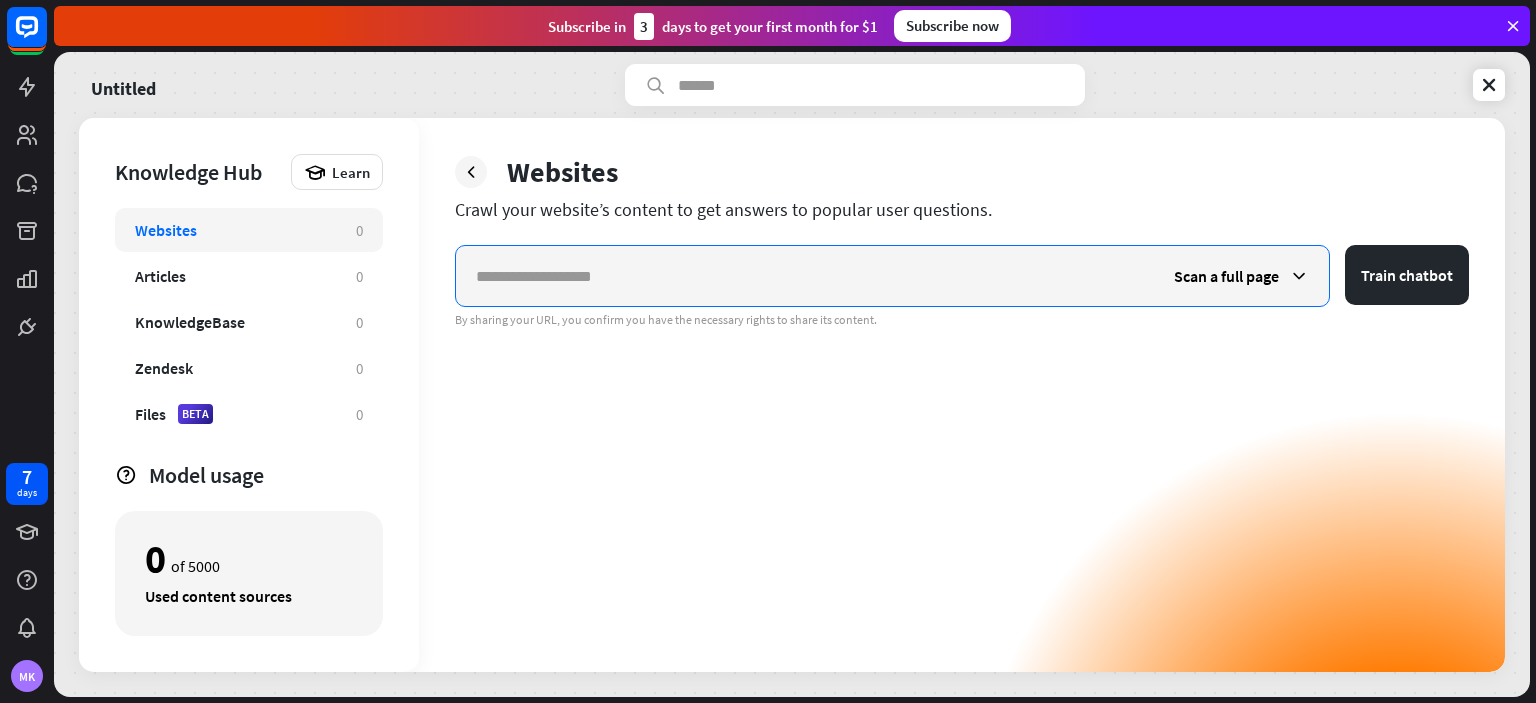 paste on "**********" 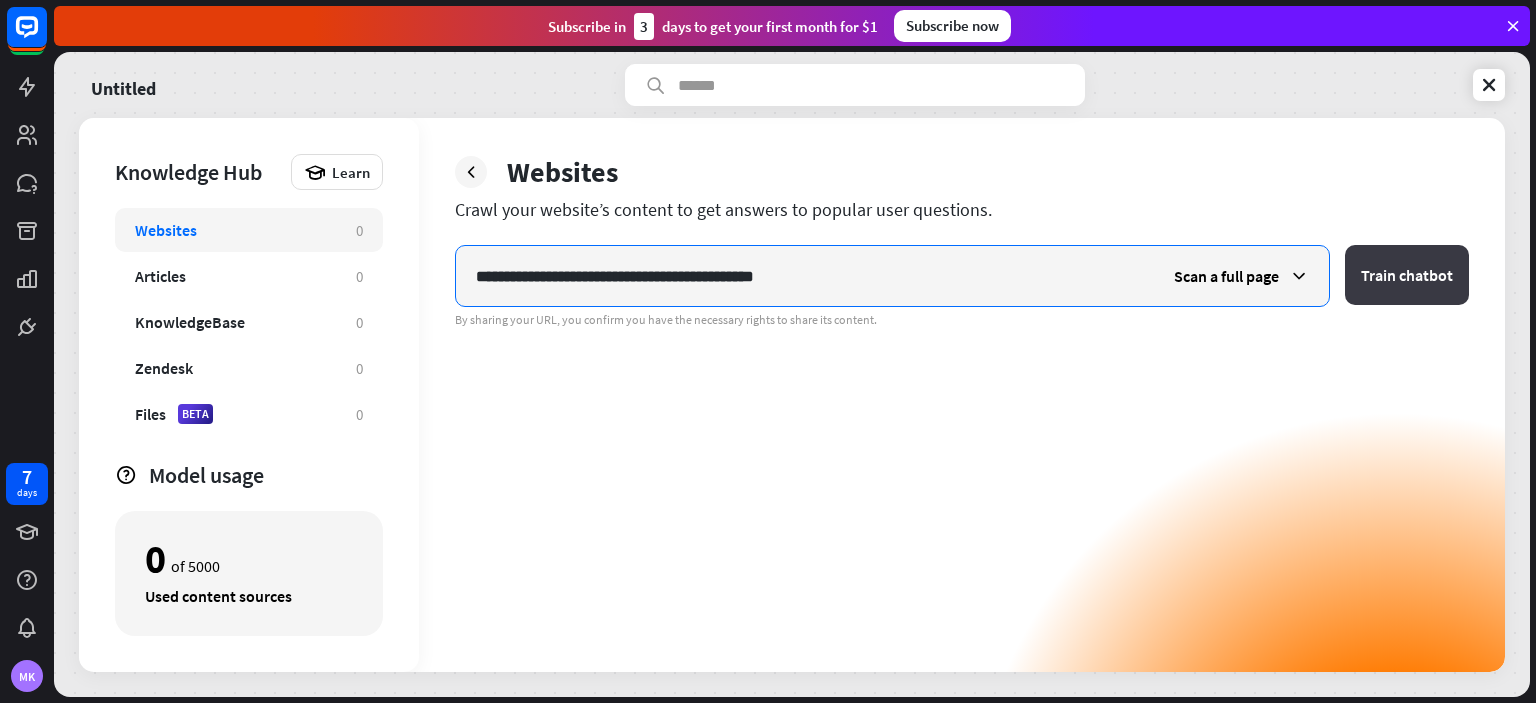 type on "**********" 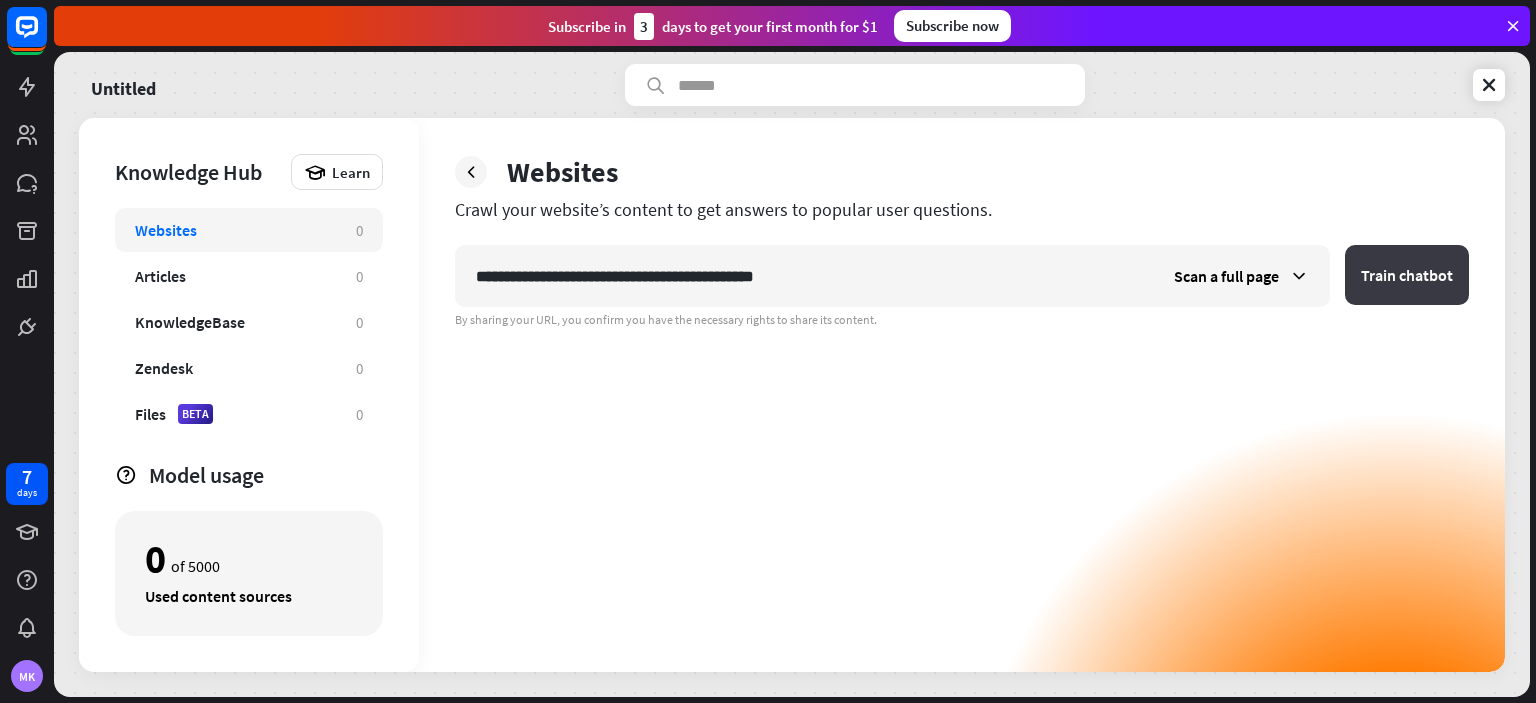 click on "Train chatbot" at bounding box center [1407, 275] 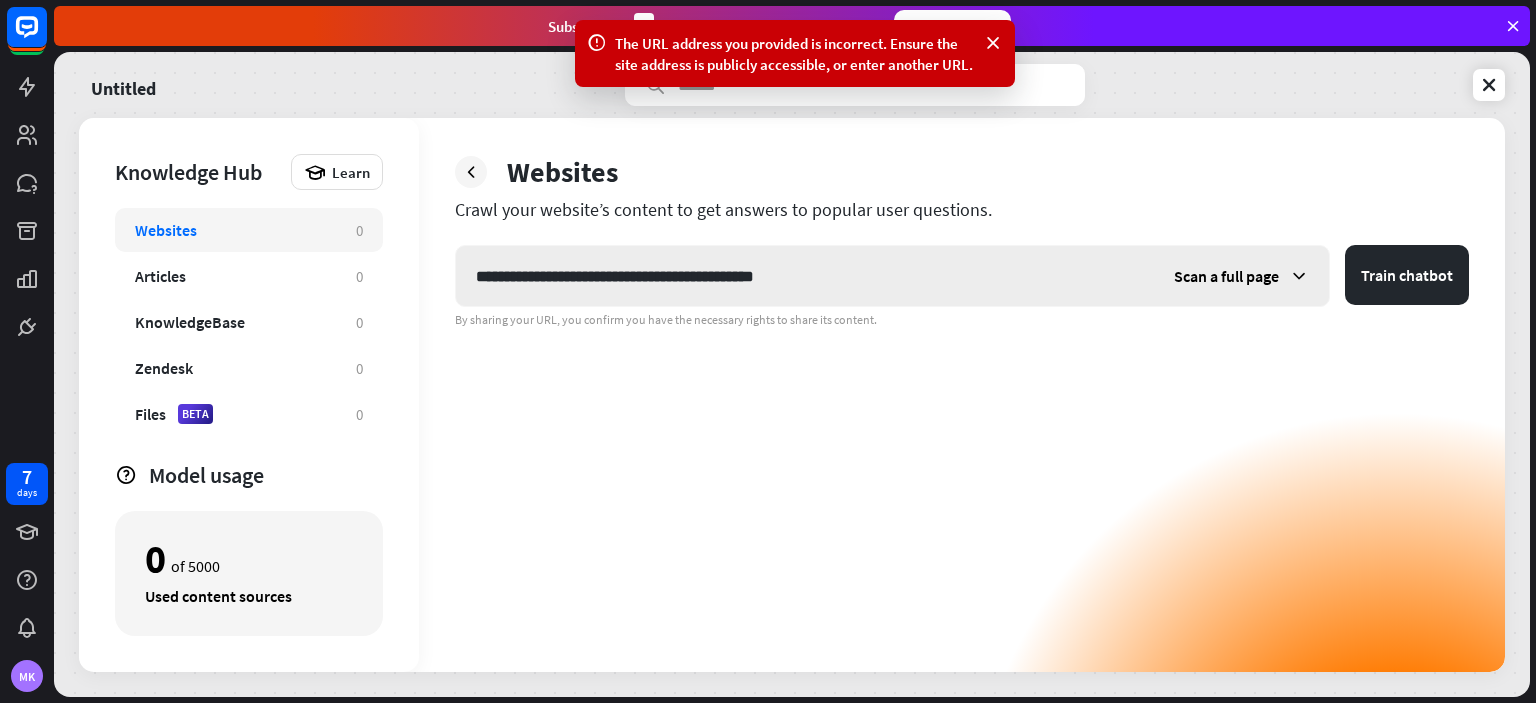 click on "Scan a full page" at bounding box center (1226, 276) 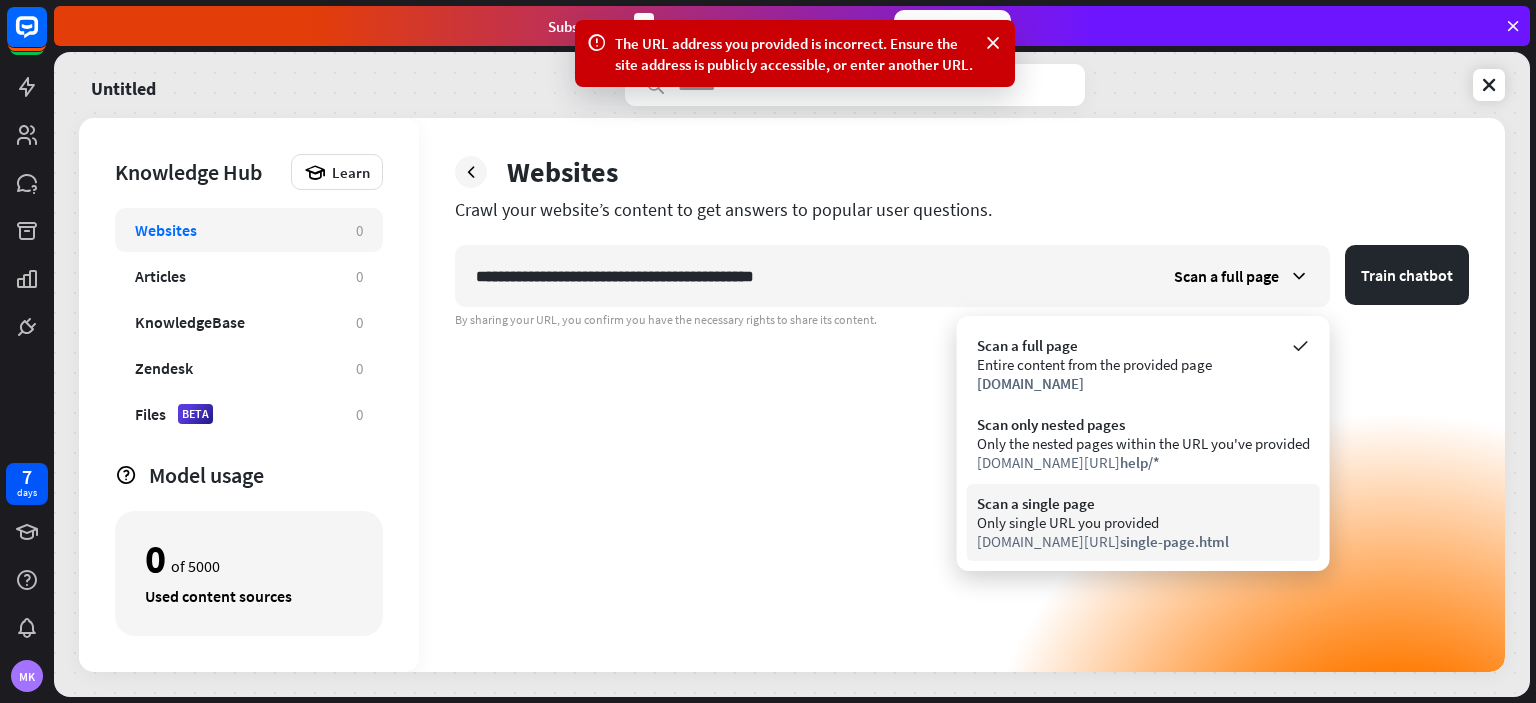 click on "single-page.html" at bounding box center (1174, 541) 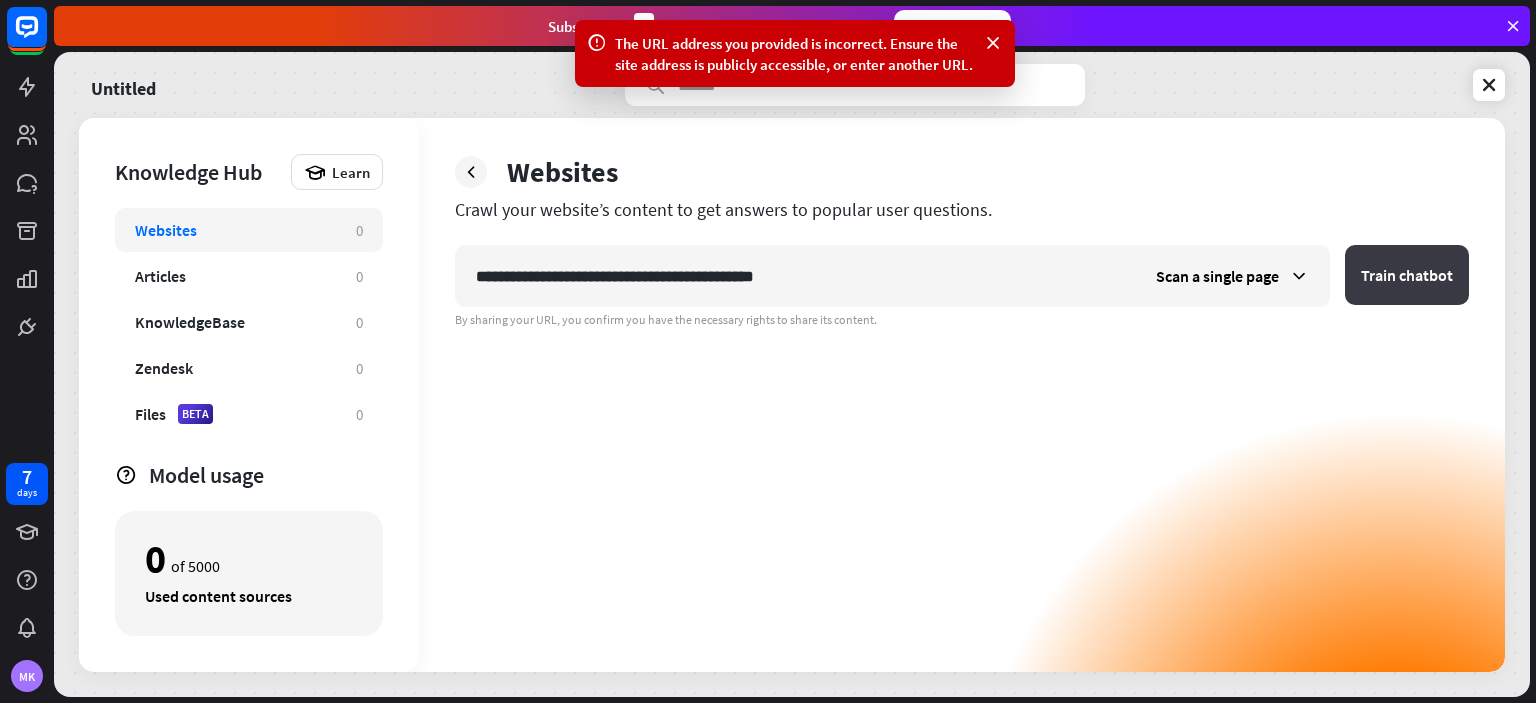 click on "Train chatbot" at bounding box center [1407, 275] 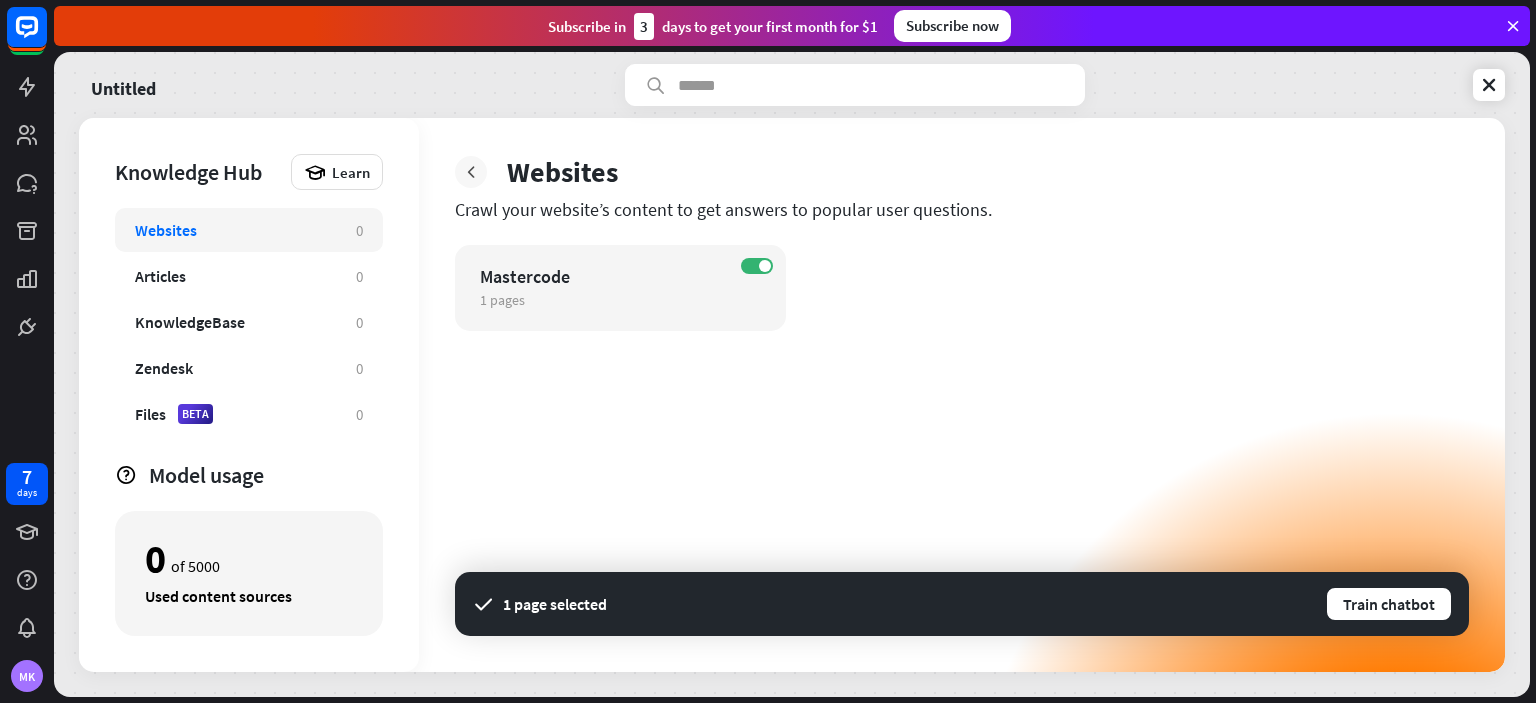 click at bounding box center (471, 172) 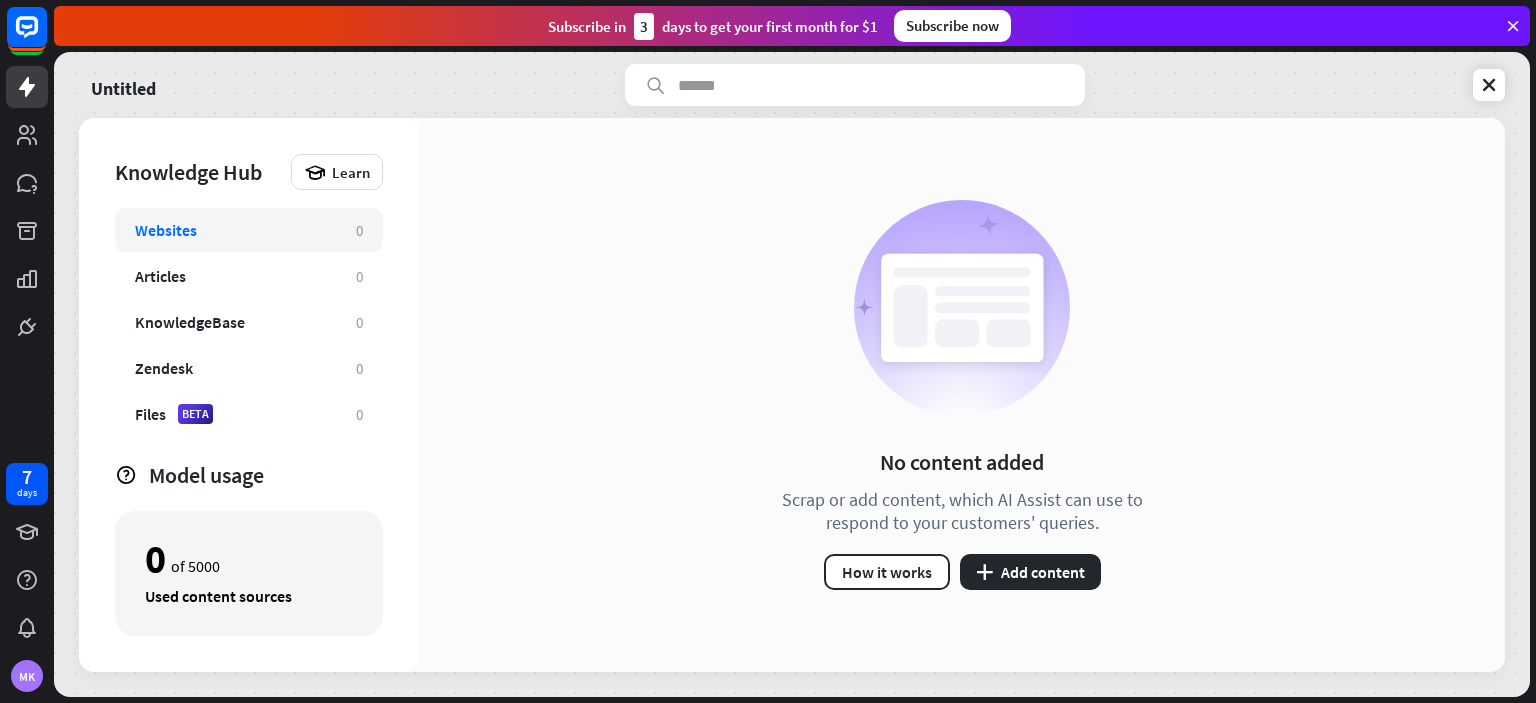 click on "Websites" at bounding box center [235, 230] 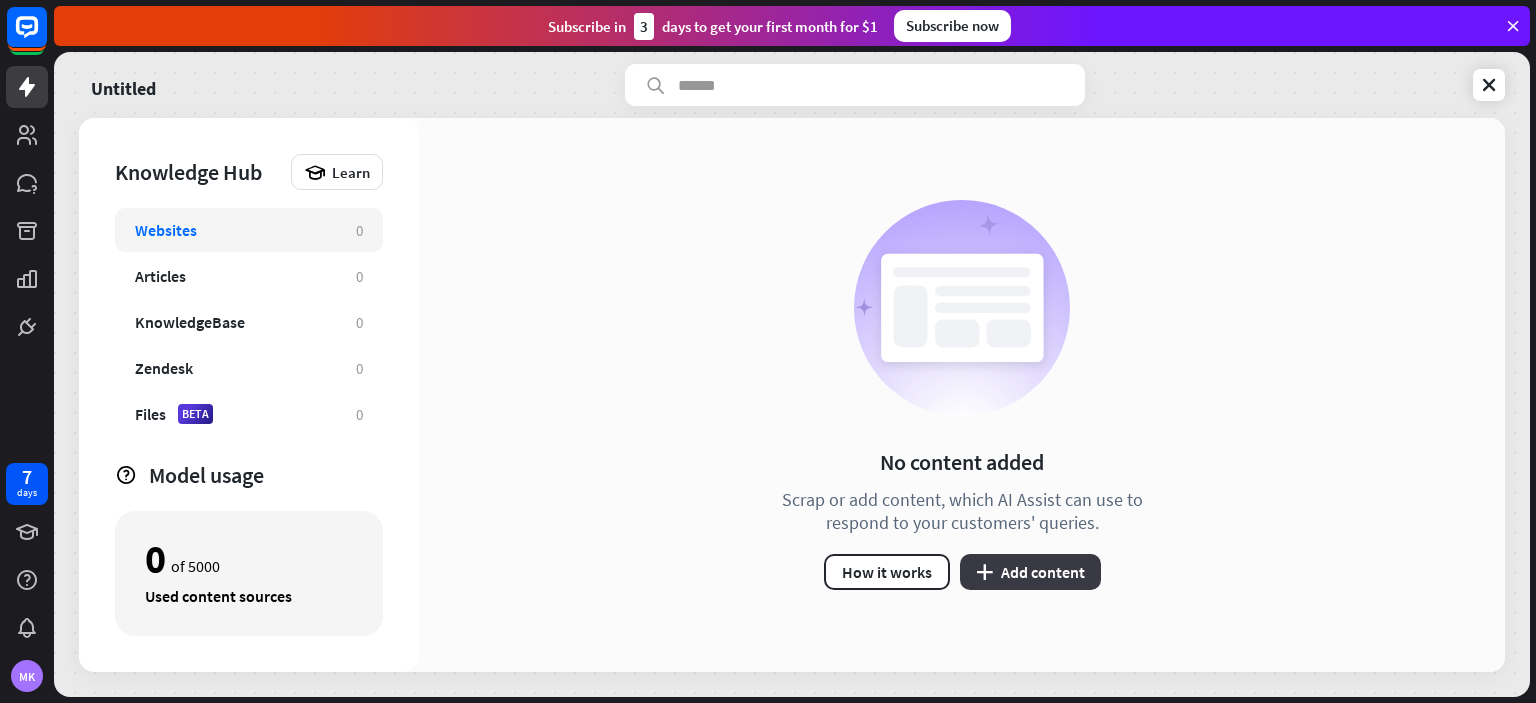 click on "plus
Add content" at bounding box center (1030, 572) 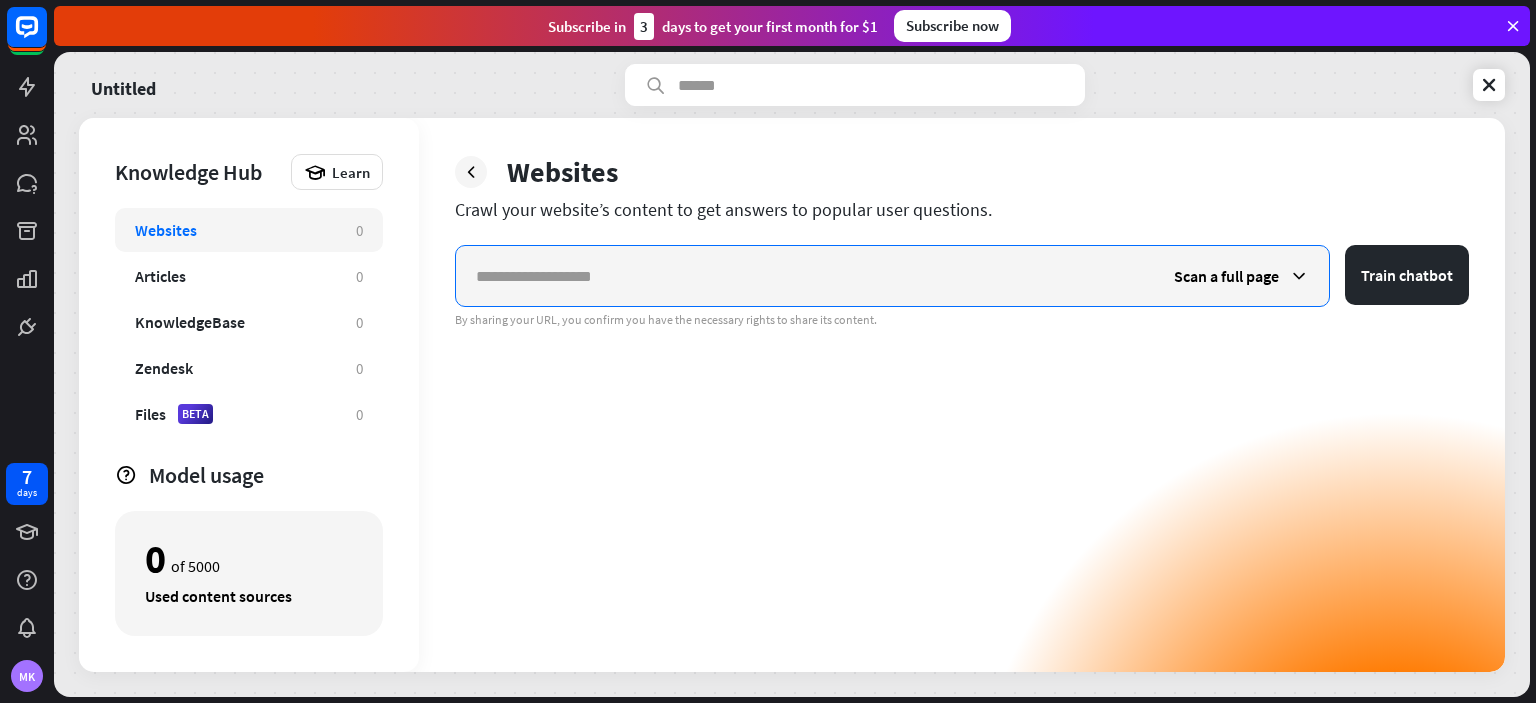 paste on "**********" 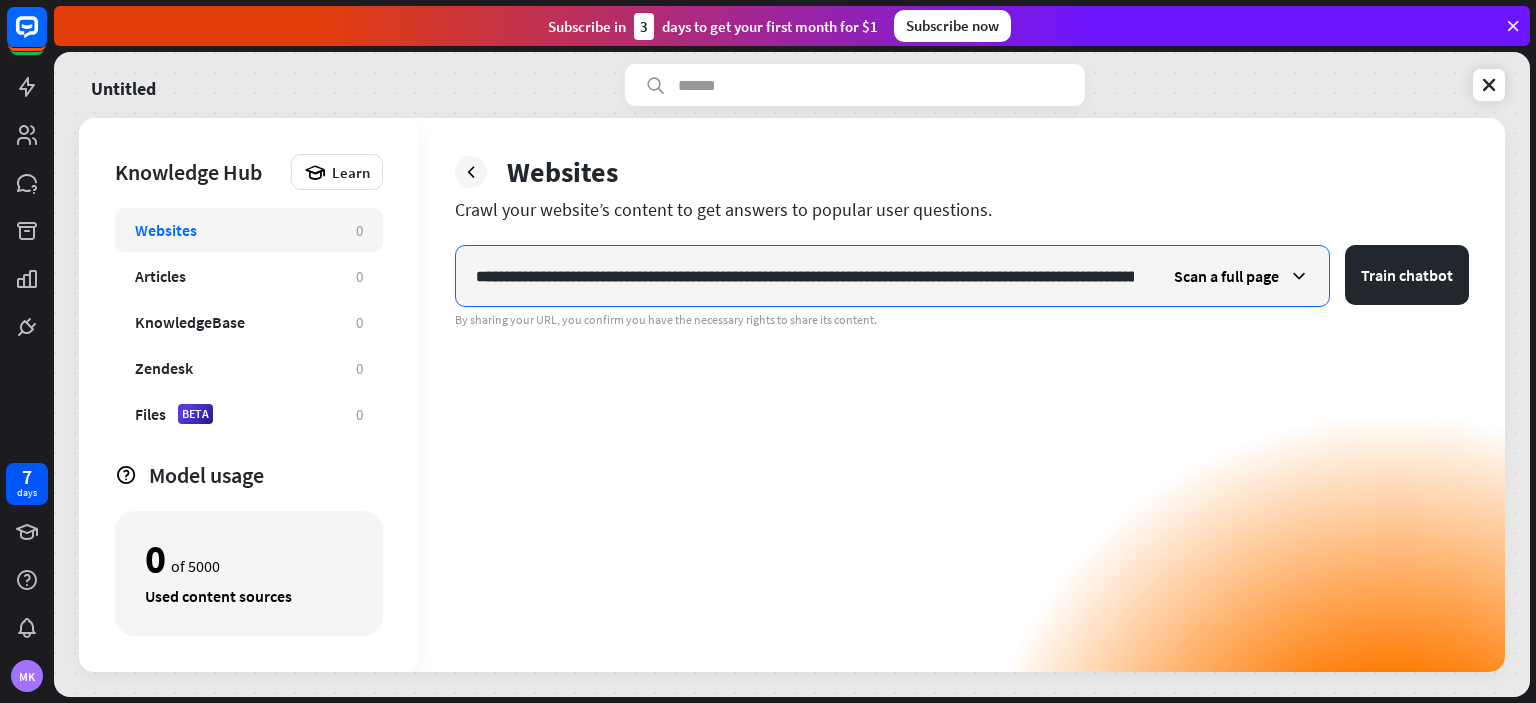 scroll, scrollTop: 0, scrollLeft: 172, axis: horizontal 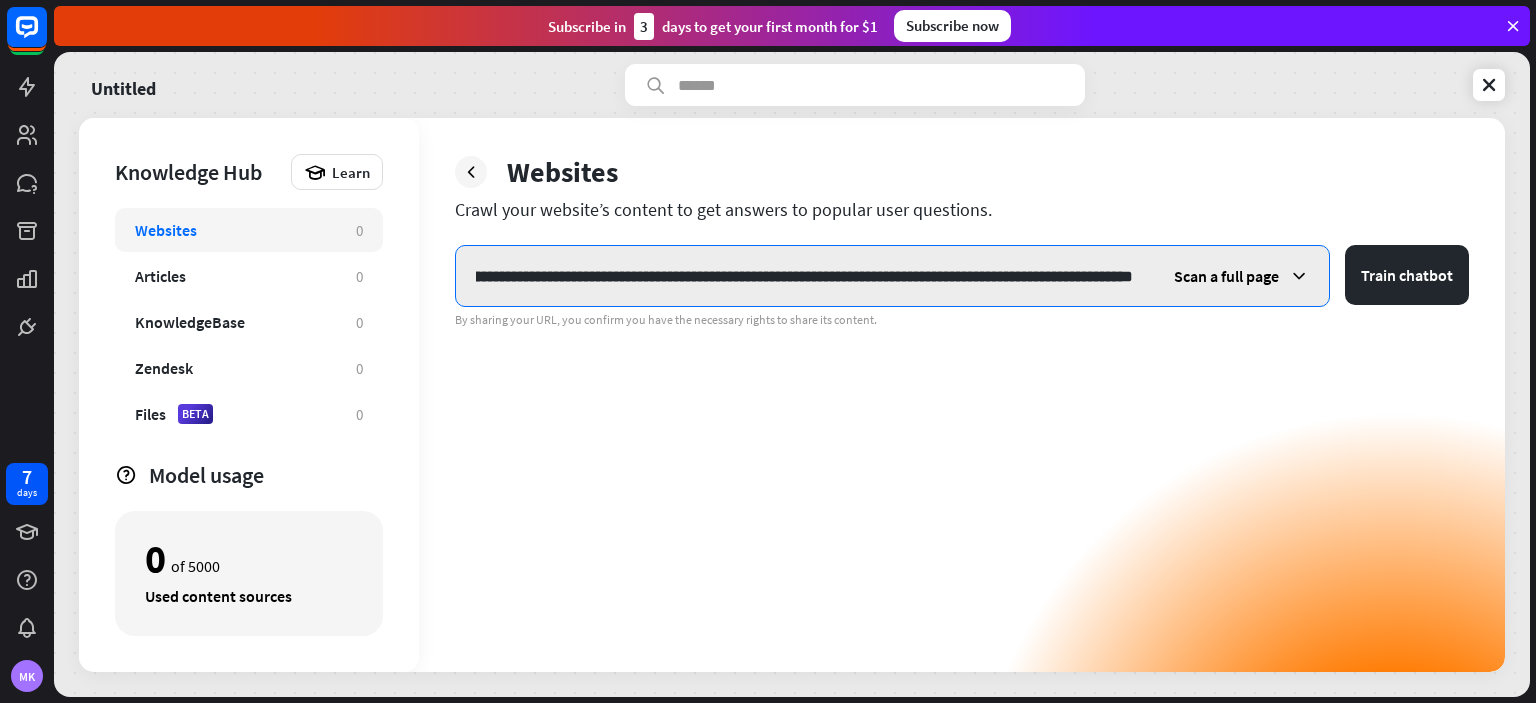 type on "**********" 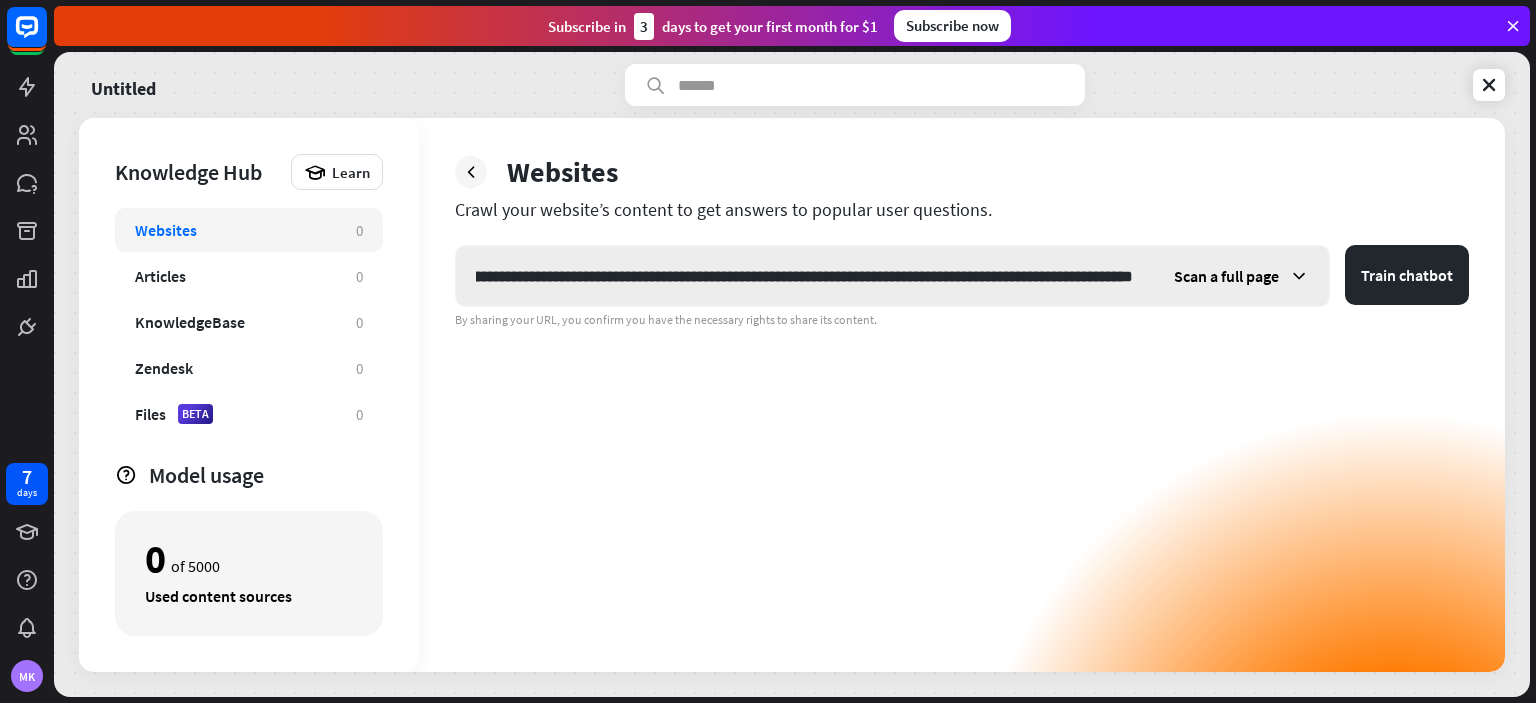 click at bounding box center [1299, 276] 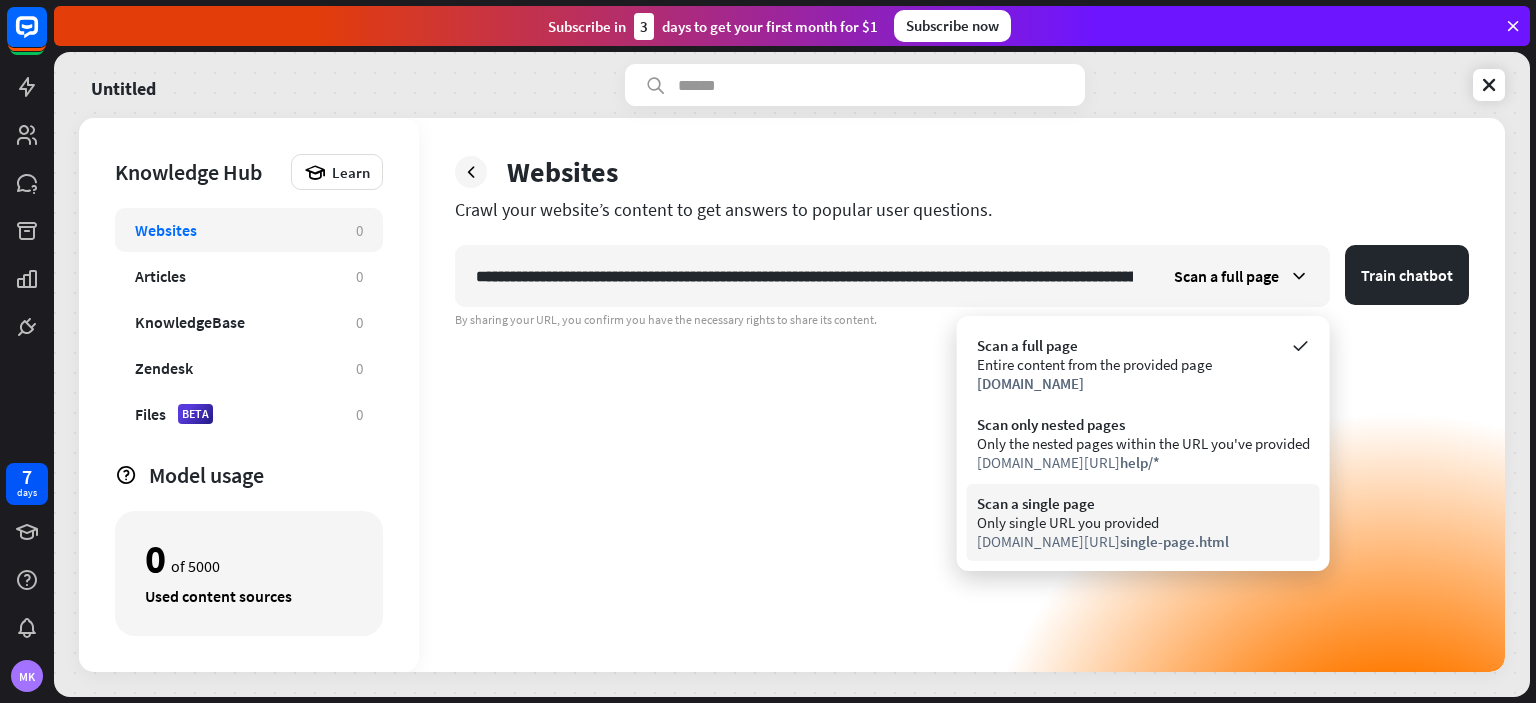 click on "Only single URL you provided" at bounding box center (1143, 522) 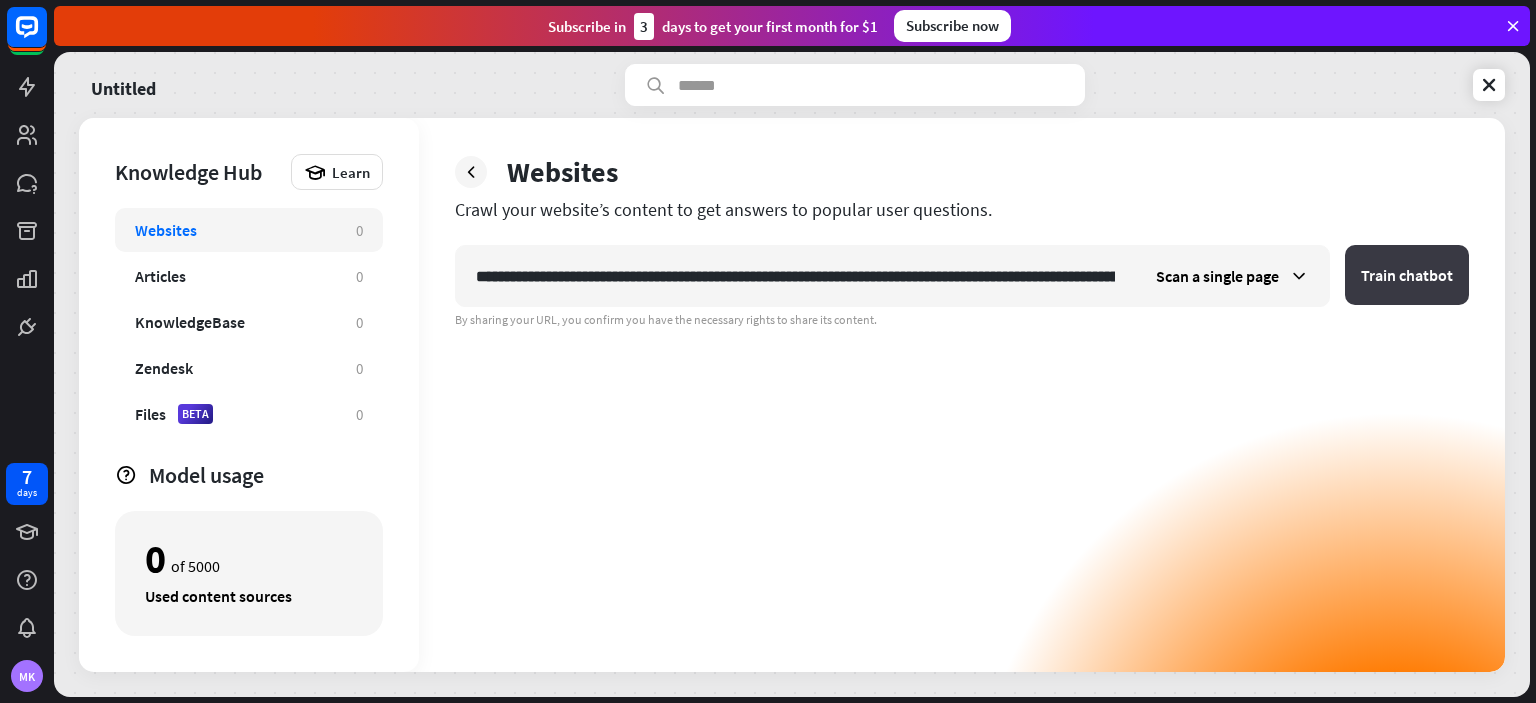 click on "Train chatbot" at bounding box center [1407, 275] 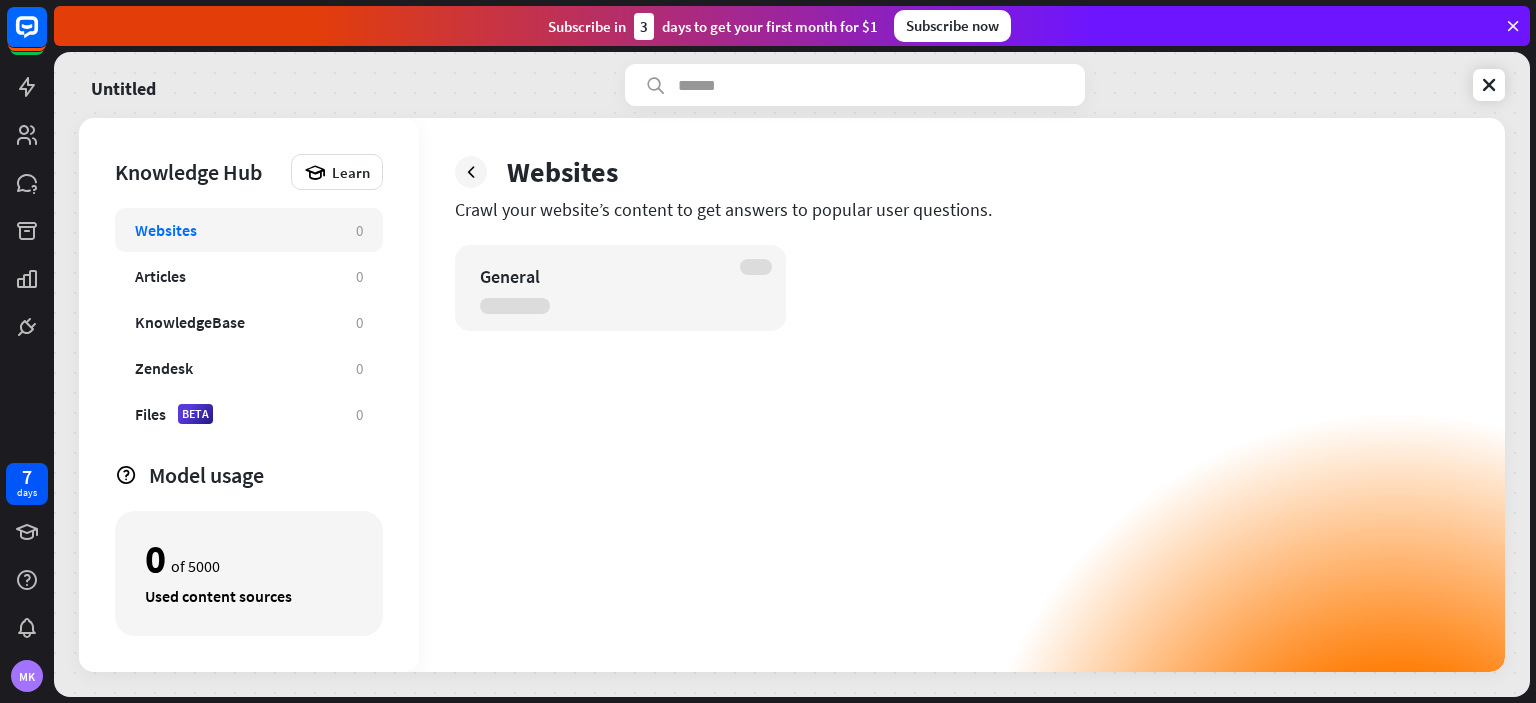 click on "General" at bounding box center [603, 276] 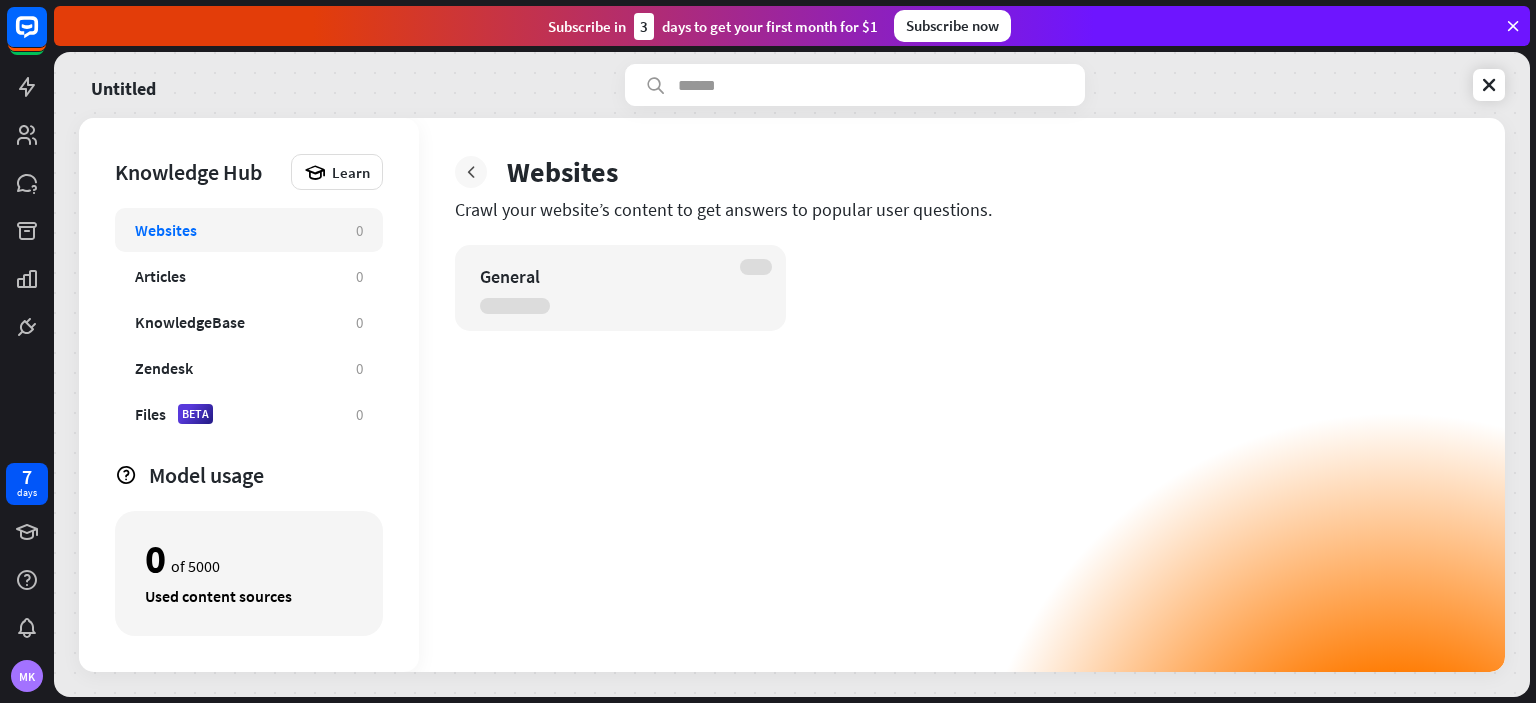 click at bounding box center [471, 172] 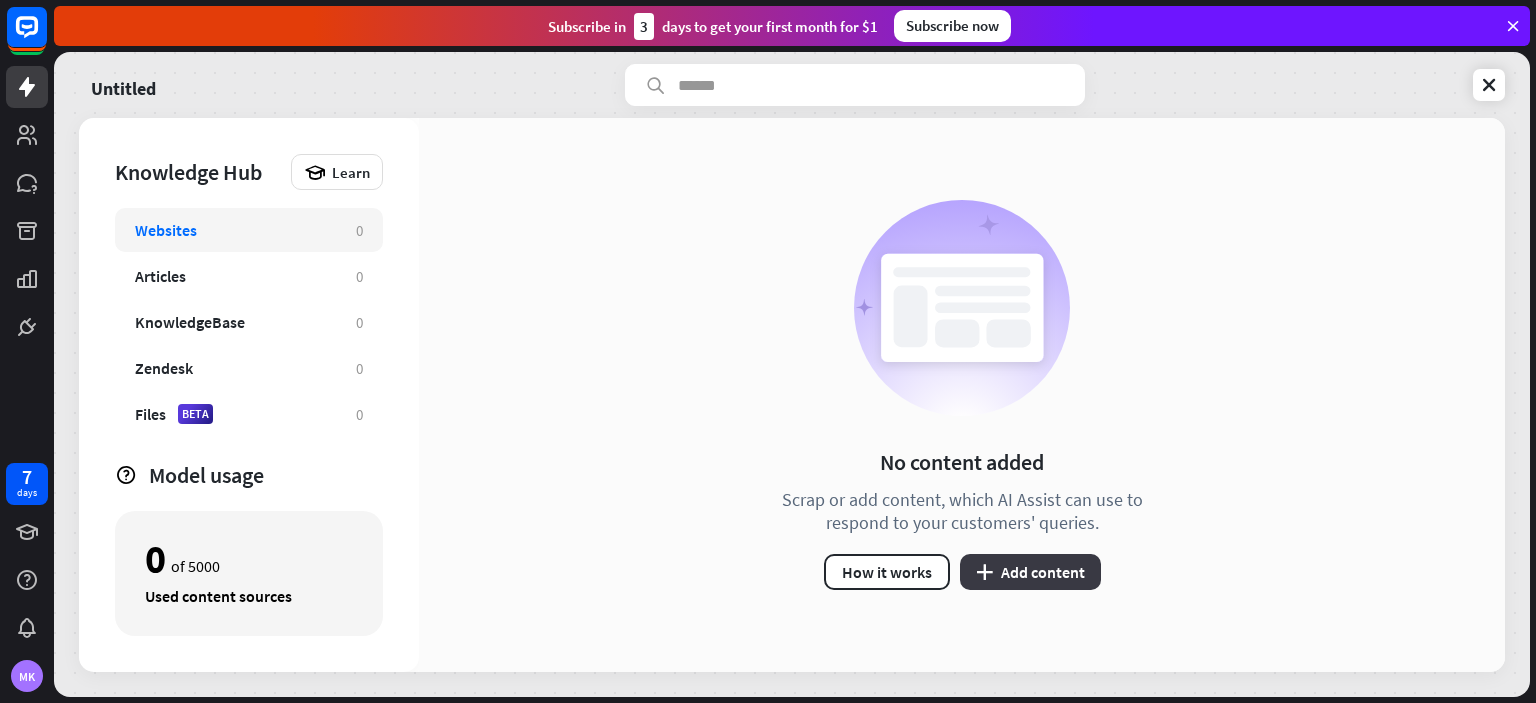 click on "plus" at bounding box center [984, 572] 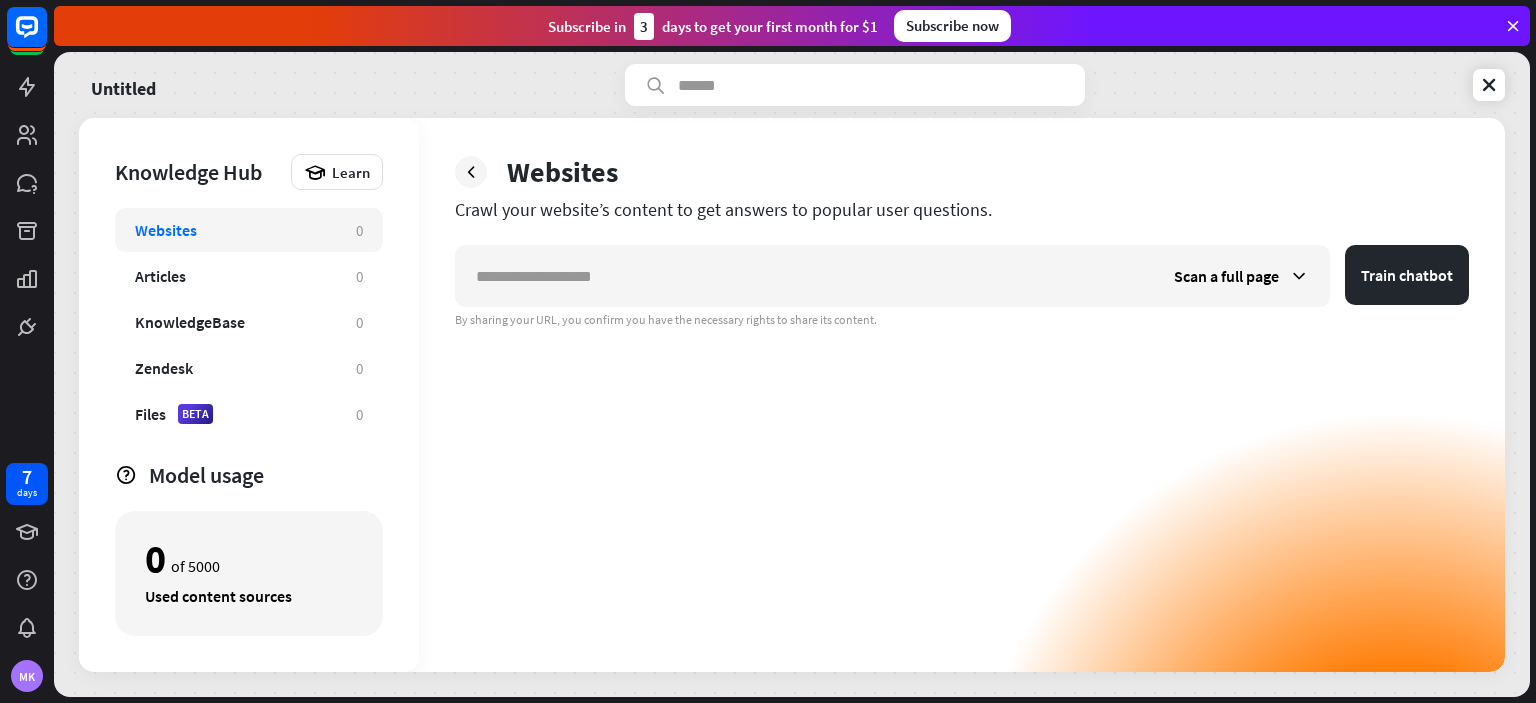 click on "Scan a full page
Train chatbot
By sharing your URL, you confirm you have the necessary rights to
share its content." at bounding box center [962, 458] 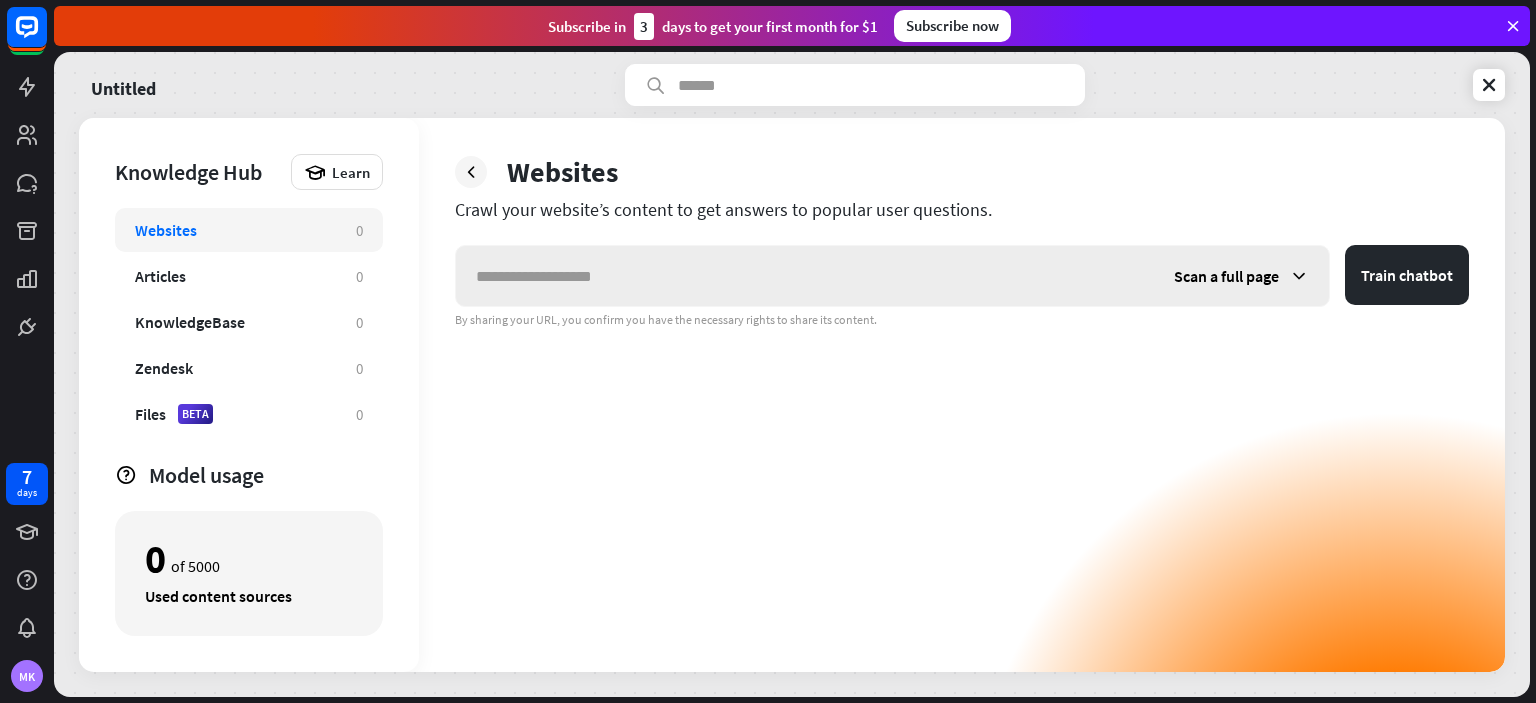 click on "Scan a full page" at bounding box center (1241, 276) 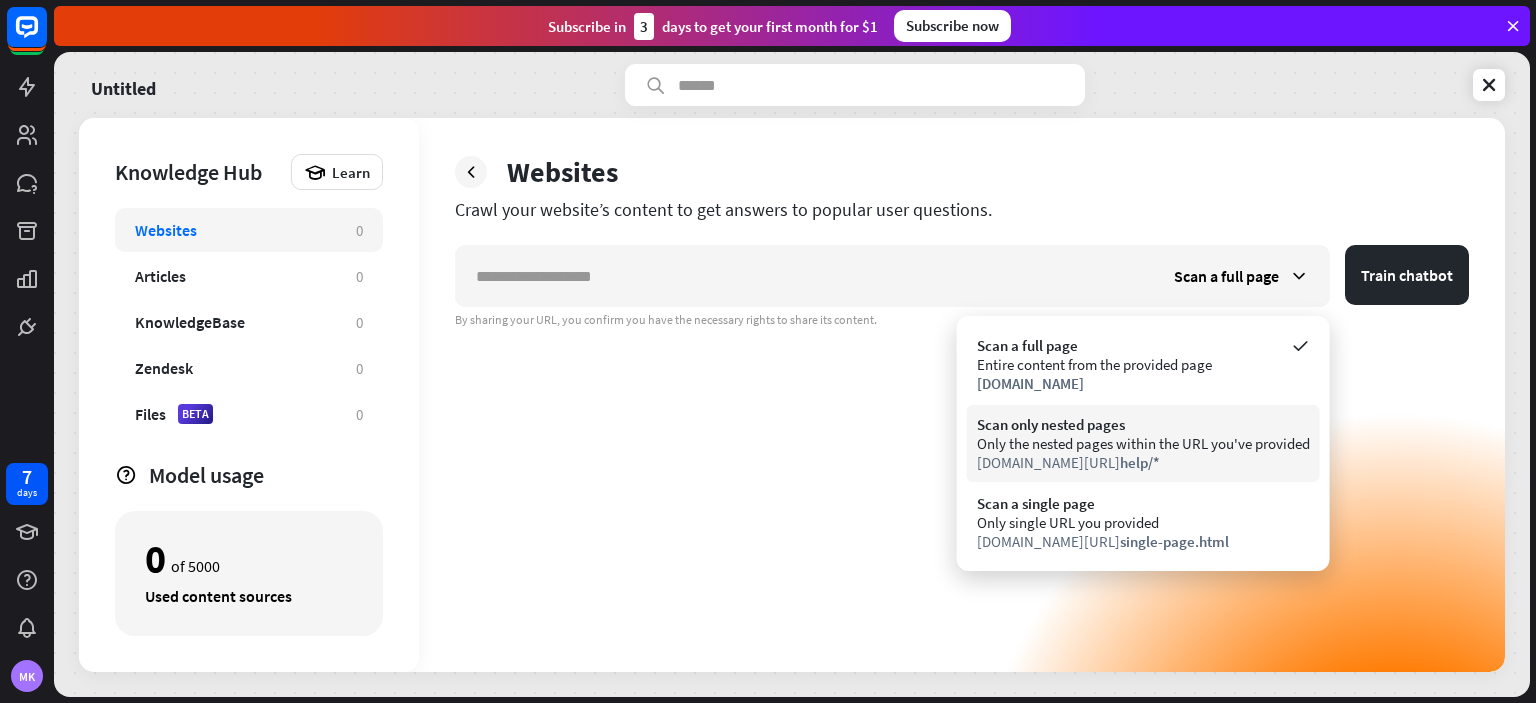 click on "Only the nested pages within the URL you've provided" at bounding box center (1143, 443) 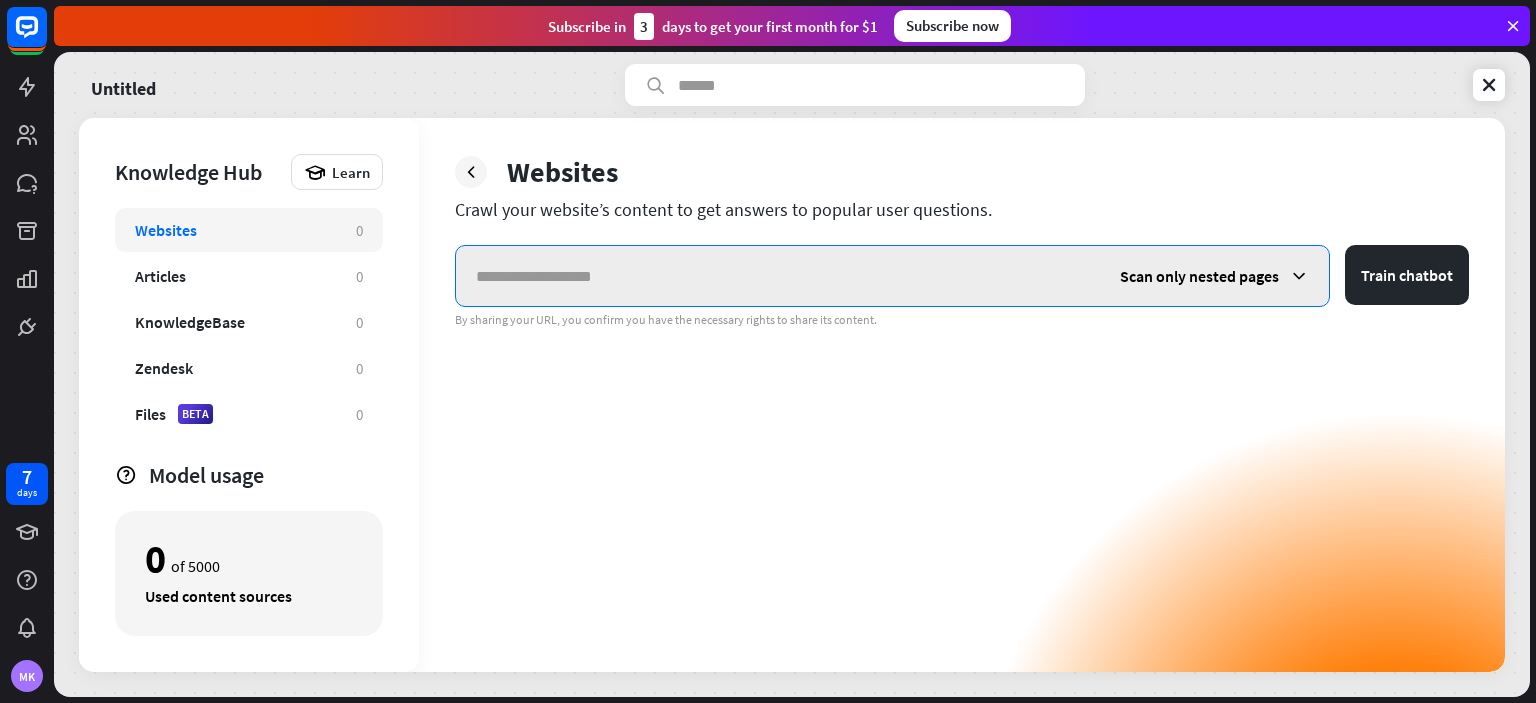 click at bounding box center (778, 276) 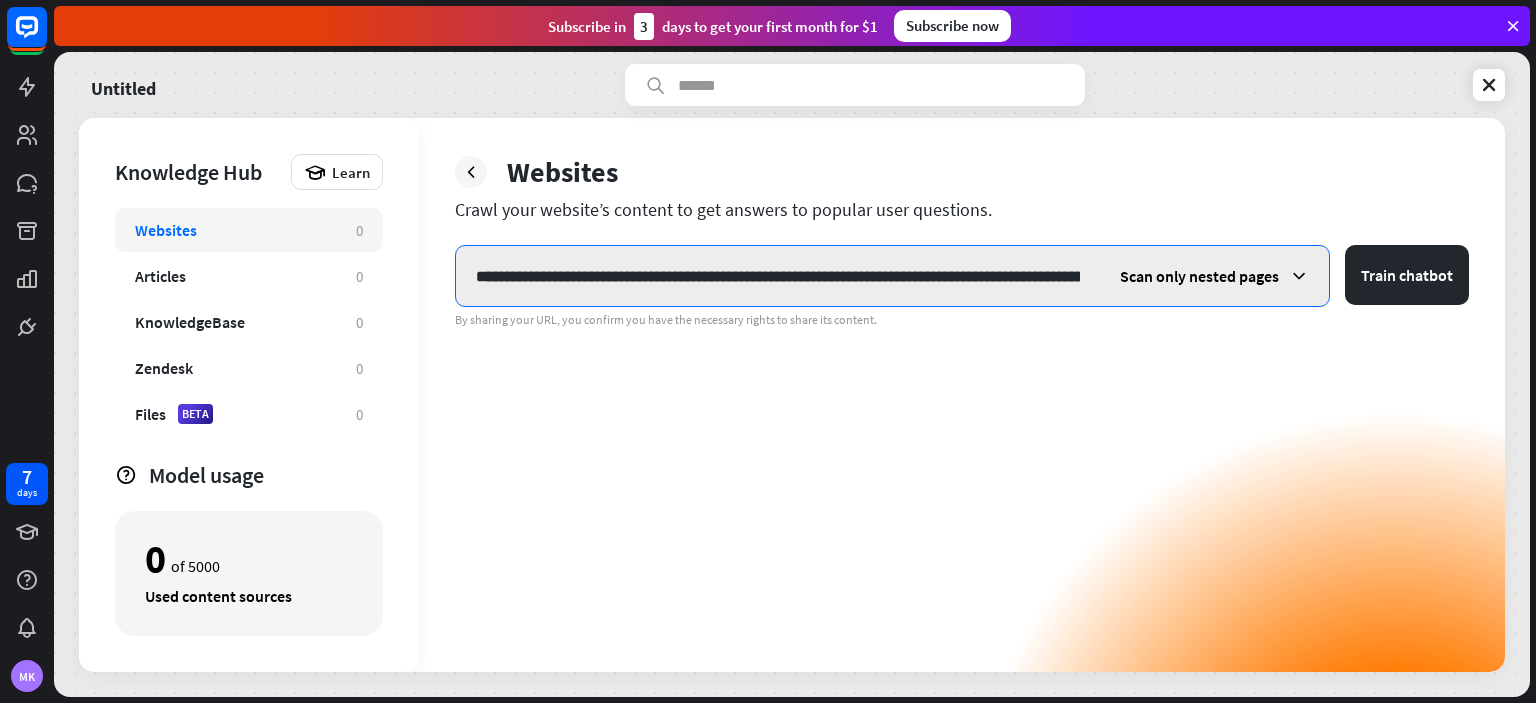 scroll, scrollTop: 0, scrollLeft: 224, axis: horizontal 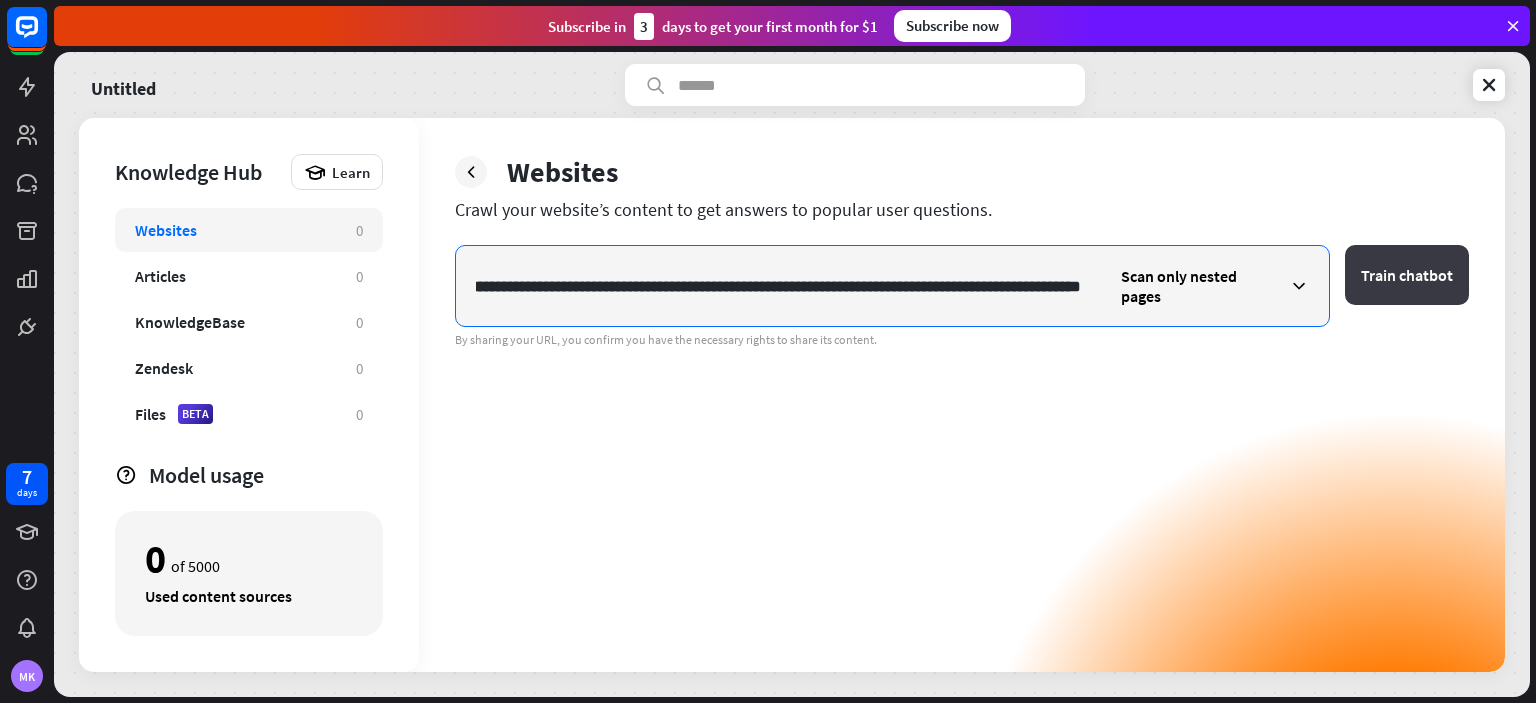 type on "**********" 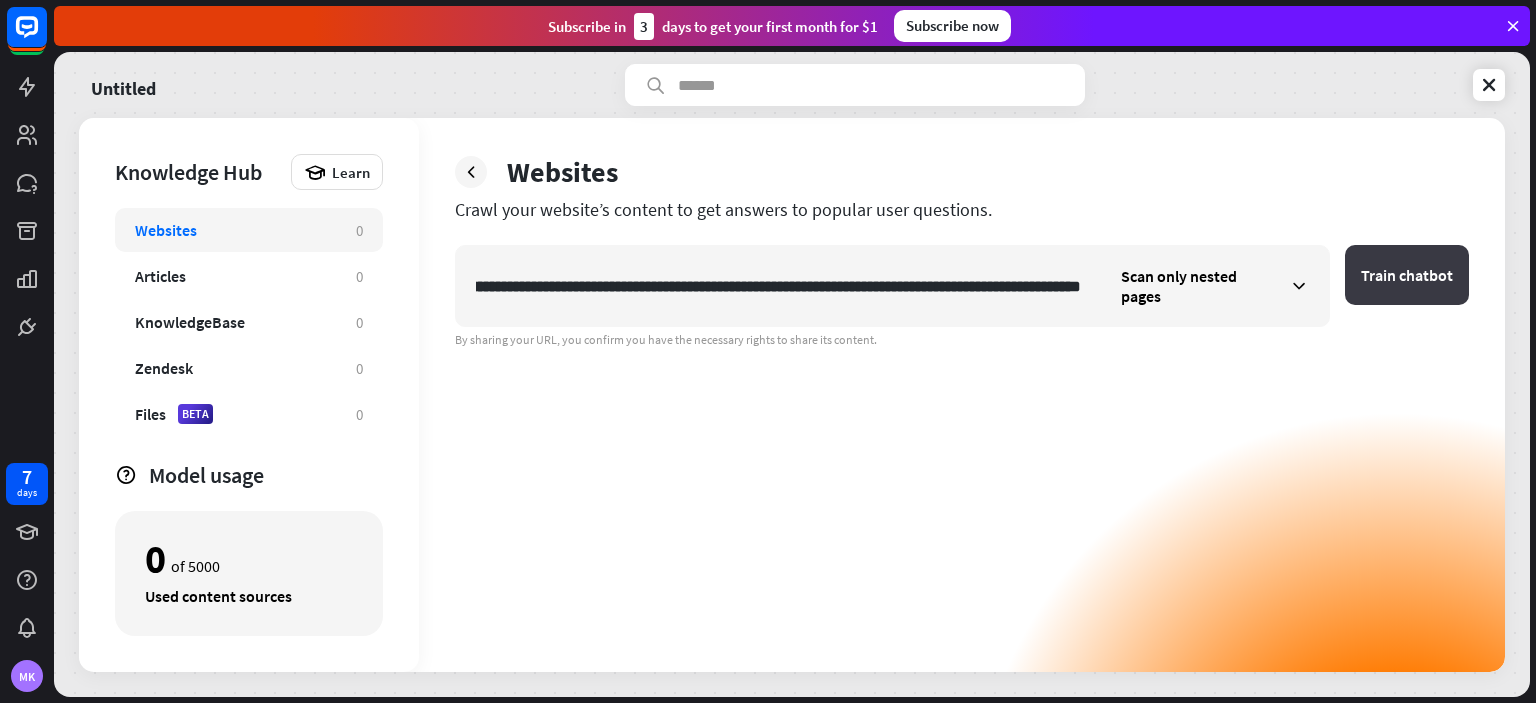 scroll, scrollTop: 0, scrollLeft: 0, axis: both 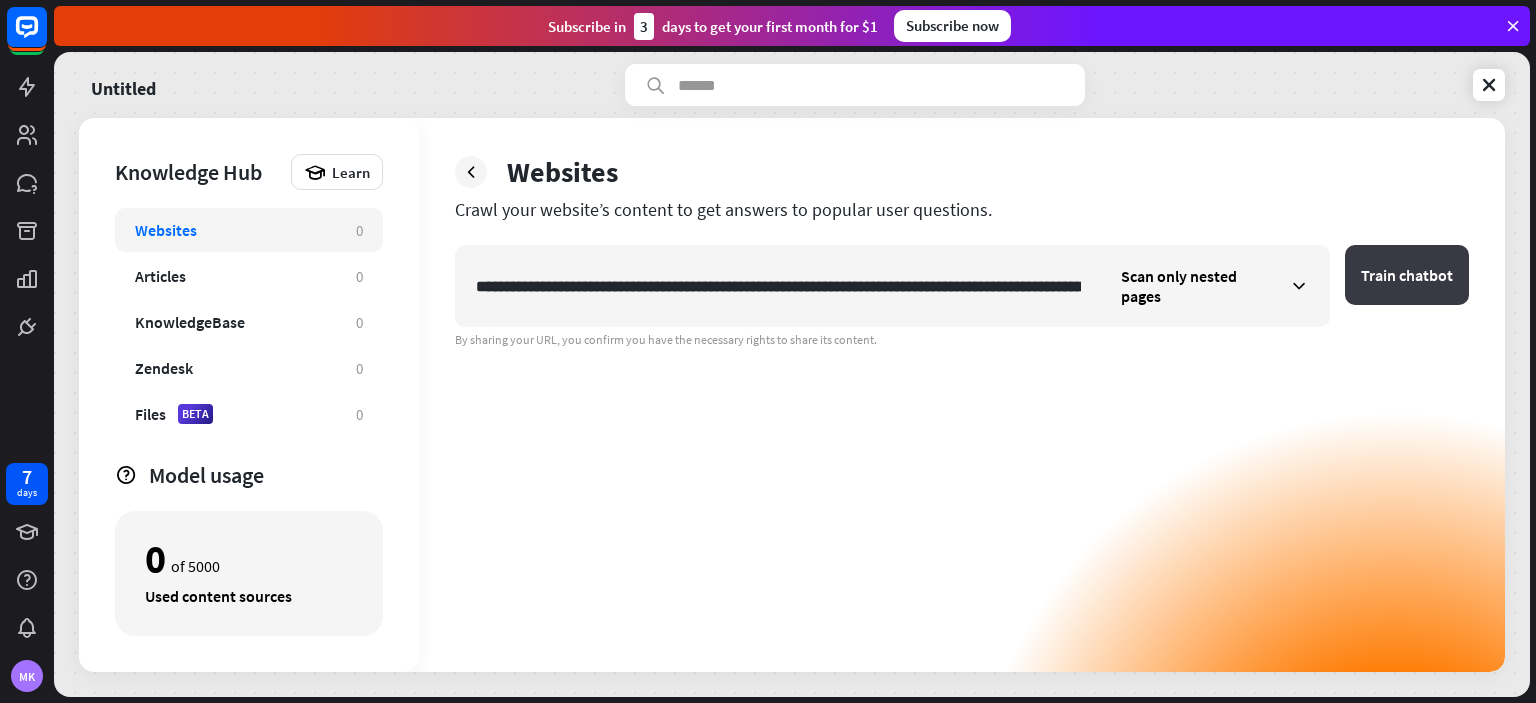click on "Train chatbot" at bounding box center (1407, 275) 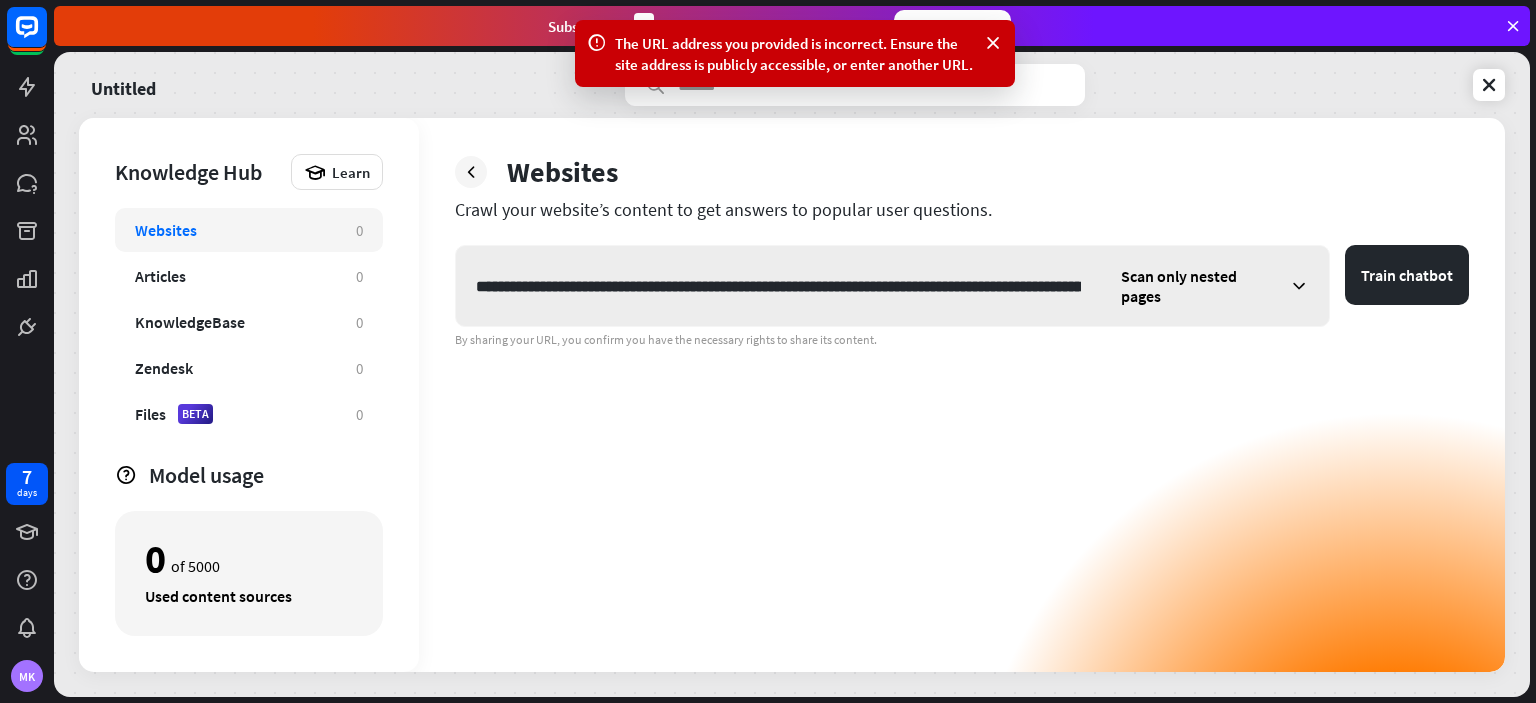 click on "Scan only nested pages" at bounding box center [1215, 286] 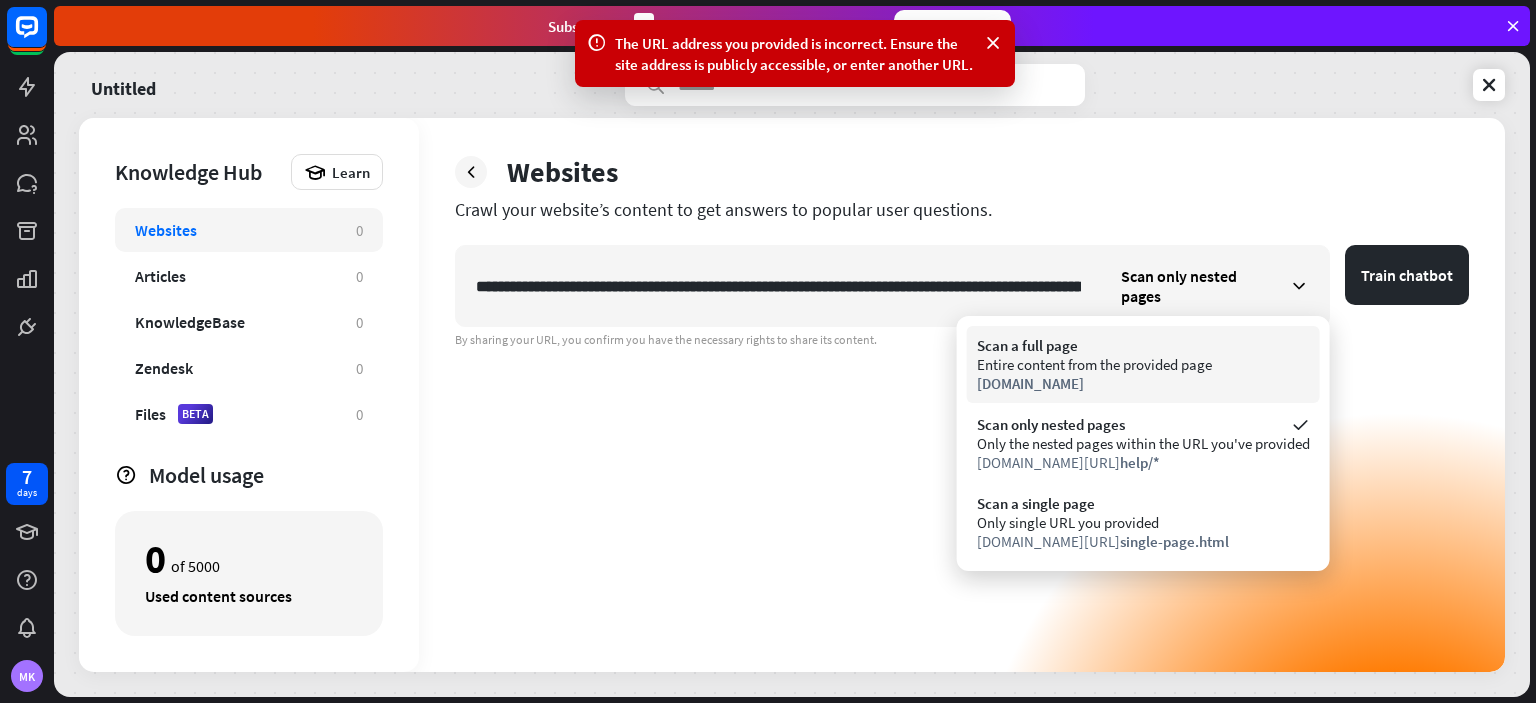 click on "Scan a full page" at bounding box center [1143, 345] 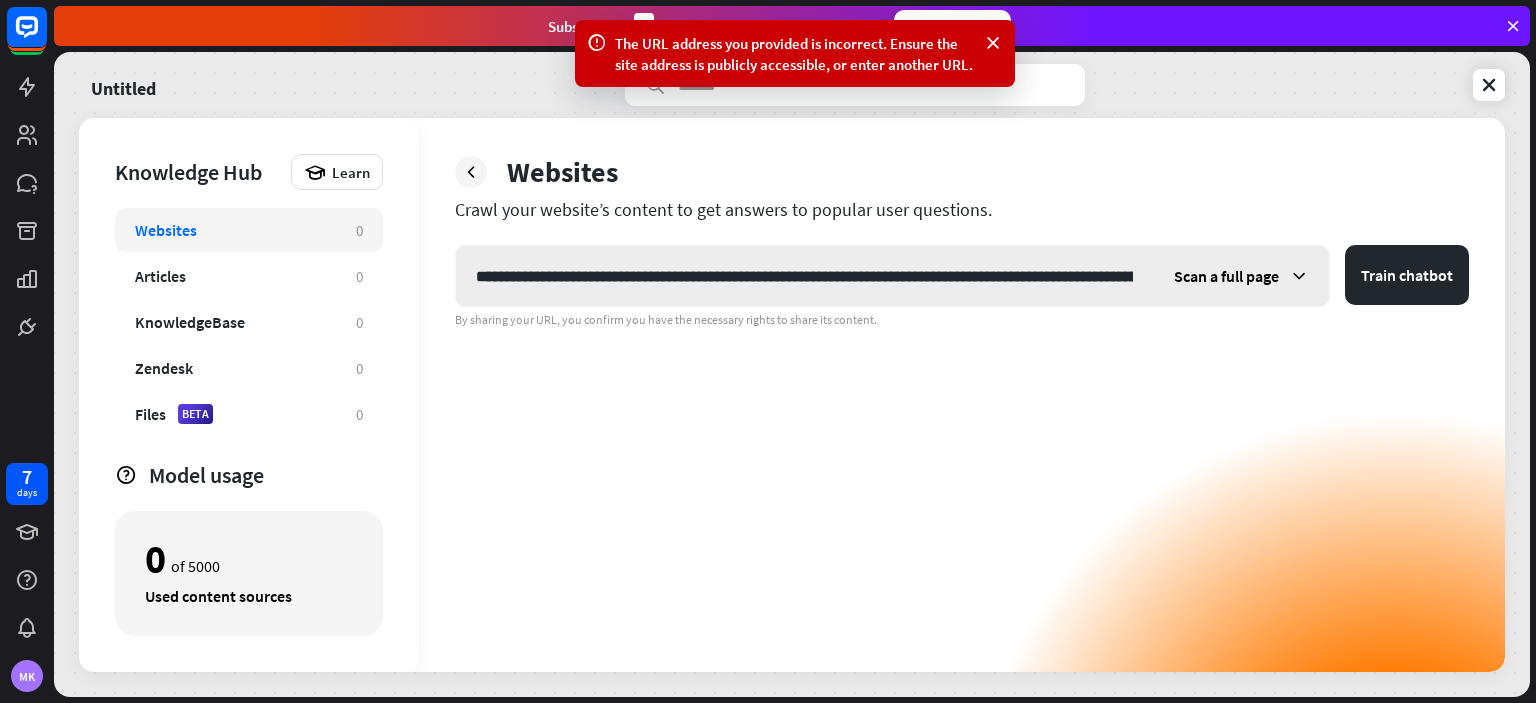 click on "Scan a full page" at bounding box center (1226, 276) 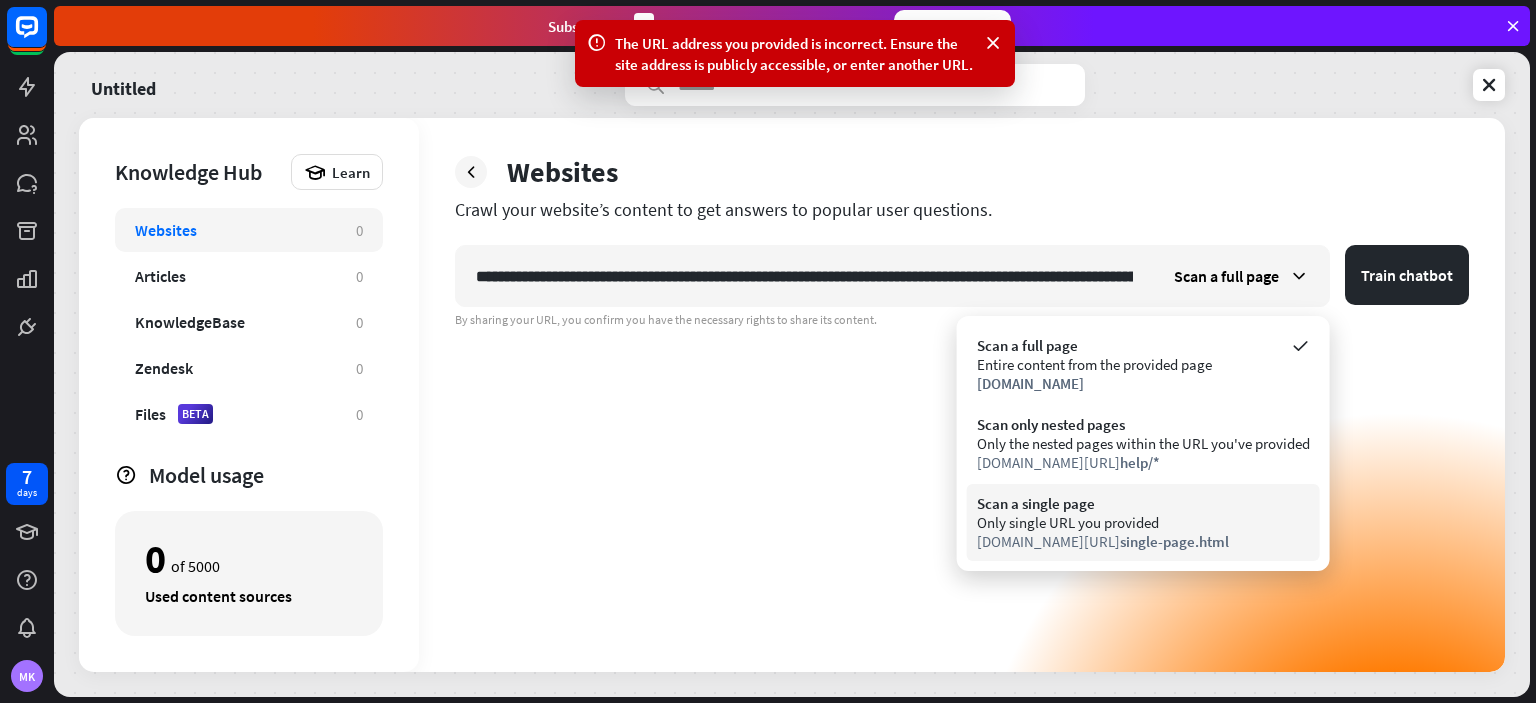 click on "Only single URL you provided" at bounding box center [1143, 522] 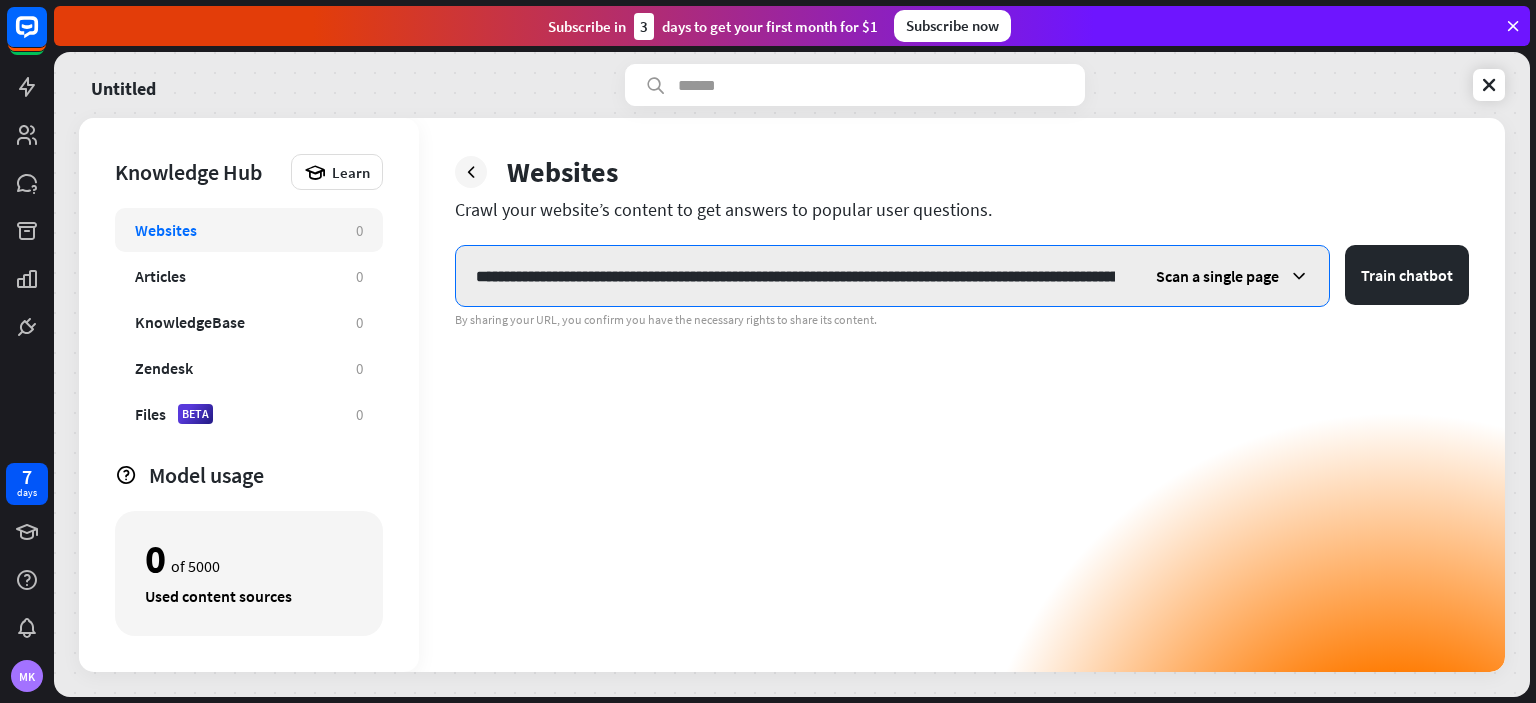 click on "**********" at bounding box center [795, 276] 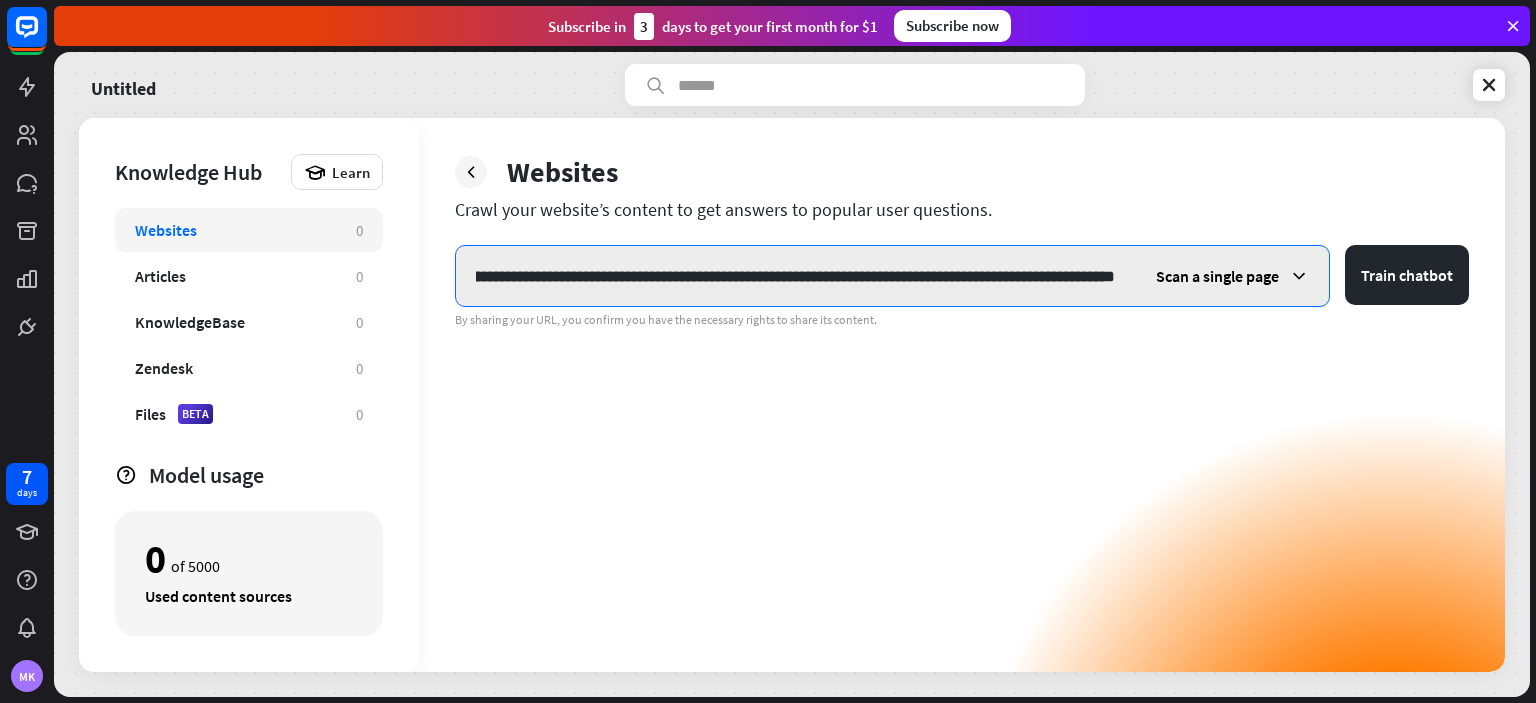 drag, startPoint x: 885, startPoint y: 269, endPoint x: 1241, endPoint y: 302, distance: 357.5262 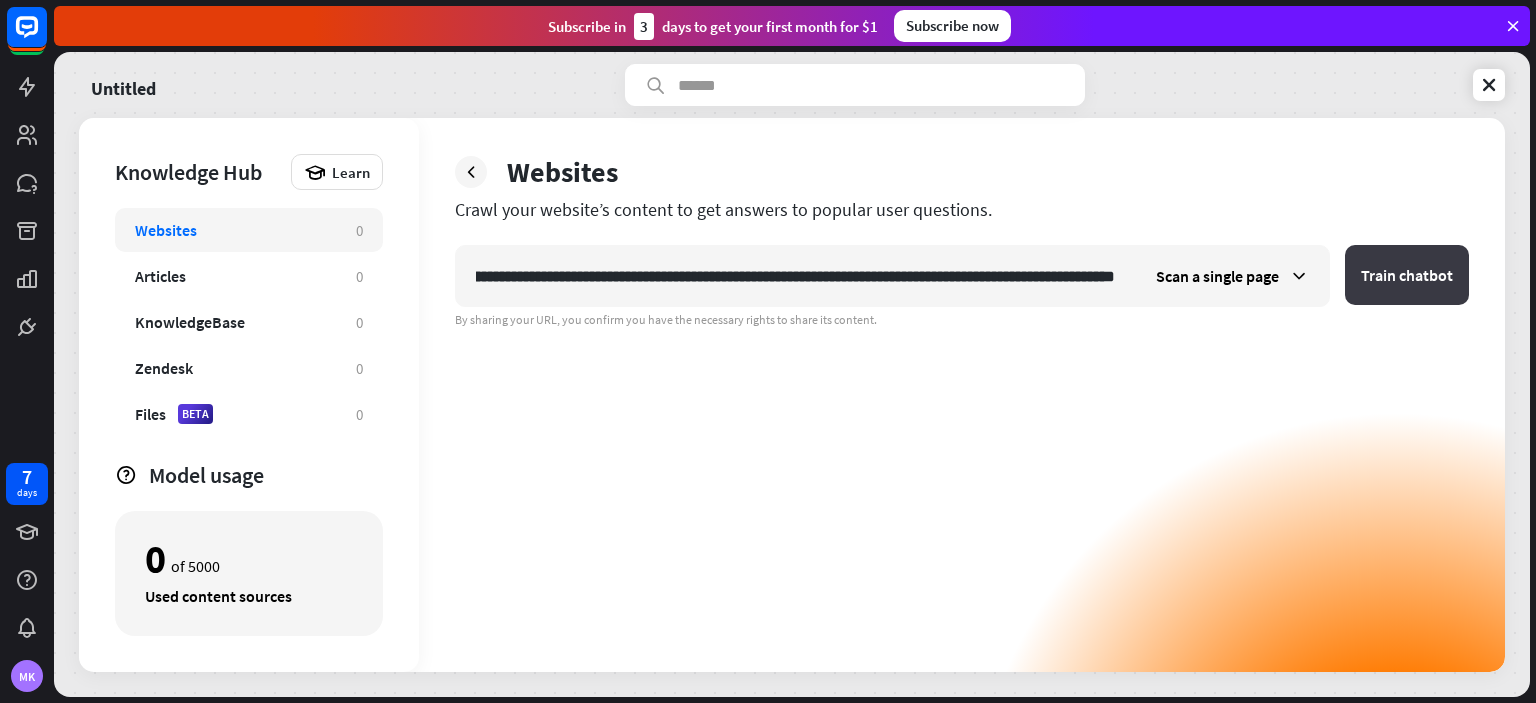 click on "Train chatbot" at bounding box center [1407, 275] 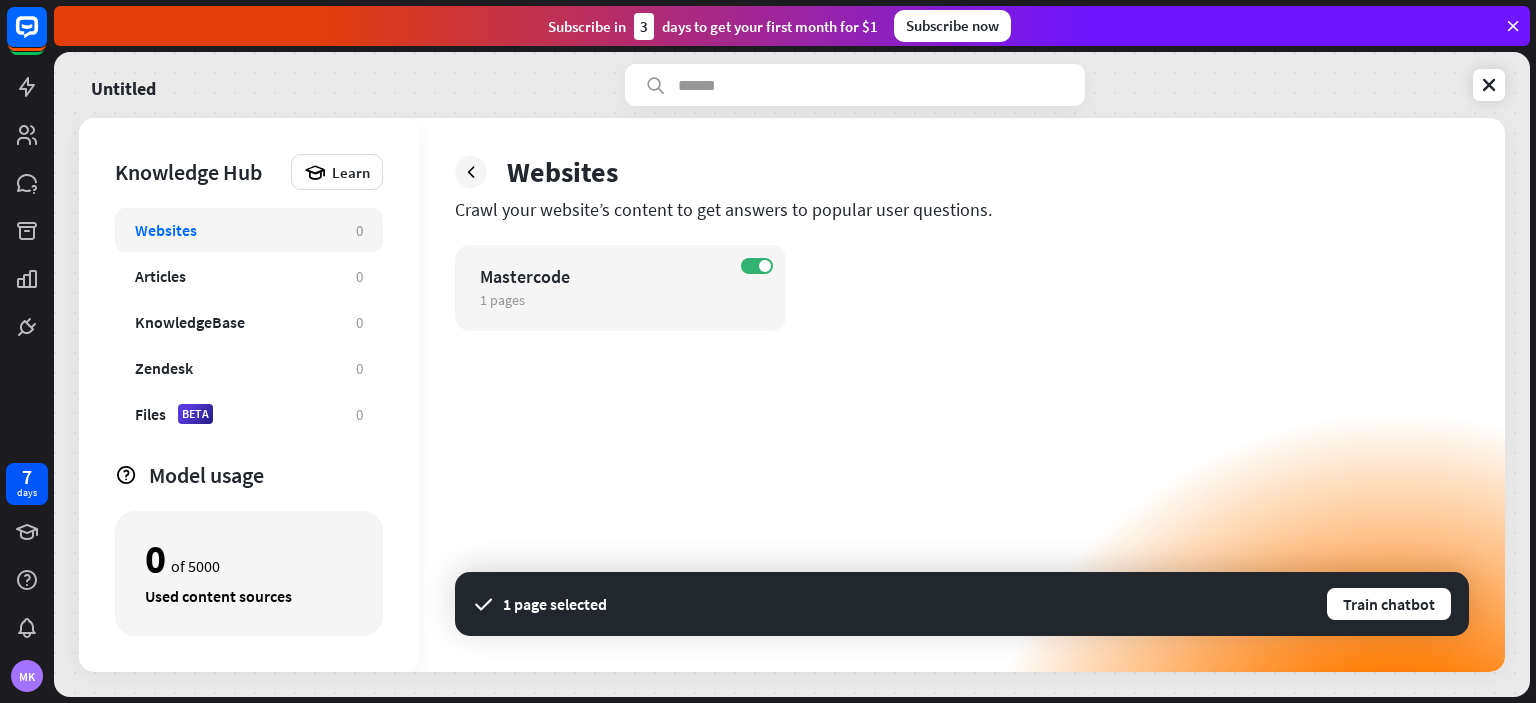 click on "ON
Mastercode   1 pages   edit
1 page selected
Train chatbot" at bounding box center [962, 458] 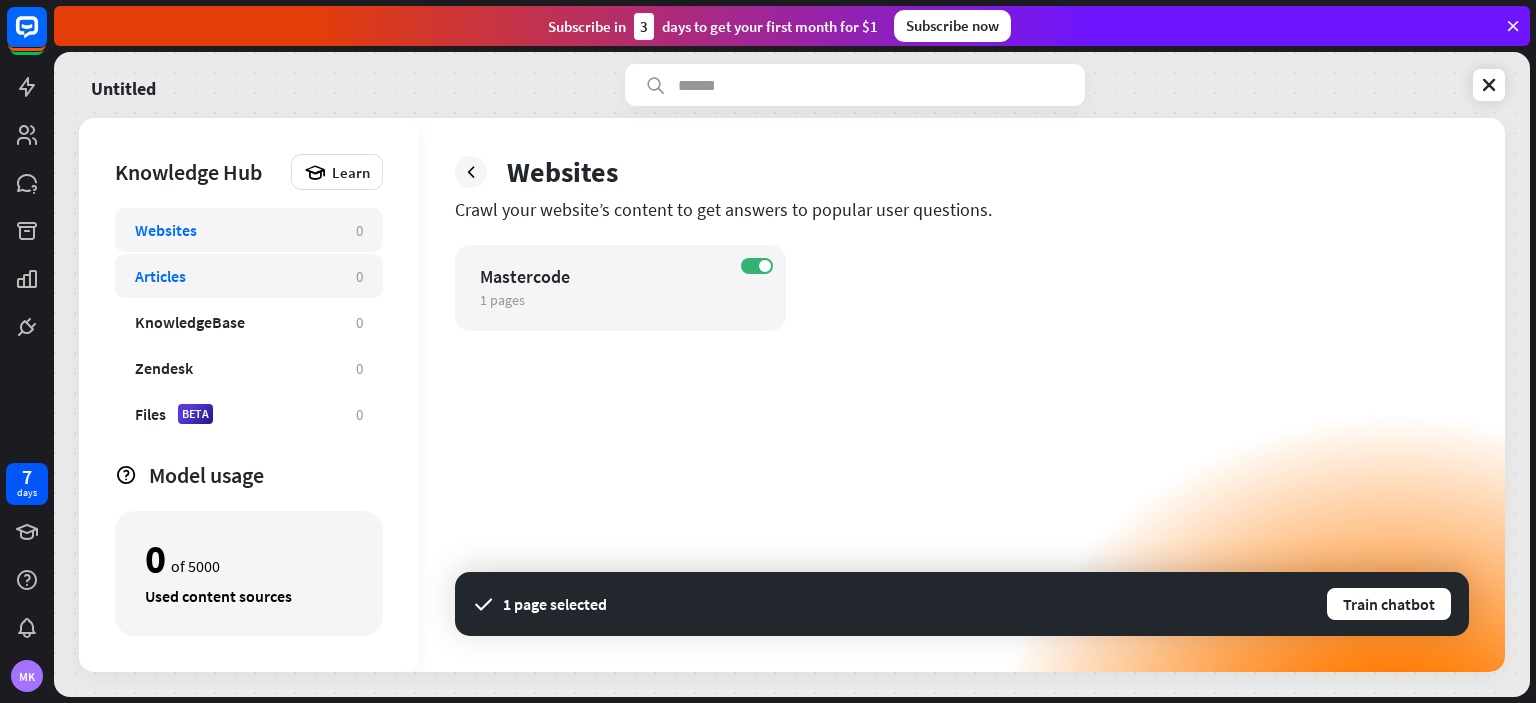 click on "Articles" at bounding box center (235, 276) 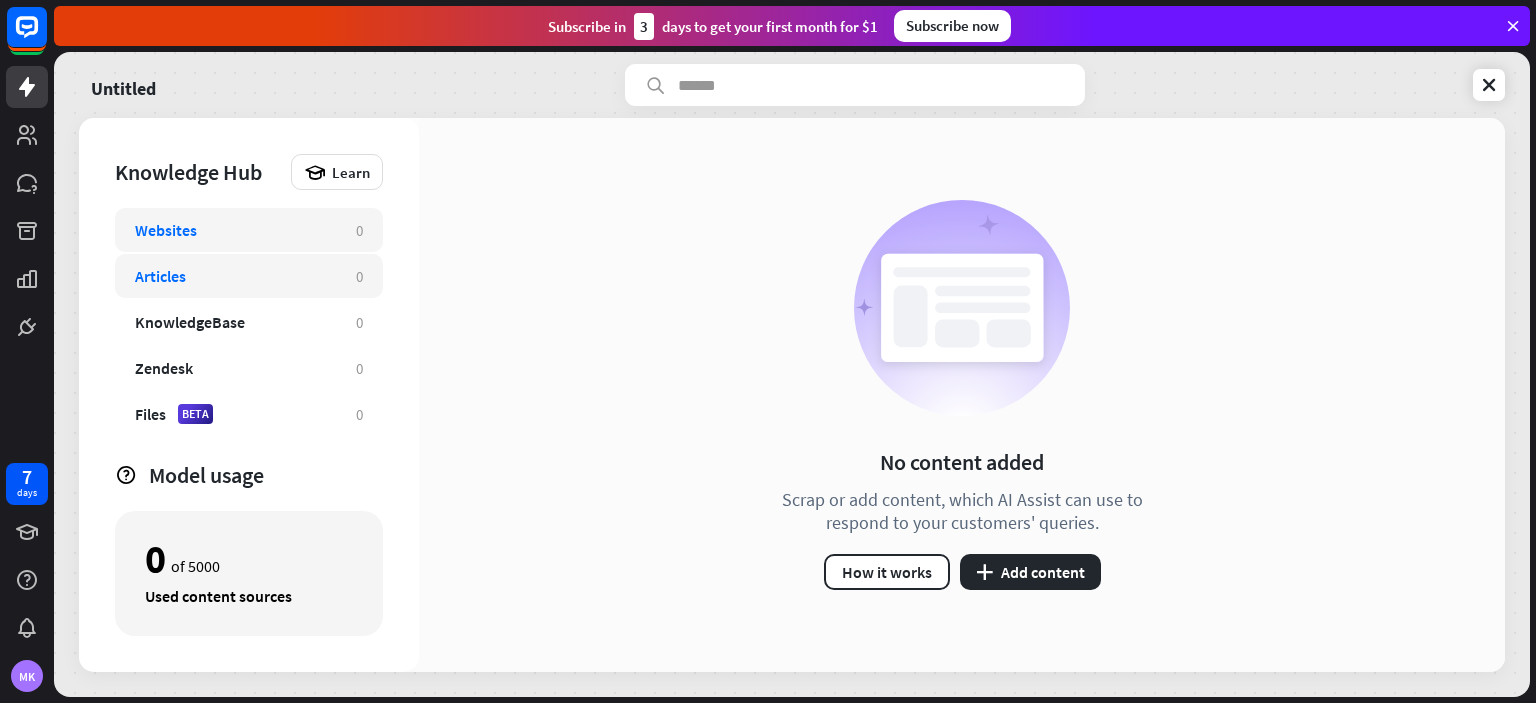 click on "Websites" at bounding box center (235, 230) 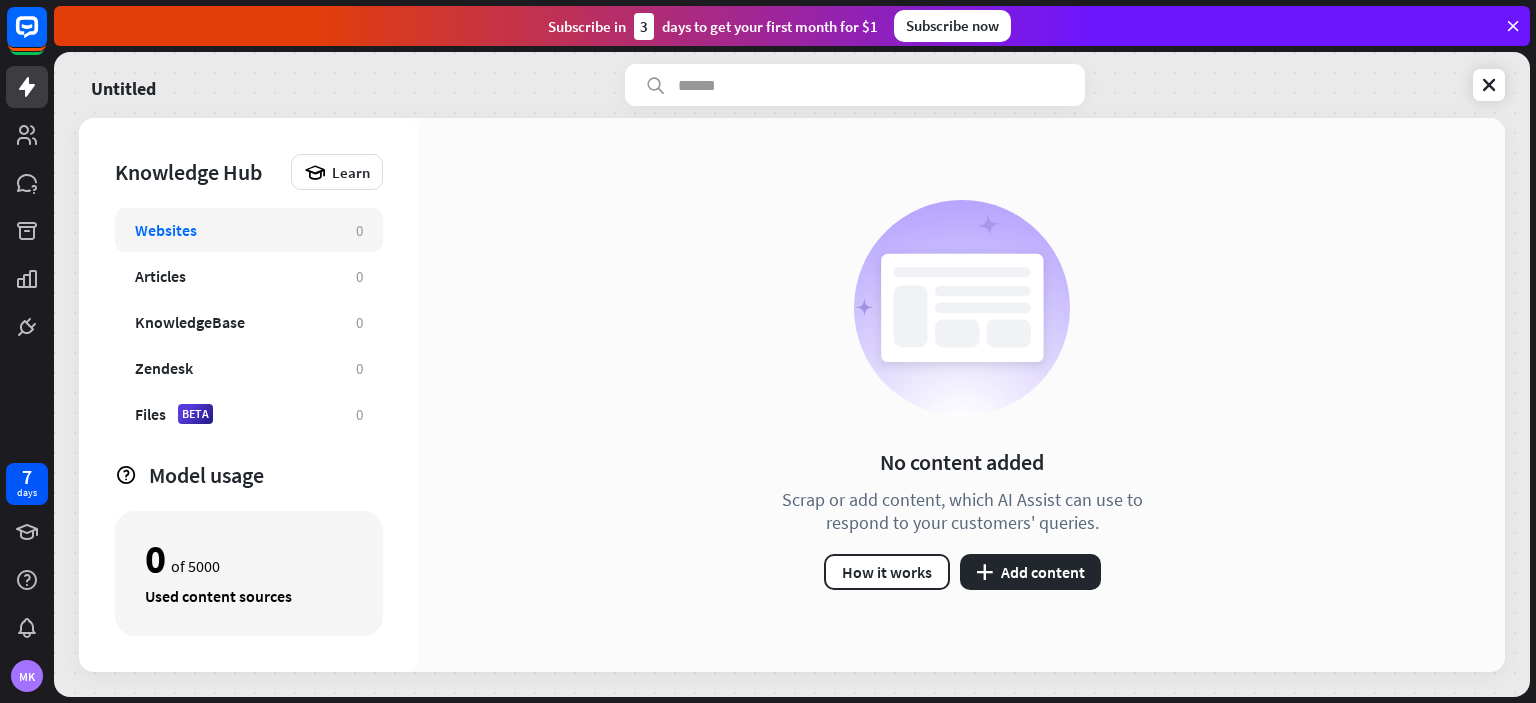click on "Websites" at bounding box center [235, 230] 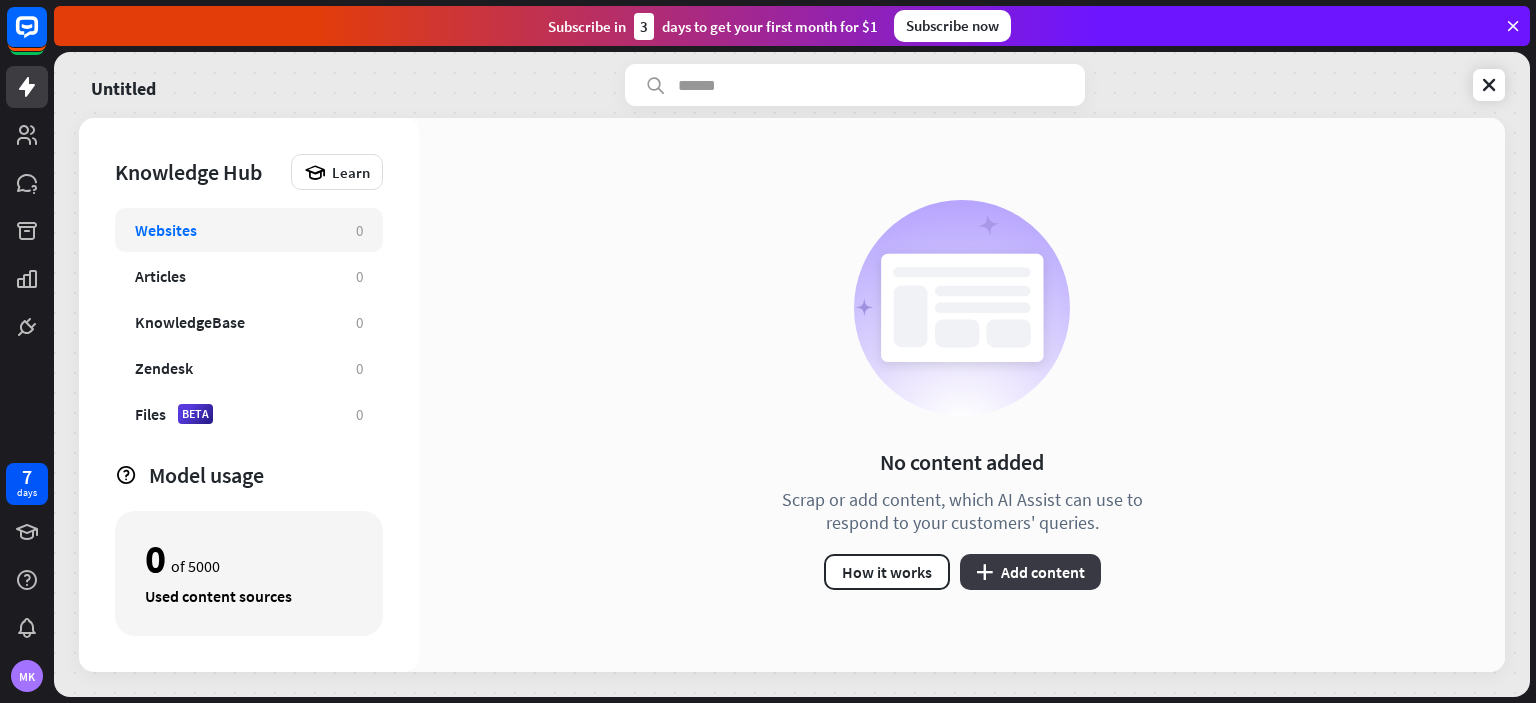 click on "plus" at bounding box center [984, 572] 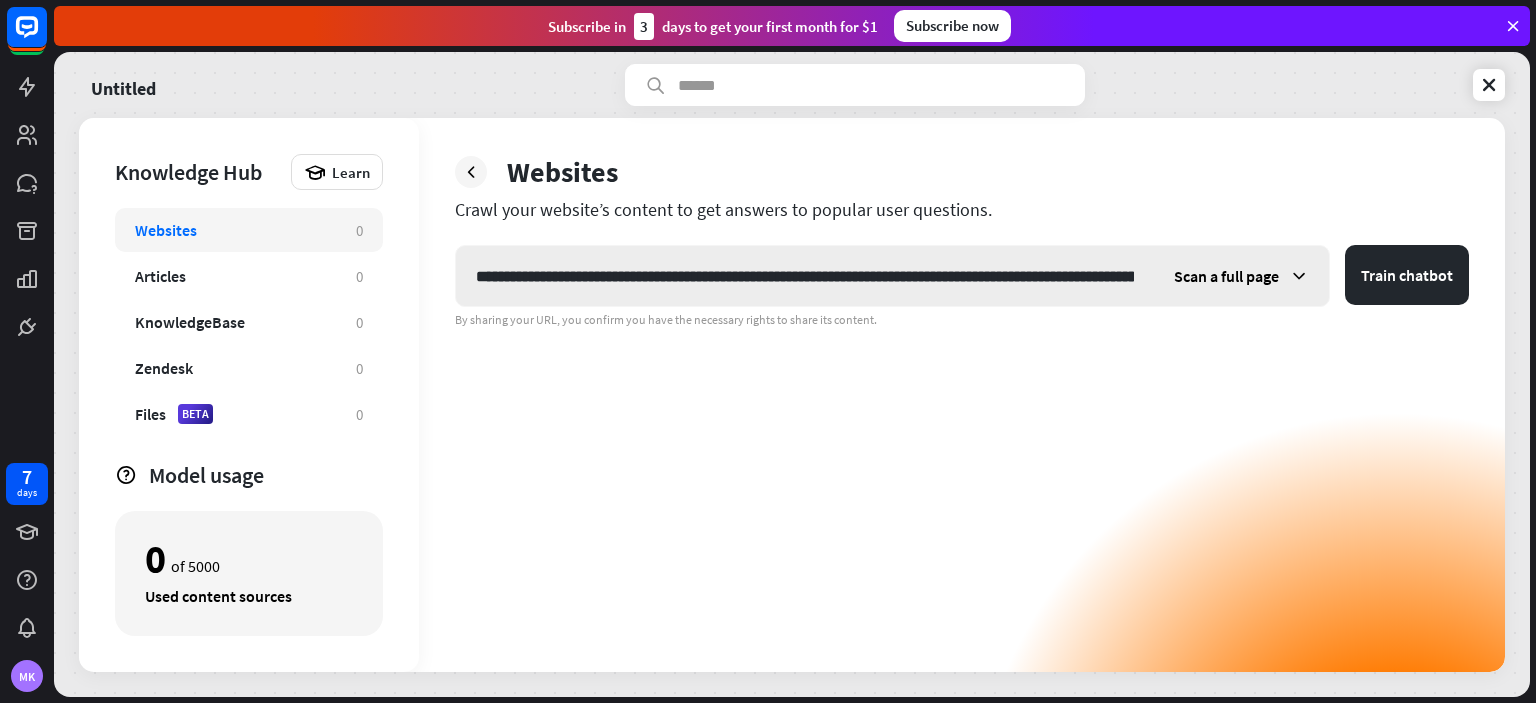 scroll, scrollTop: 0, scrollLeft: 172, axis: horizontal 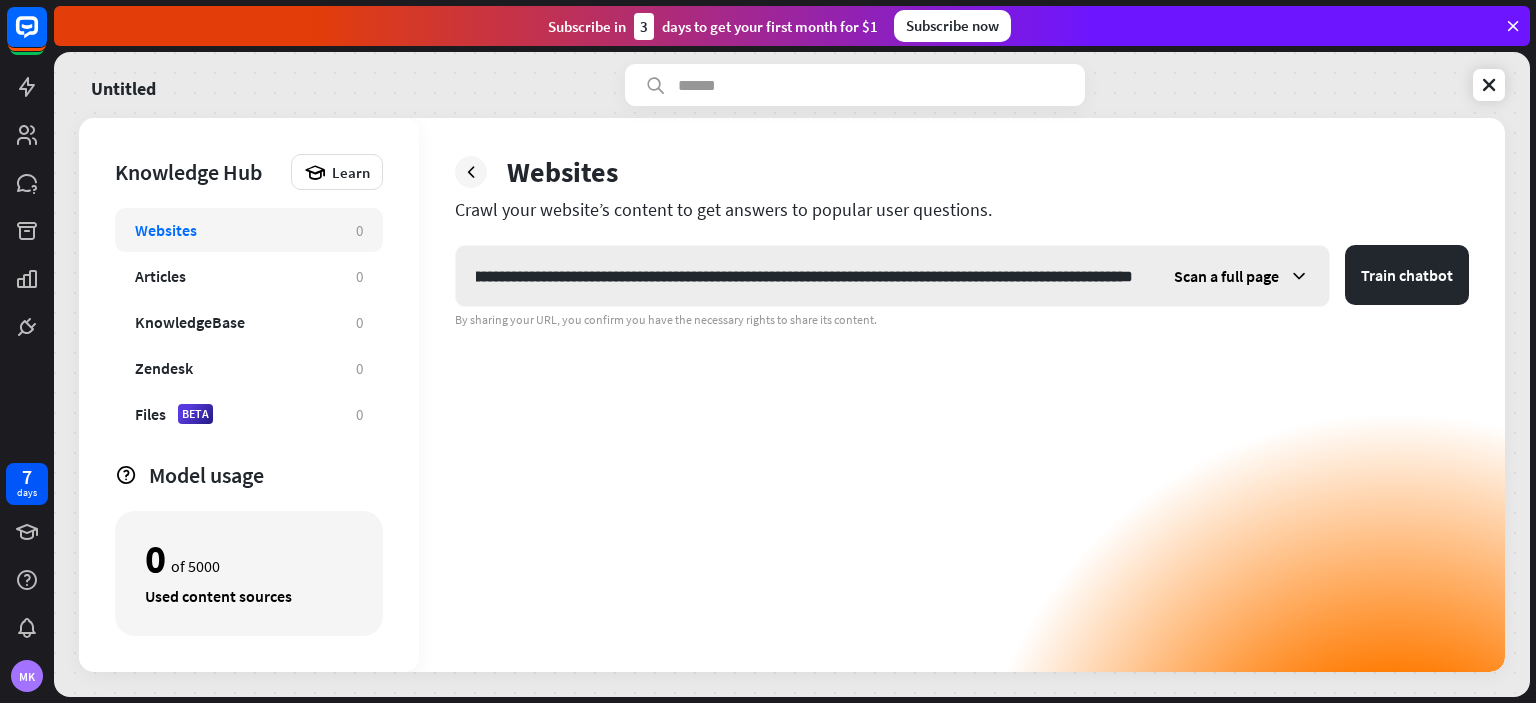 click on "**********" at bounding box center [804, 276] 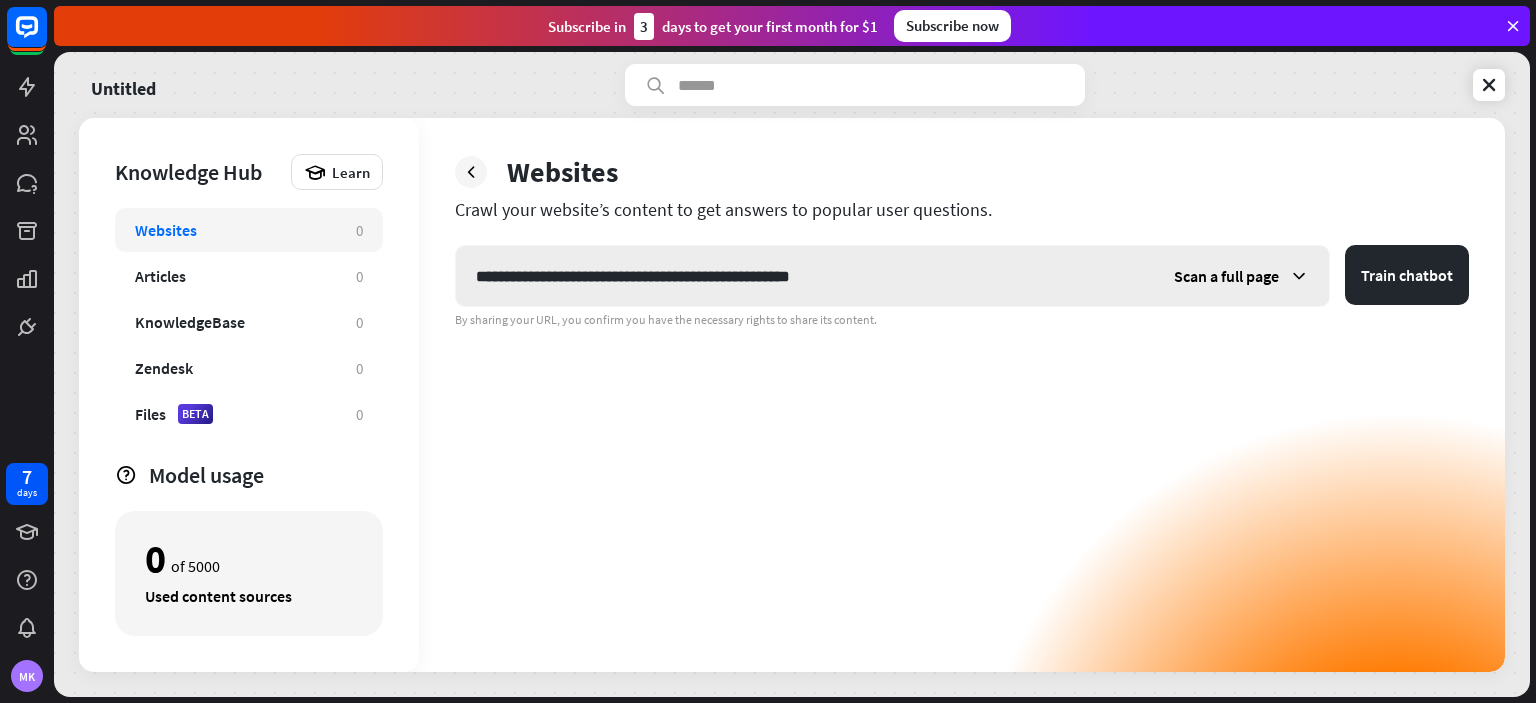 scroll, scrollTop: 0, scrollLeft: 0, axis: both 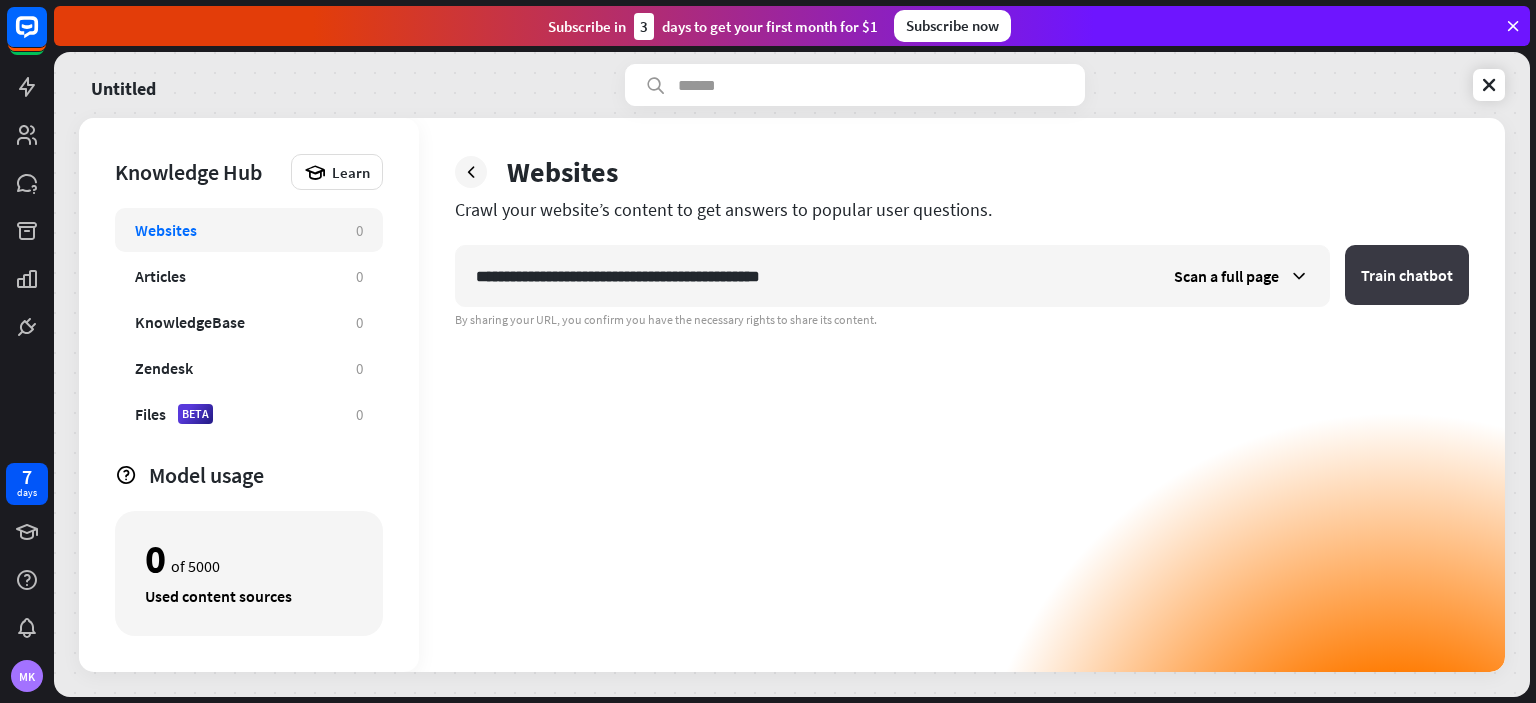 type on "**********" 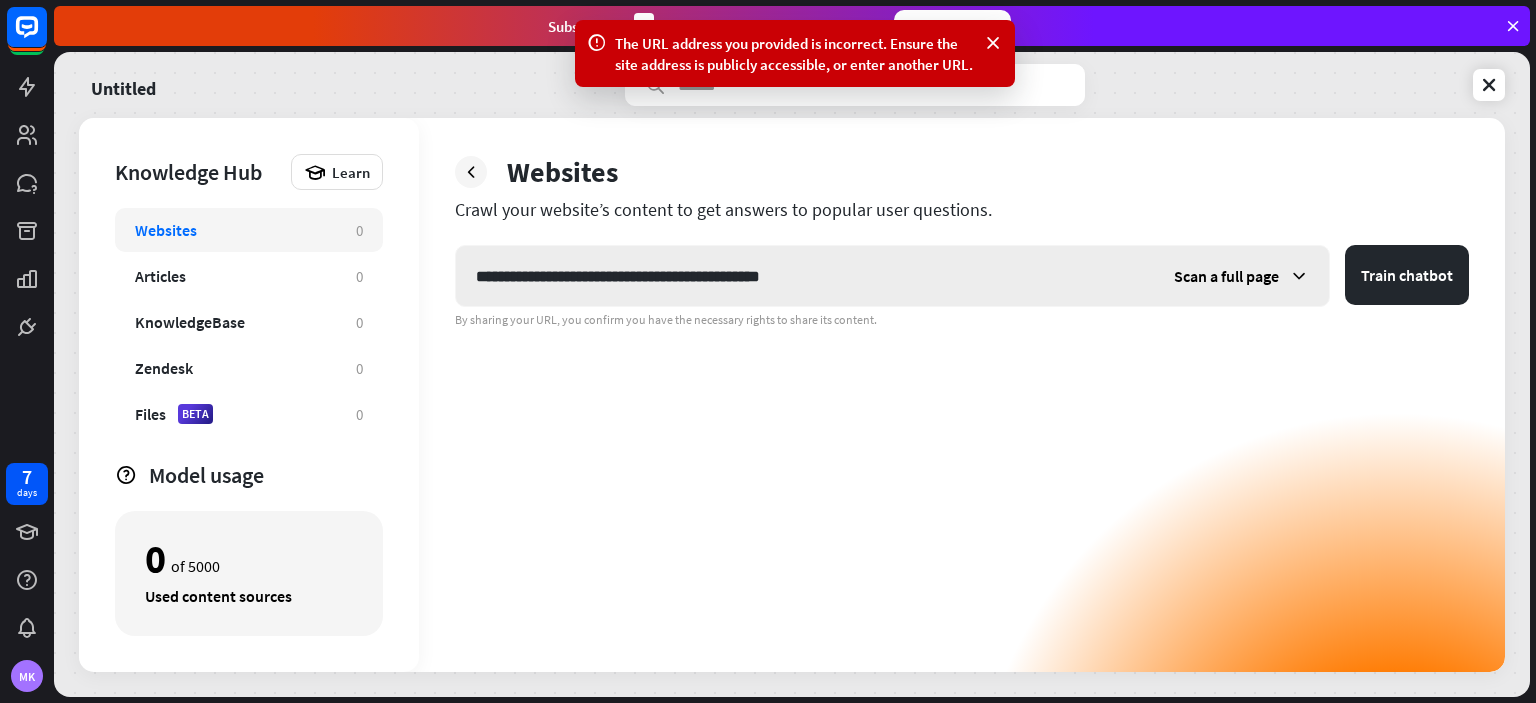 click on "Scan a full page" at bounding box center (1241, 276) 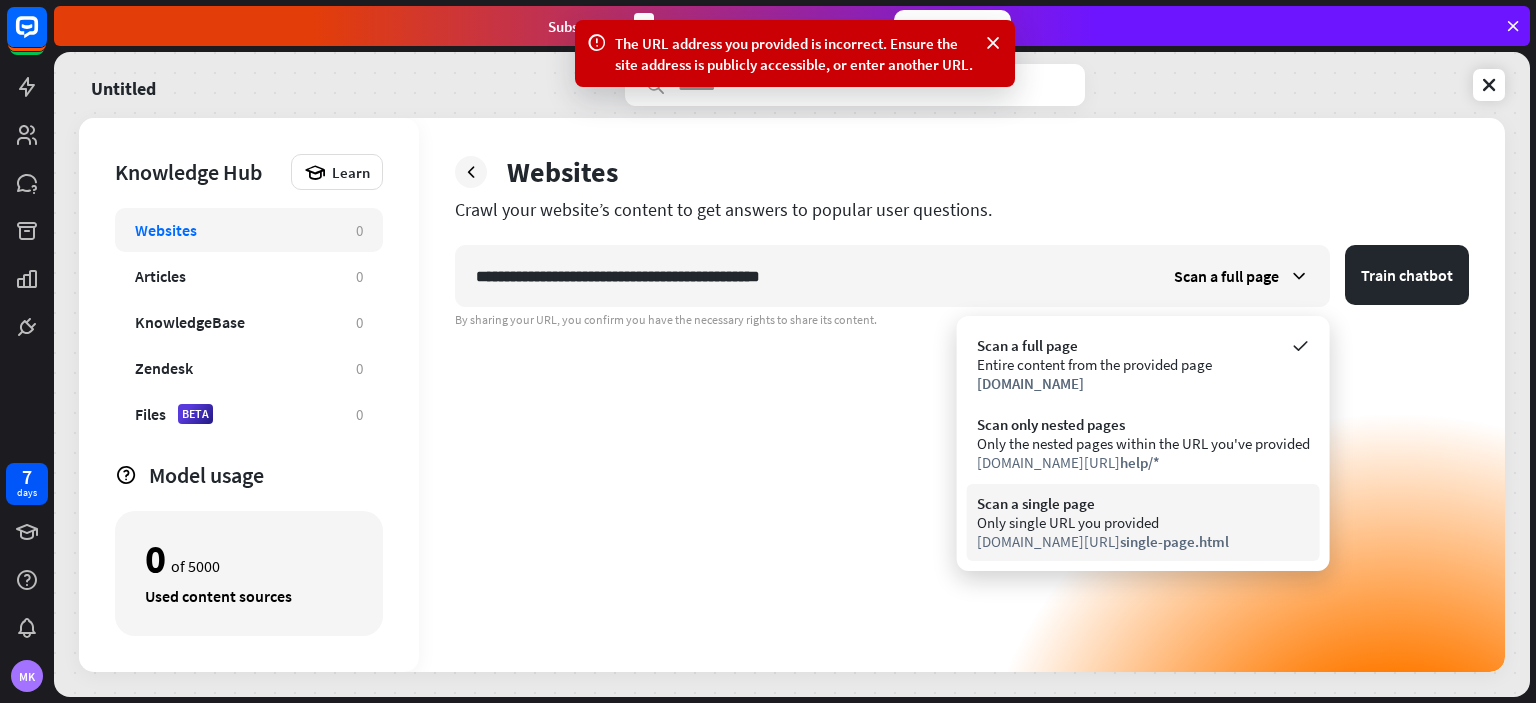 click on "Only single URL you provided" at bounding box center [1143, 522] 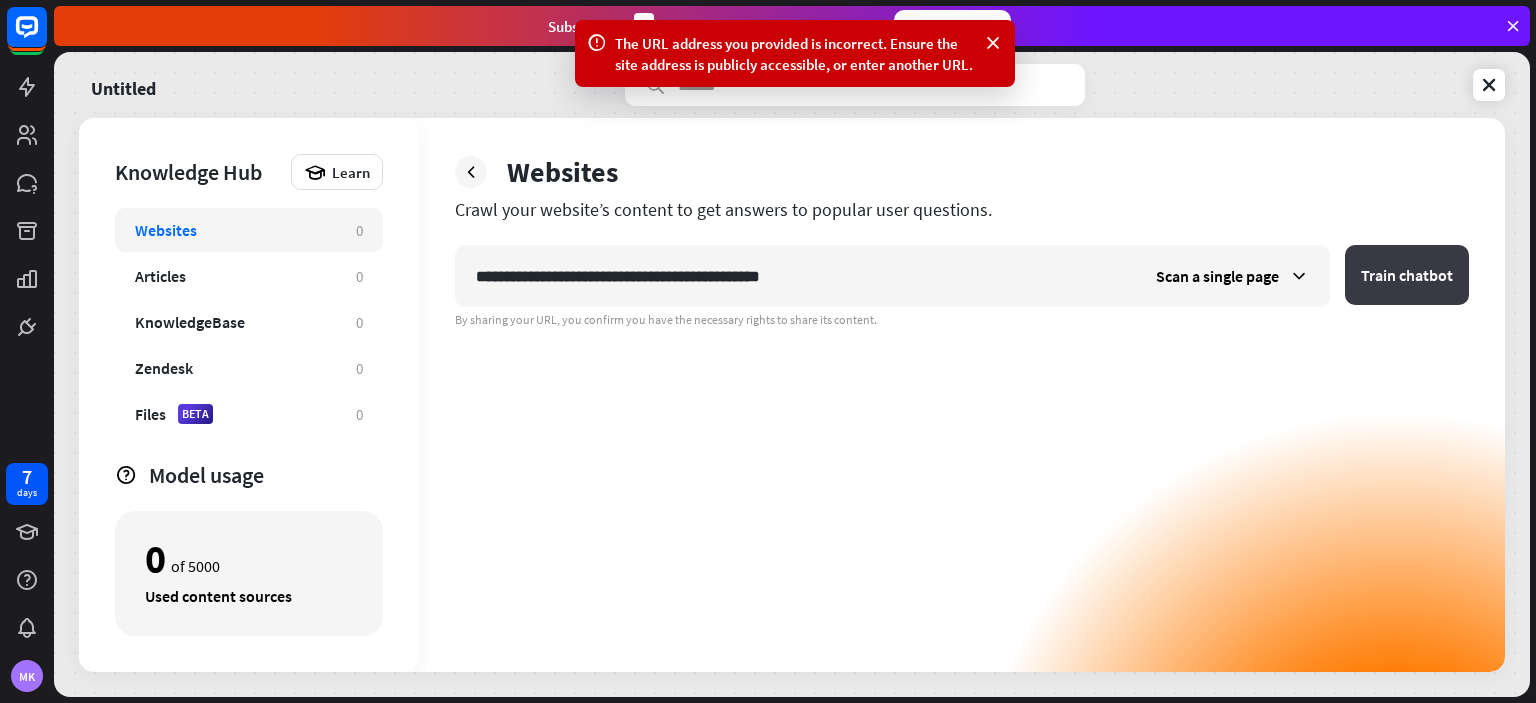 click on "Train chatbot" at bounding box center [1407, 275] 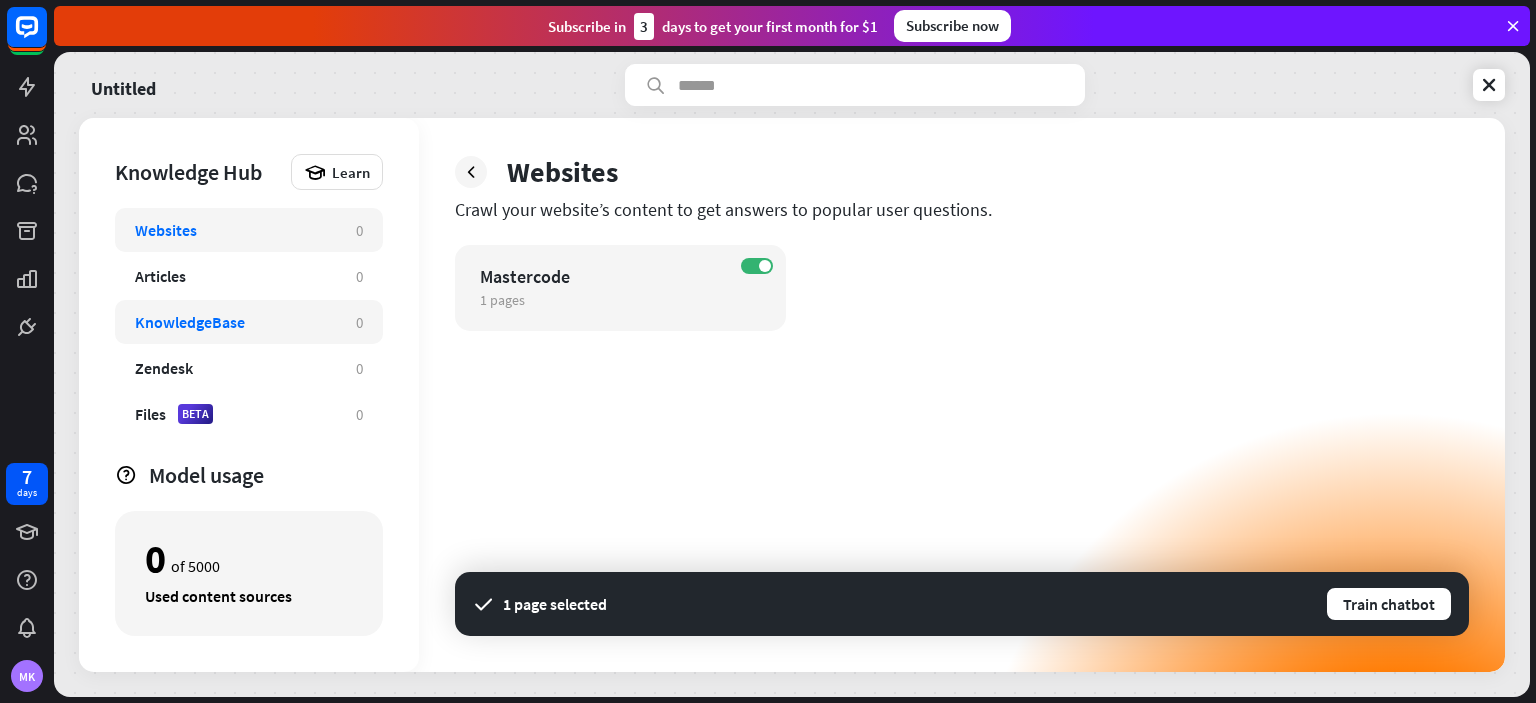 click on "KnowledgeBase" at bounding box center (235, 322) 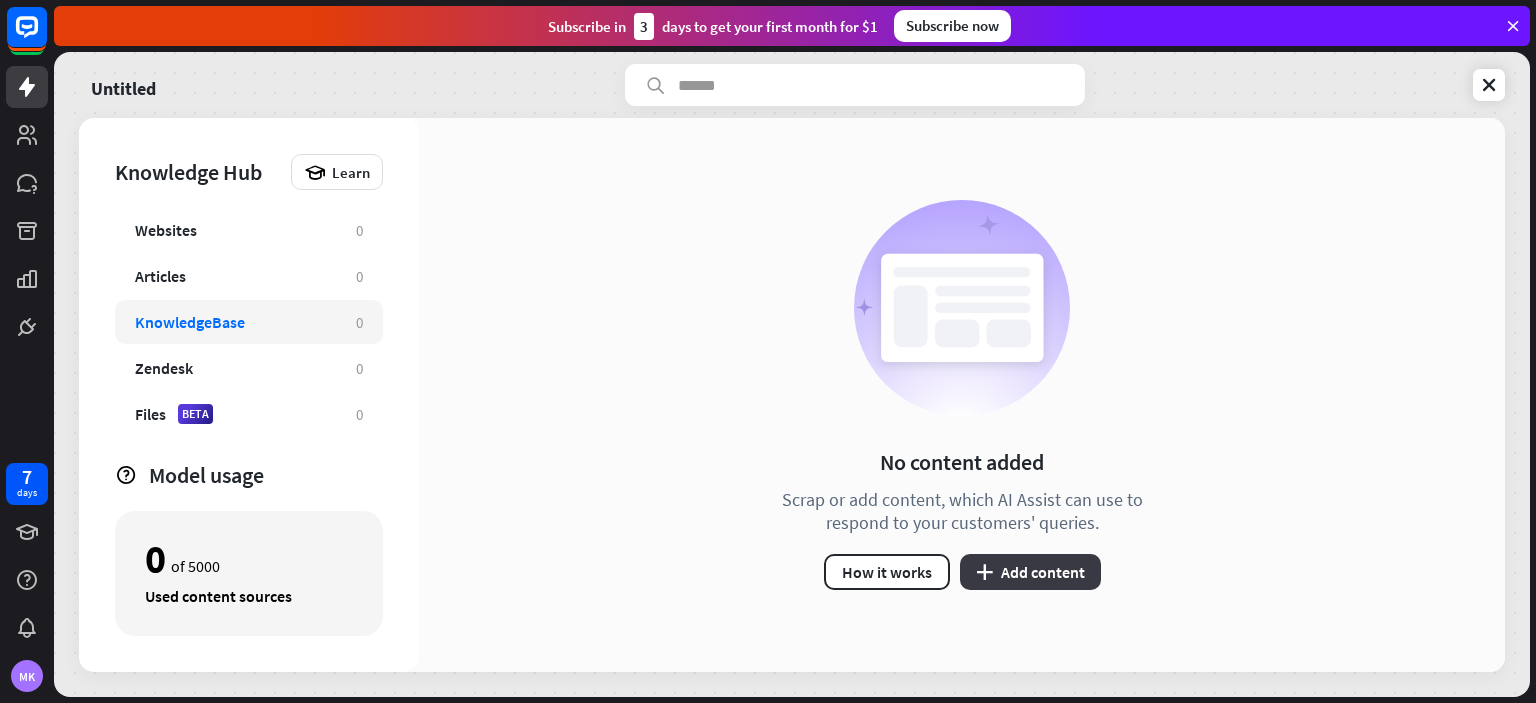 click on "plus
Add content" at bounding box center [1030, 572] 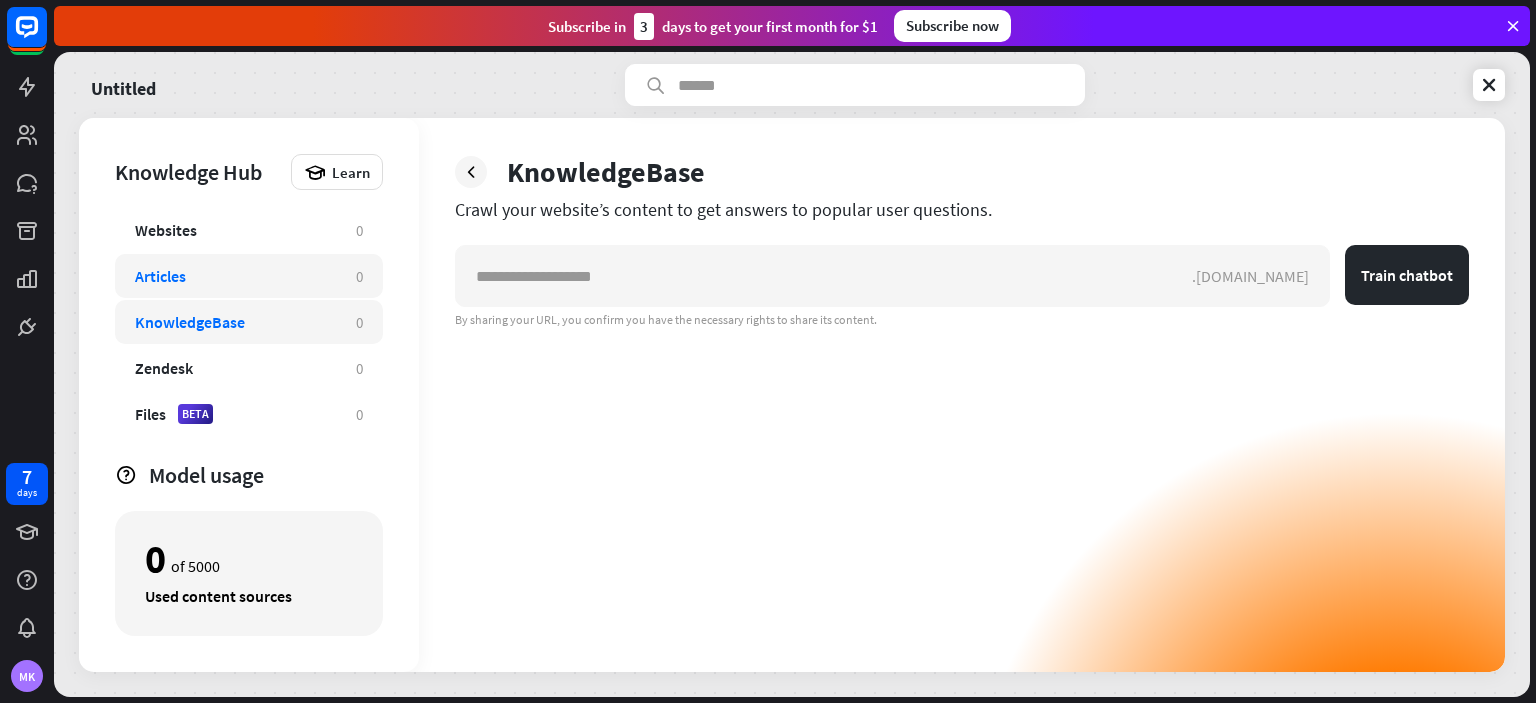 click on "Articles" at bounding box center (235, 276) 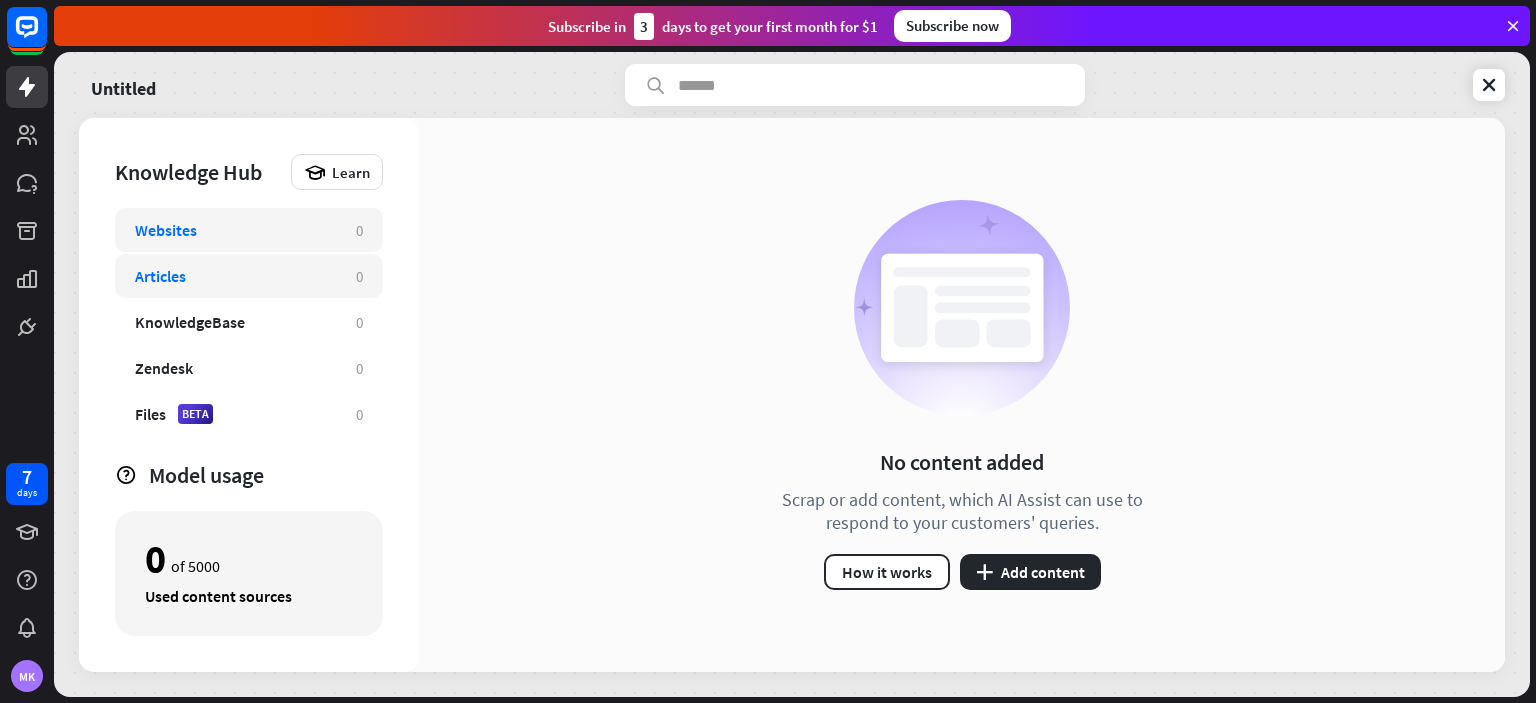 click on "Websites" at bounding box center (235, 230) 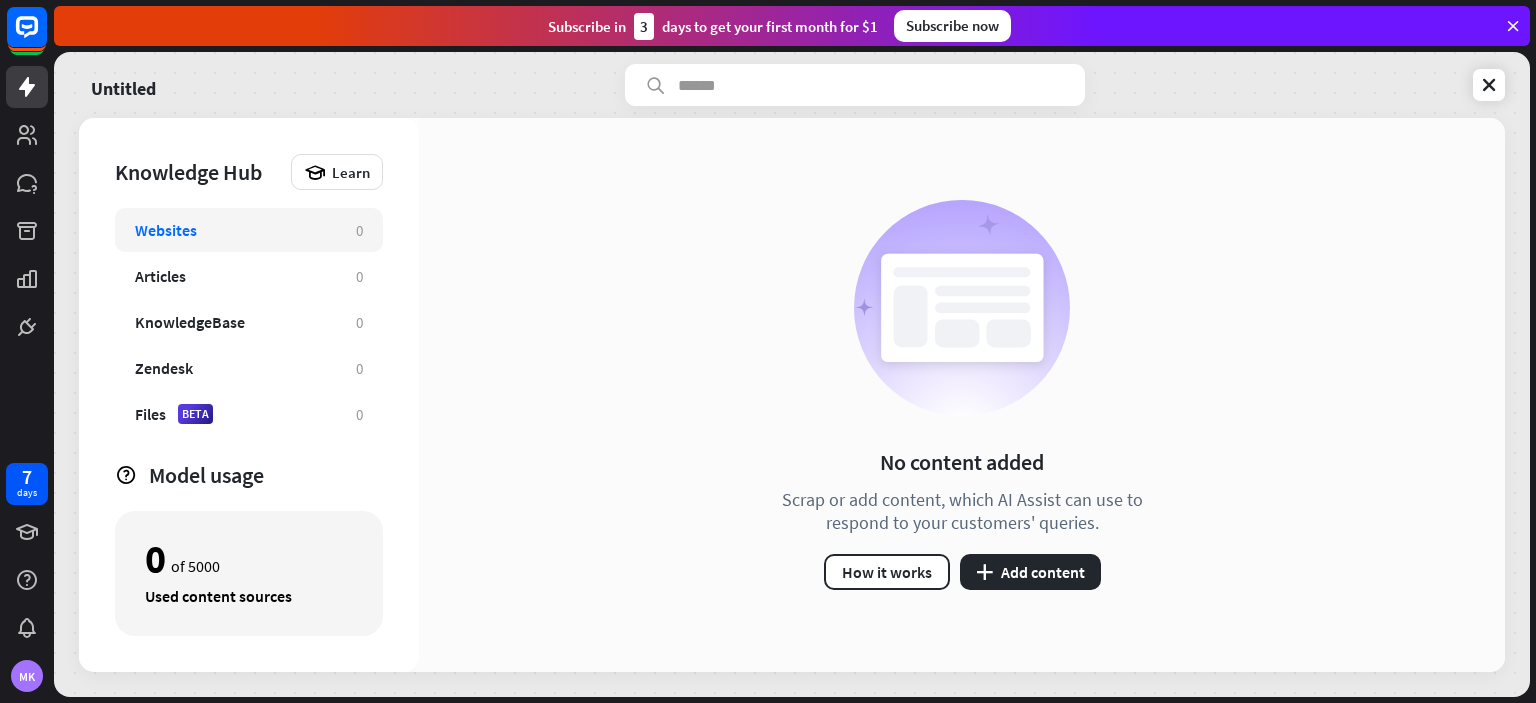 click on "Websites" at bounding box center (235, 230) 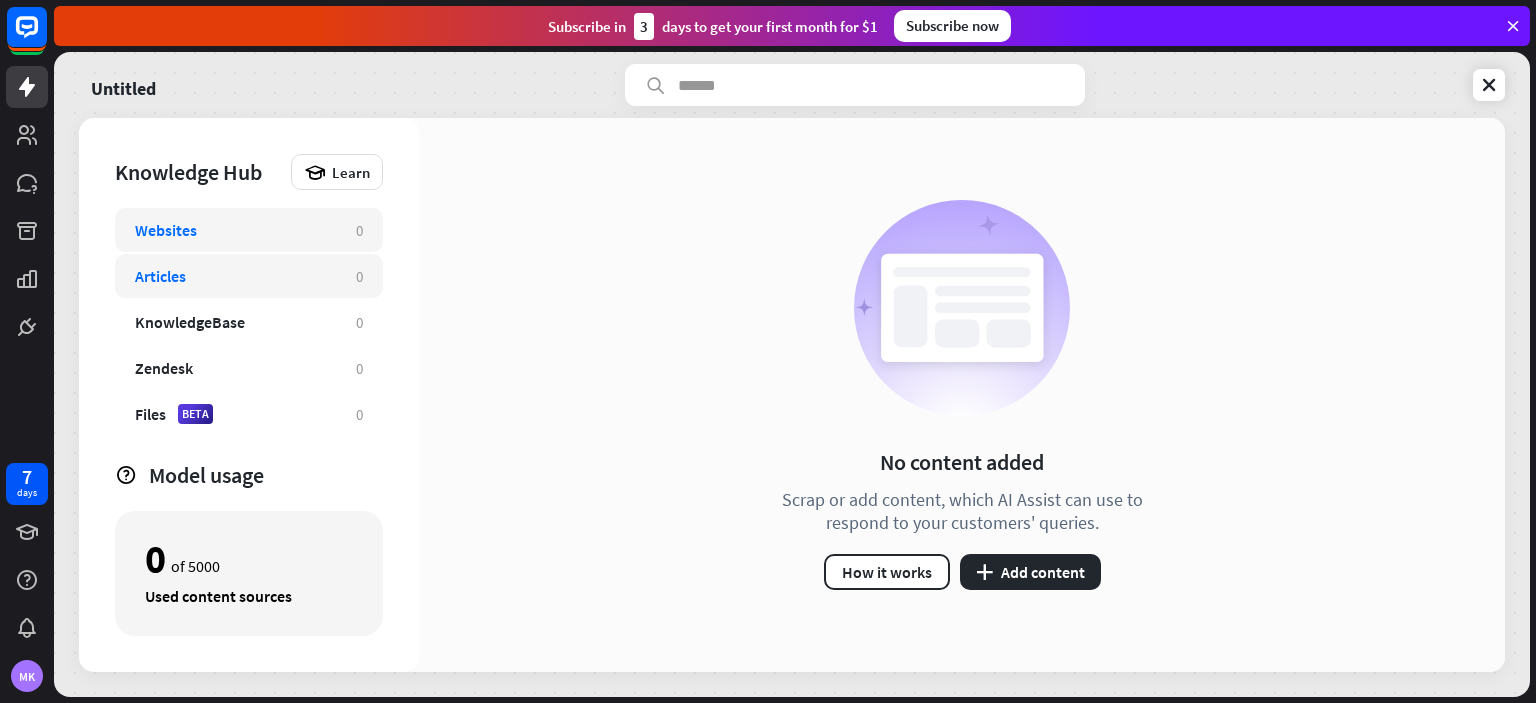 click on "Articles     0" at bounding box center (249, 276) 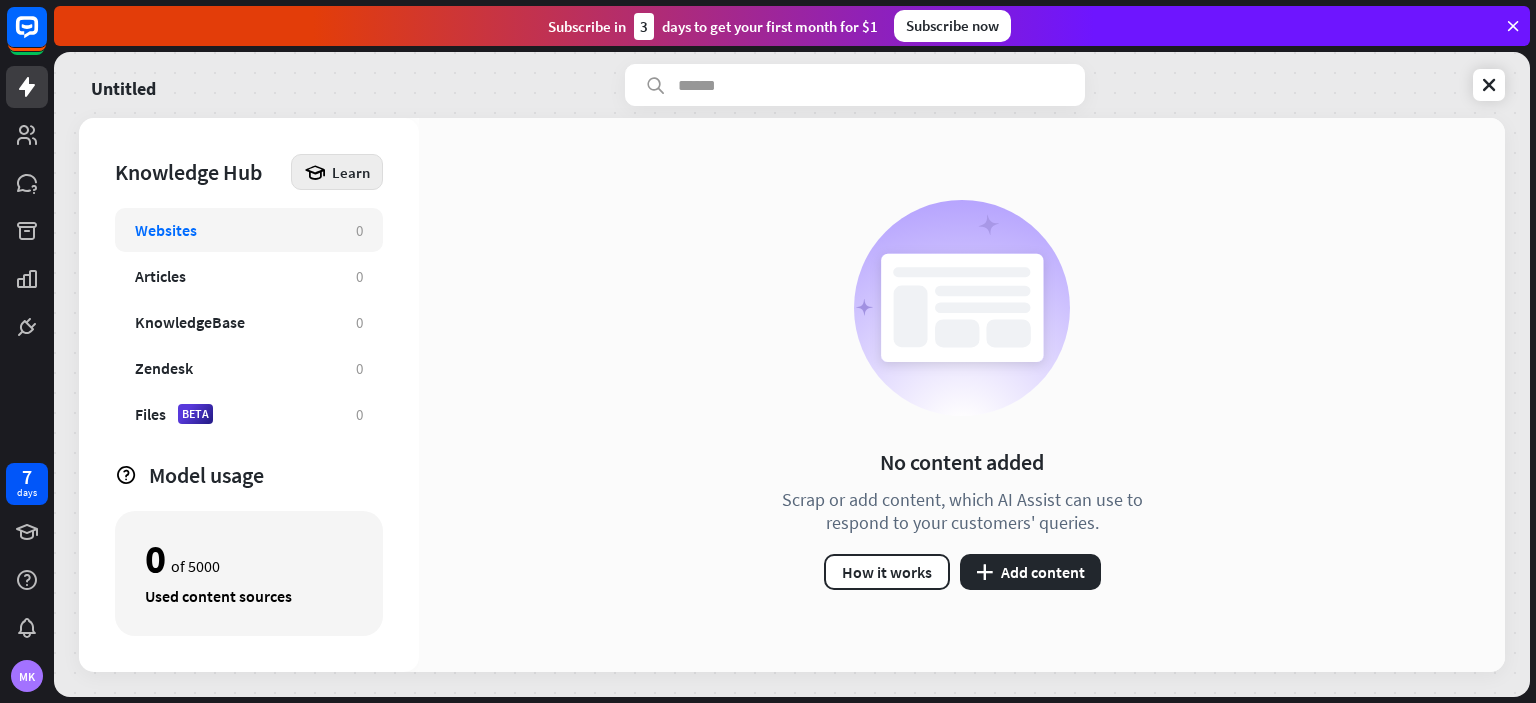 click on "Learn" at bounding box center [337, 172] 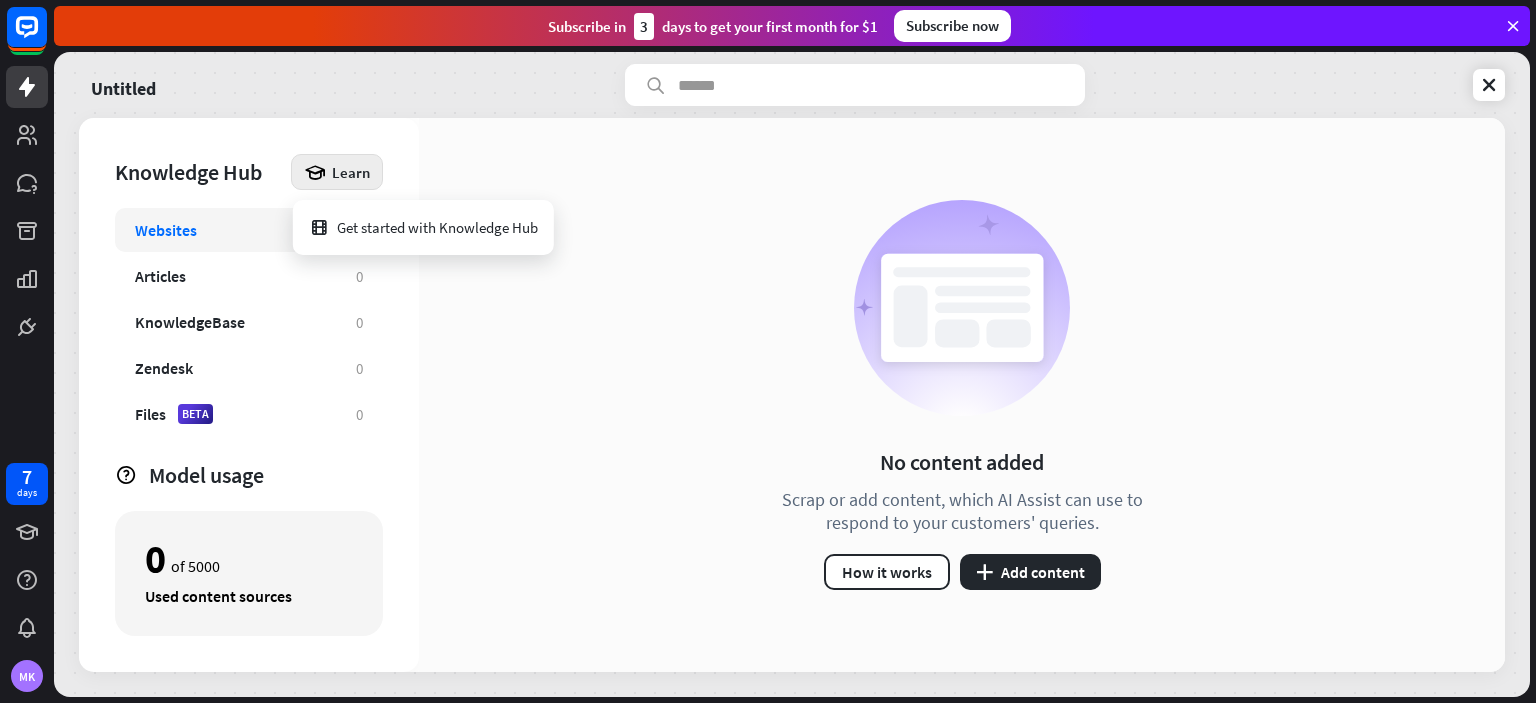 click on "Knowledge Hub     Learn     Websites     0 Articles     0 KnowledgeBase     0 Zendesk     0 Files
BETA
0     Model usage     0
of 5000
Used content sources" at bounding box center [249, 395] 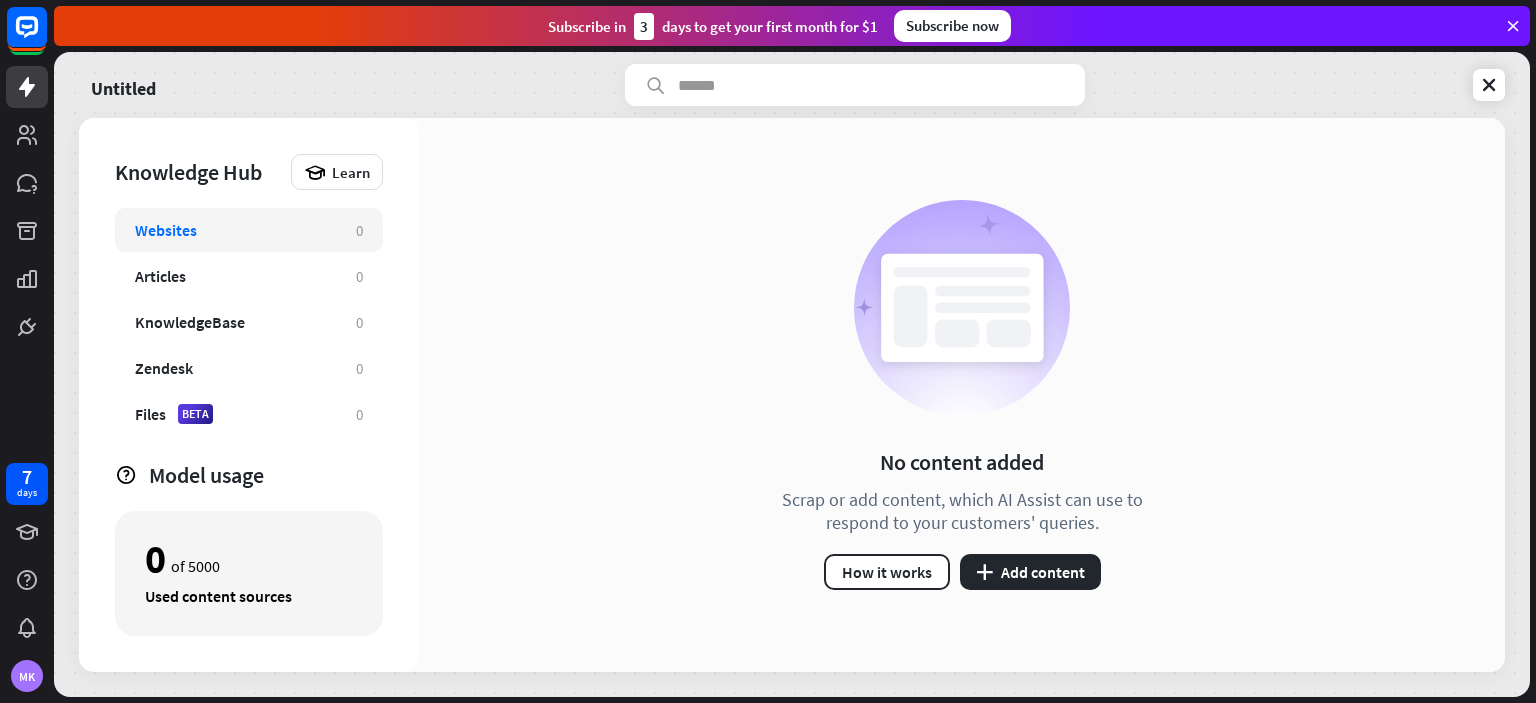 click on "Websites" at bounding box center [235, 230] 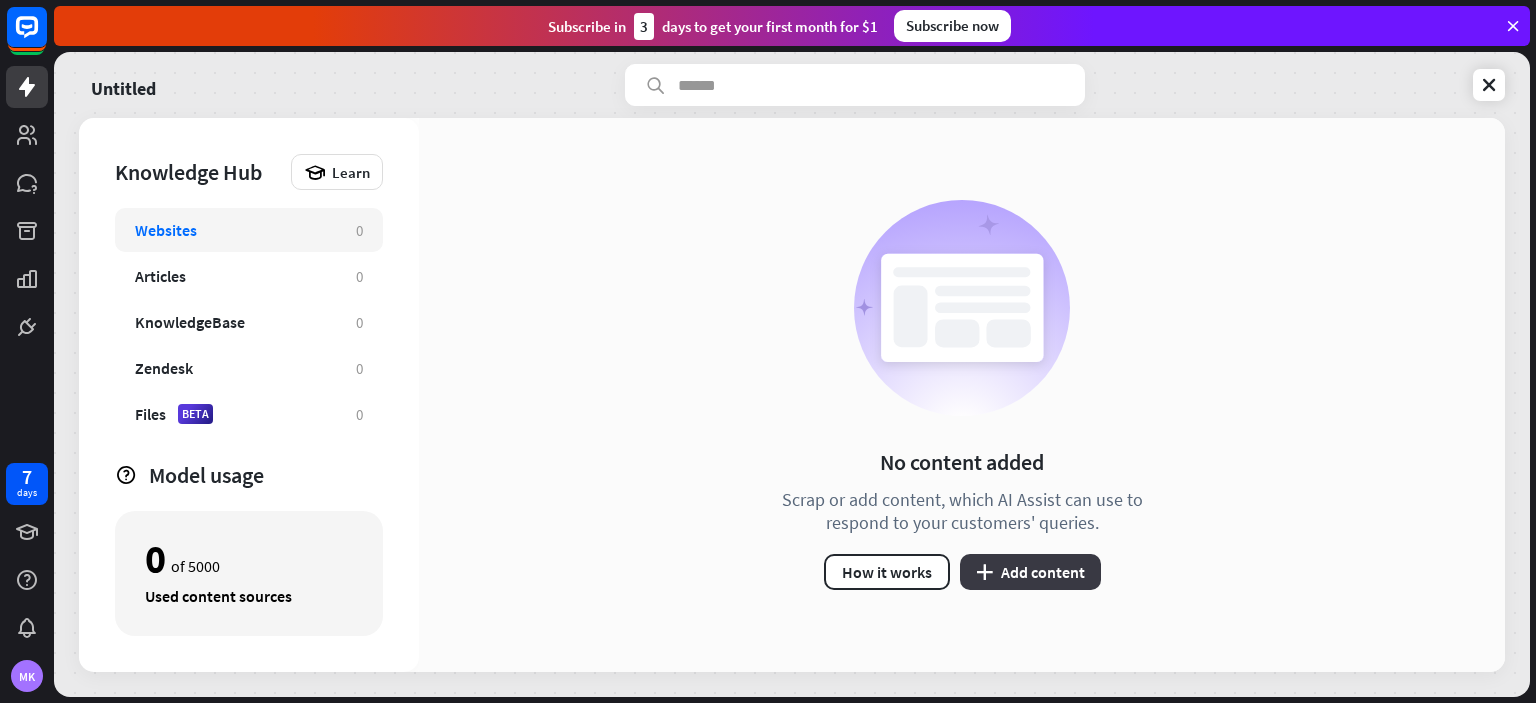 click on "plus
Add content" at bounding box center [1030, 572] 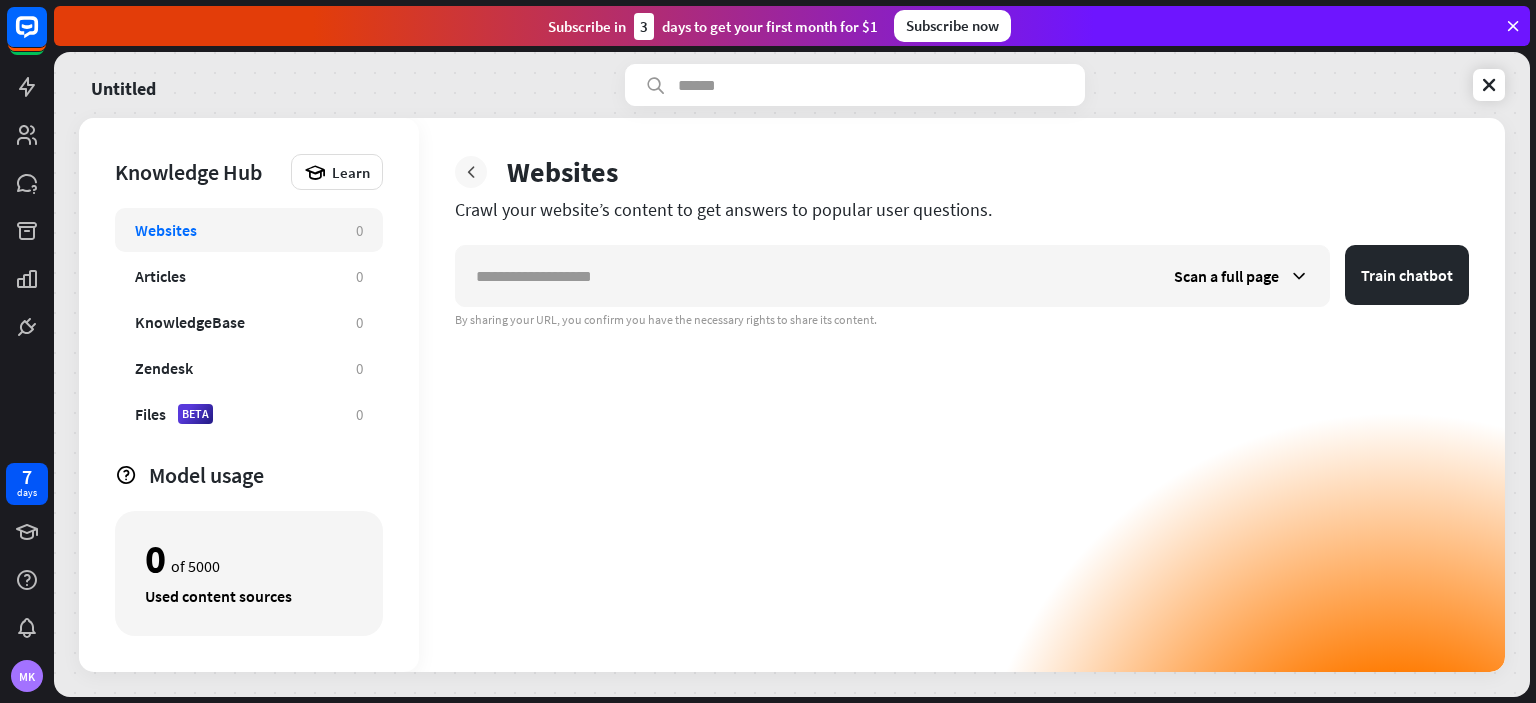 click at bounding box center [471, 172] 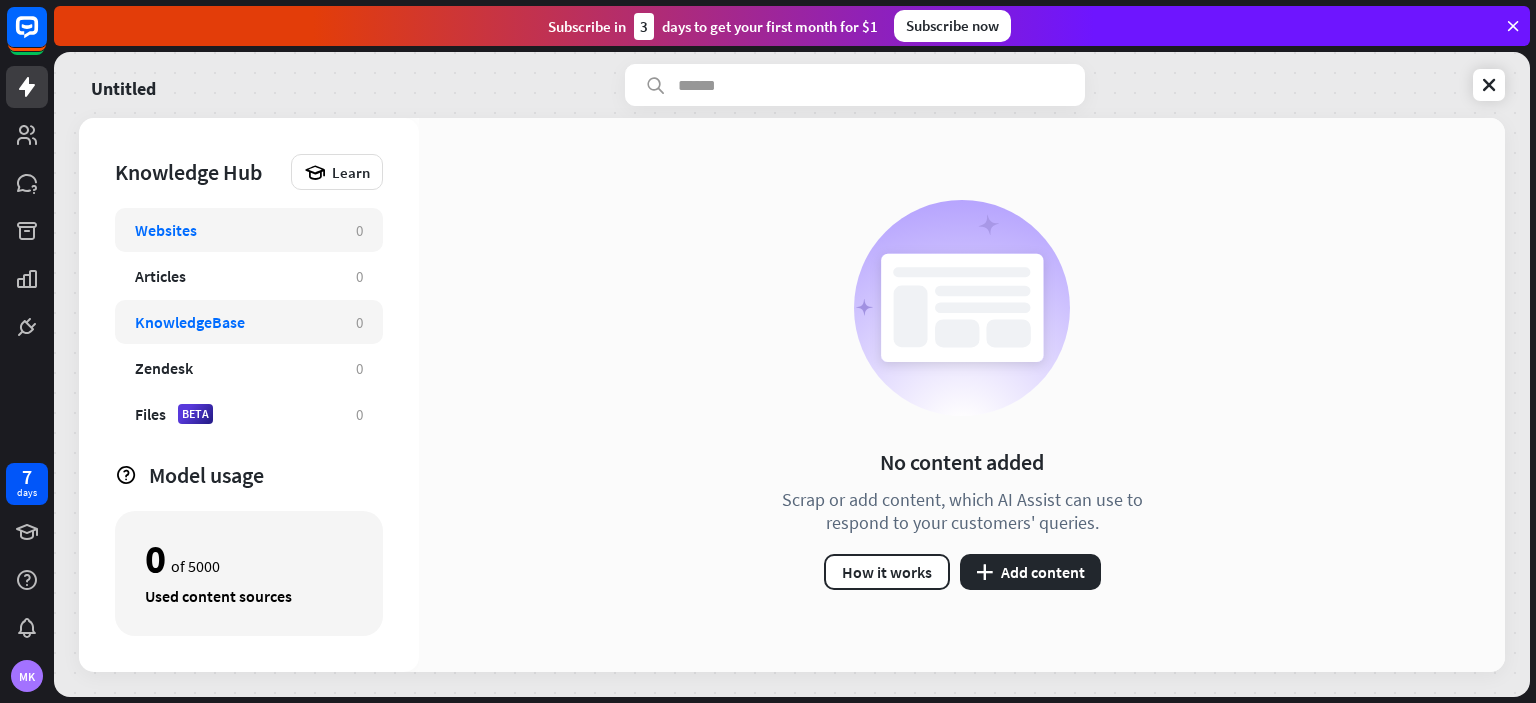 click on "KnowledgeBase" at bounding box center [235, 322] 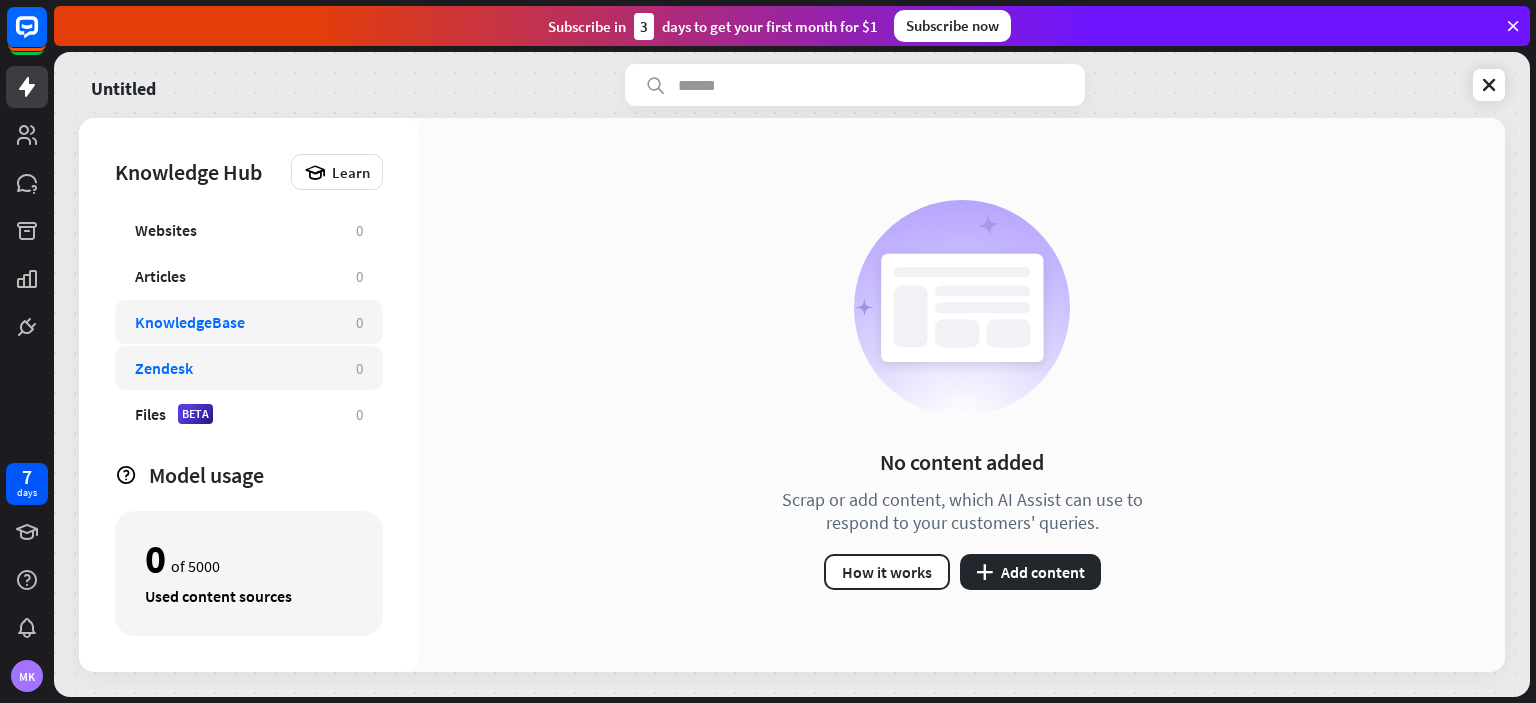click on "Zendesk" at bounding box center (235, 368) 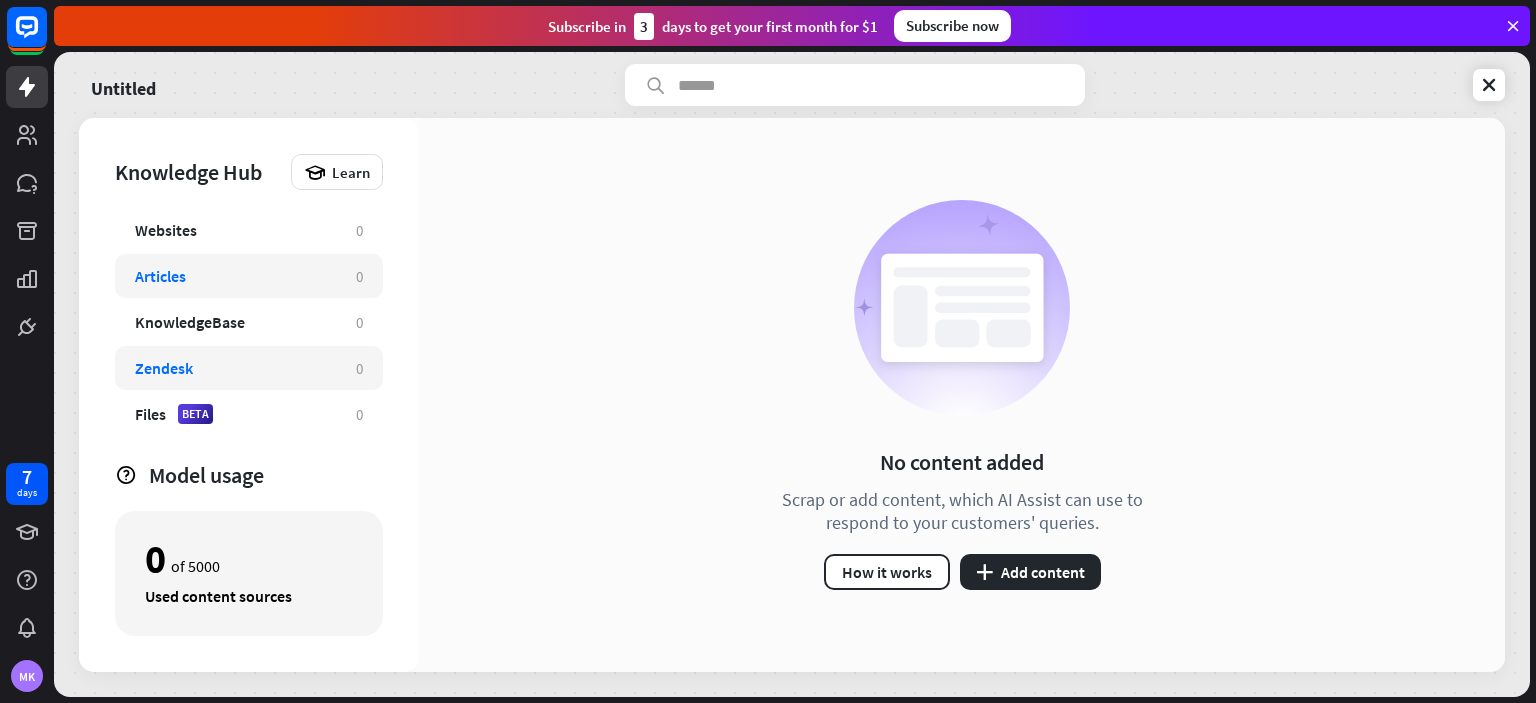 click on "Articles     0" at bounding box center (249, 276) 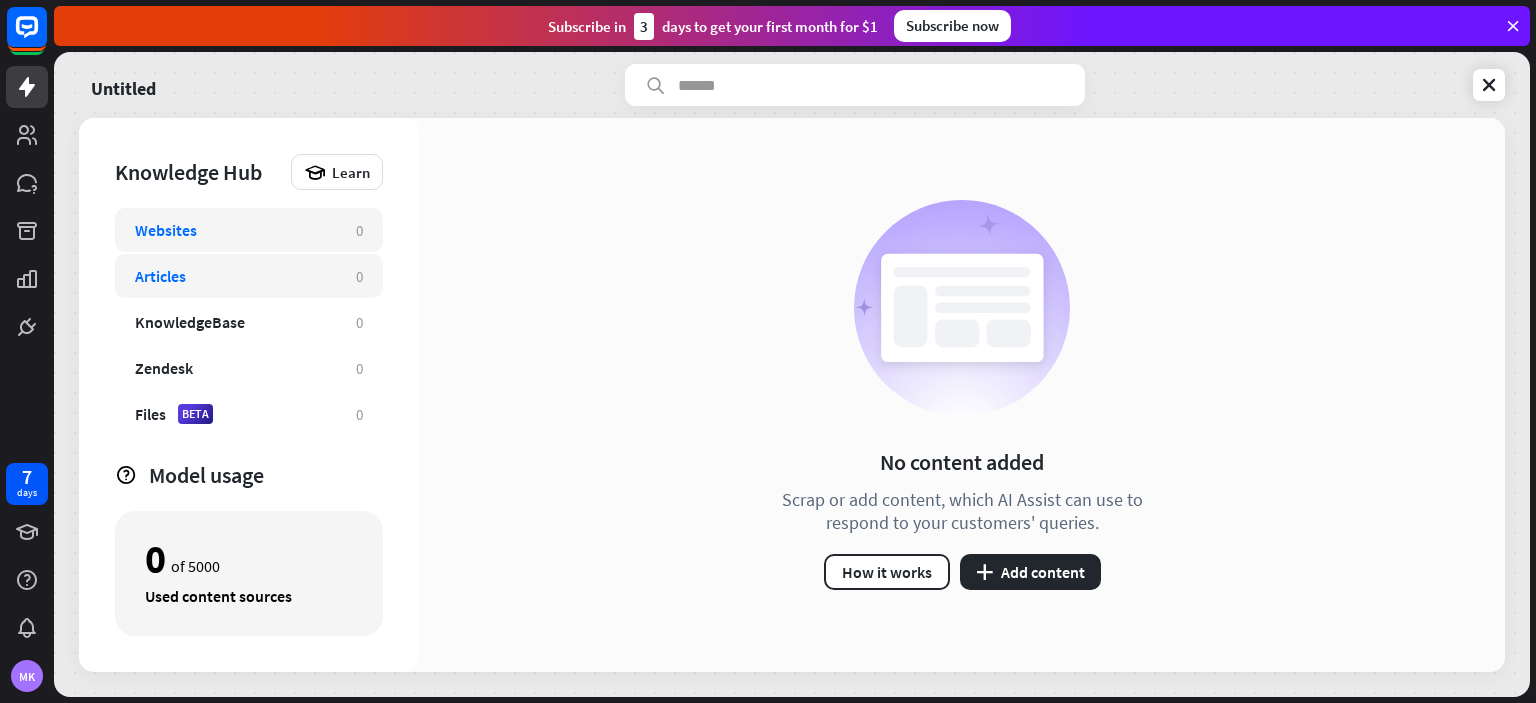 click on "Websites" at bounding box center [235, 230] 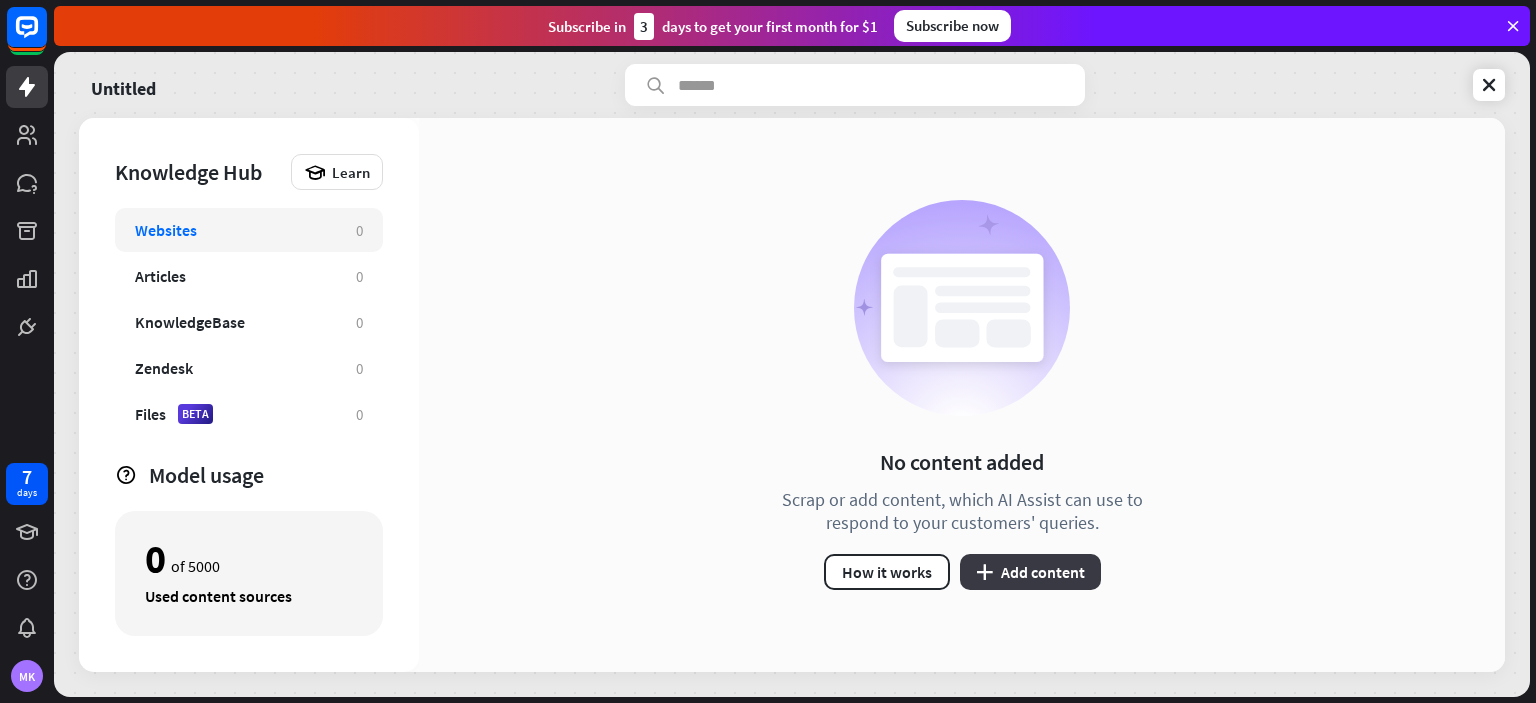 click on "plus
Add content" at bounding box center [1030, 572] 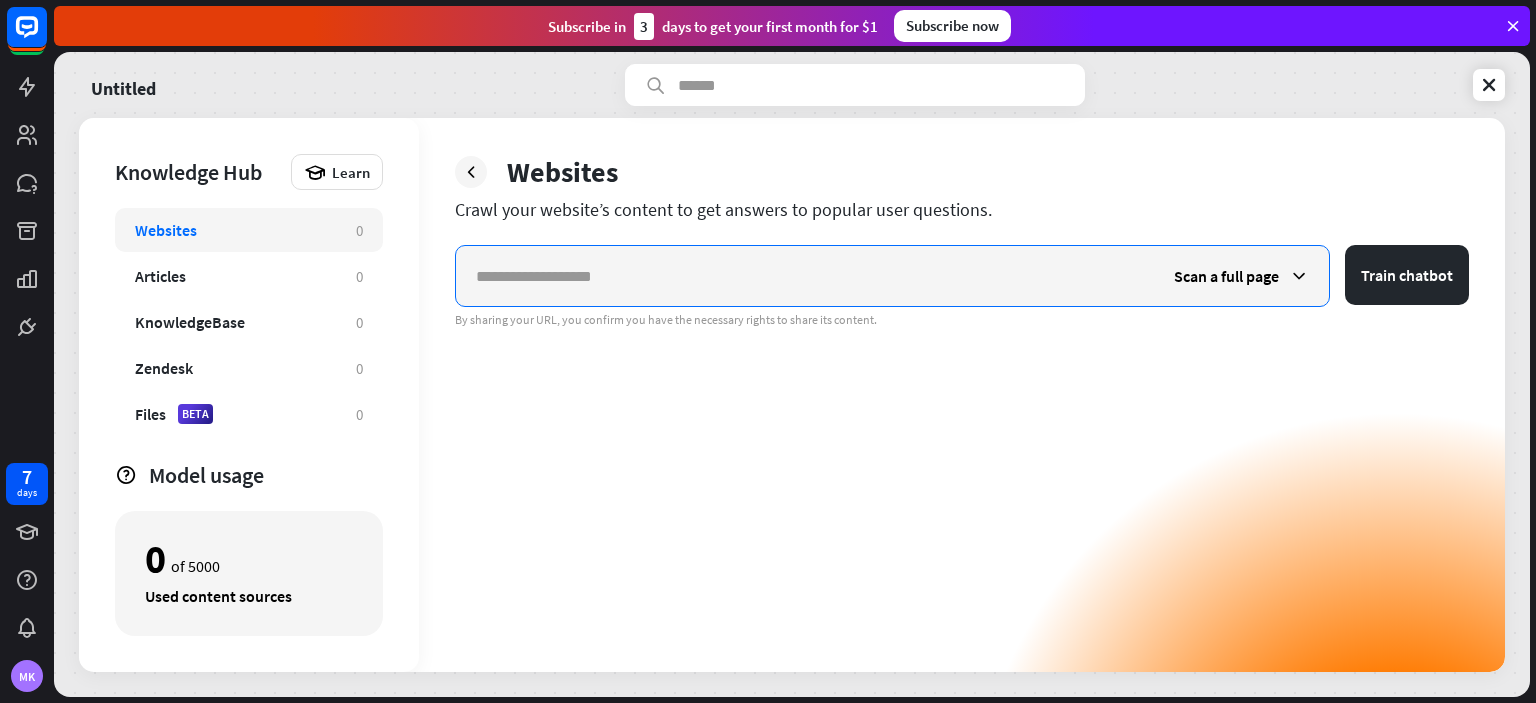 paste on "**********" 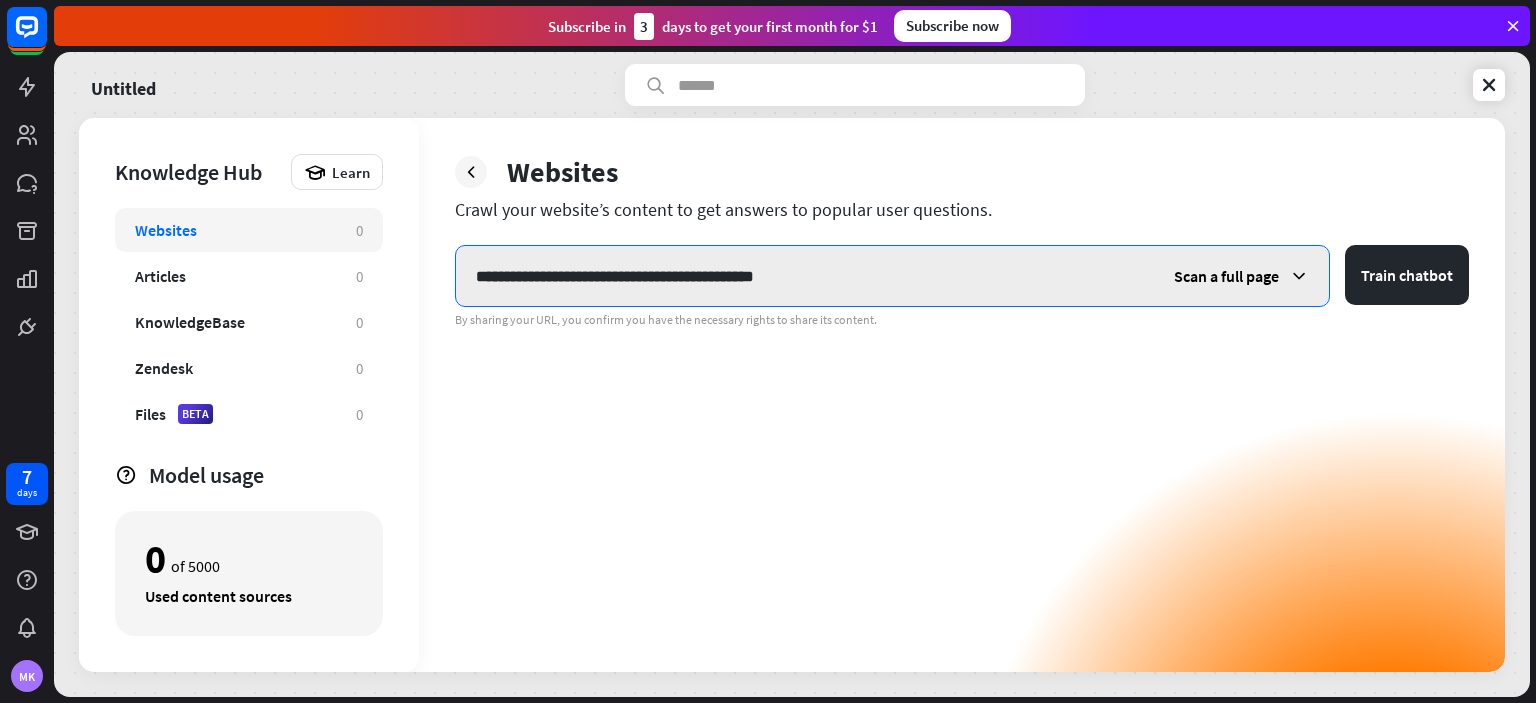 type on "**********" 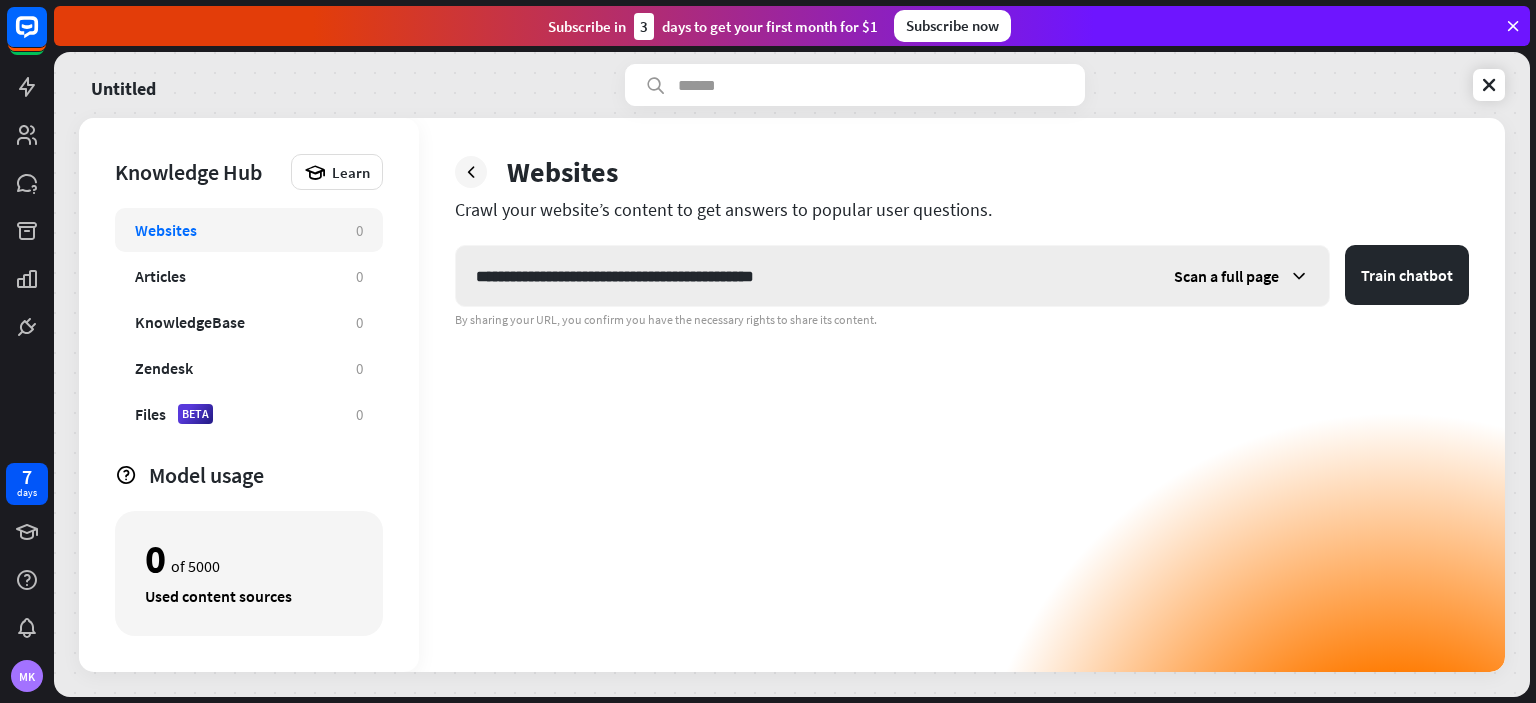 click on "Scan a full page" at bounding box center [1241, 276] 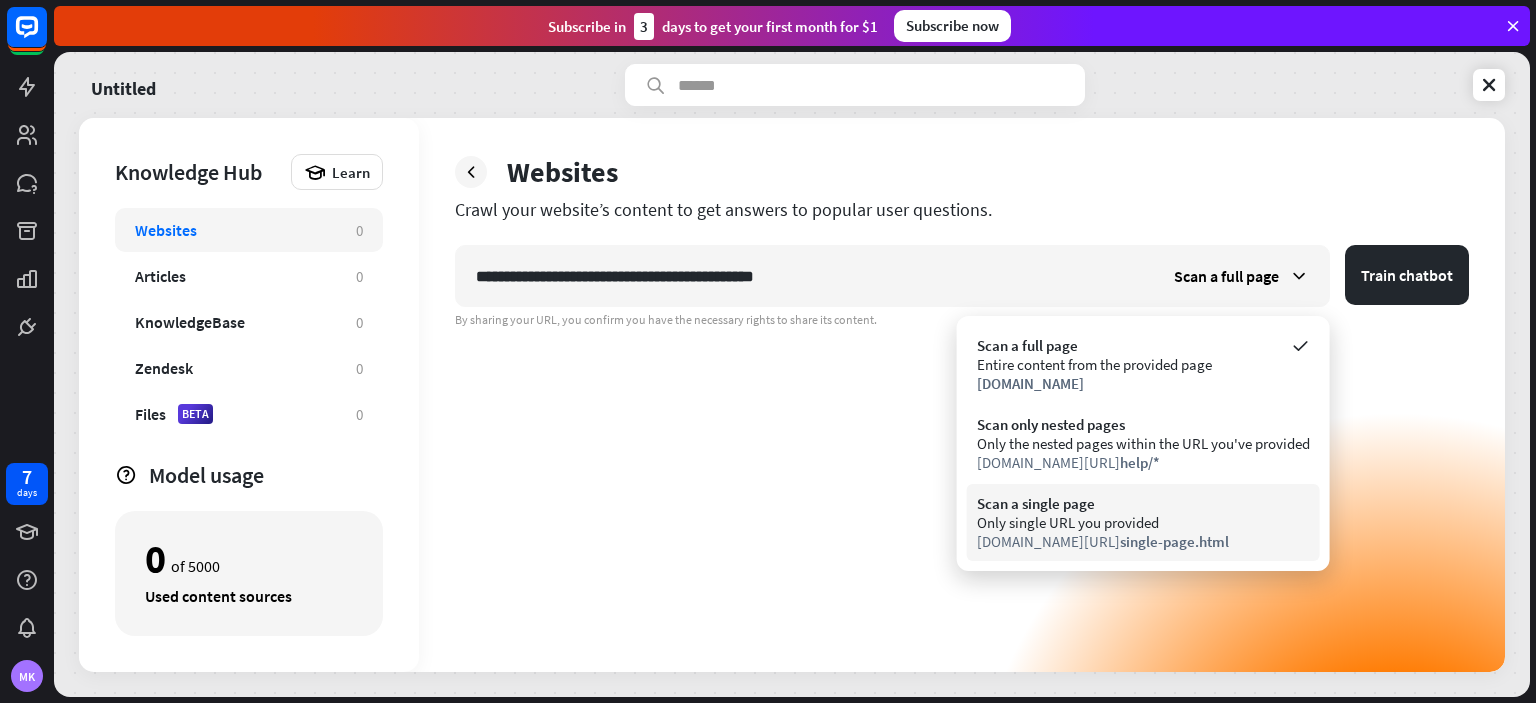 click on "Scan a single page" at bounding box center [1143, 503] 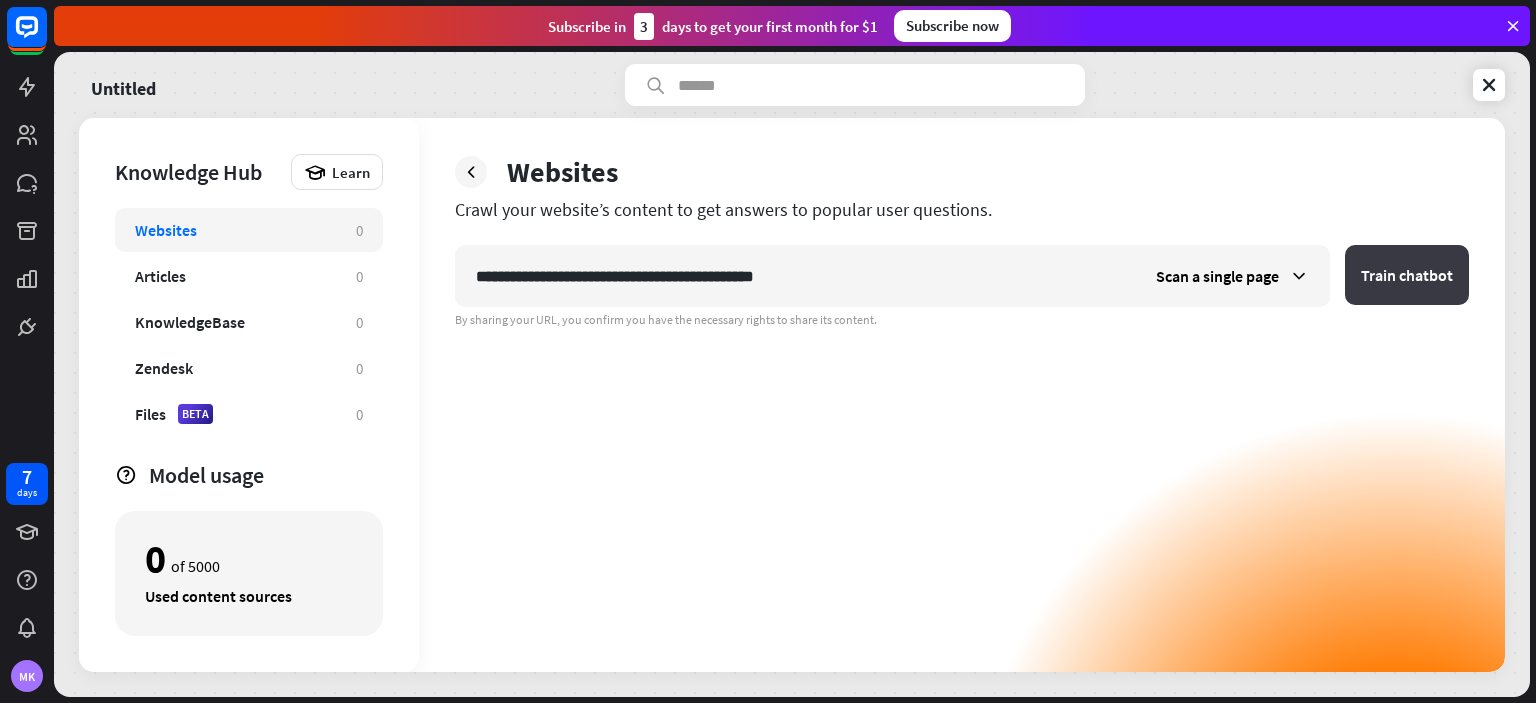 click on "Train chatbot" at bounding box center (1407, 275) 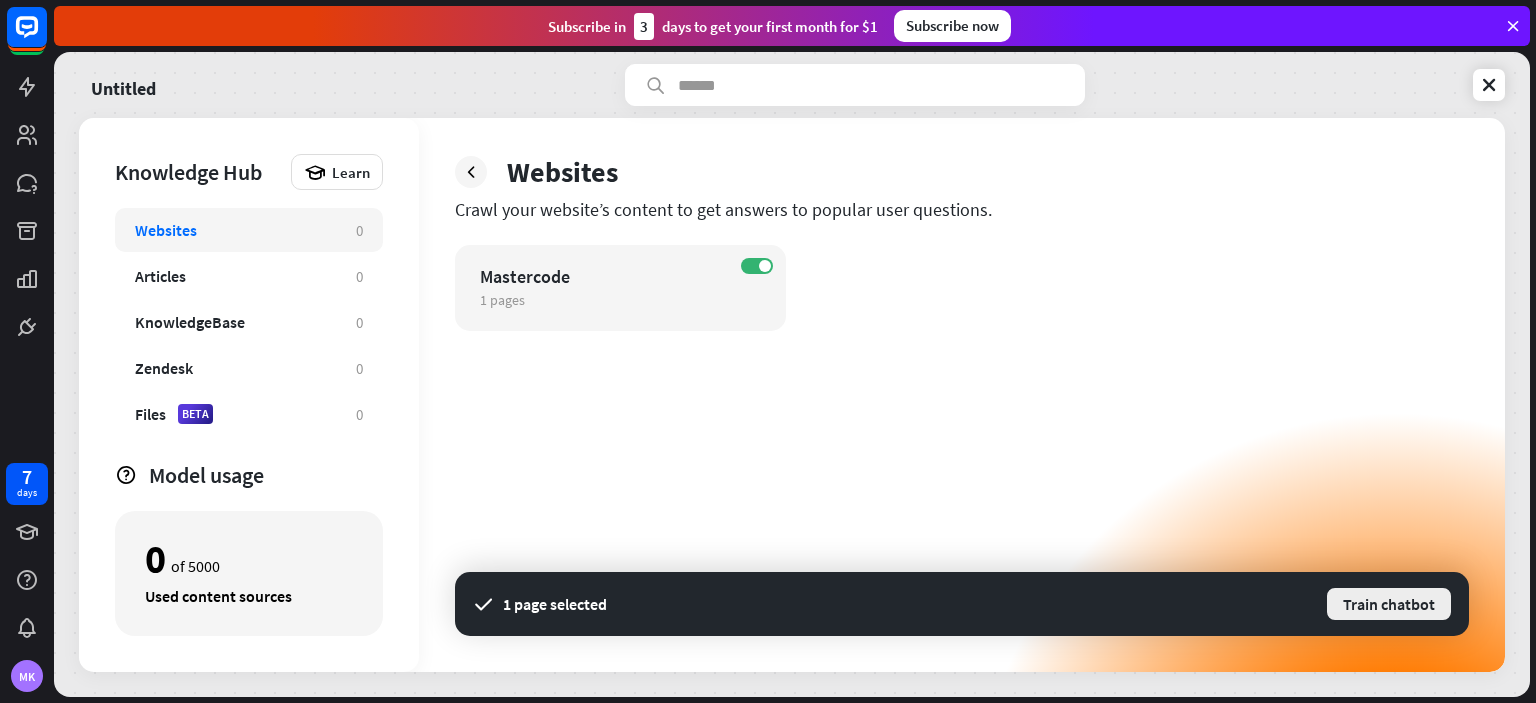 click on "Train chatbot" at bounding box center [1389, 604] 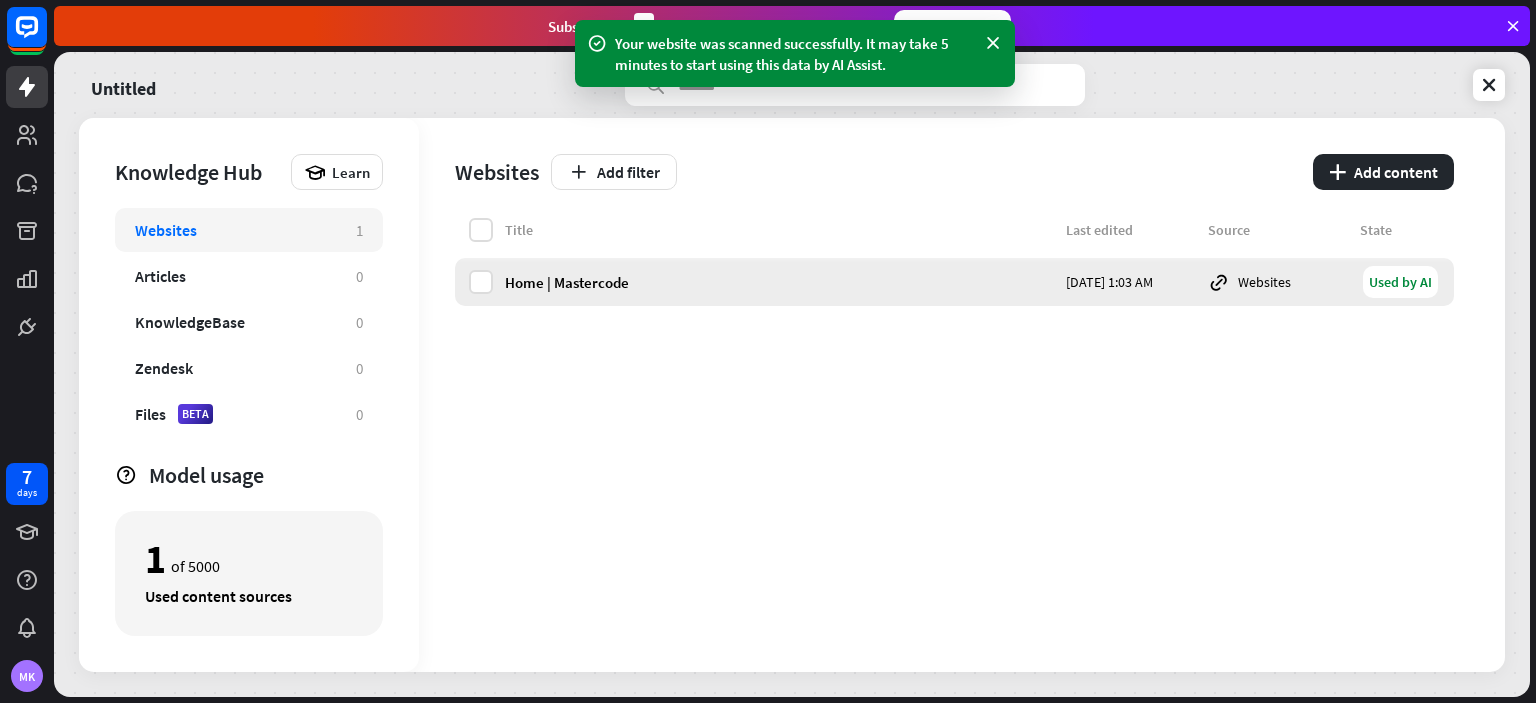 click on "Home | Mastercode" at bounding box center [779, 282] 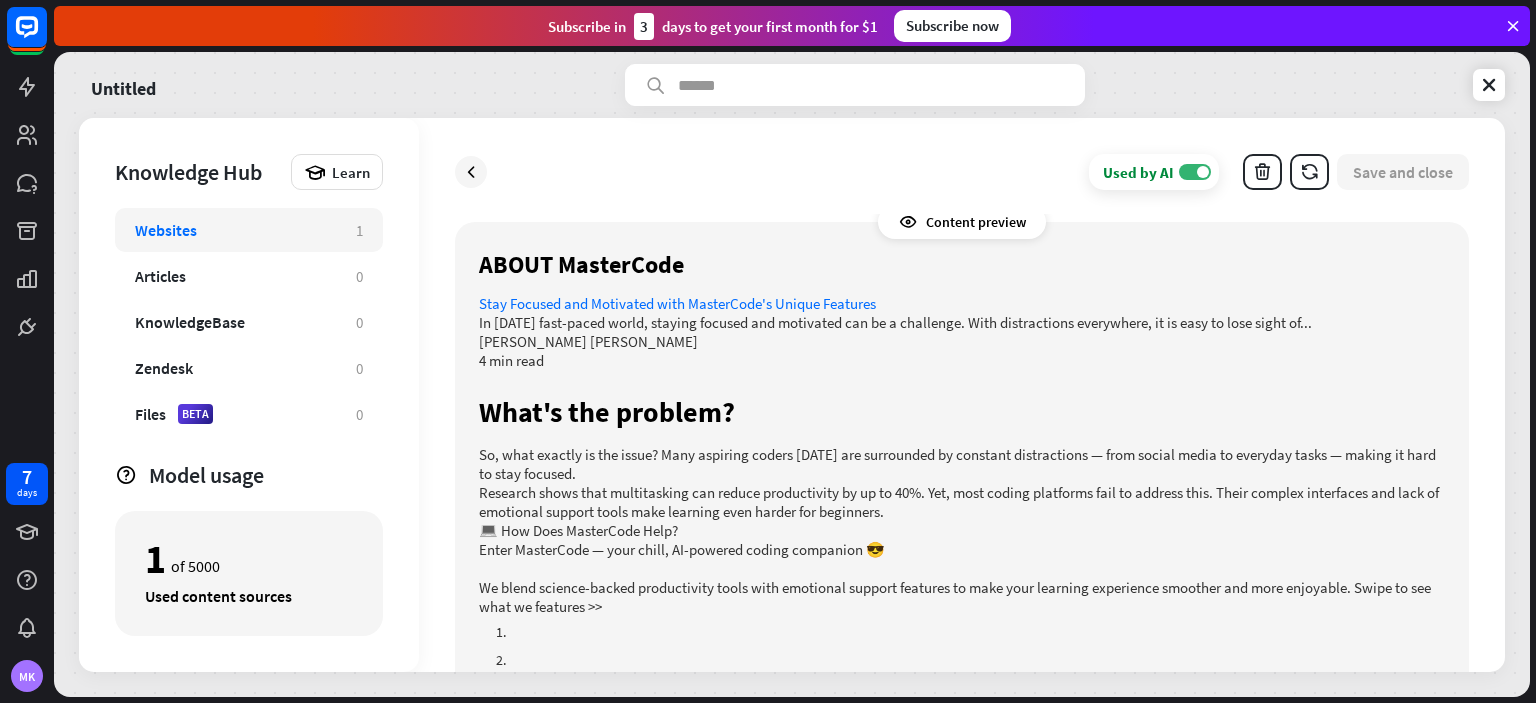 scroll, scrollTop: 0, scrollLeft: 0, axis: both 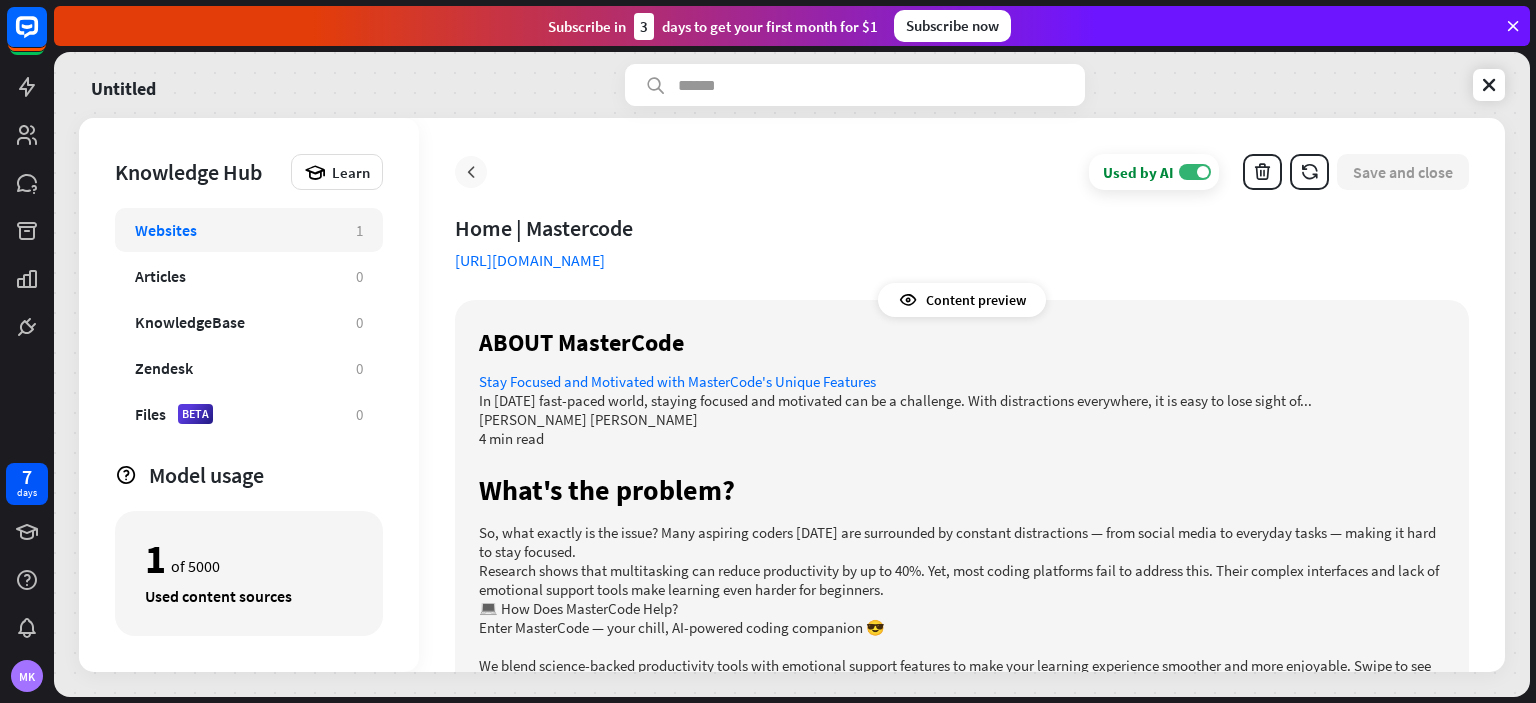 click at bounding box center (471, 172) 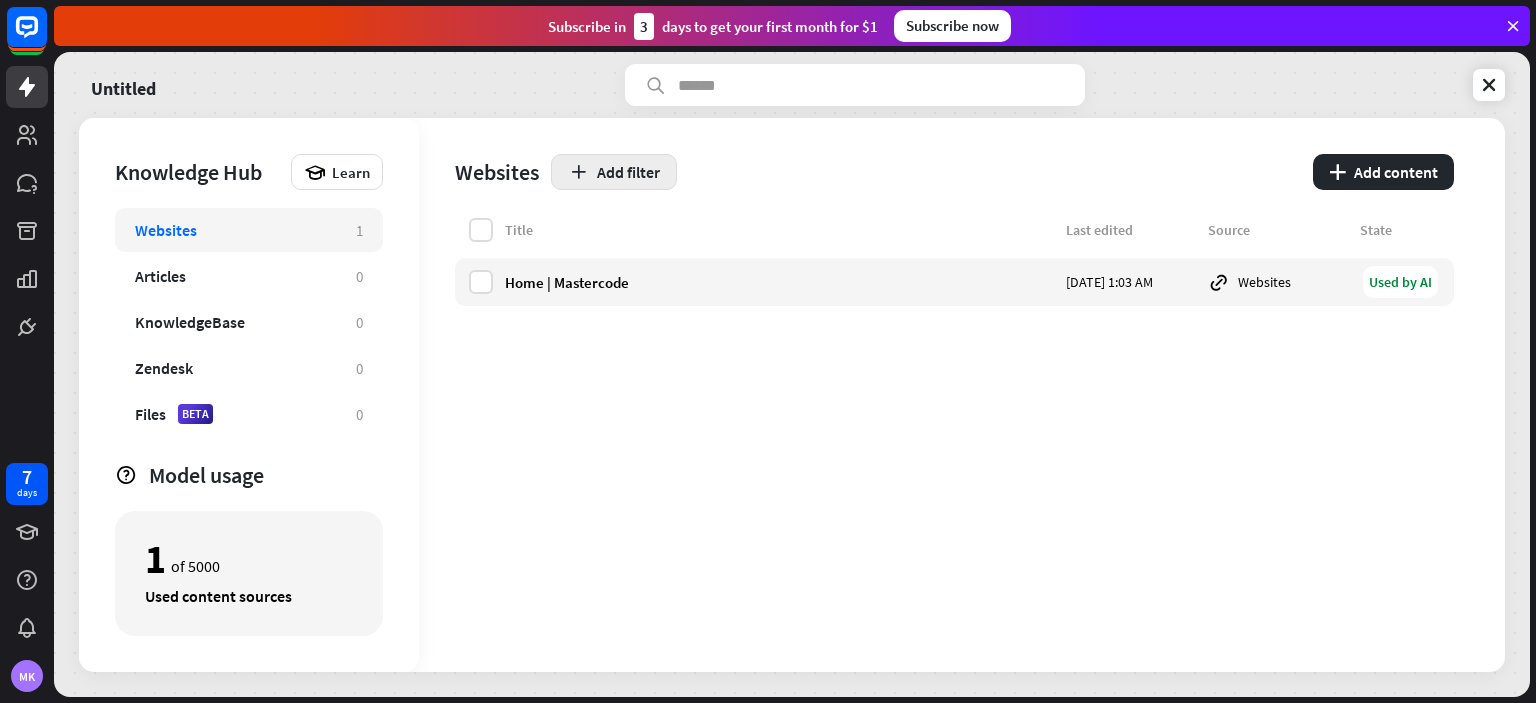 click on "Add filter" at bounding box center [614, 172] 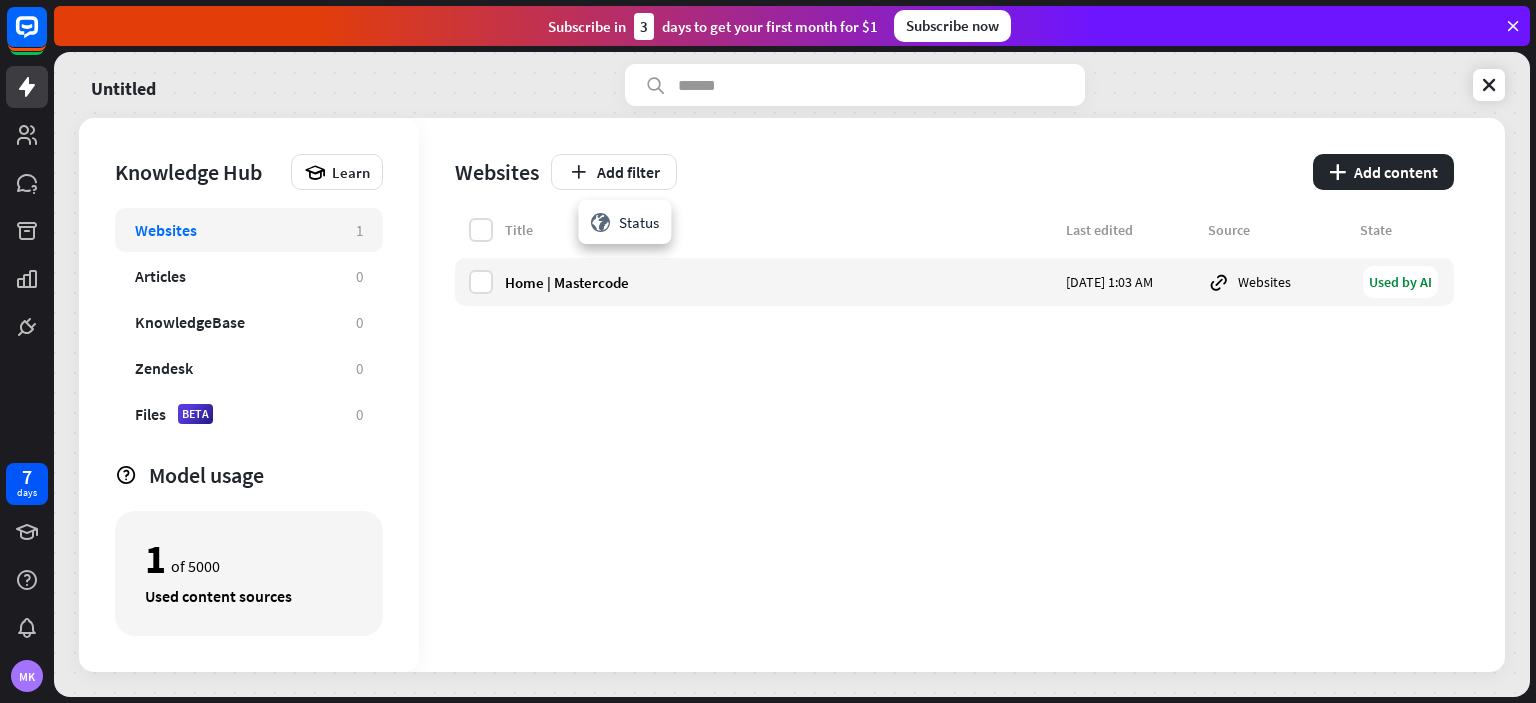 click on "Title   Last edited   Source   State     Home | Mastercode
[DATE] 1:03 AM
Websites
Used by AI" at bounding box center [954, 445] 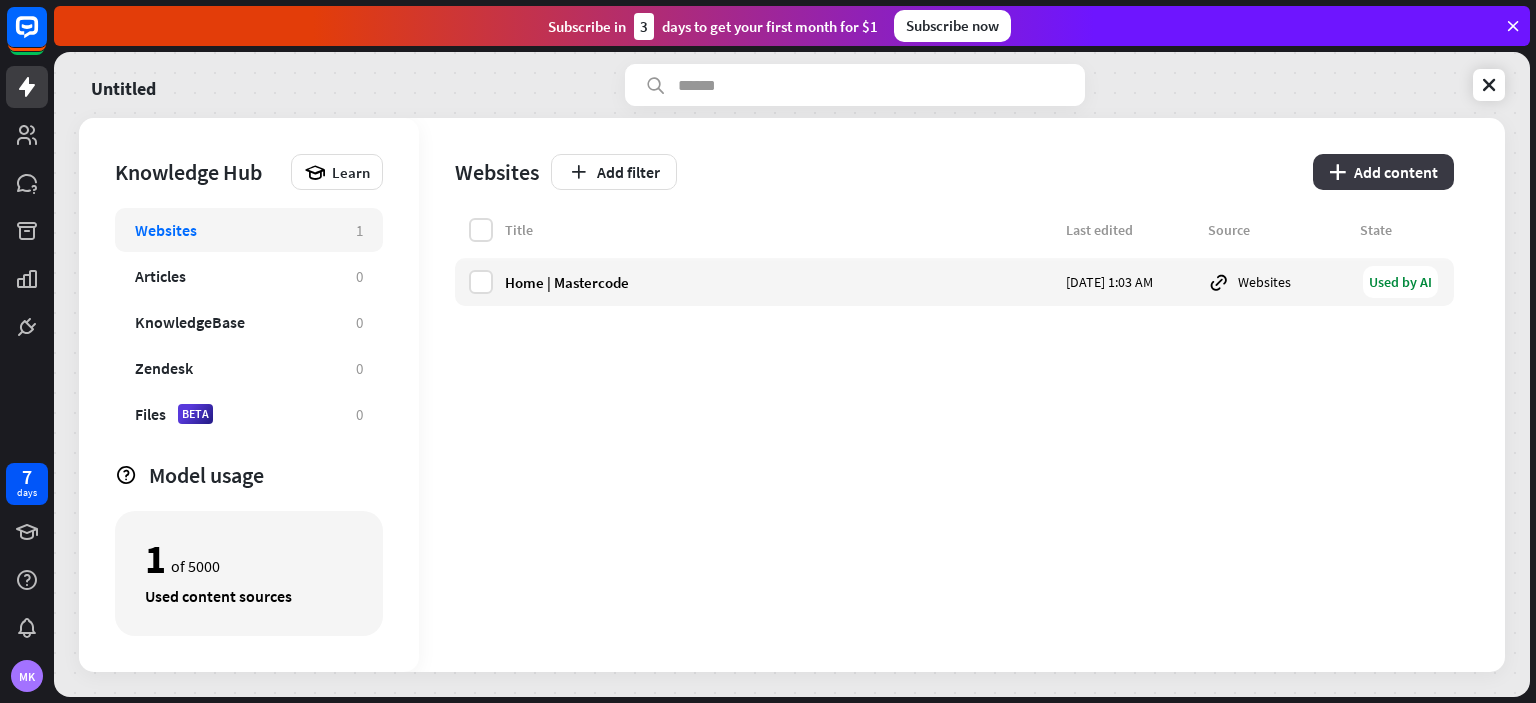 click on "plus
Add content" at bounding box center [1383, 172] 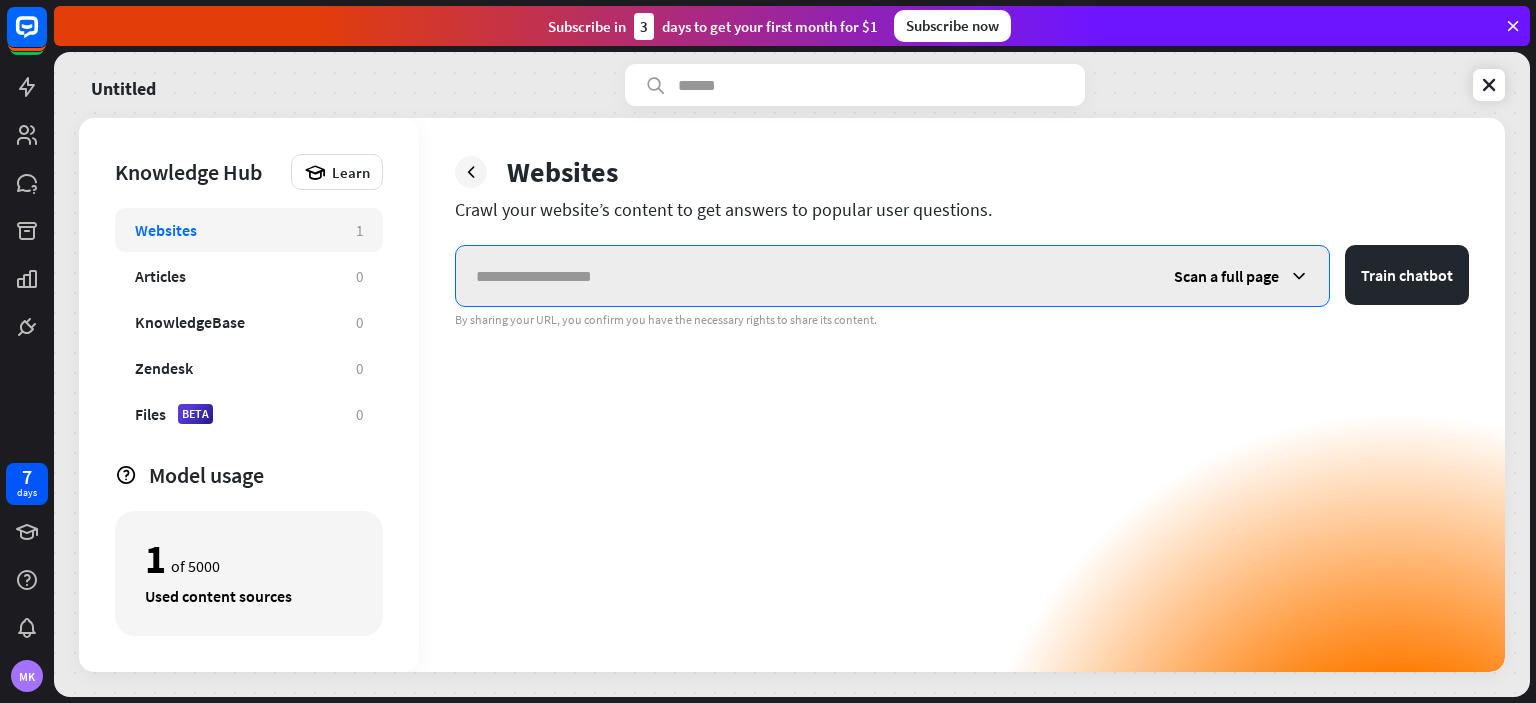 paste on "**********" 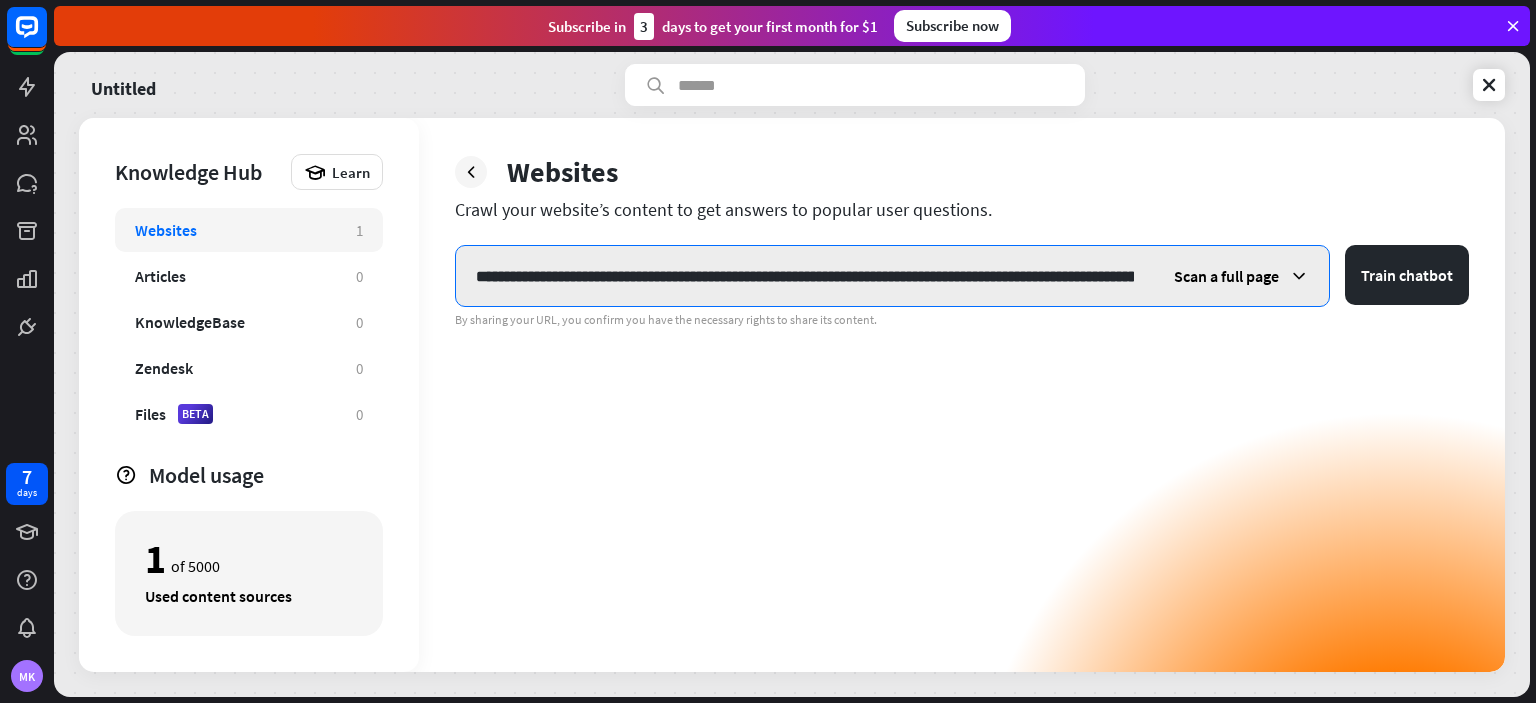 scroll, scrollTop: 0, scrollLeft: 172, axis: horizontal 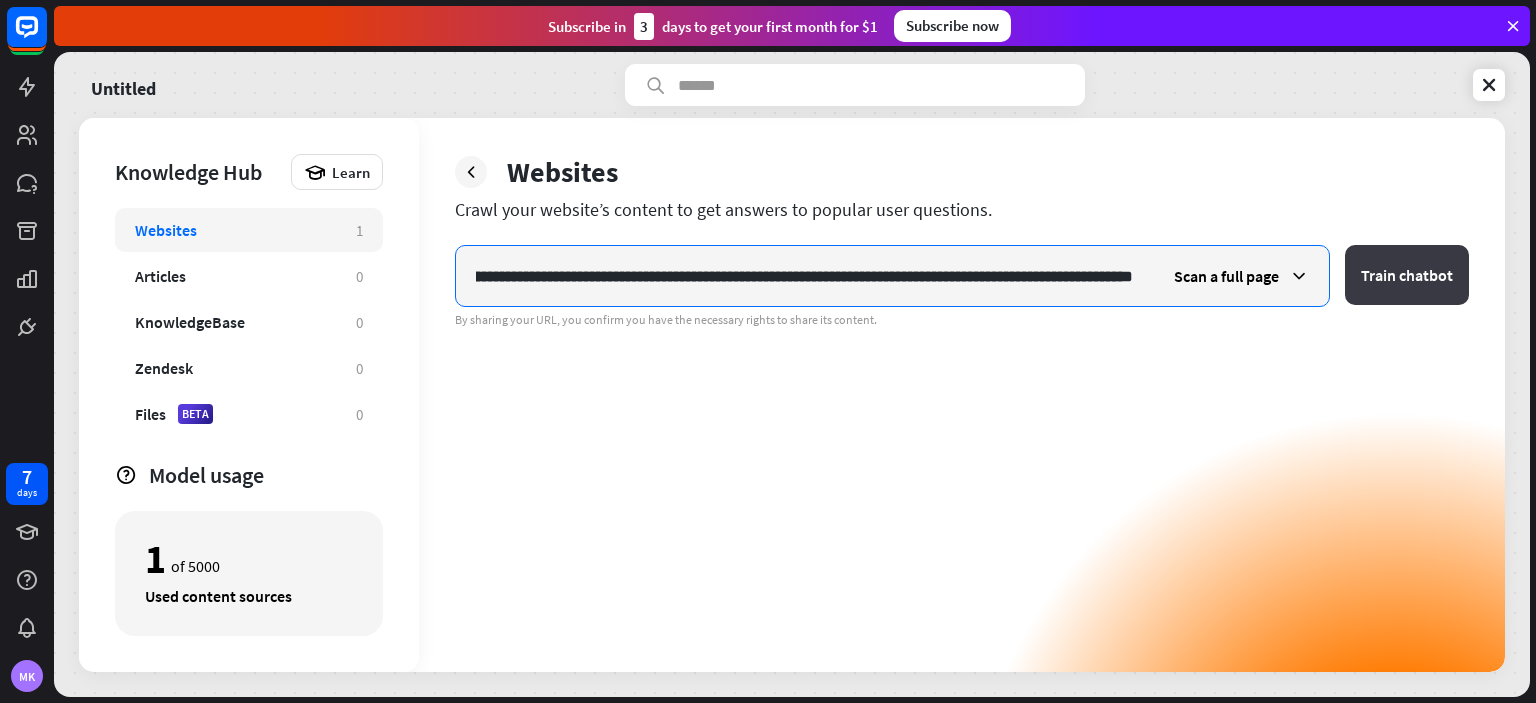type on "**********" 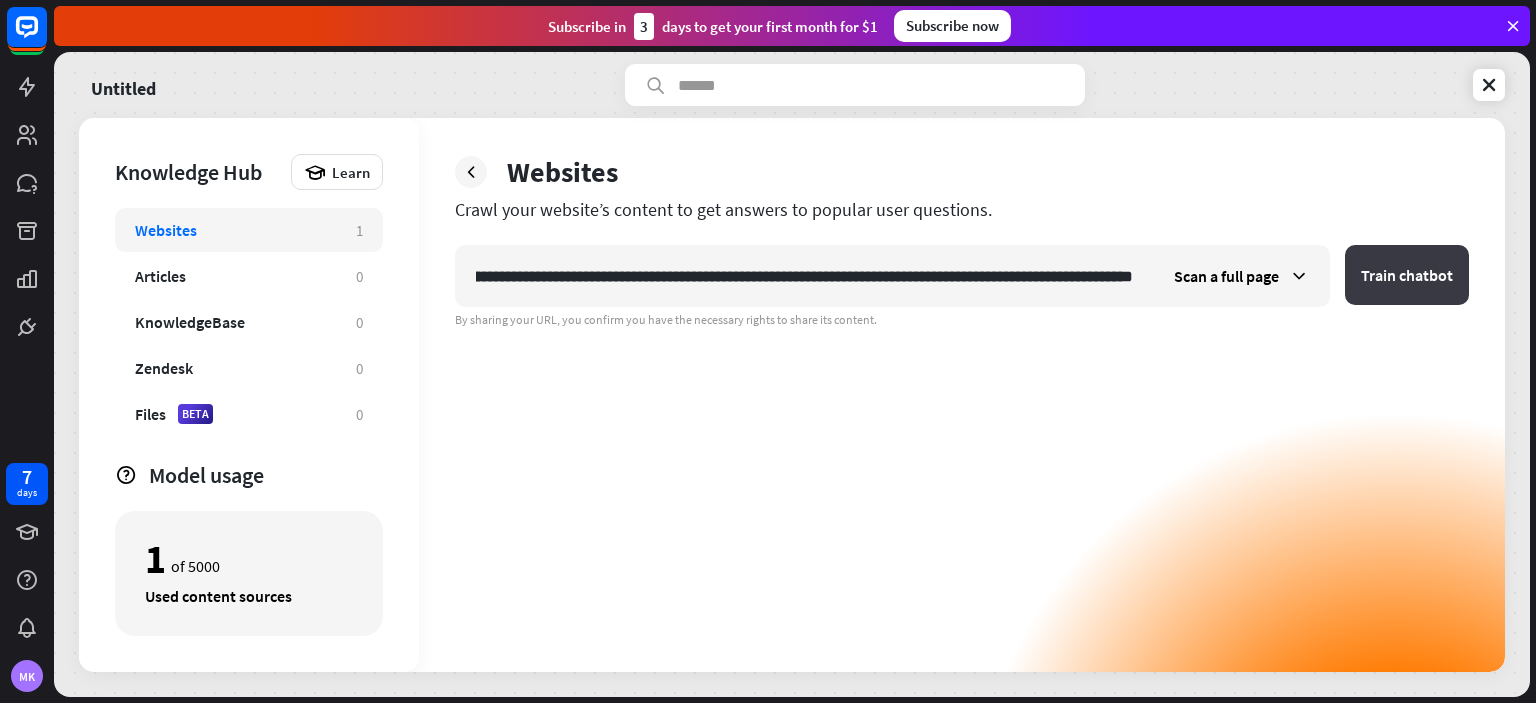 click on "Train chatbot" at bounding box center (1407, 275) 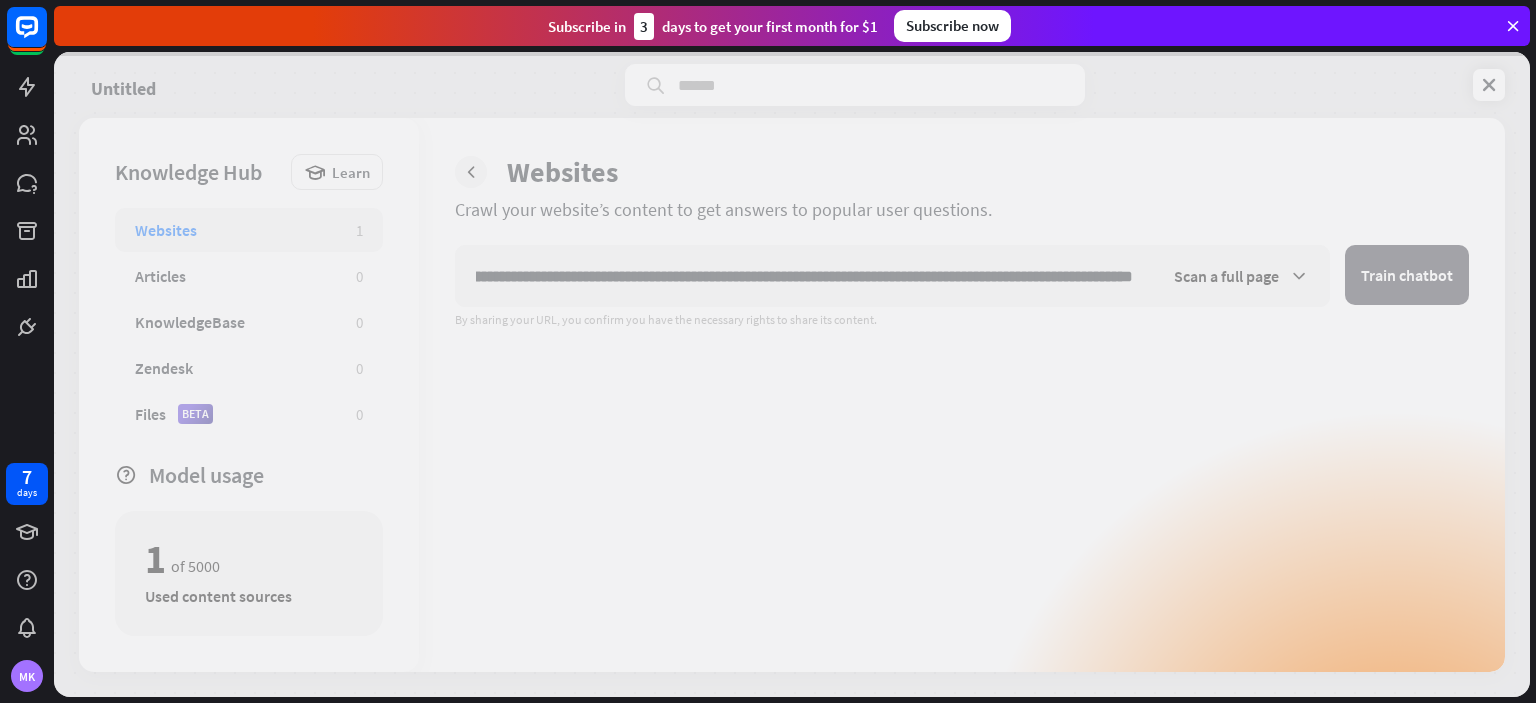 scroll, scrollTop: 0, scrollLeft: 0, axis: both 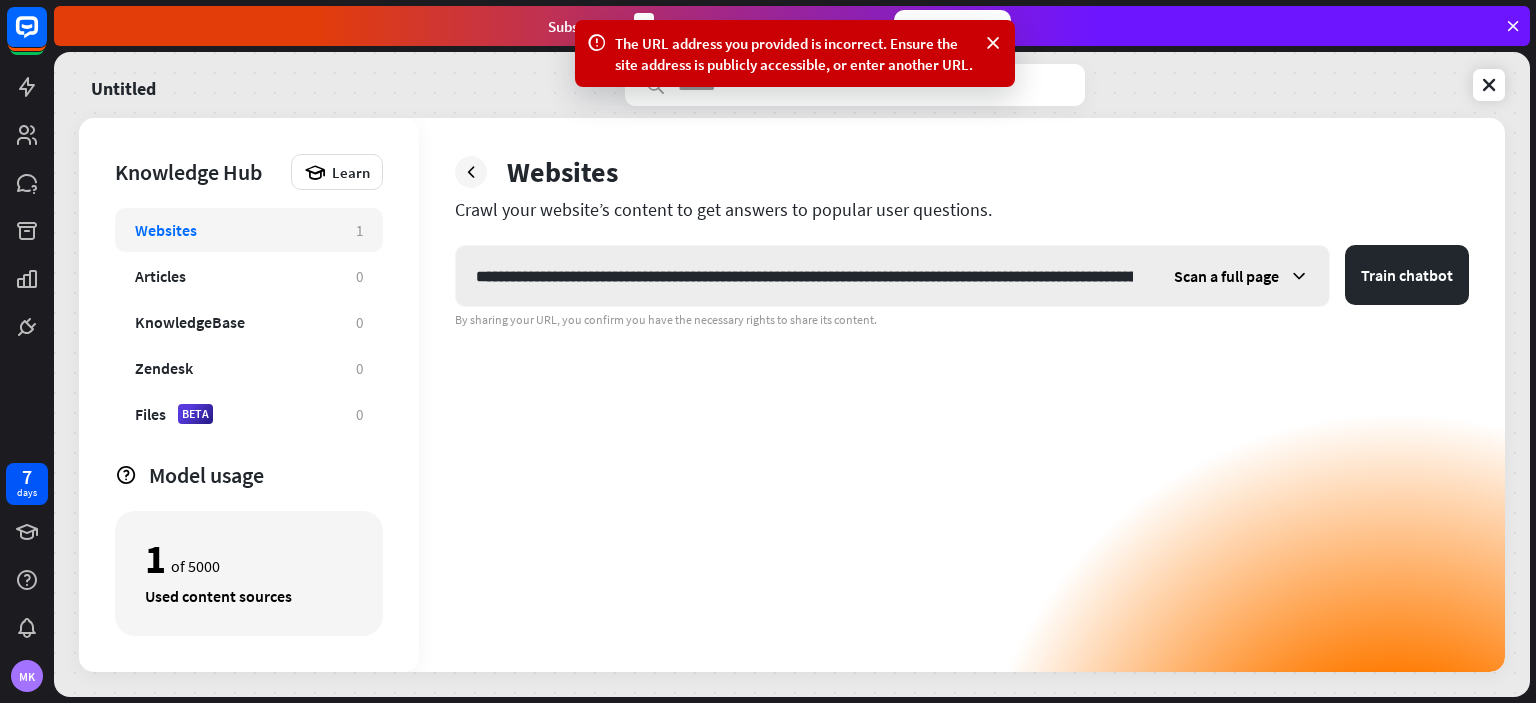 click on "Scan a full page" at bounding box center (1226, 276) 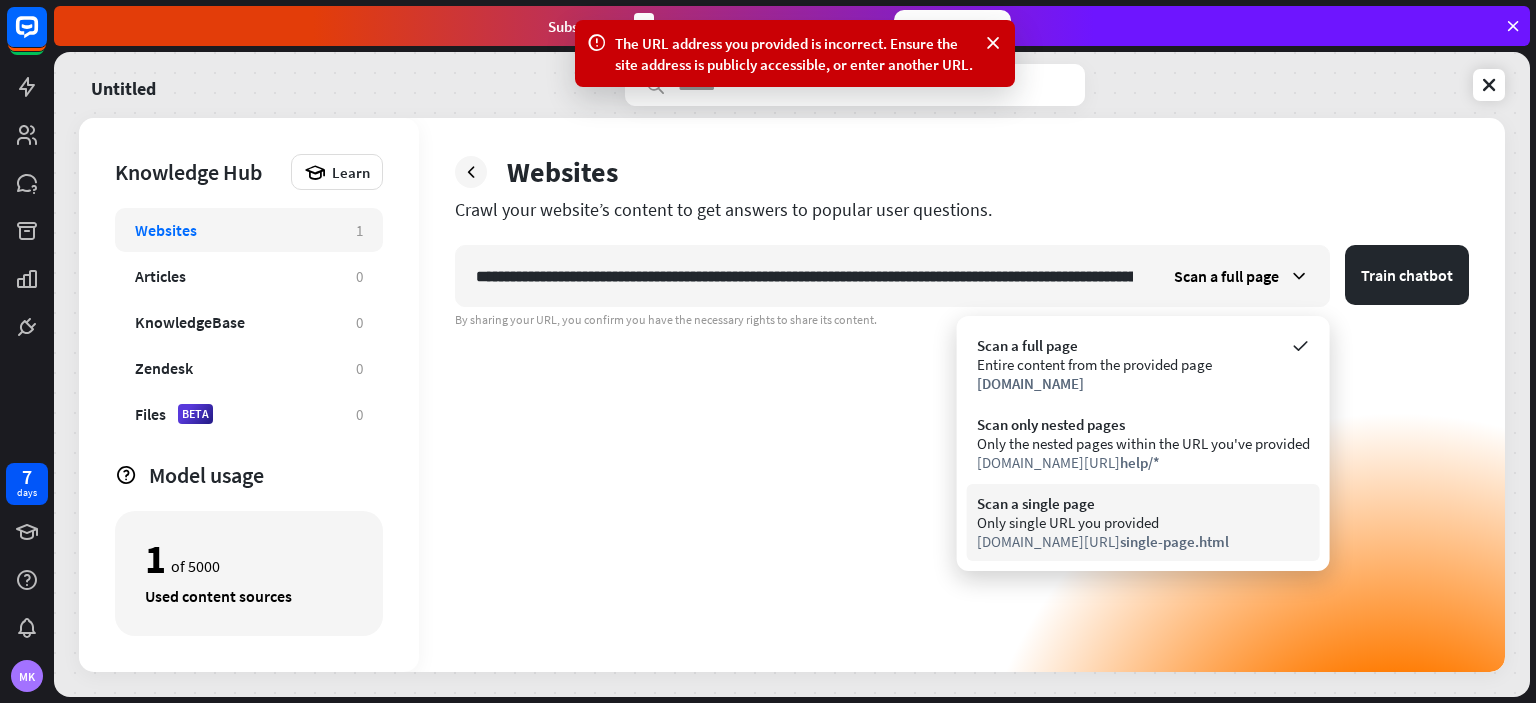 click on "Scan a single page" at bounding box center (1143, 503) 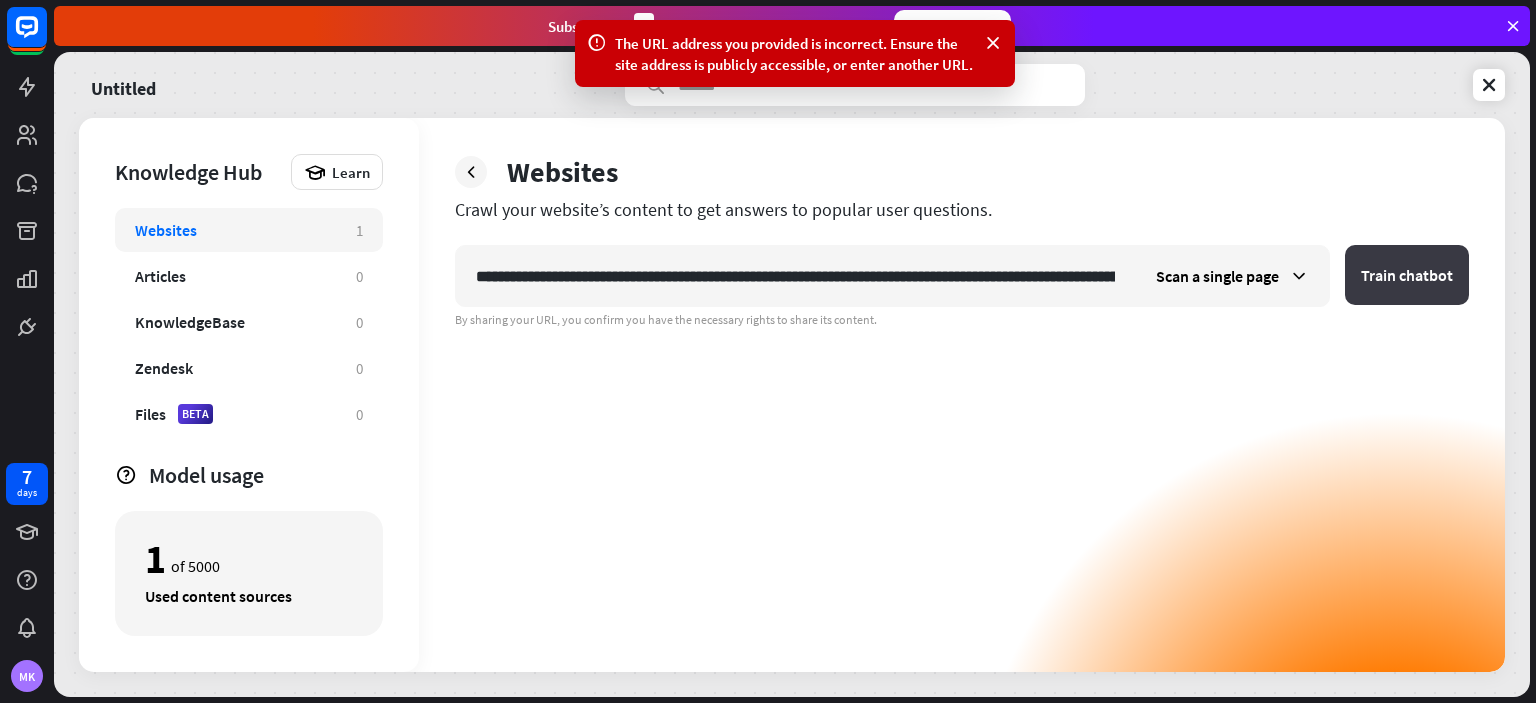 click on "Train chatbot" at bounding box center [1407, 275] 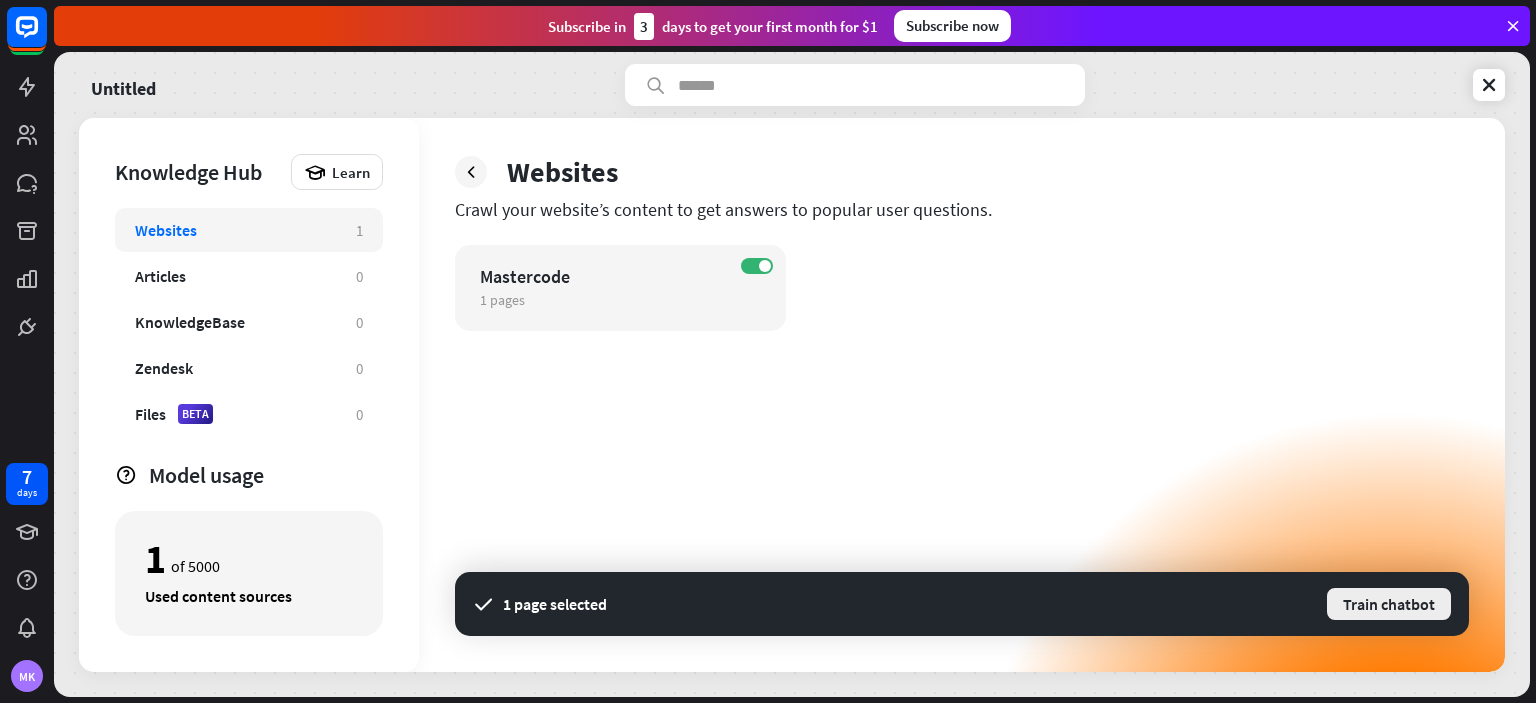 click on "Train chatbot" at bounding box center (1389, 604) 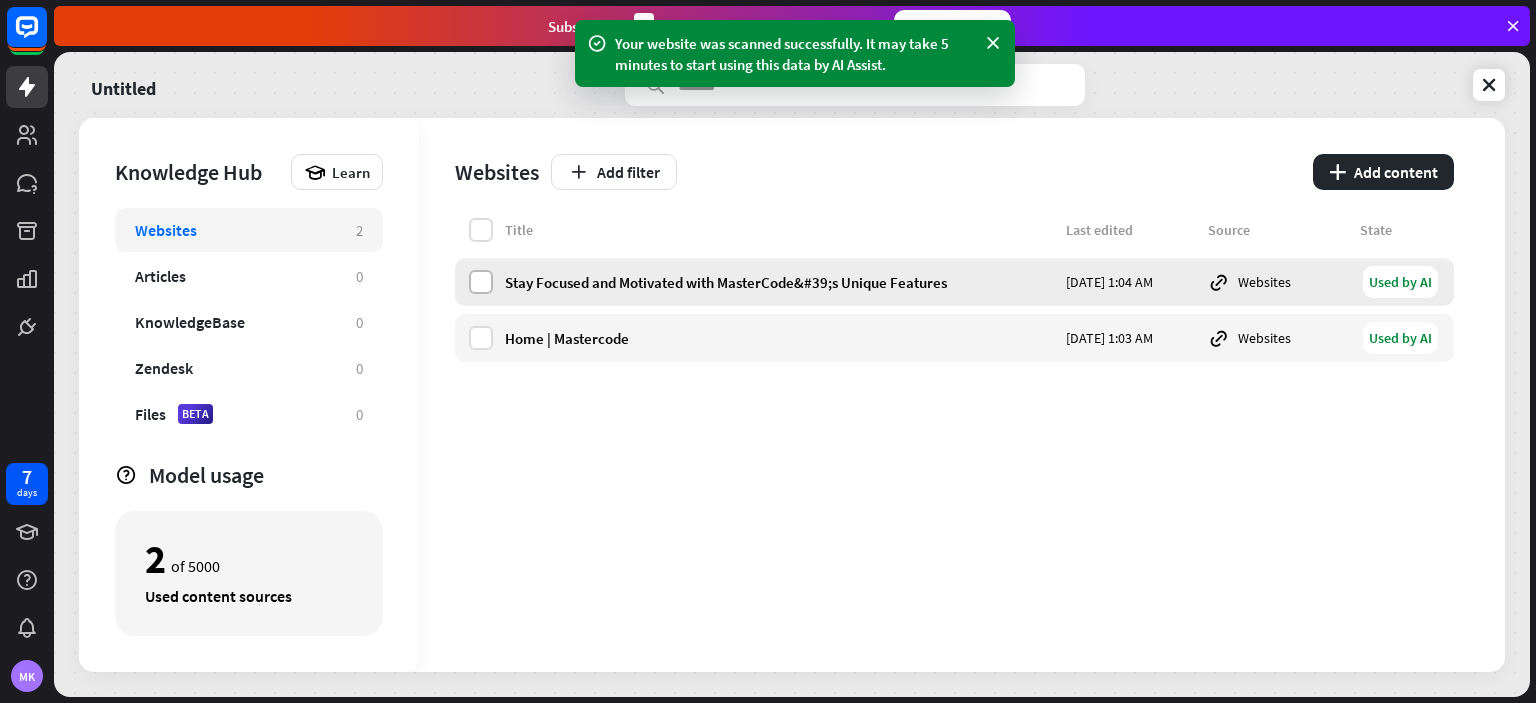 click at bounding box center [481, 282] 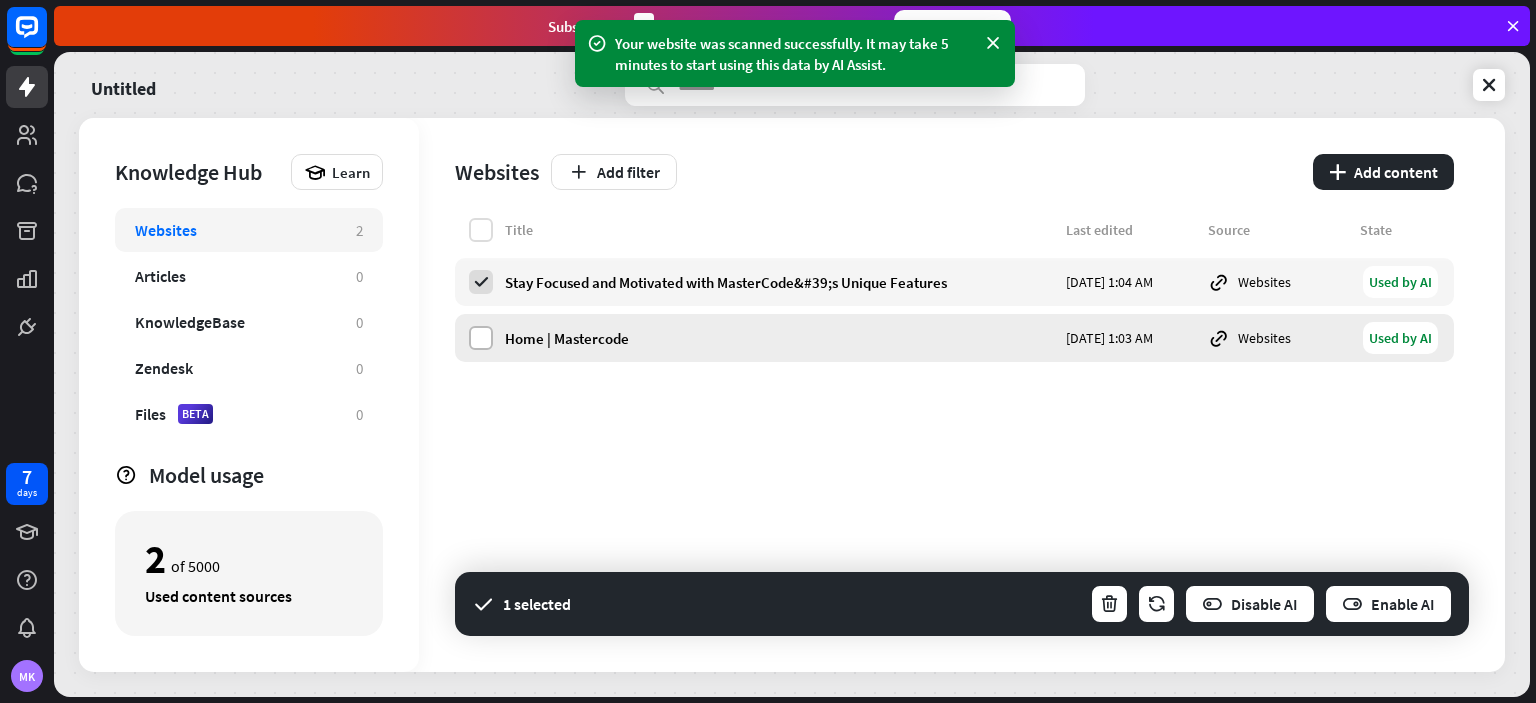 click at bounding box center [481, 338] 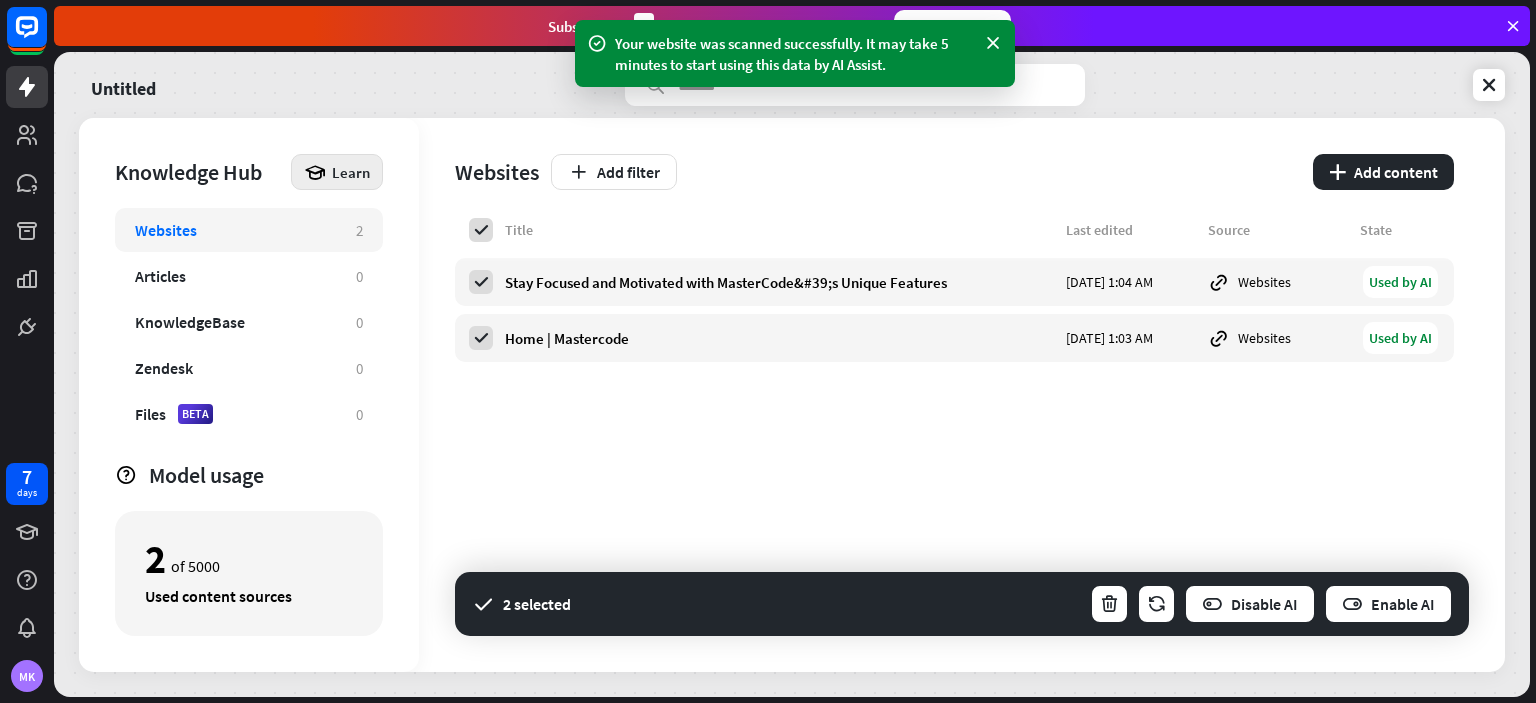 click on "Learn" at bounding box center [351, 172] 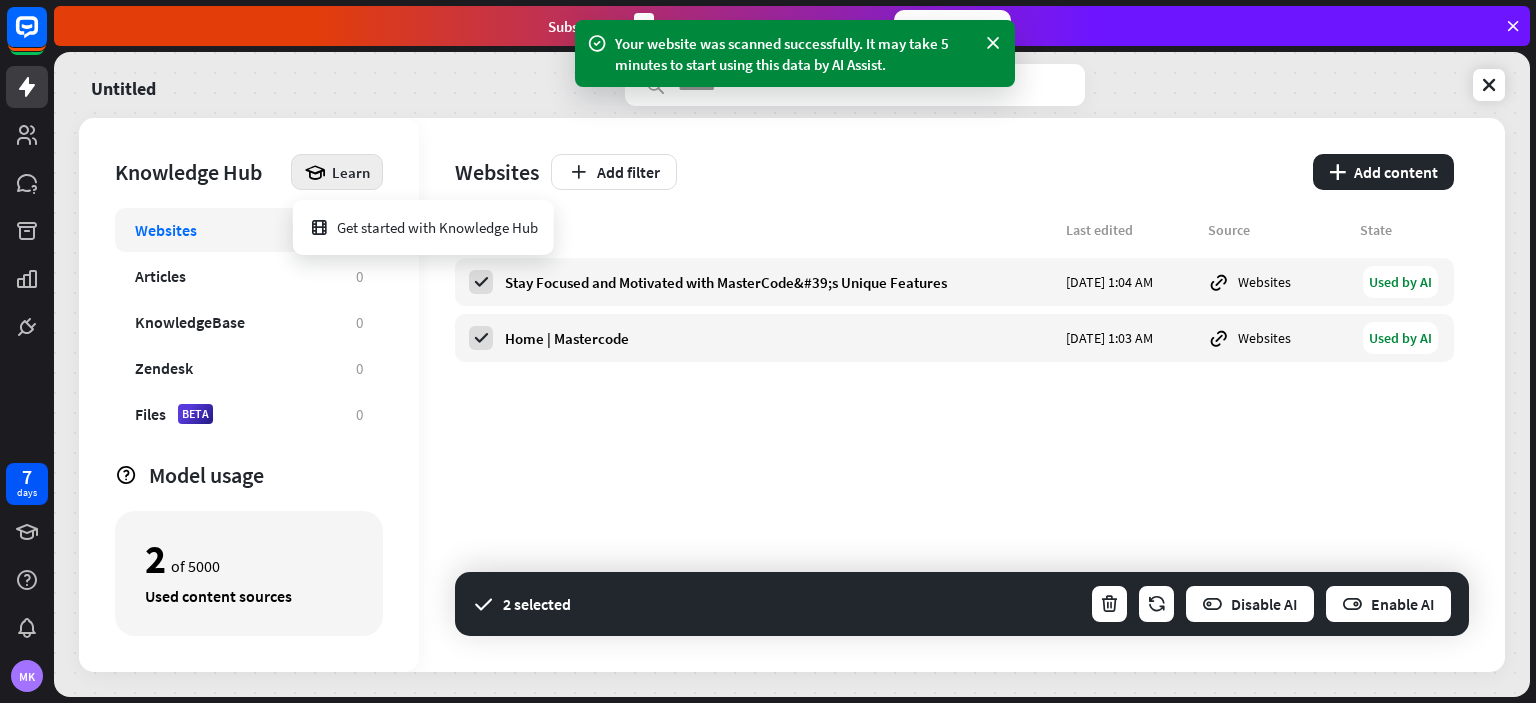 click on "Title   Last edited   Source   State     Stay Focused and Motivated with MasterCode&#39;s Unique Features
[DATE] 1:04 AM
Websites
Used by AI   Home | Mastercode
[DATE] 1:03 AM
Websites
Used by AI" at bounding box center [954, 445] 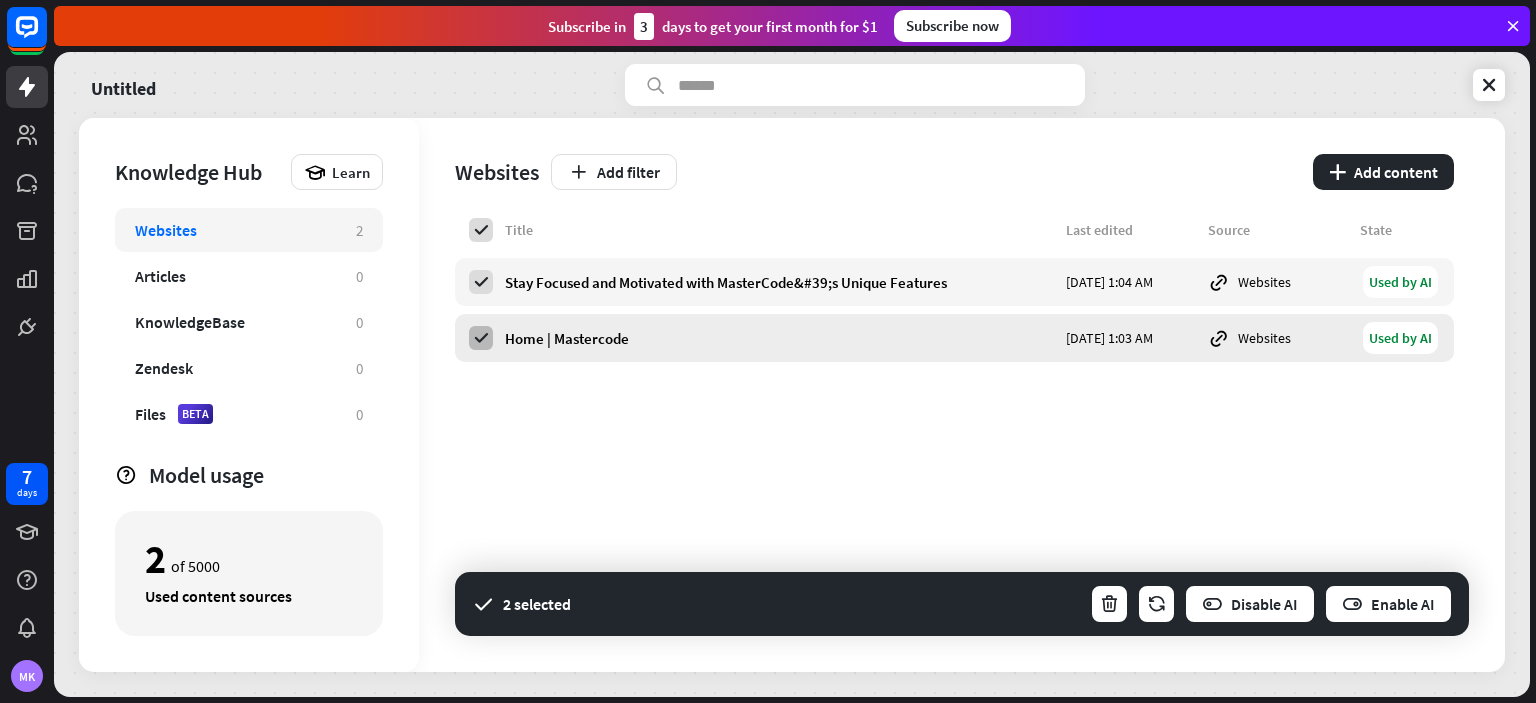click at bounding box center (481, 338) 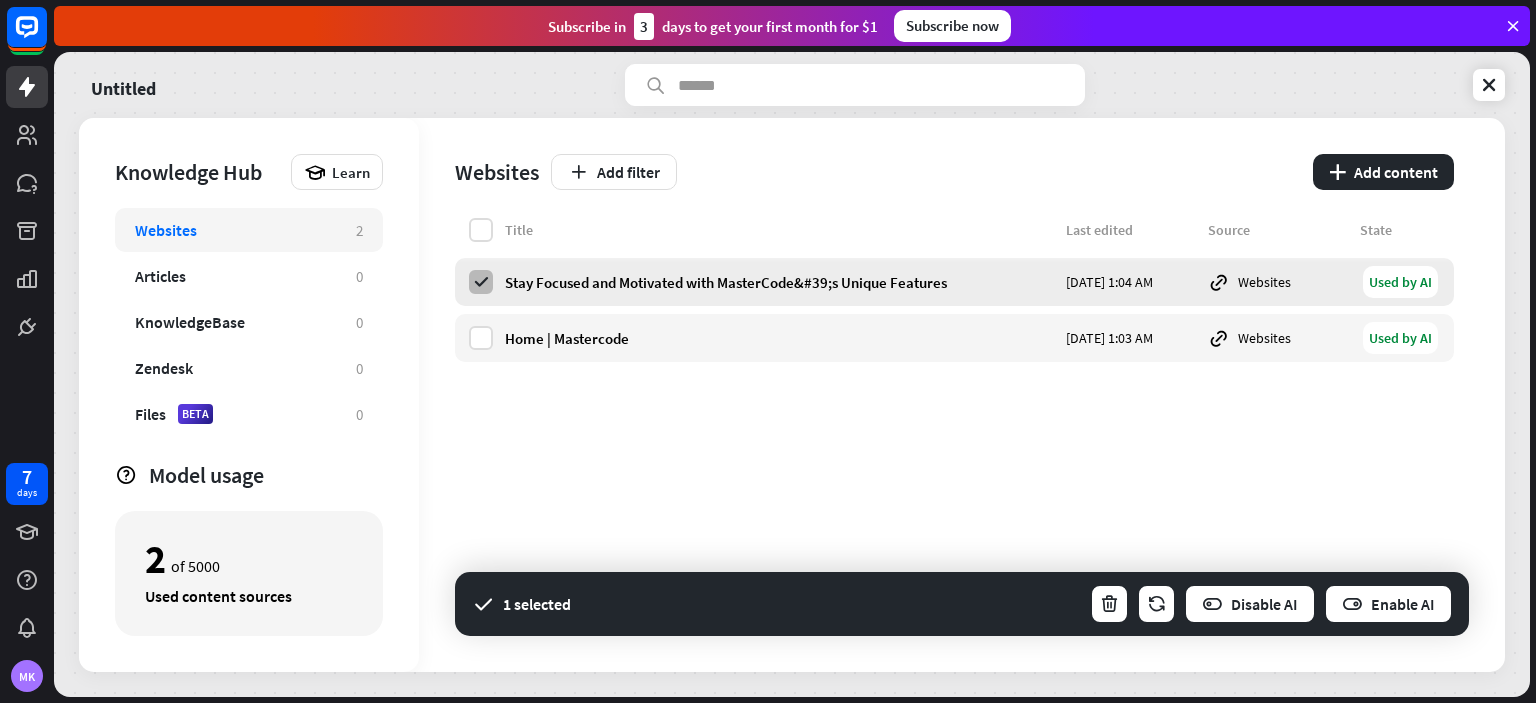 click at bounding box center [481, 282] 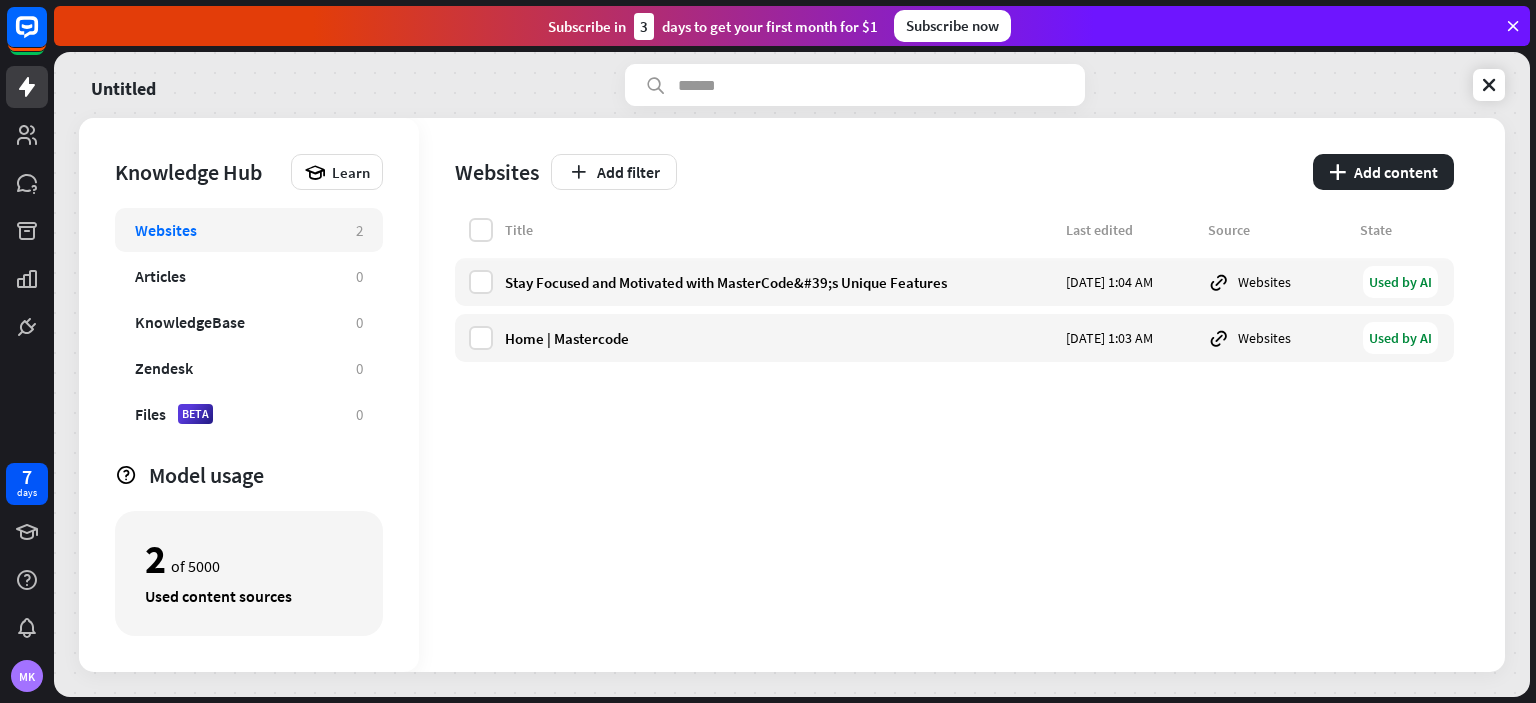 click on "Title   Last edited   Source   State     Stay Focused and Motivated with MasterCode&#39;s Unique Features
[DATE] 1:04 AM
Websites
Used by AI   Home | Mastercode
[DATE] 1:03 AM
Websites
Used by AI" at bounding box center (954, 445) 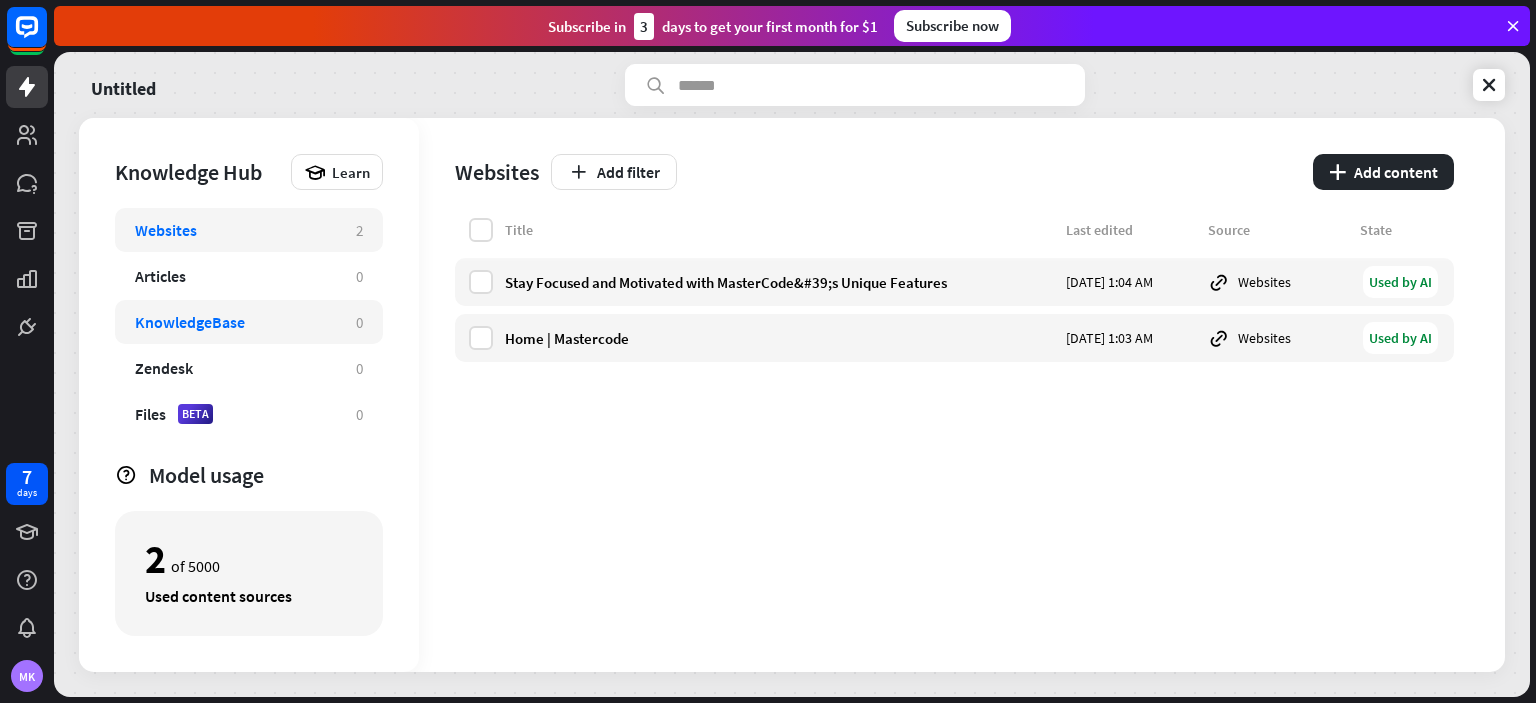 click on "KnowledgeBase" at bounding box center (190, 322) 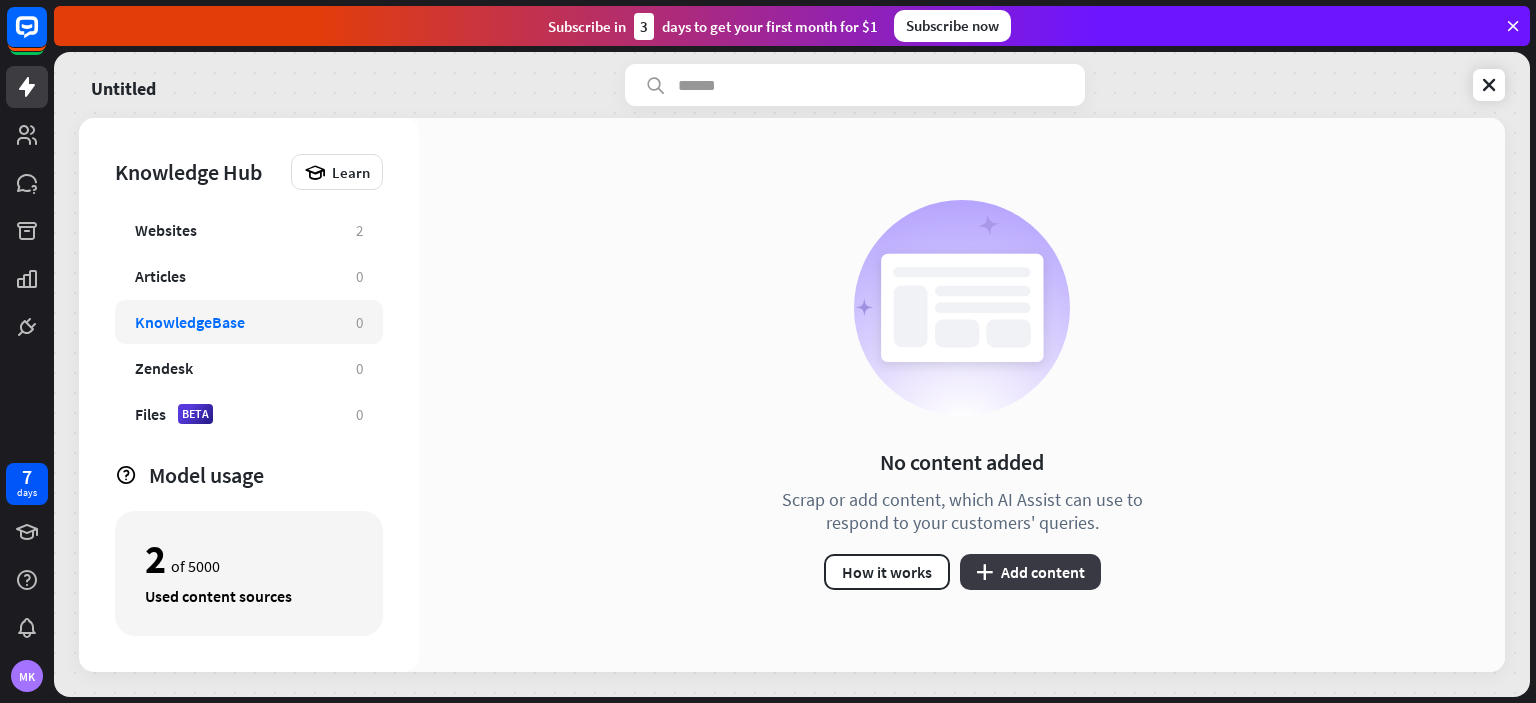 click on "plus
Add content" at bounding box center [1030, 572] 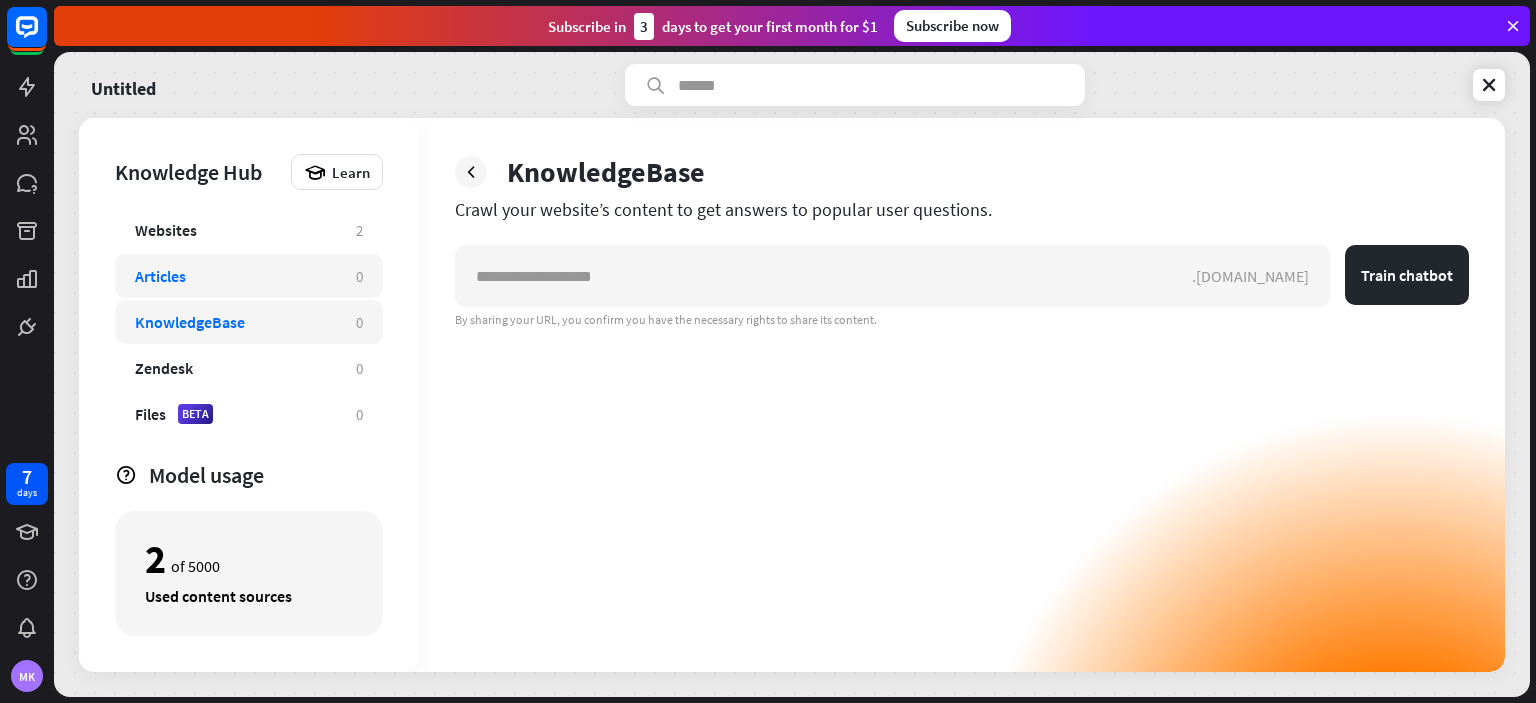 click on "Articles     0" at bounding box center [249, 276] 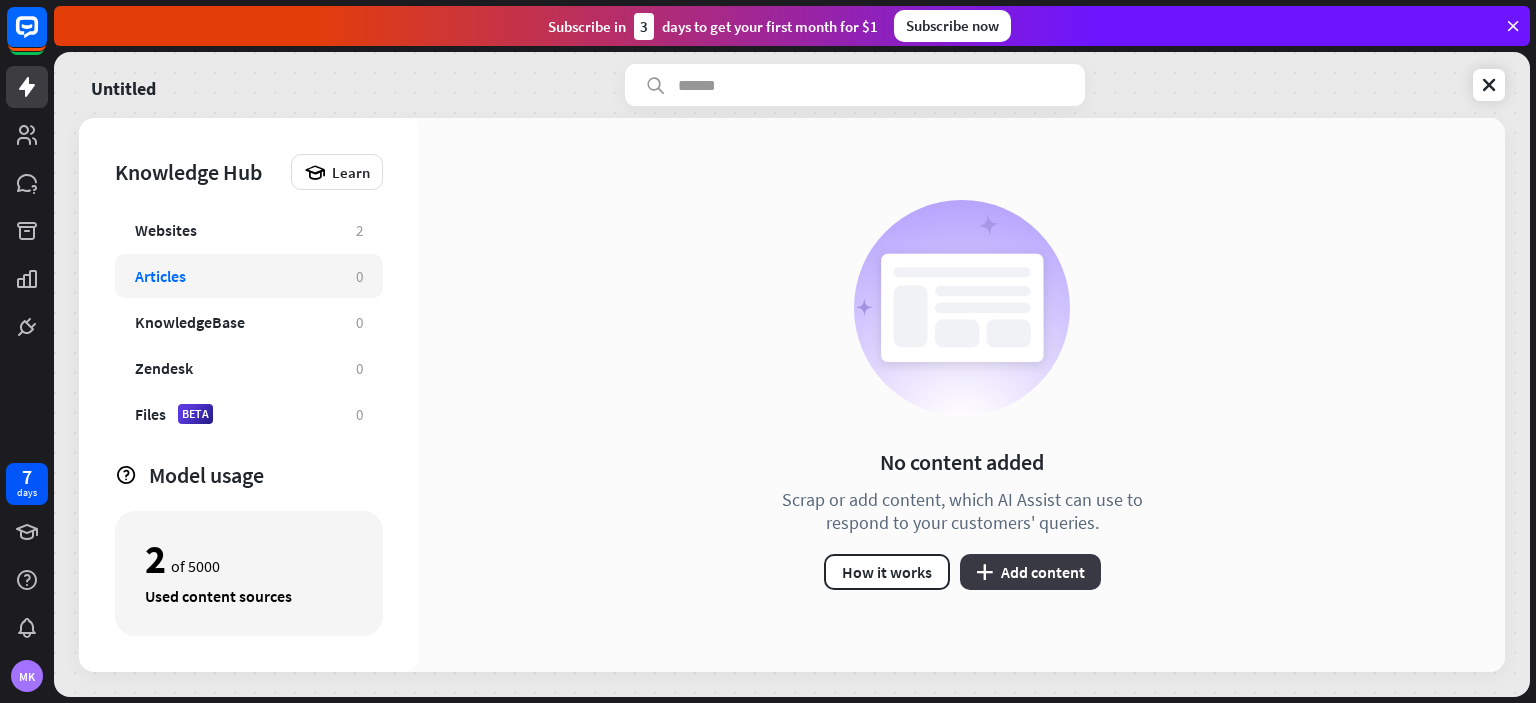 click on "plus
Add content" at bounding box center (1030, 572) 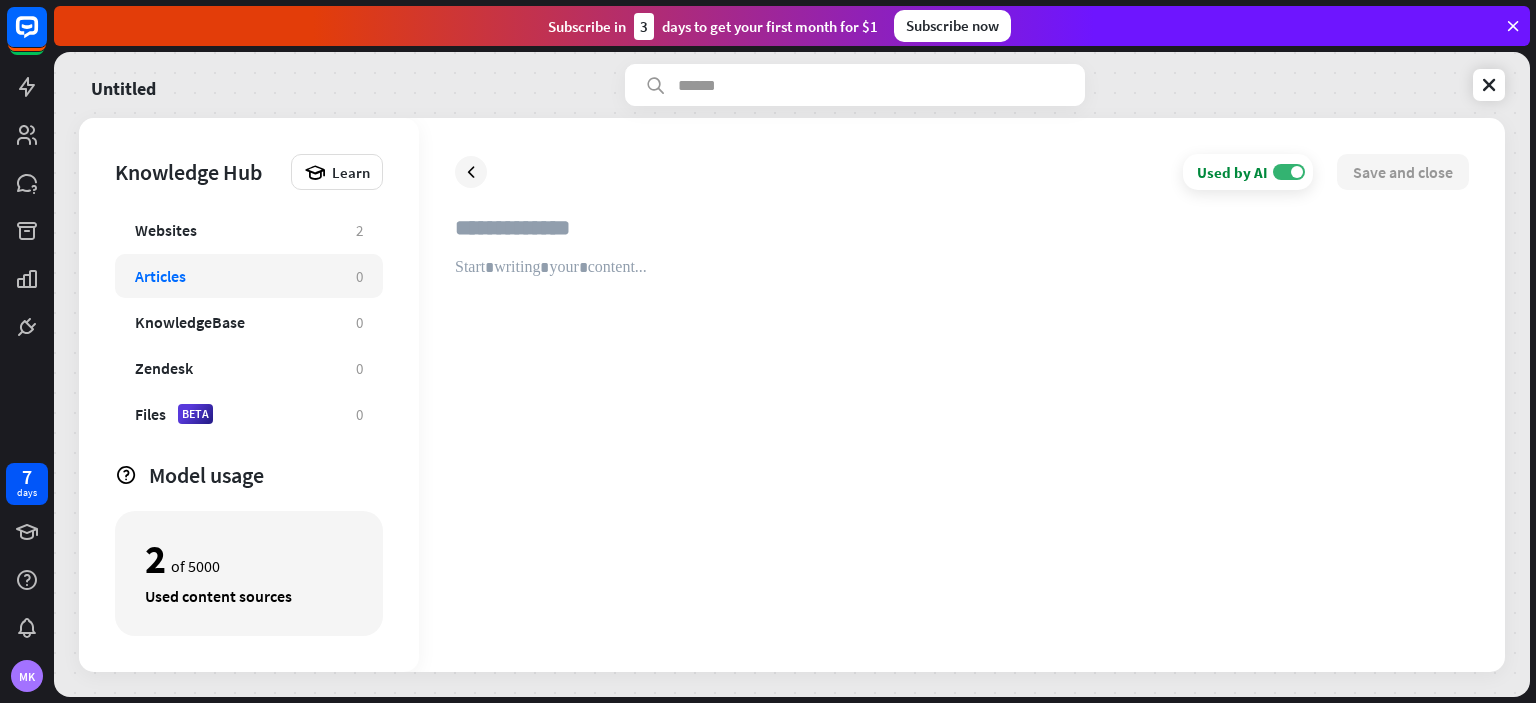 paste on "**********" 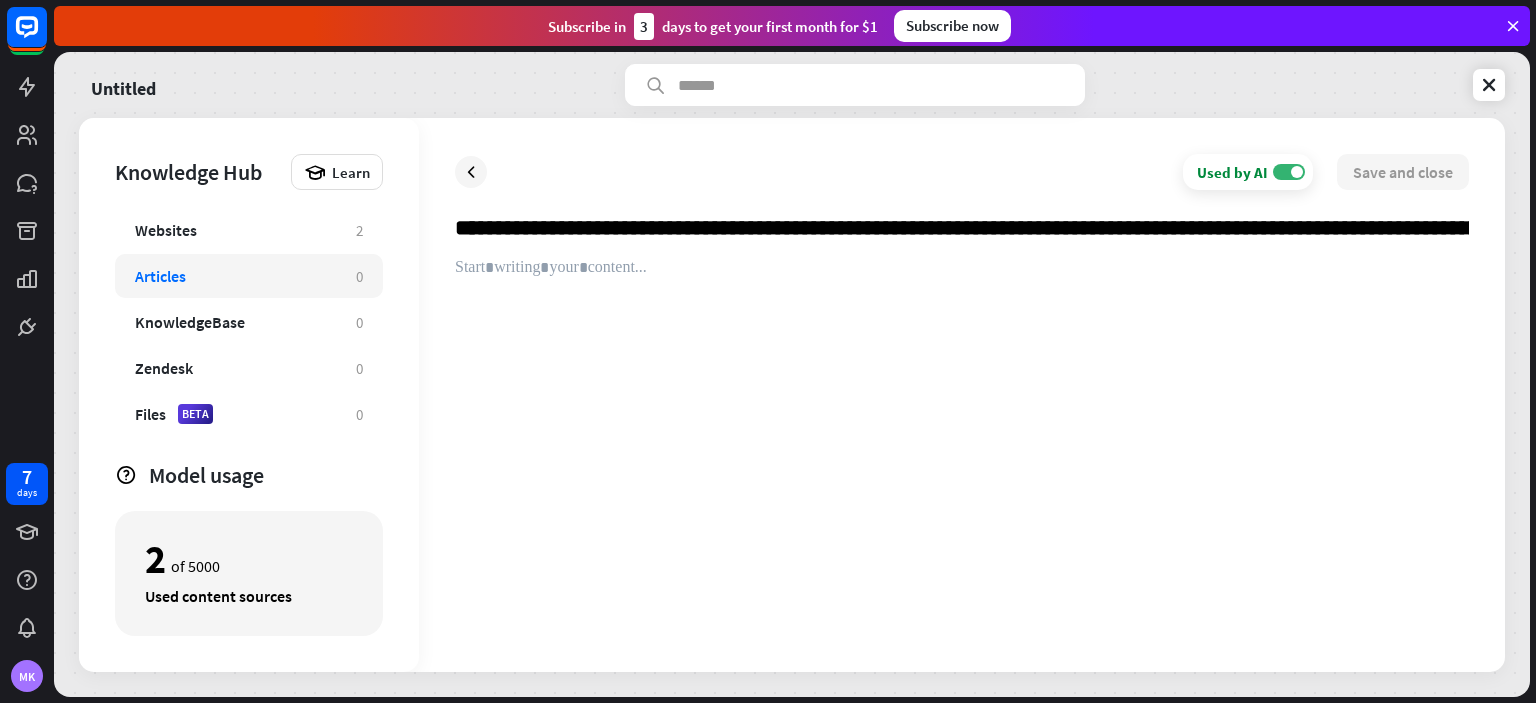scroll, scrollTop: 0, scrollLeft: 1868, axis: horizontal 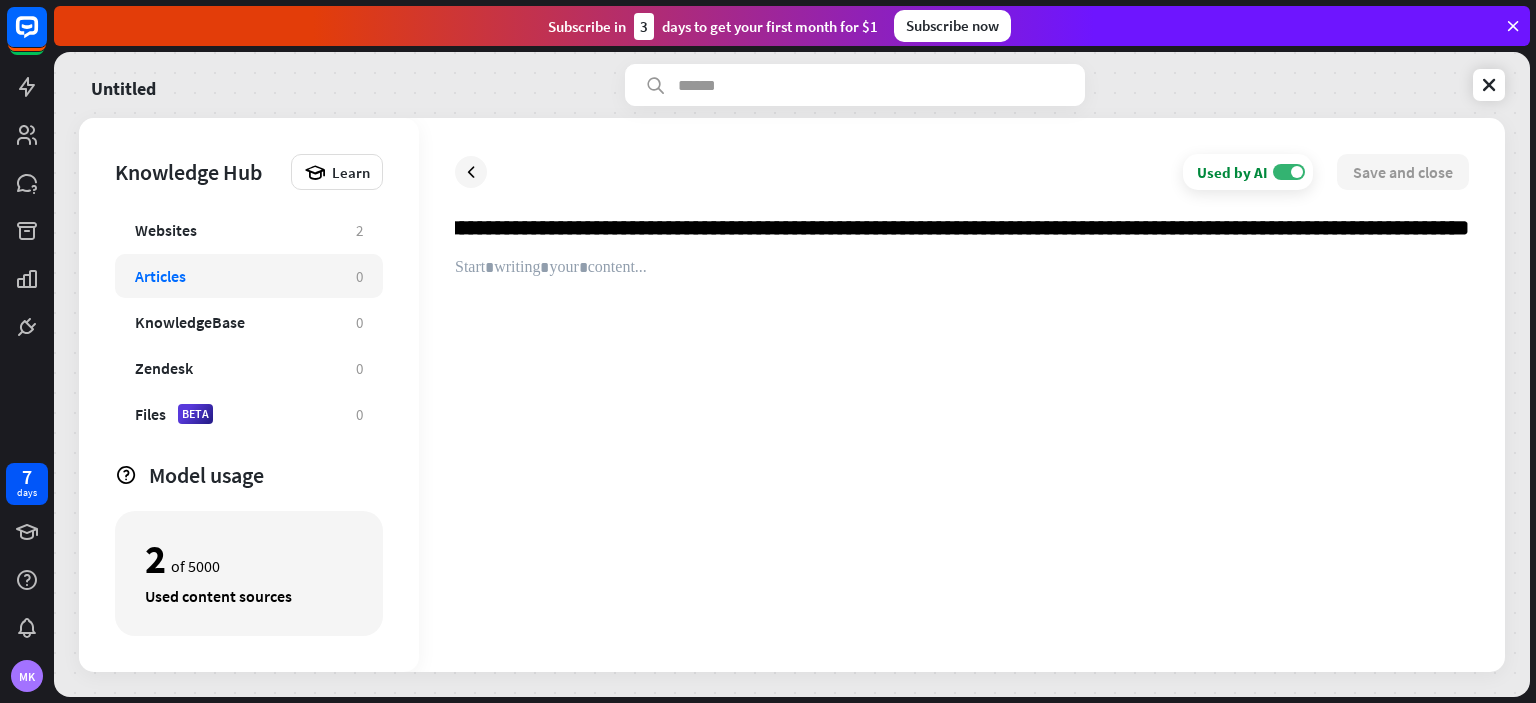 type 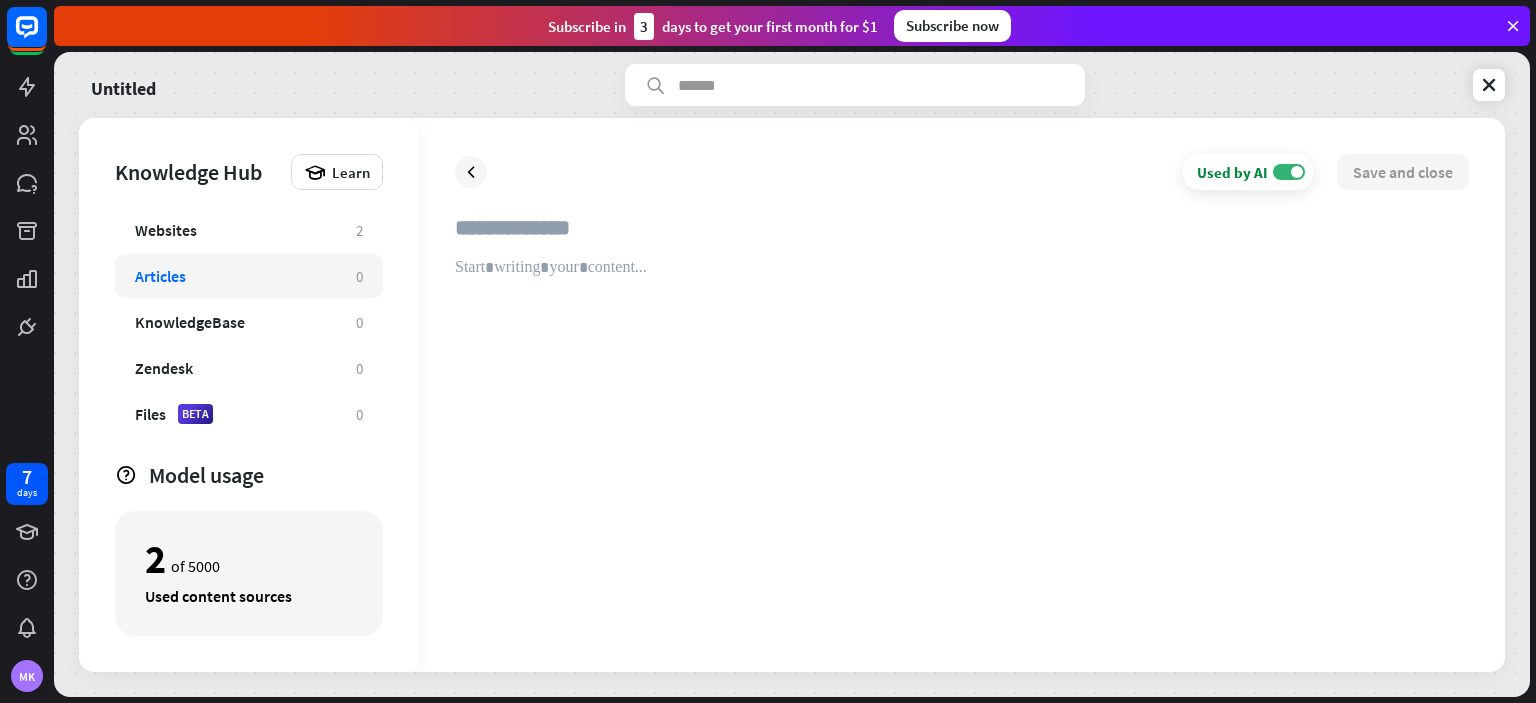 scroll, scrollTop: 0, scrollLeft: 0, axis: both 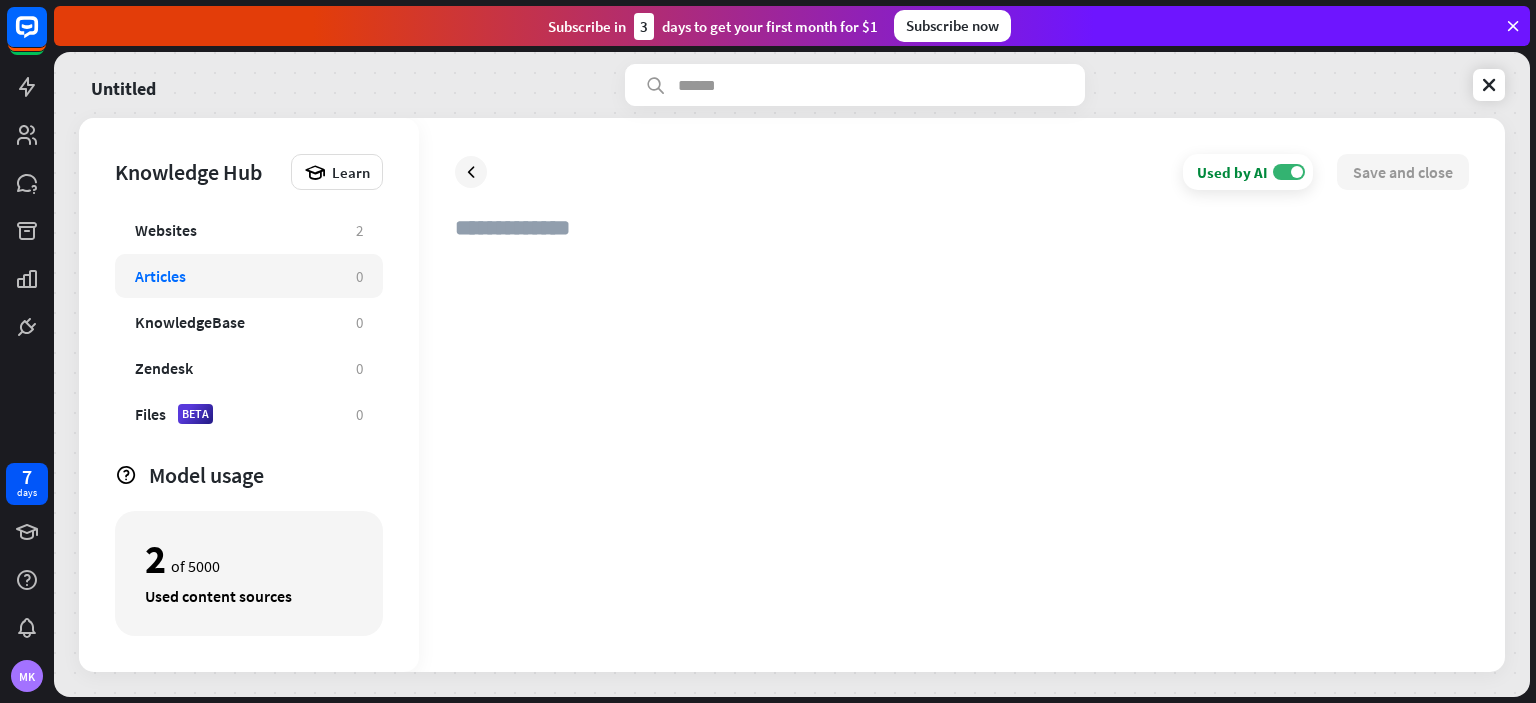 paste 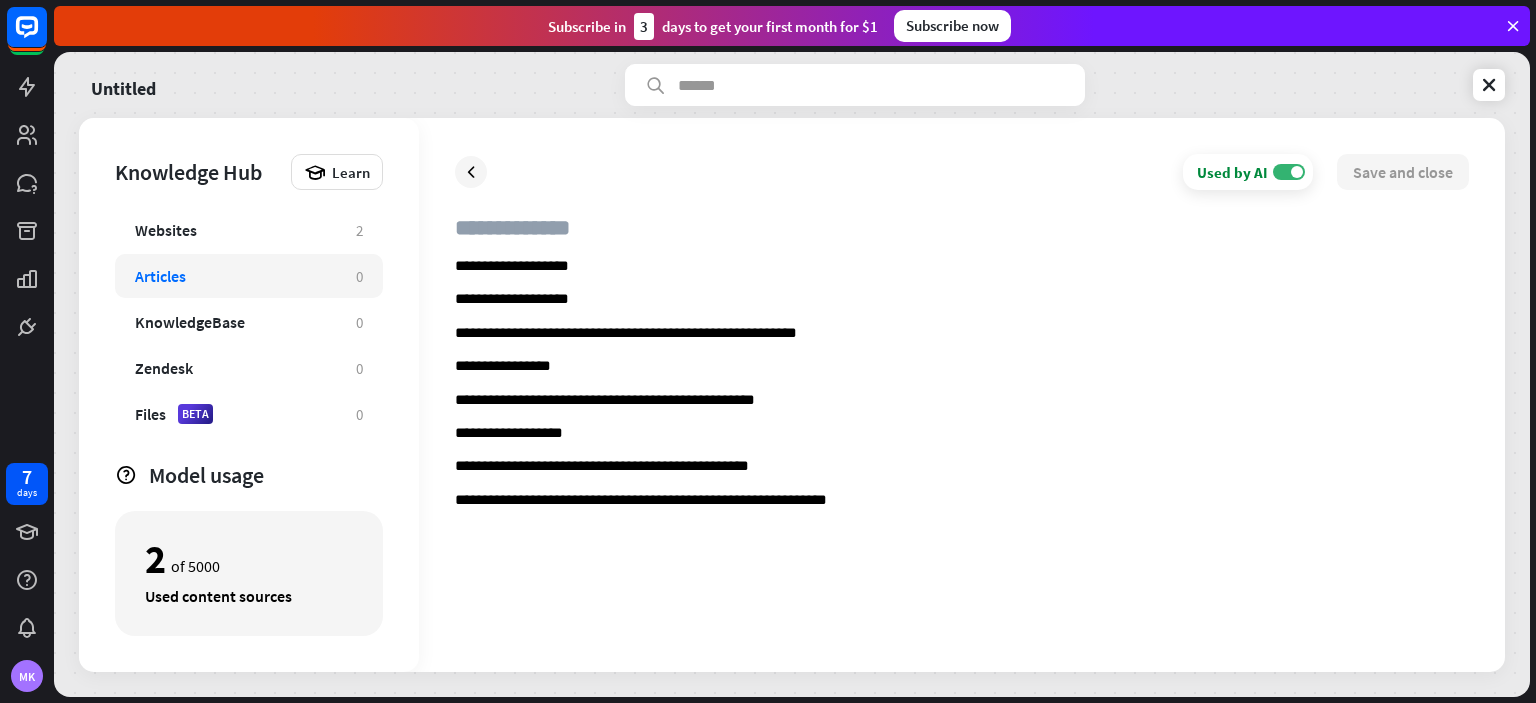 click on "**********" at bounding box center (962, 267) 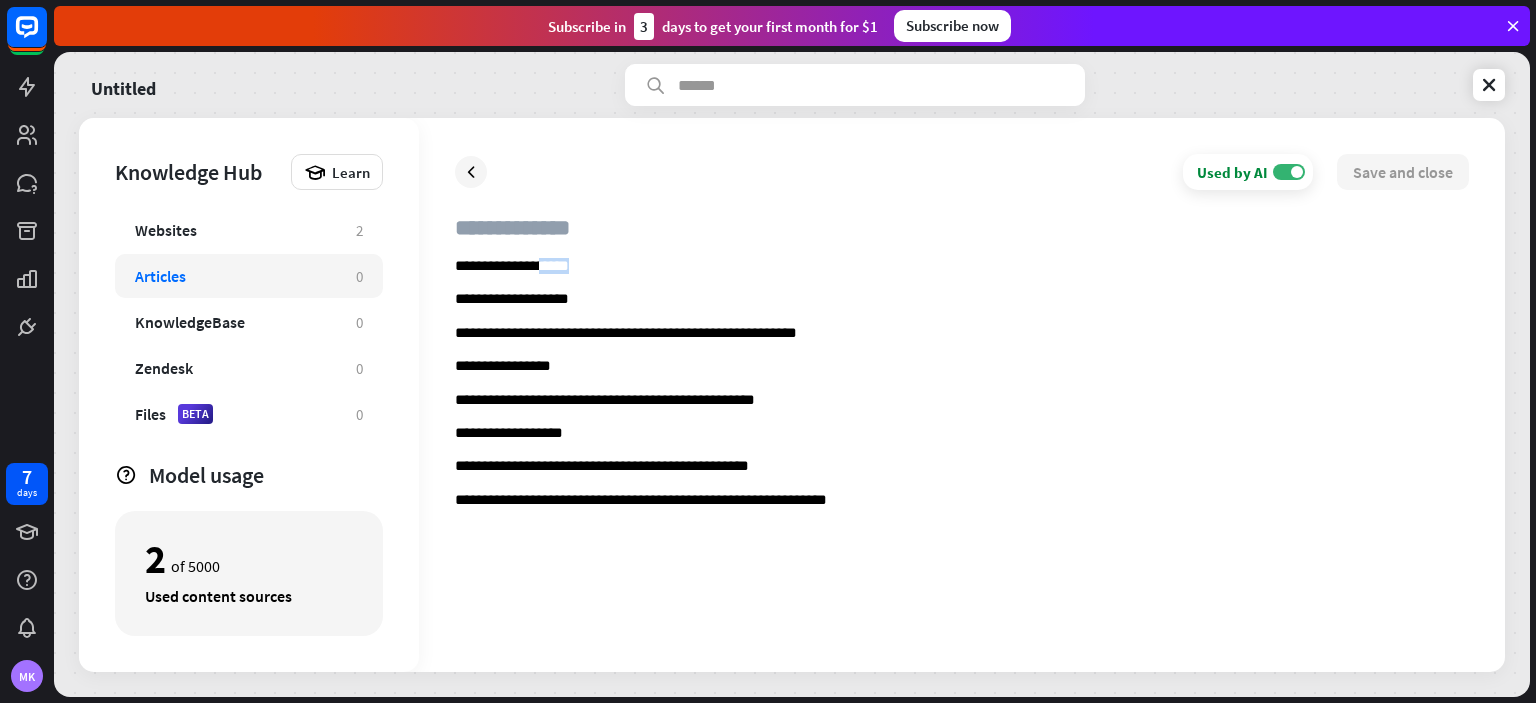 click on "**********" at bounding box center (962, 267) 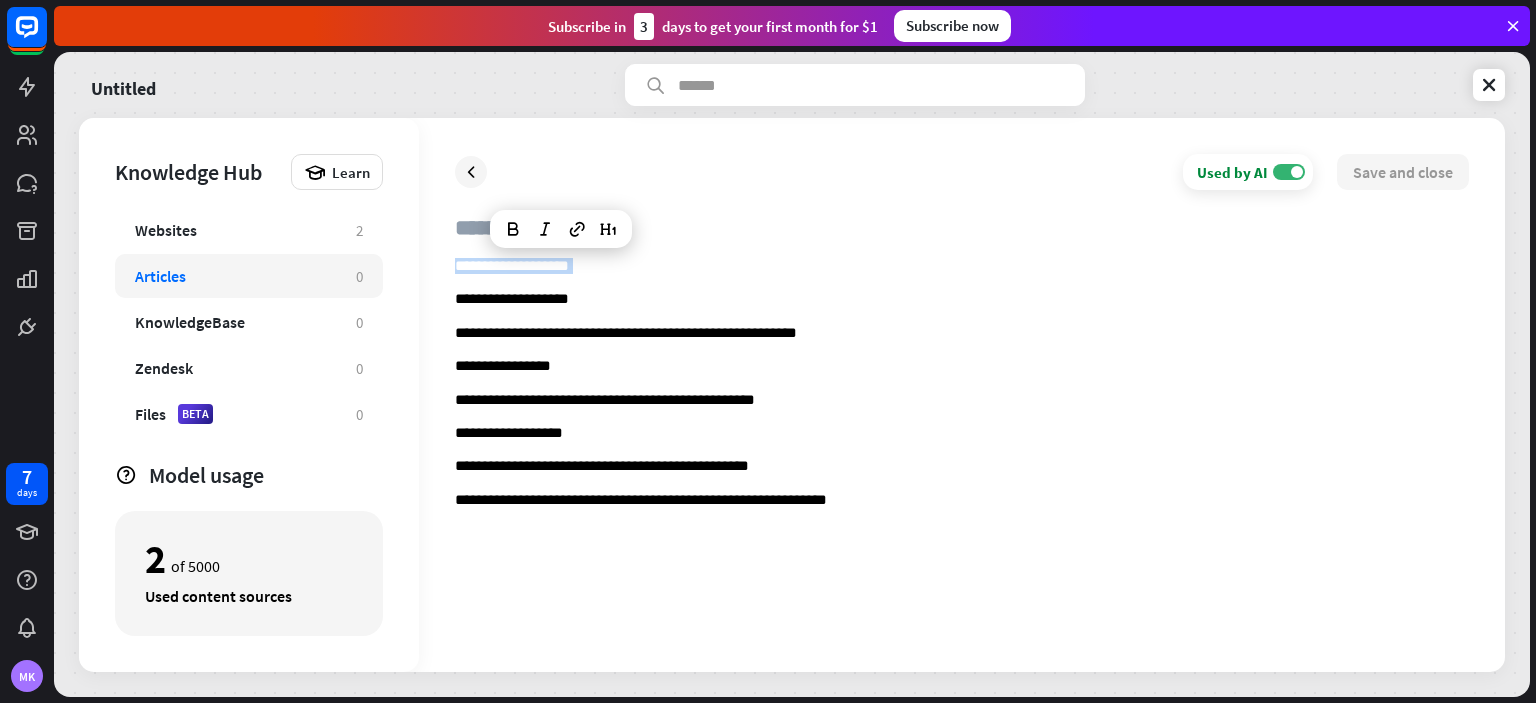 click on "**********" at bounding box center (962, 267) 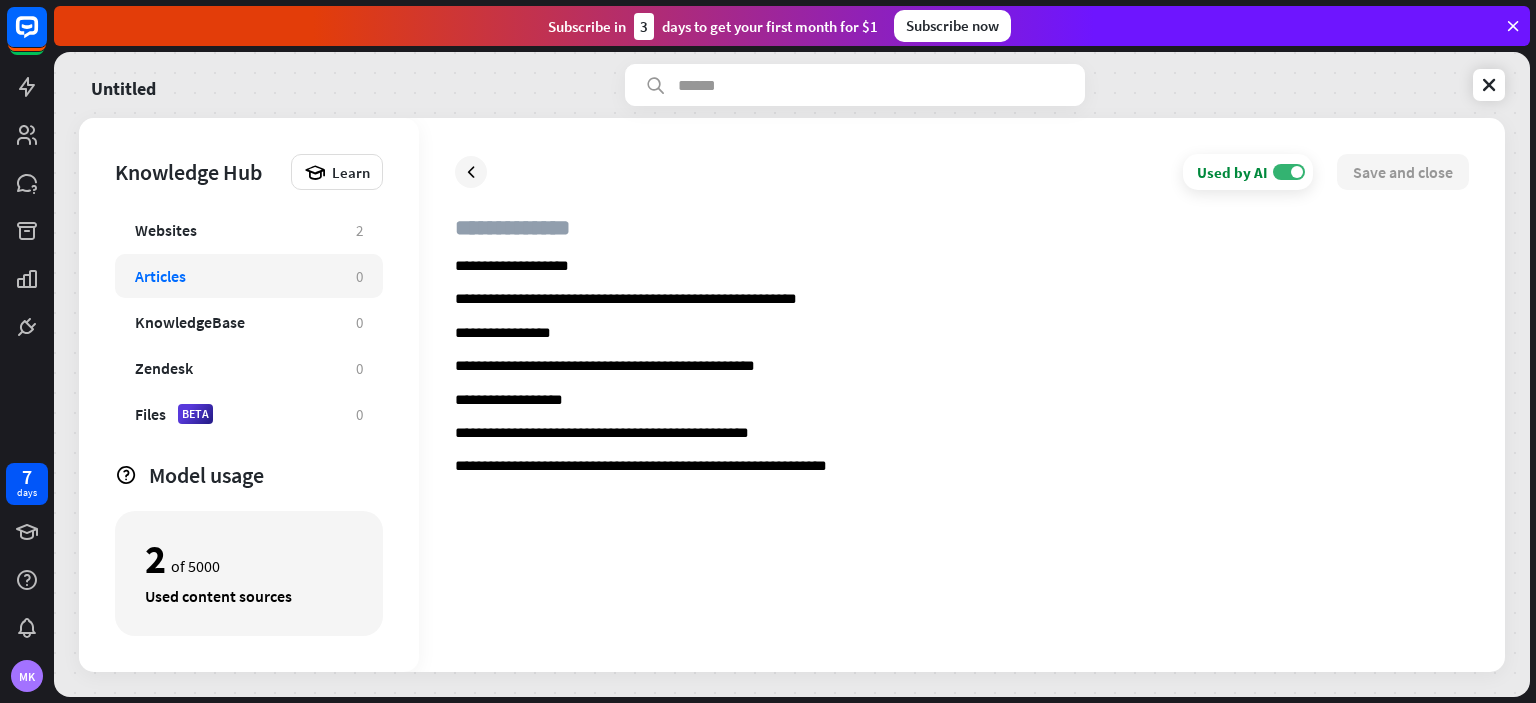 click at bounding box center [962, 236] 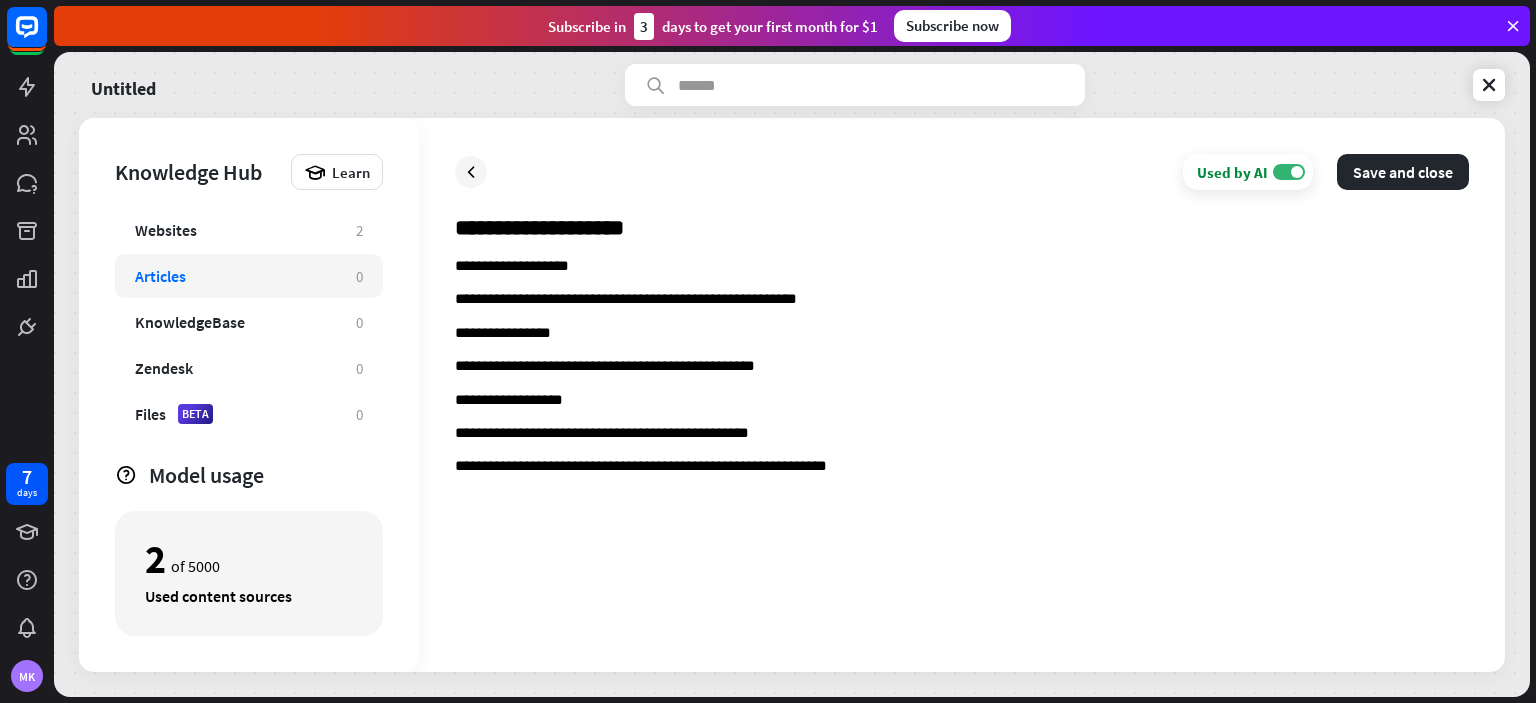 click on "**********" at bounding box center [962, 236] 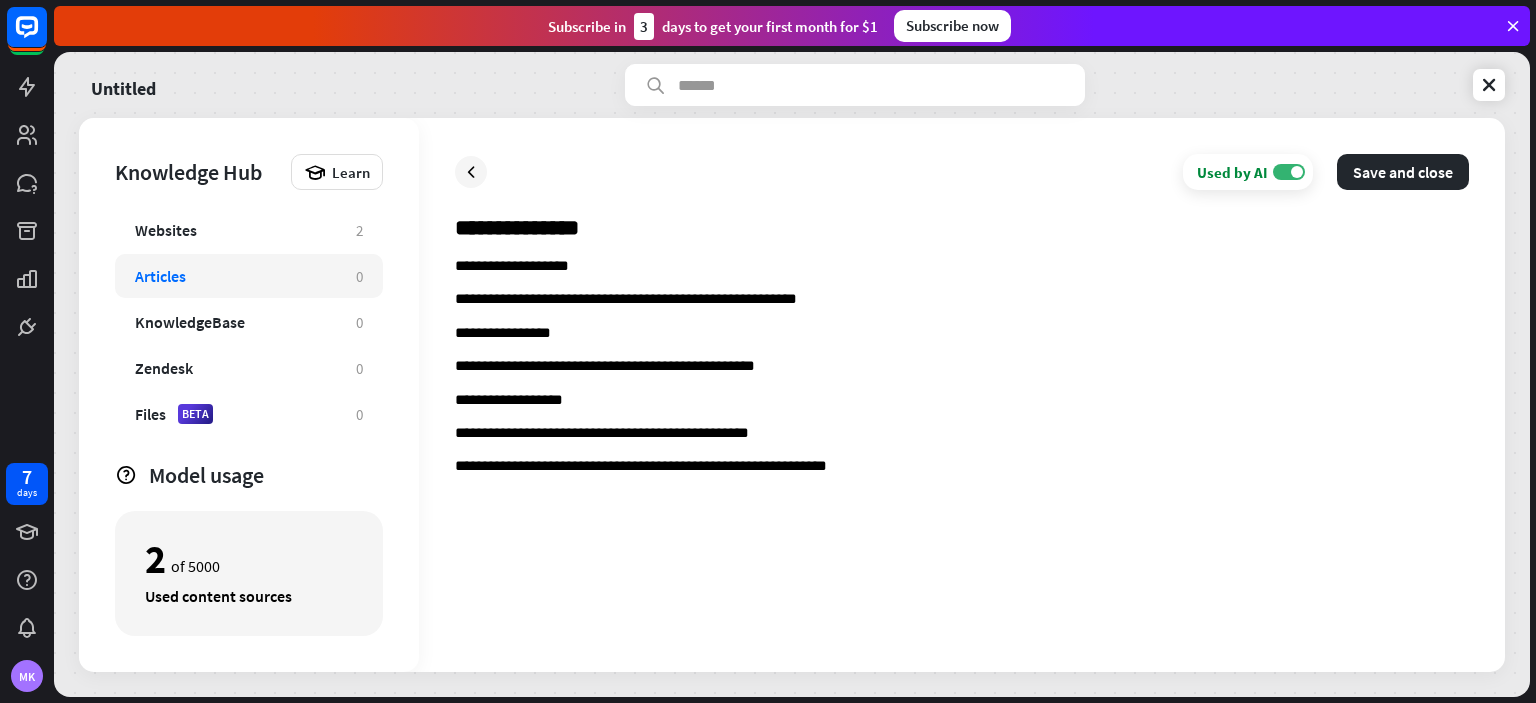 type on "**********" 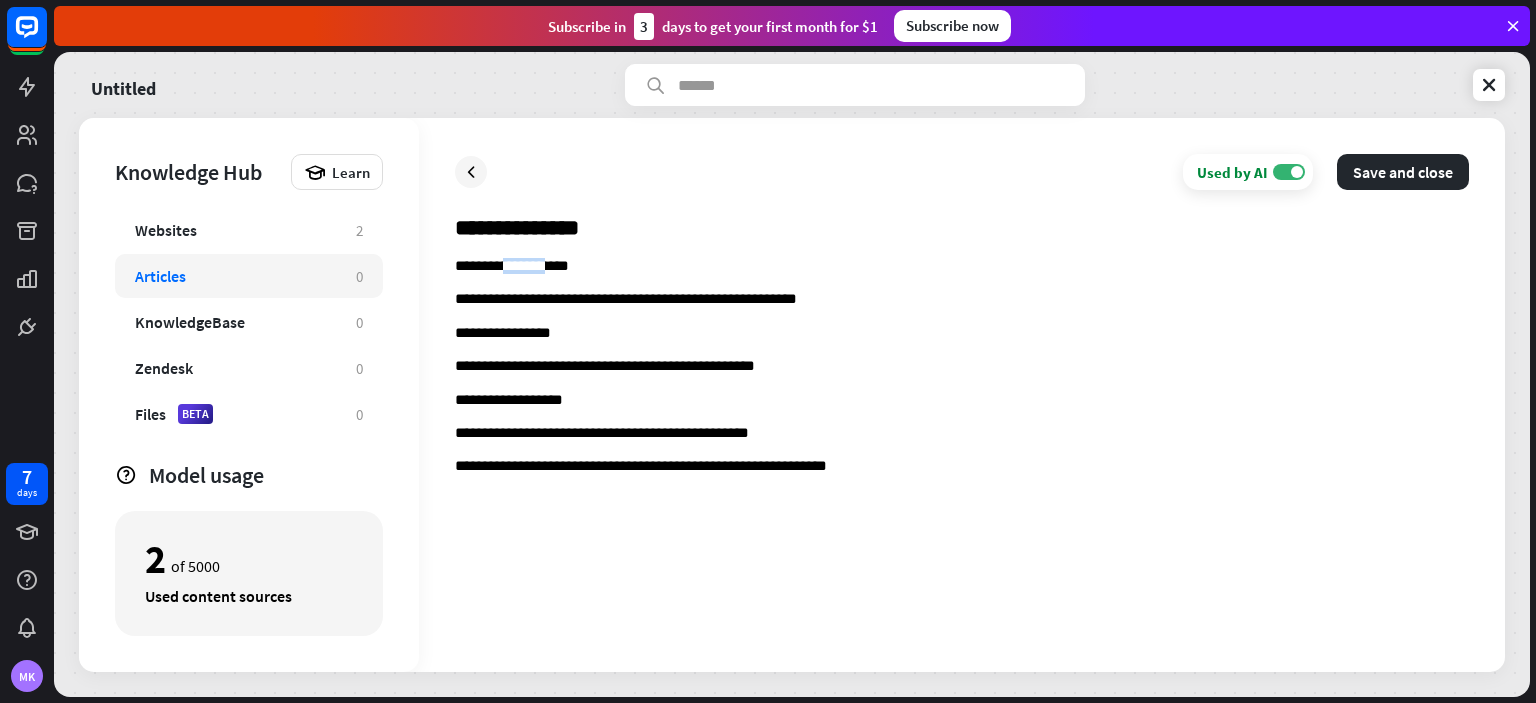 click on "**********" at bounding box center (962, 267) 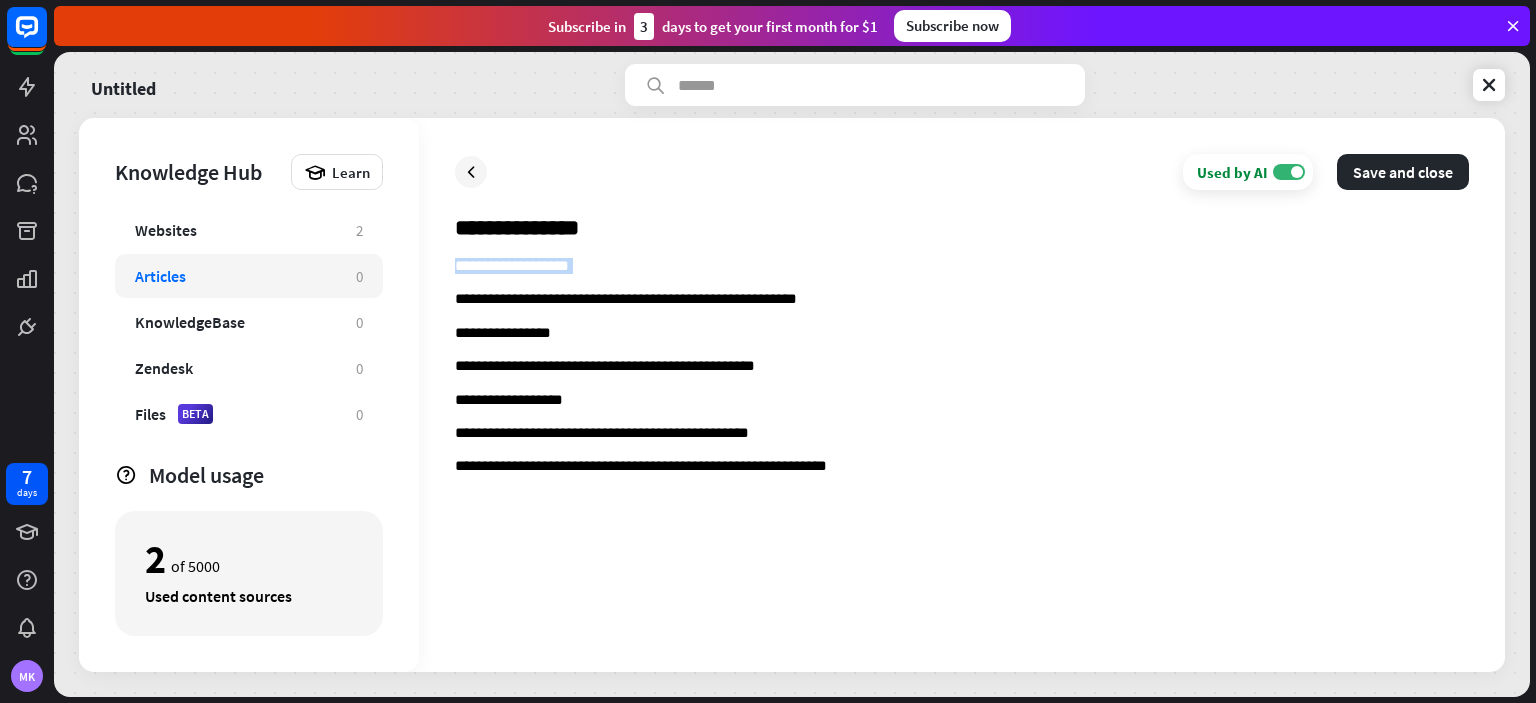 click on "**********" at bounding box center (962, 267) 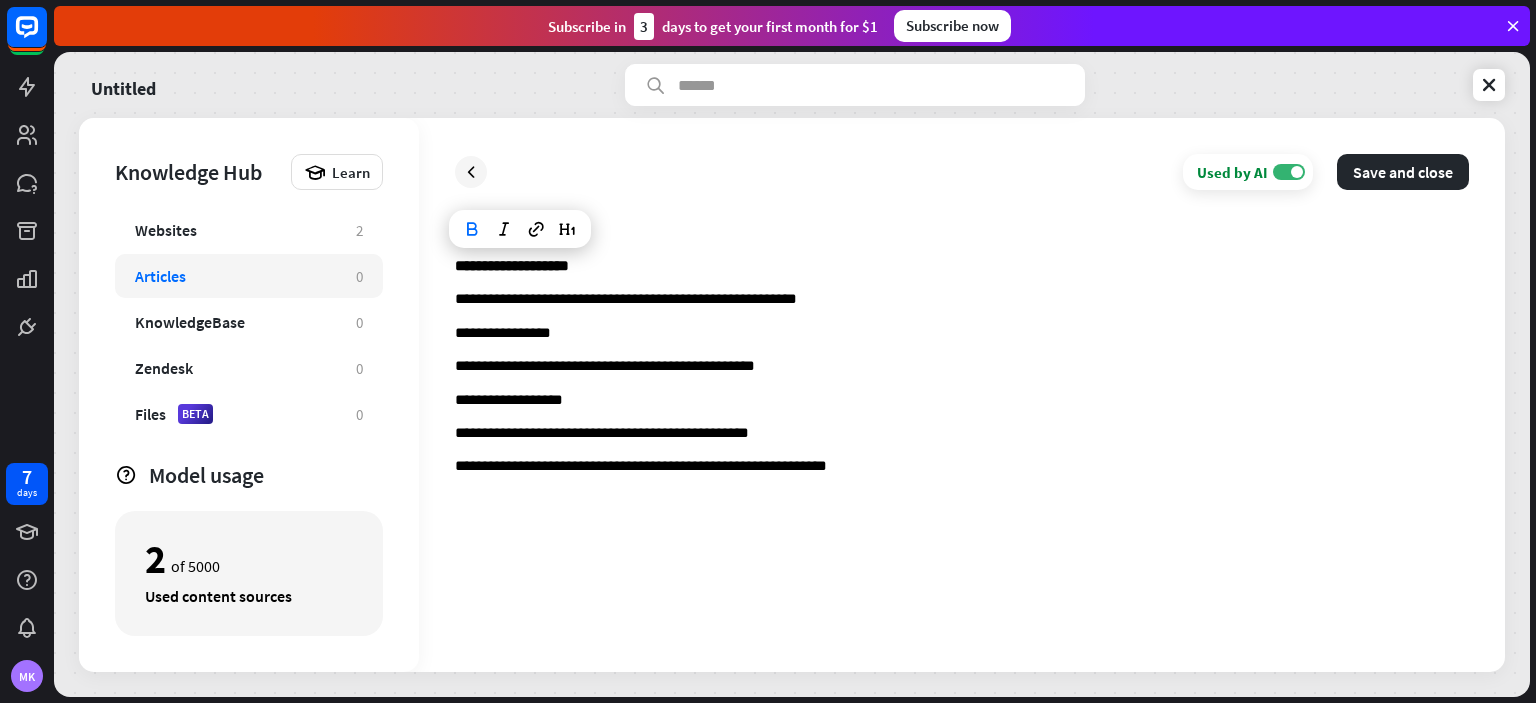 click on "**********" at bounding box center [962, 334] 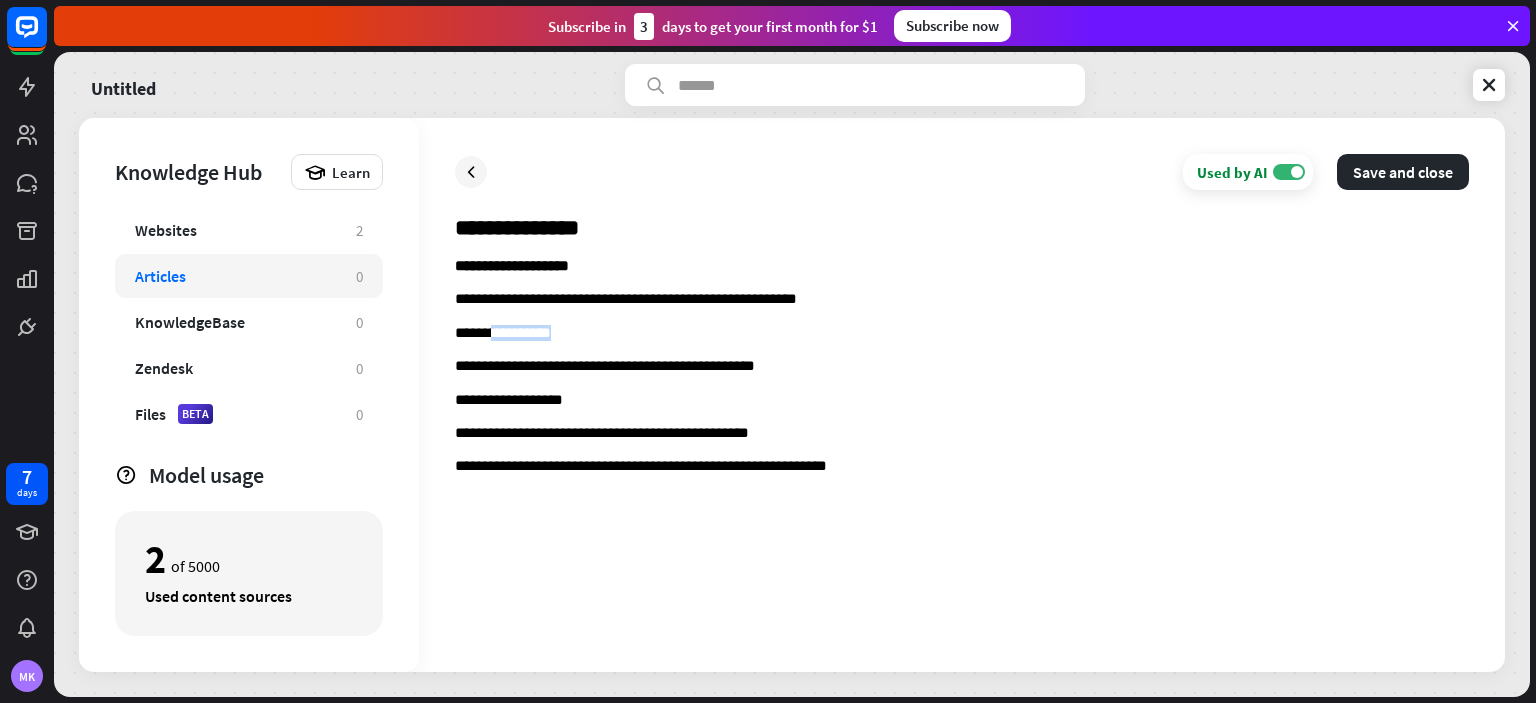 click on "**********" at bounding box center [962, 334] 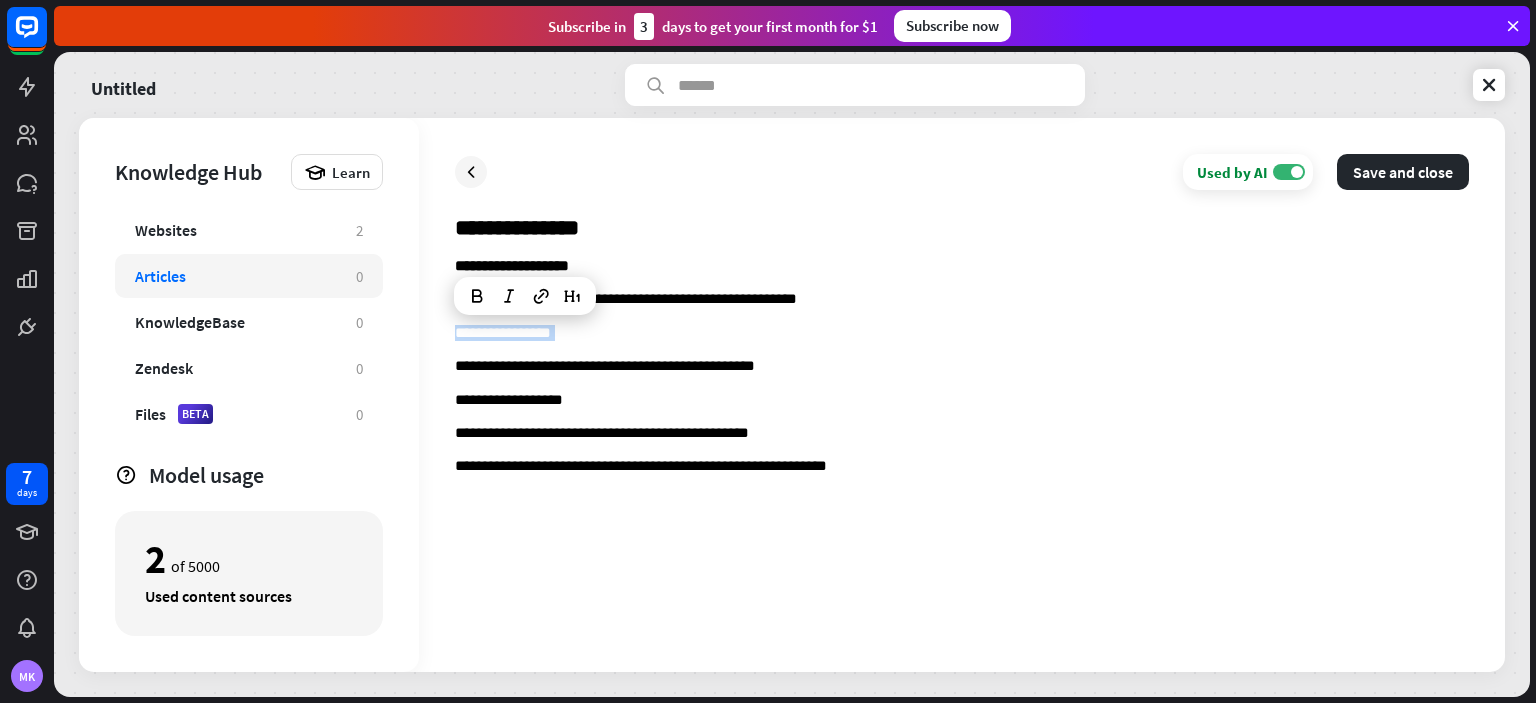 click on "**********" at bounding box center [962, 334] 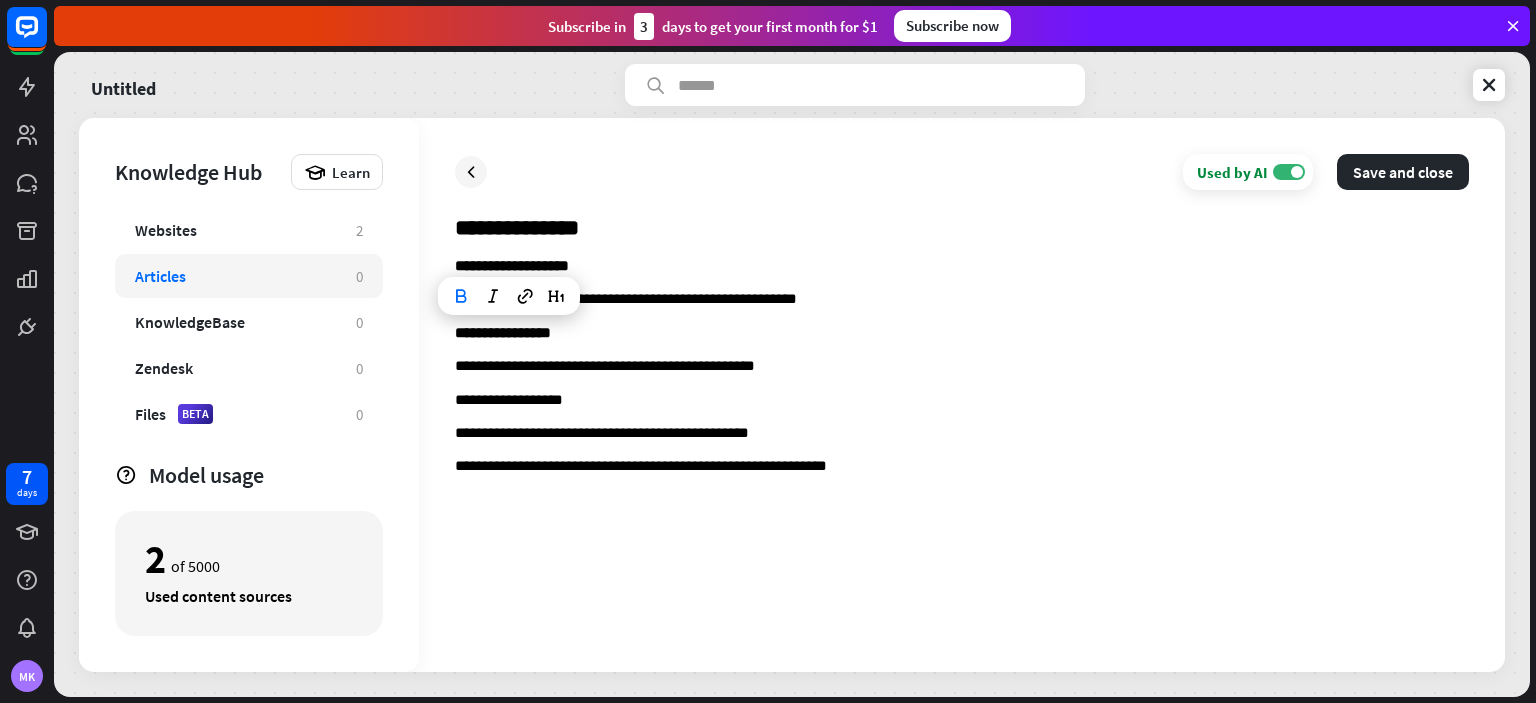 click on "**********" at bounding box center (962, 401) 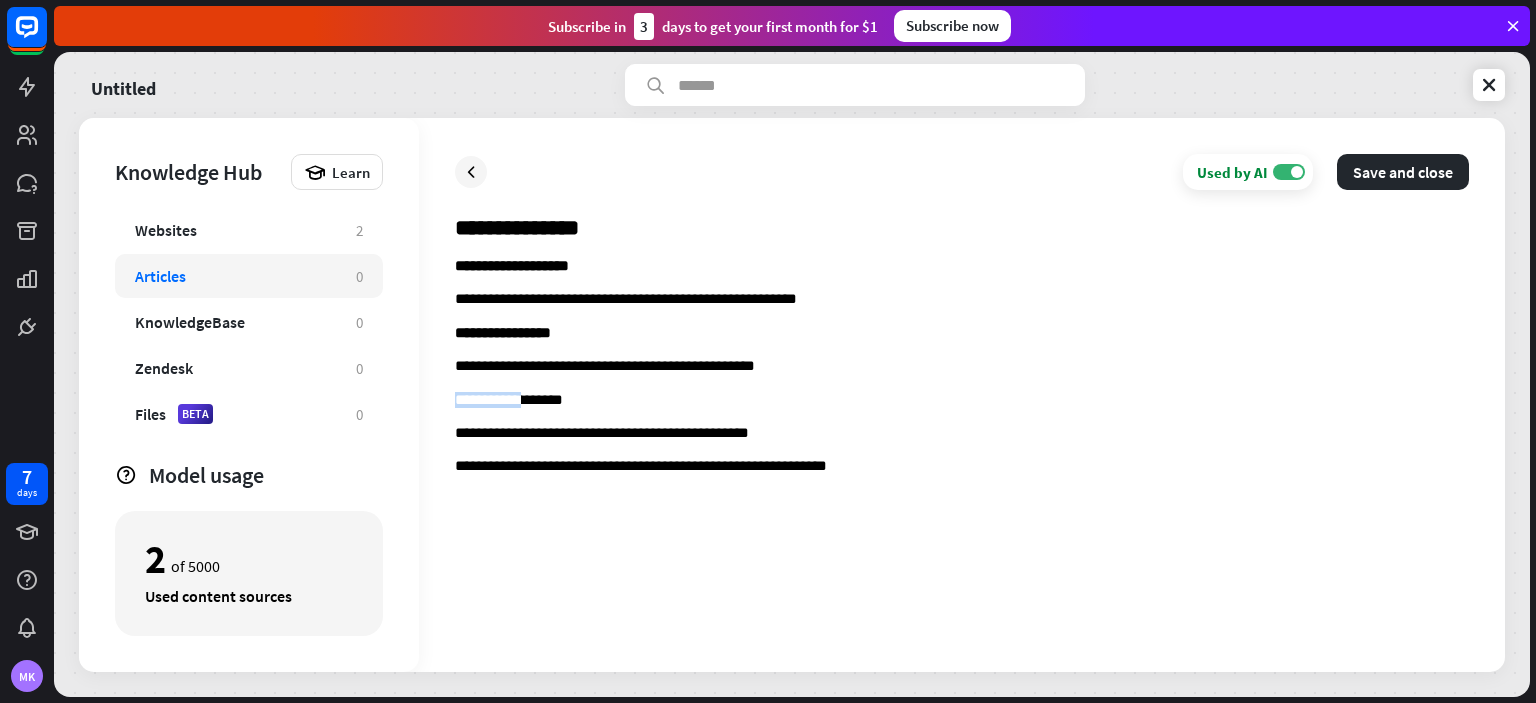click on "**********" at bounding box center [962, 401] 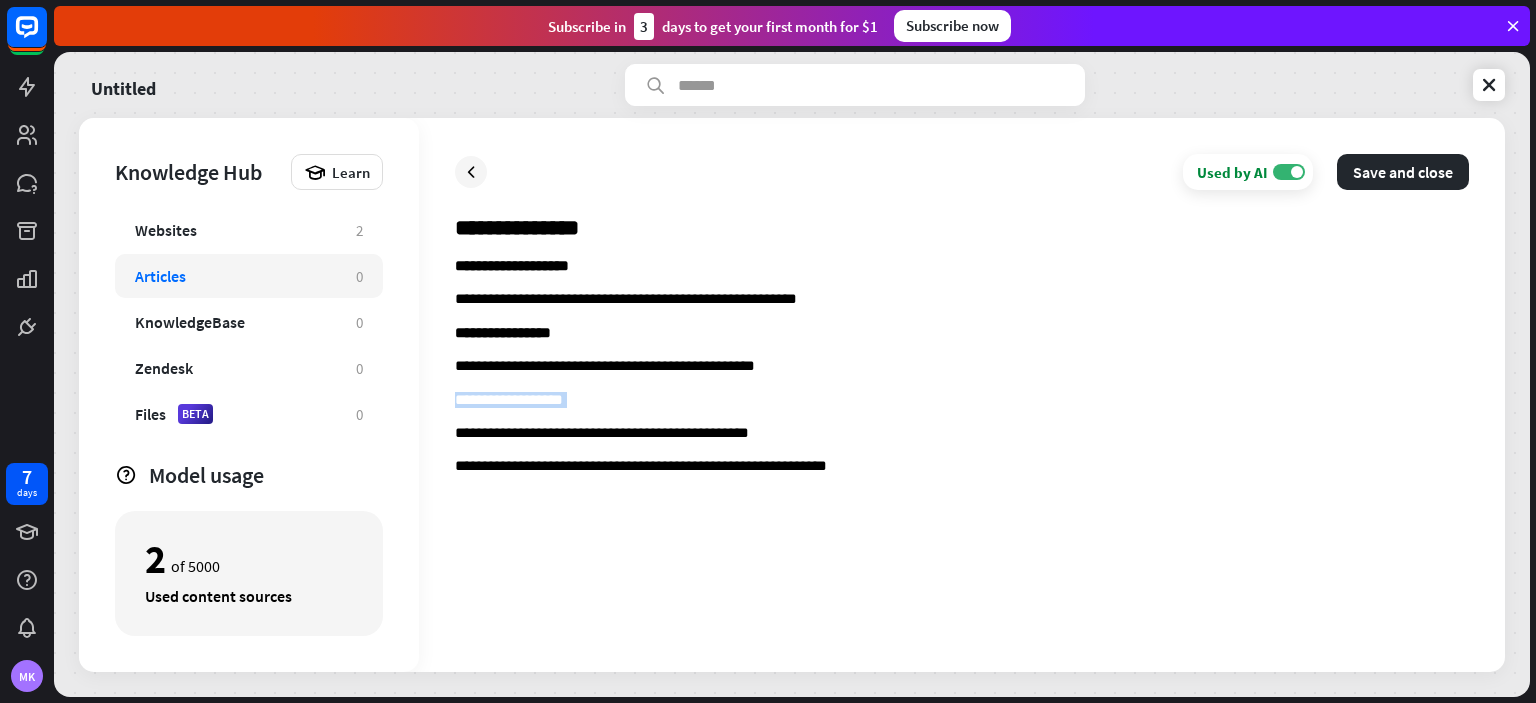 click on "**********" at bounding box center (962, 401) 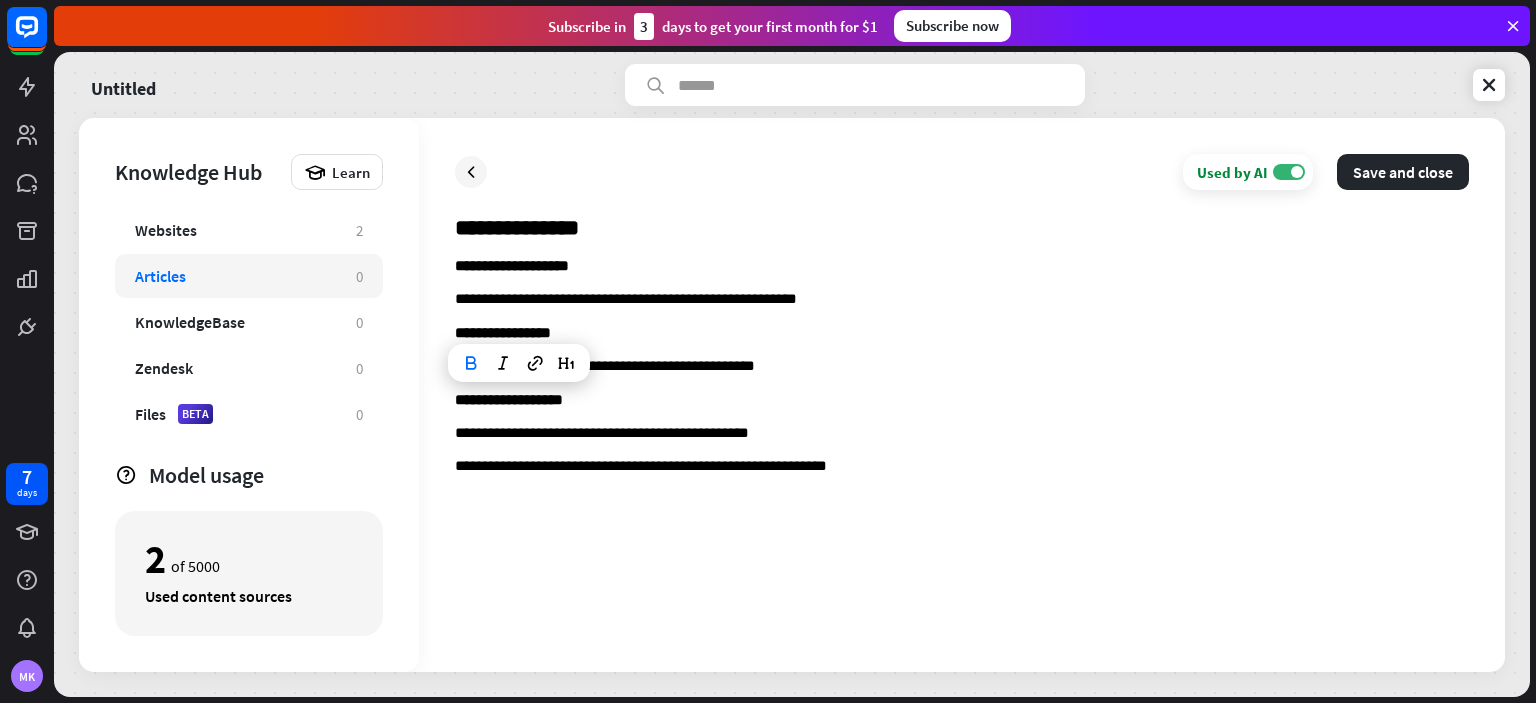 click on "**********" at bounding box center [962, 434] 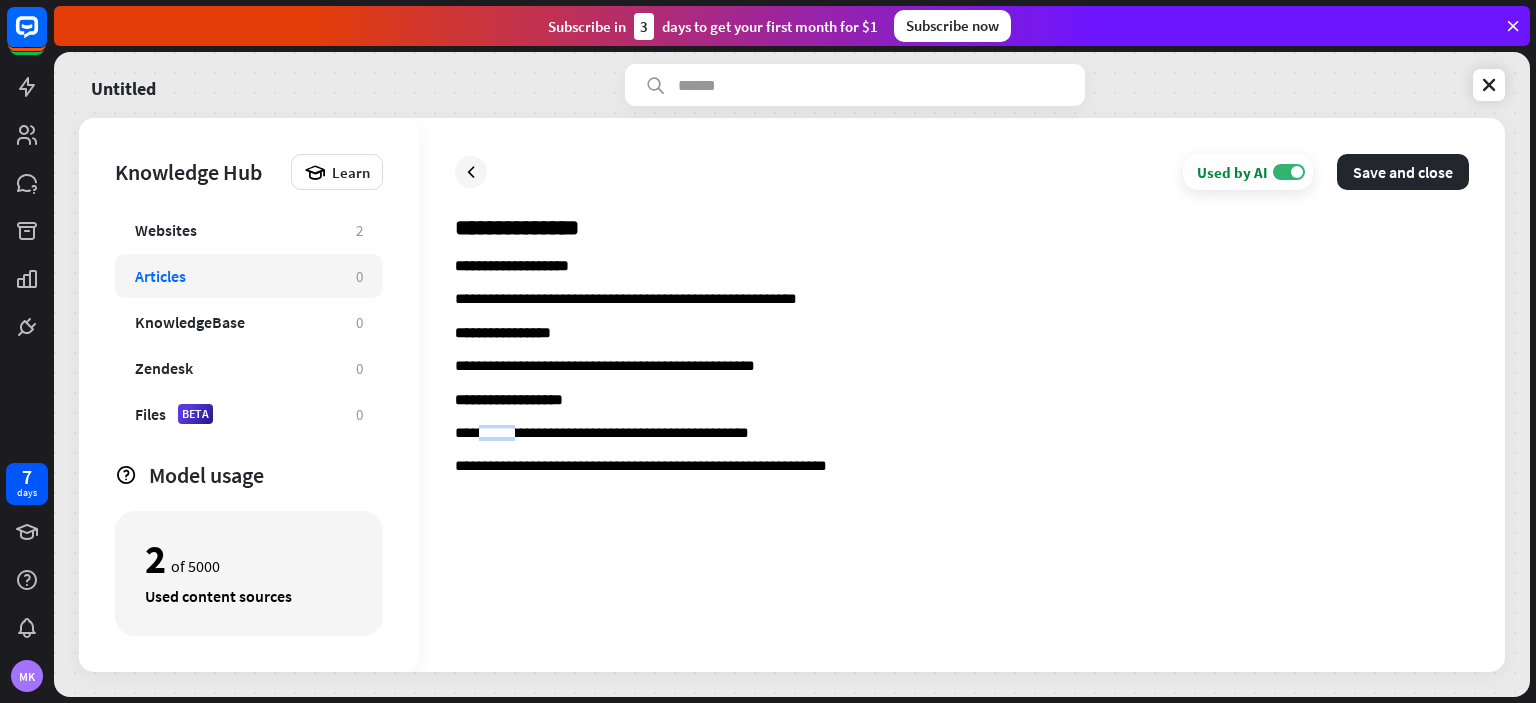click on "**********" at bounding box center (962, 434) 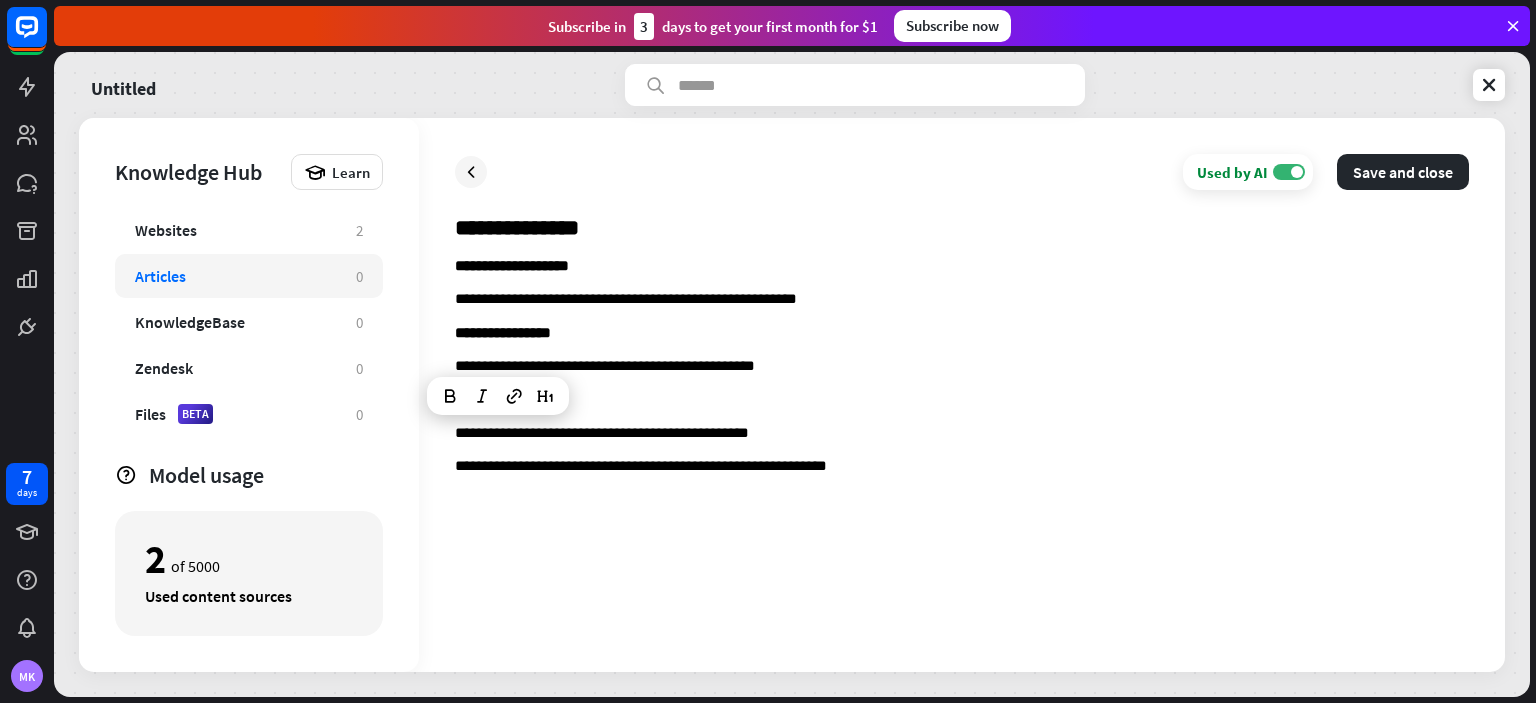 click on "**********" at bounding box center (962, 447) 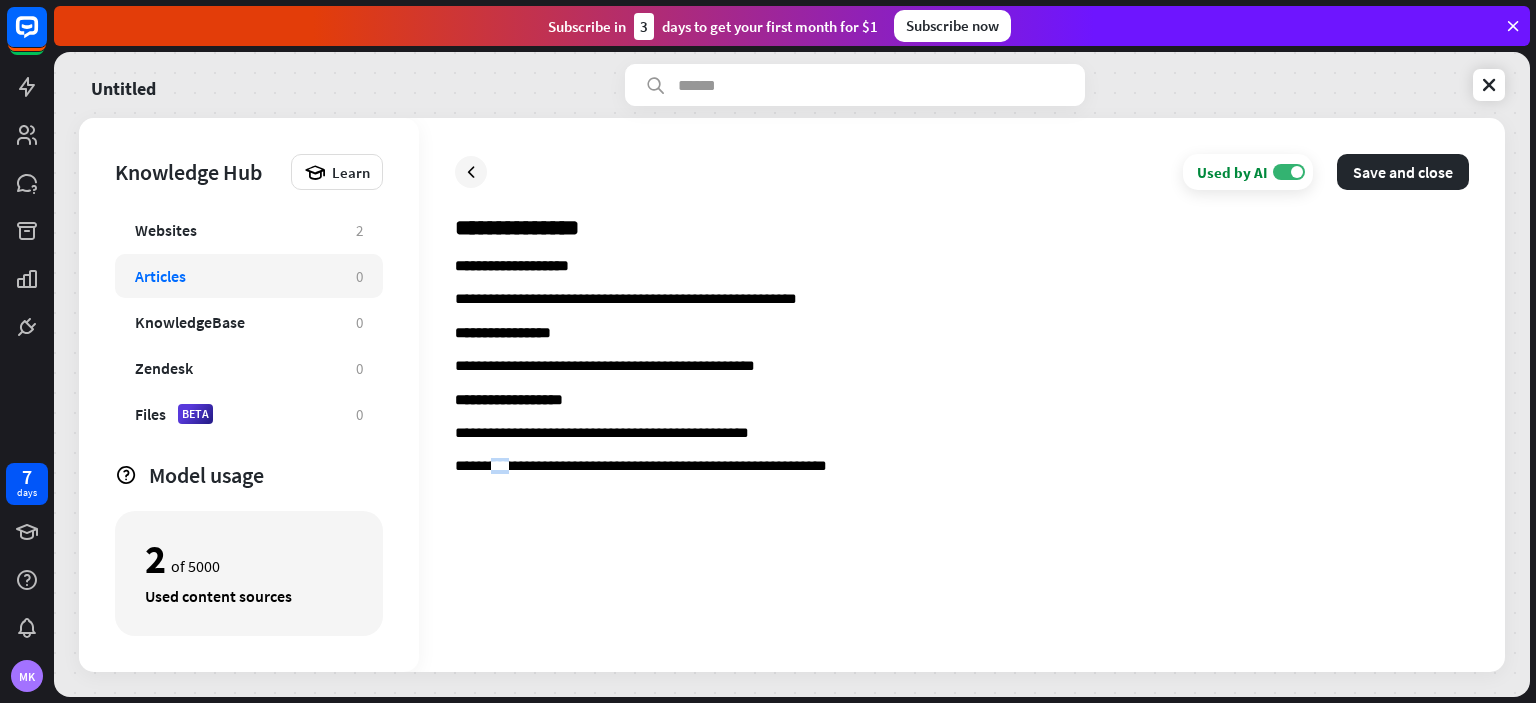 click on "**********" at bounding box center (962, 447) 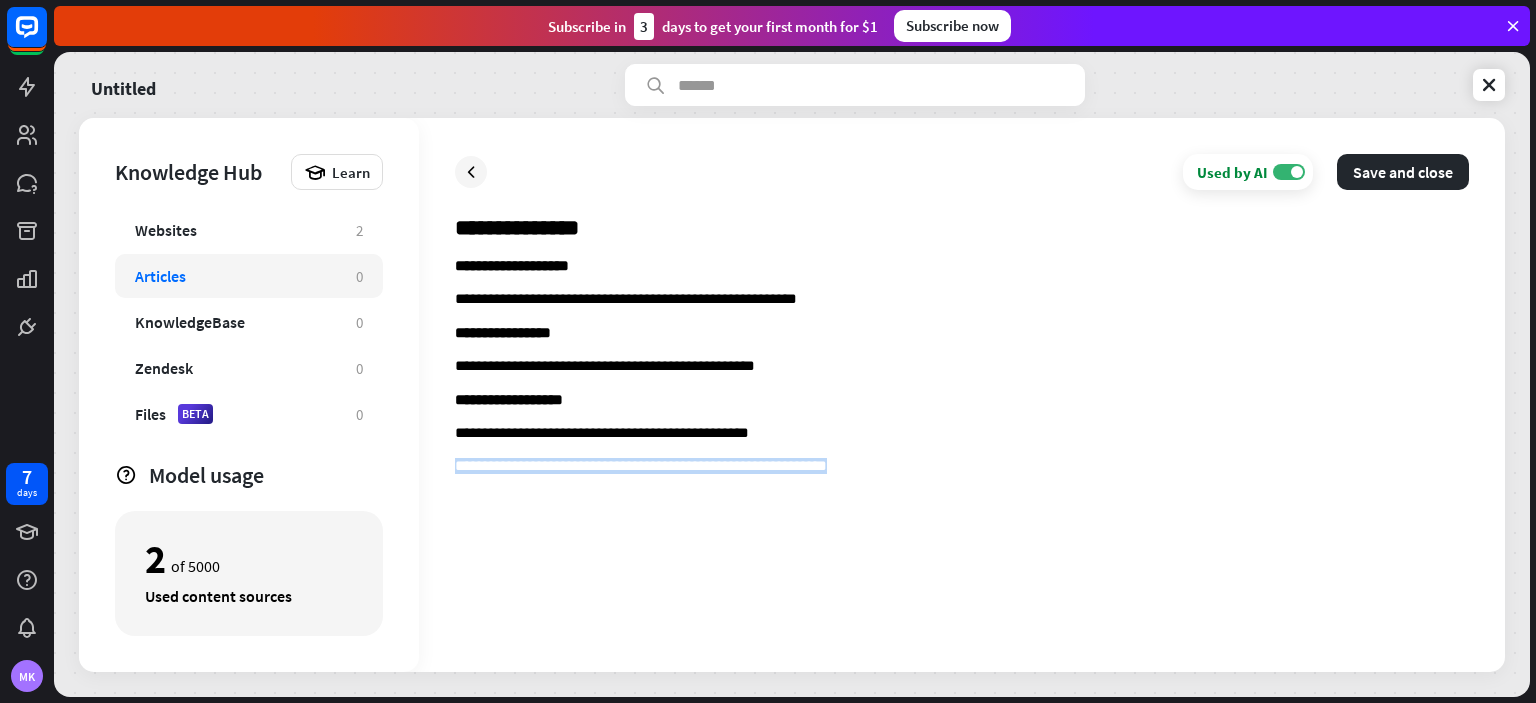 click on "**********" at bounding box center [962, 447] 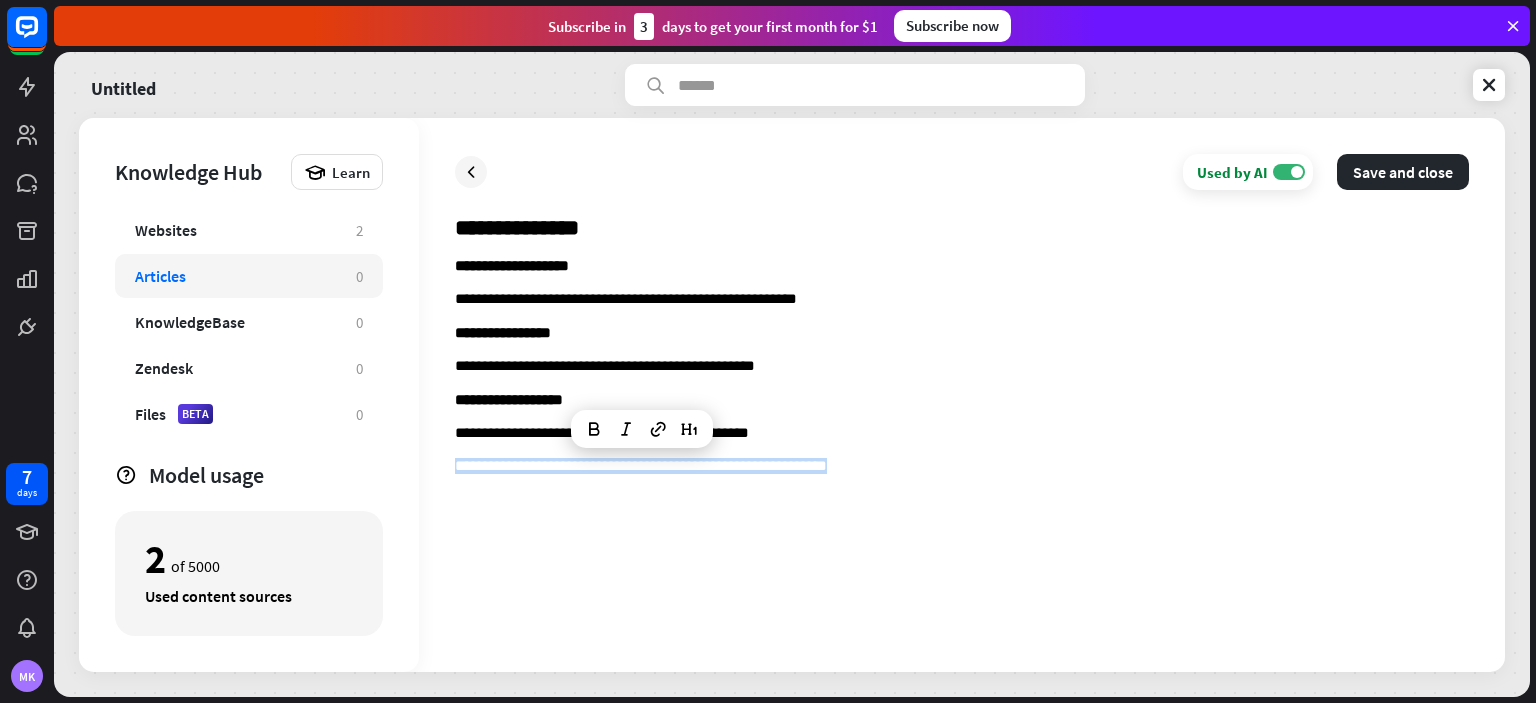 click at bounding box center [690, 429] 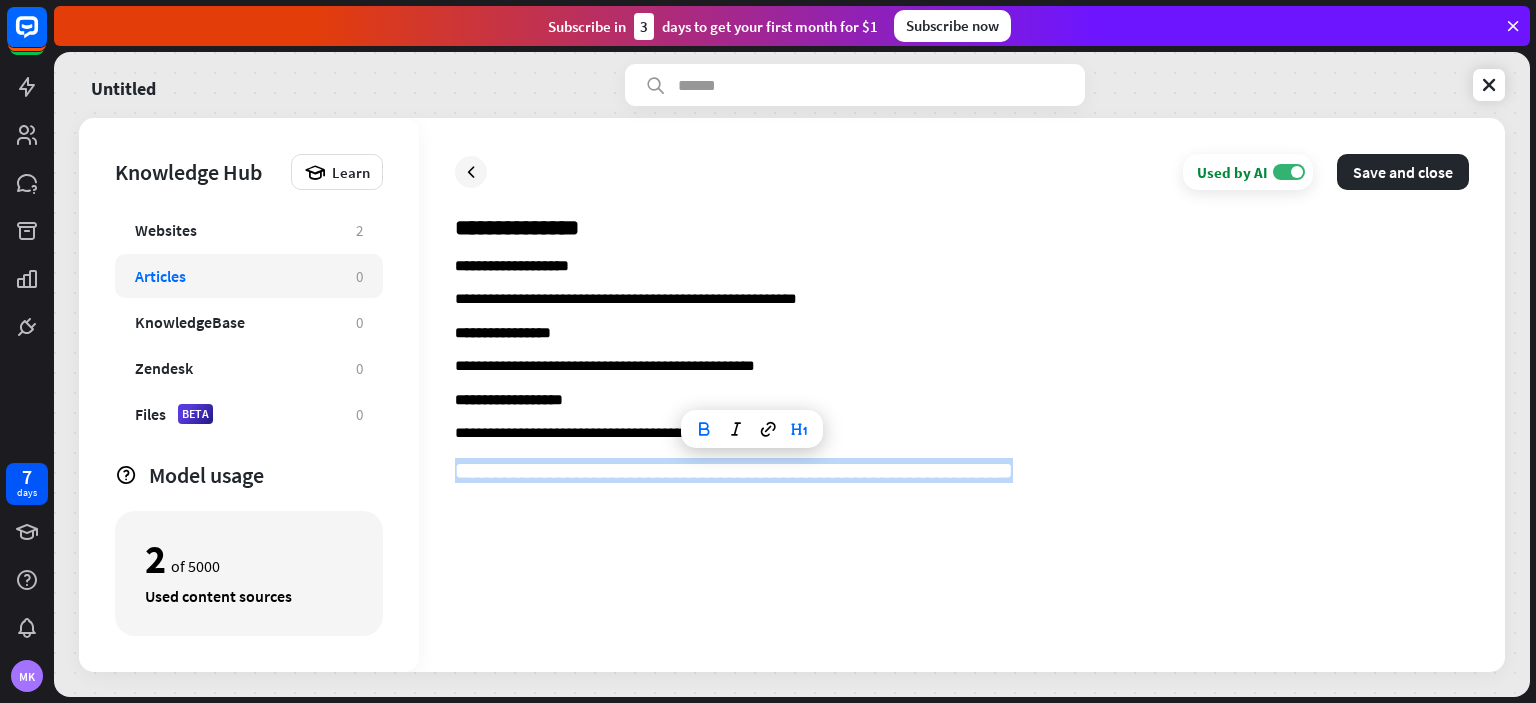 click at bounding box center (736, 429) 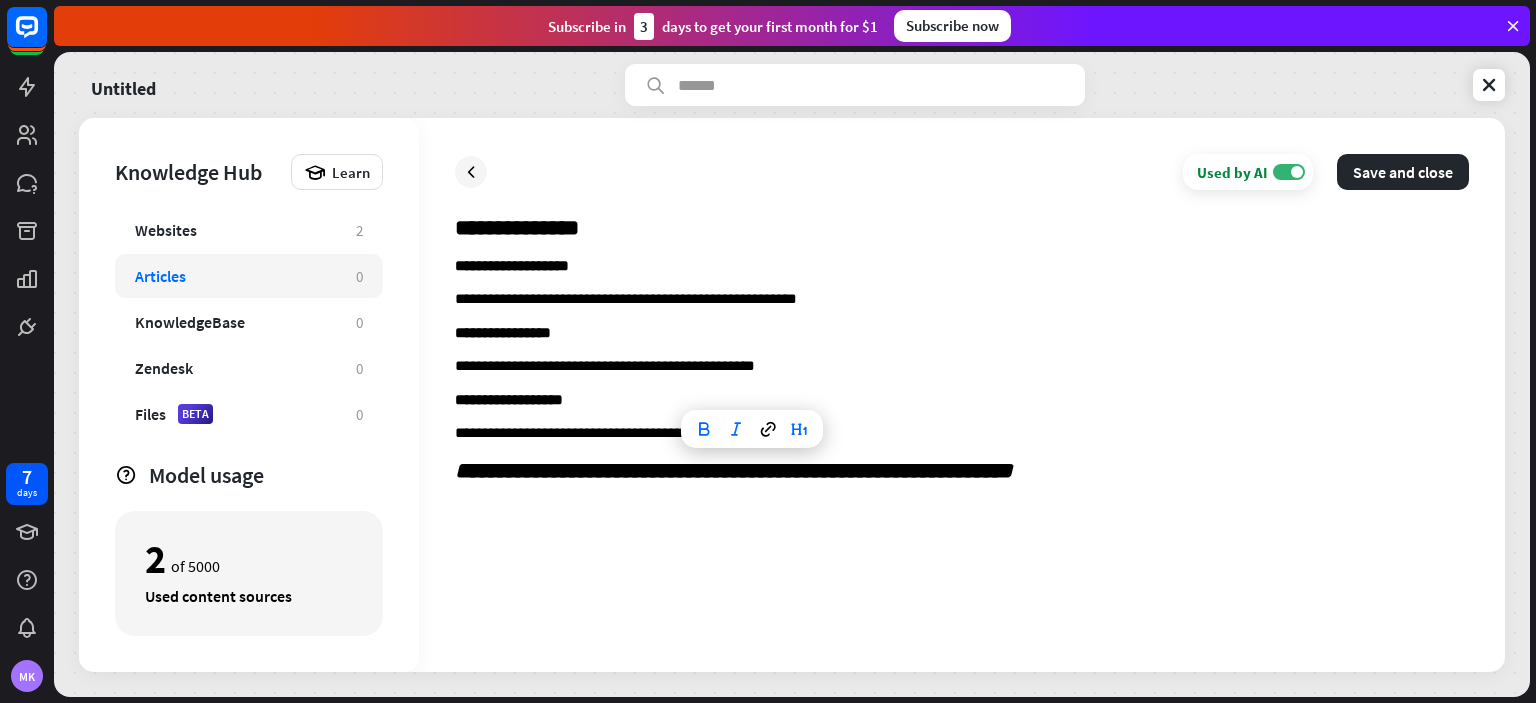 click at bounding box center [800, 429] 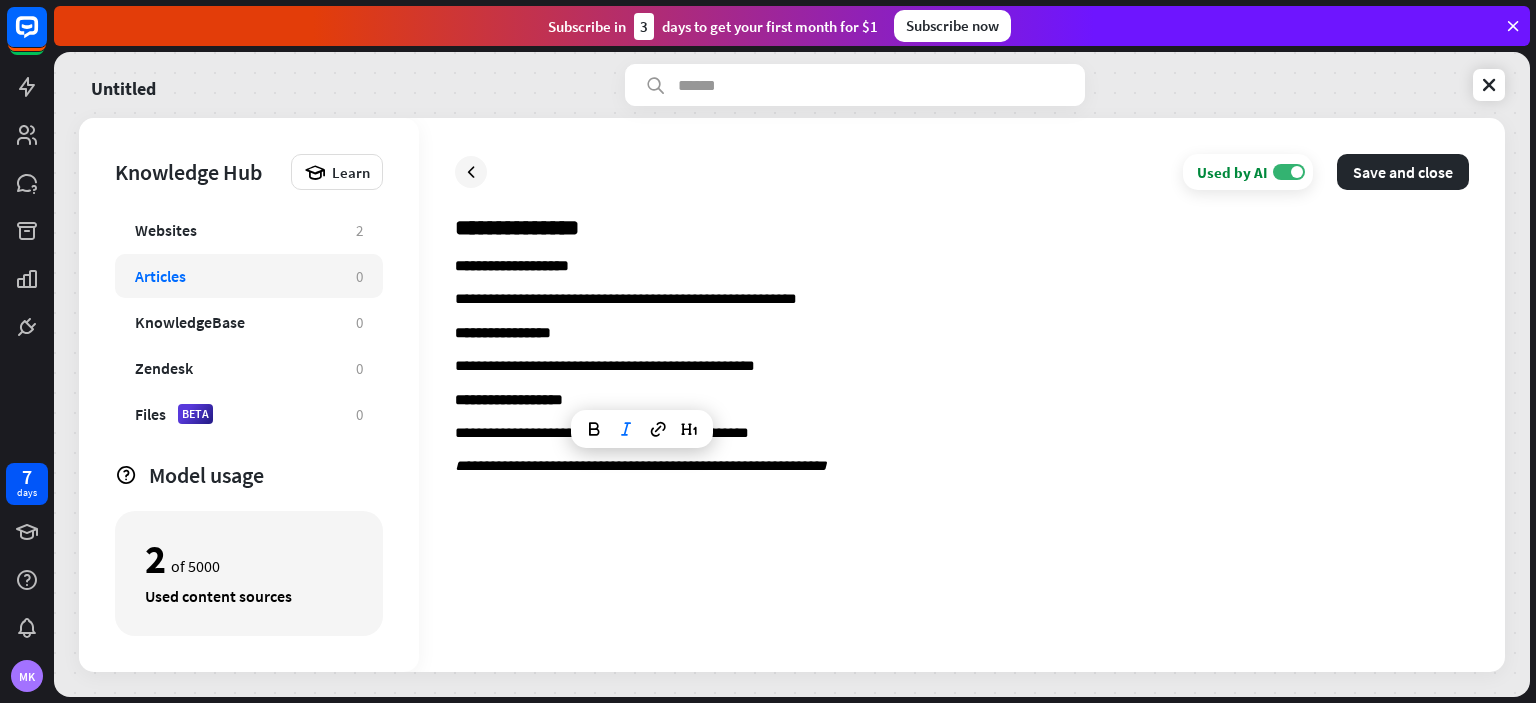 click on "**********" at bounding box center (962, 447) 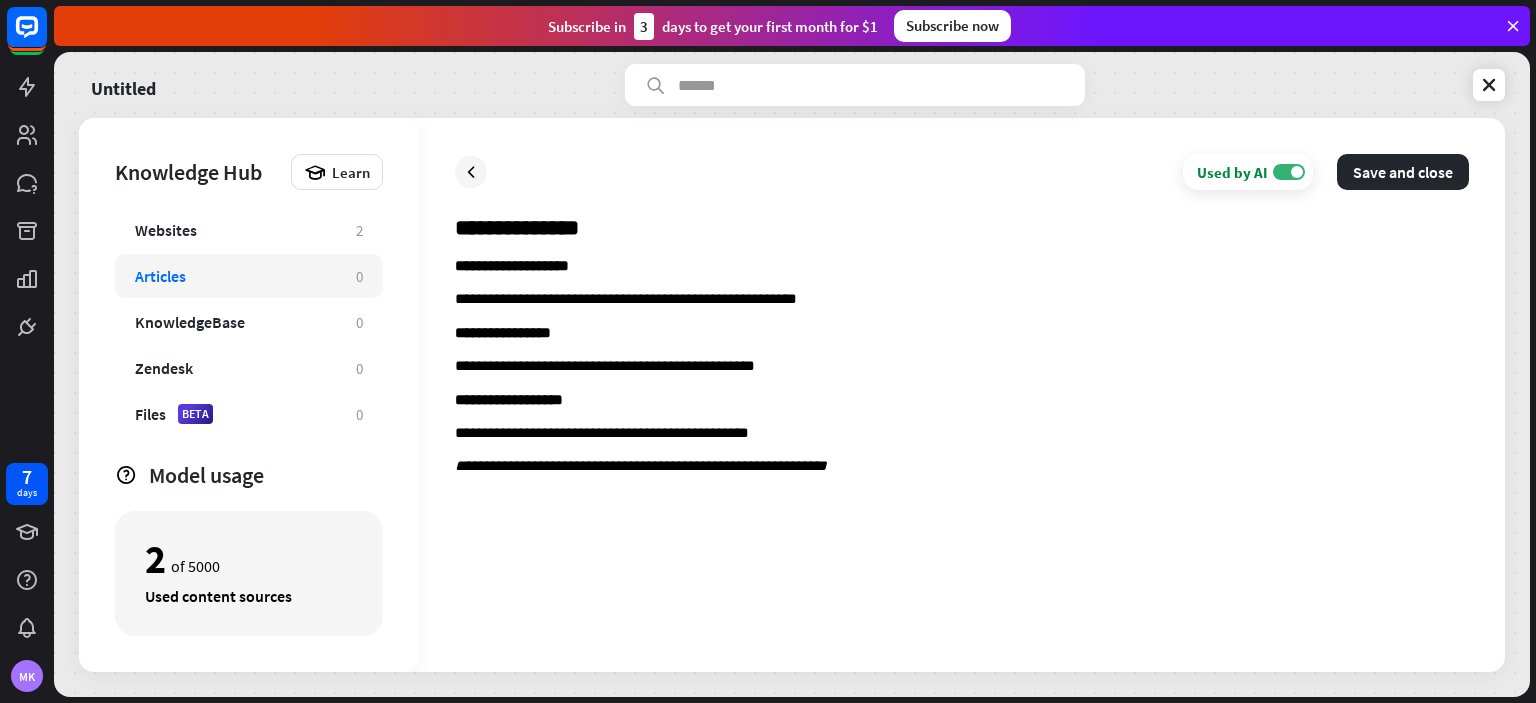 click on "**********" at bounding box center [962, 447] 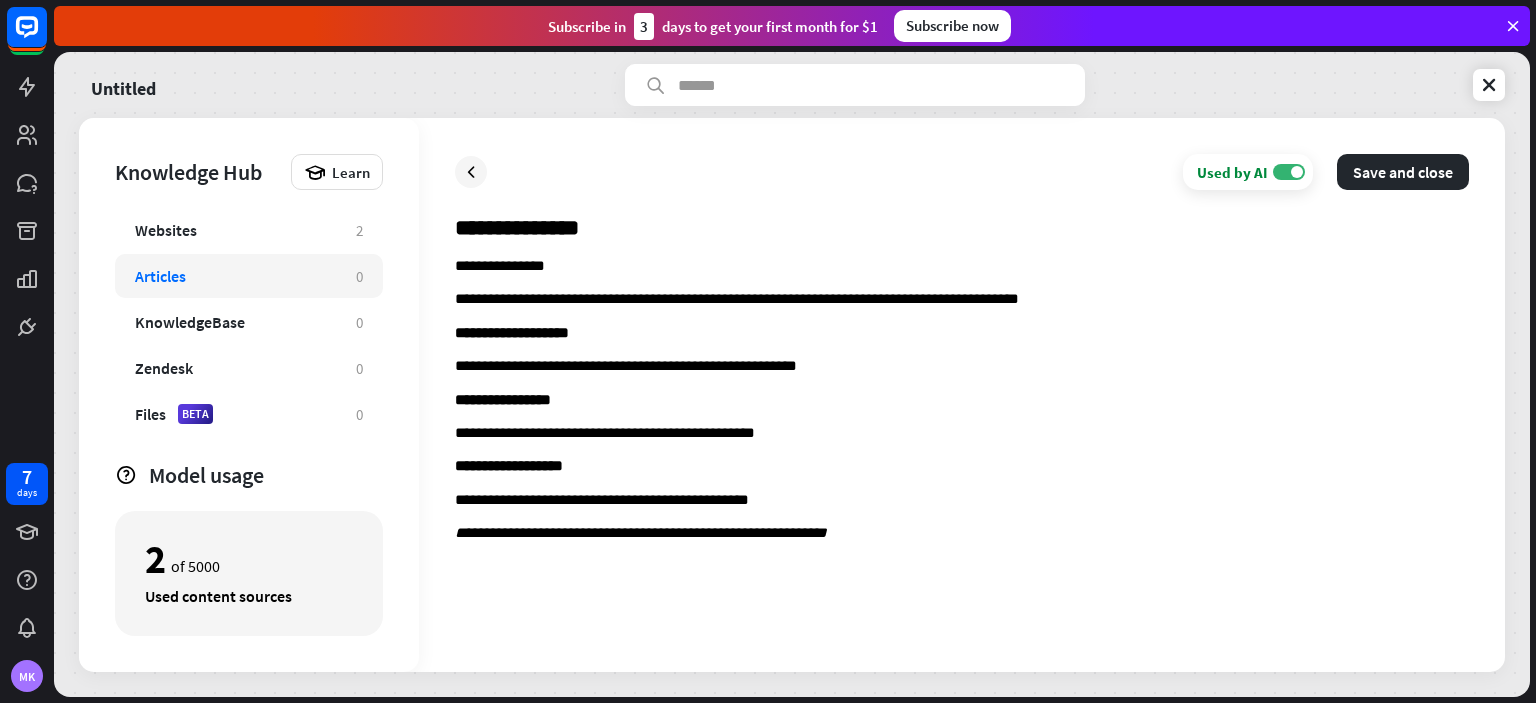click on "**********" at bounding box center (962, 267) 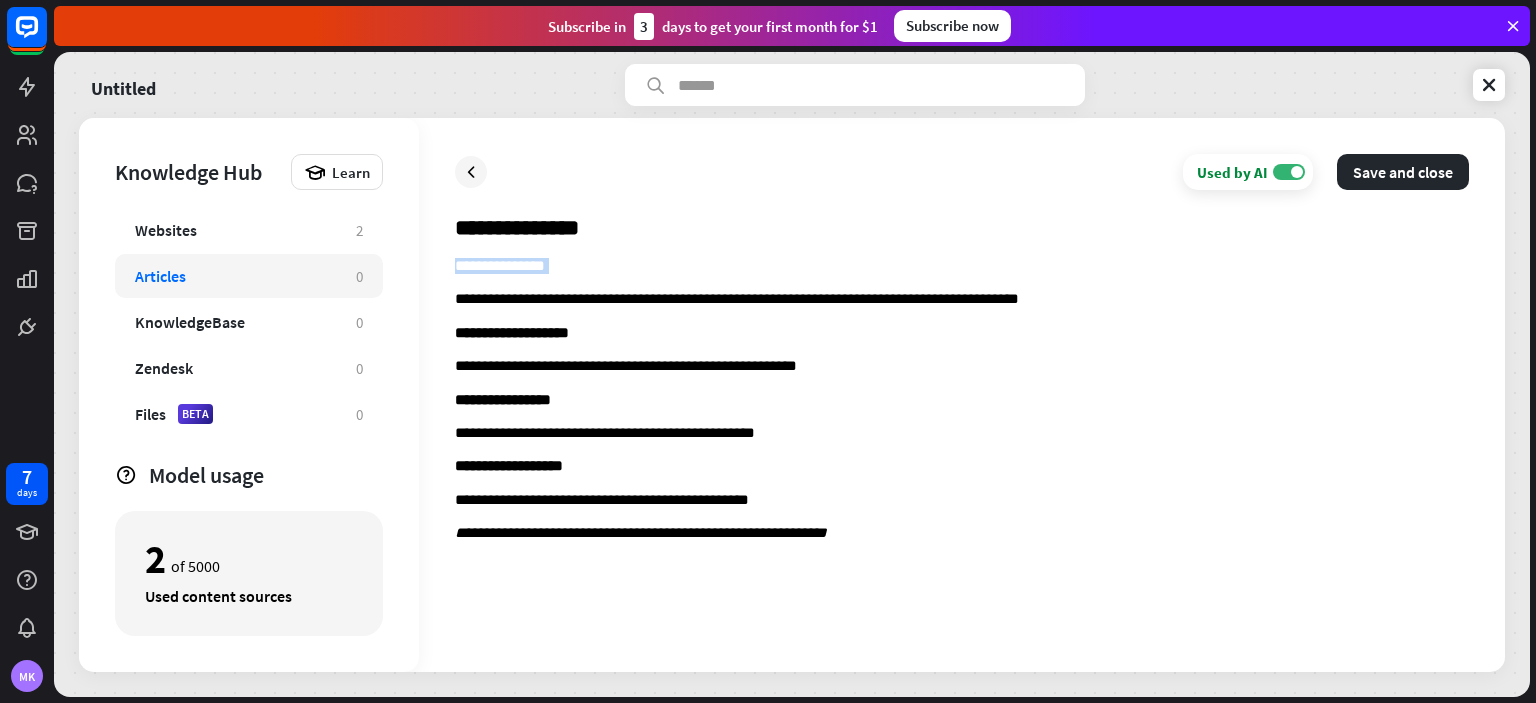click on "**********" at bounding box center [962, 267] 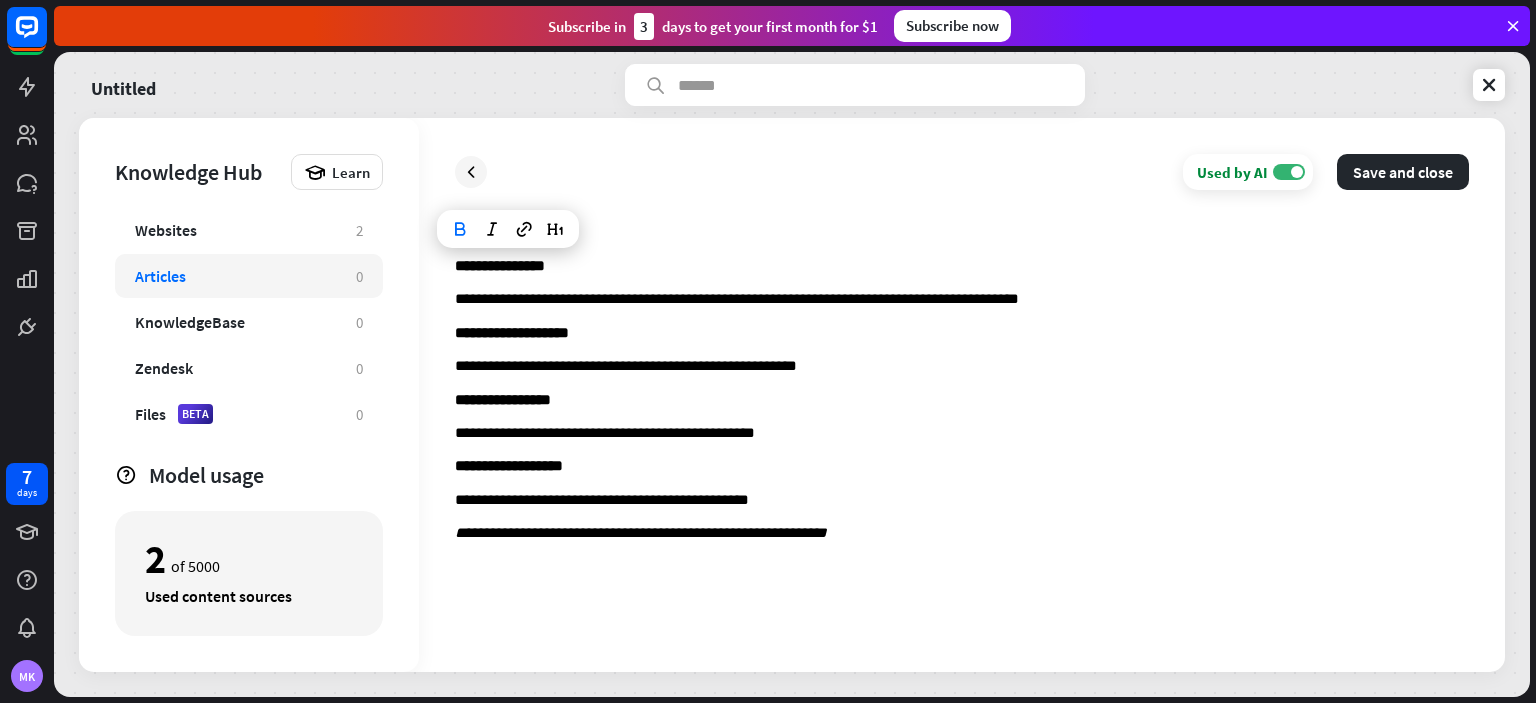 click on "**********" at bounding box center (962, 367) 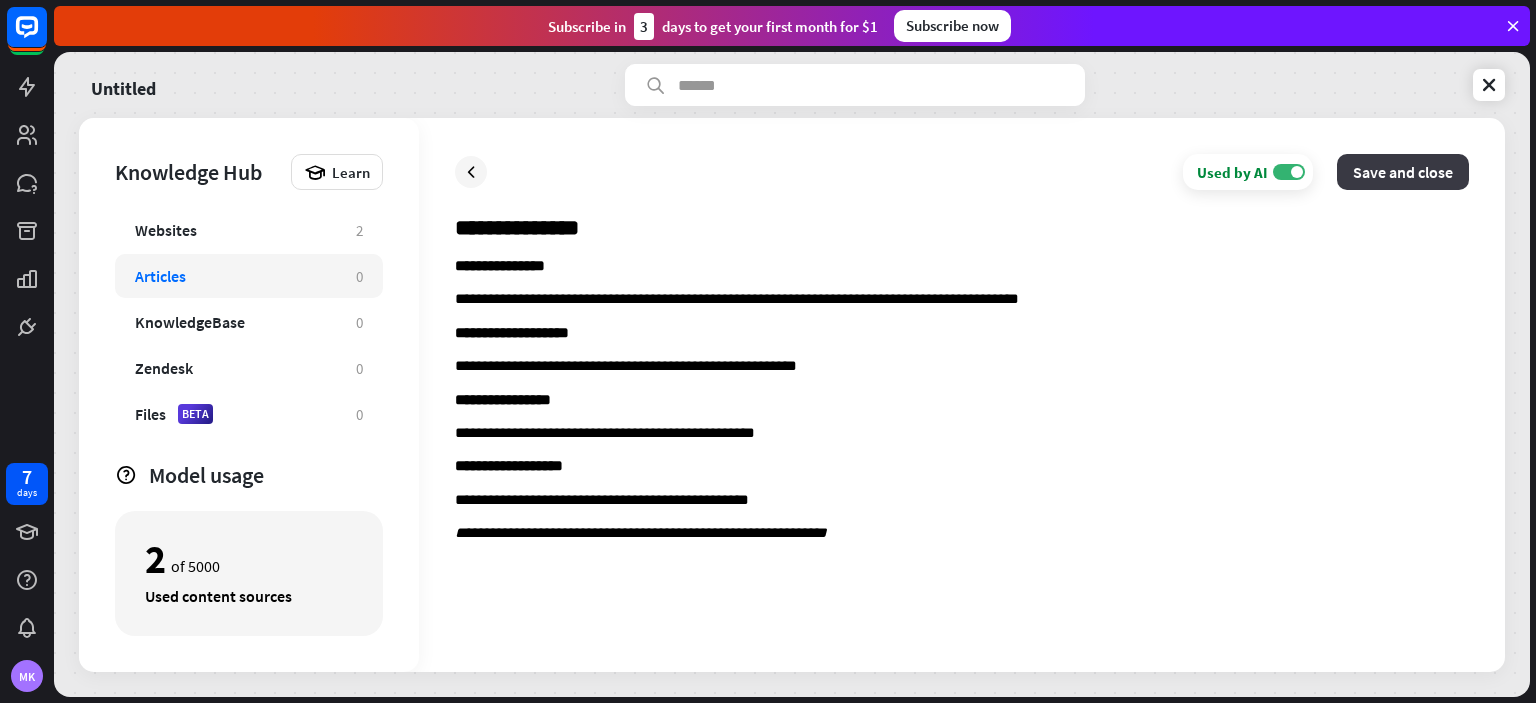 click on "Save and close" at bounding box center [1403, 172] 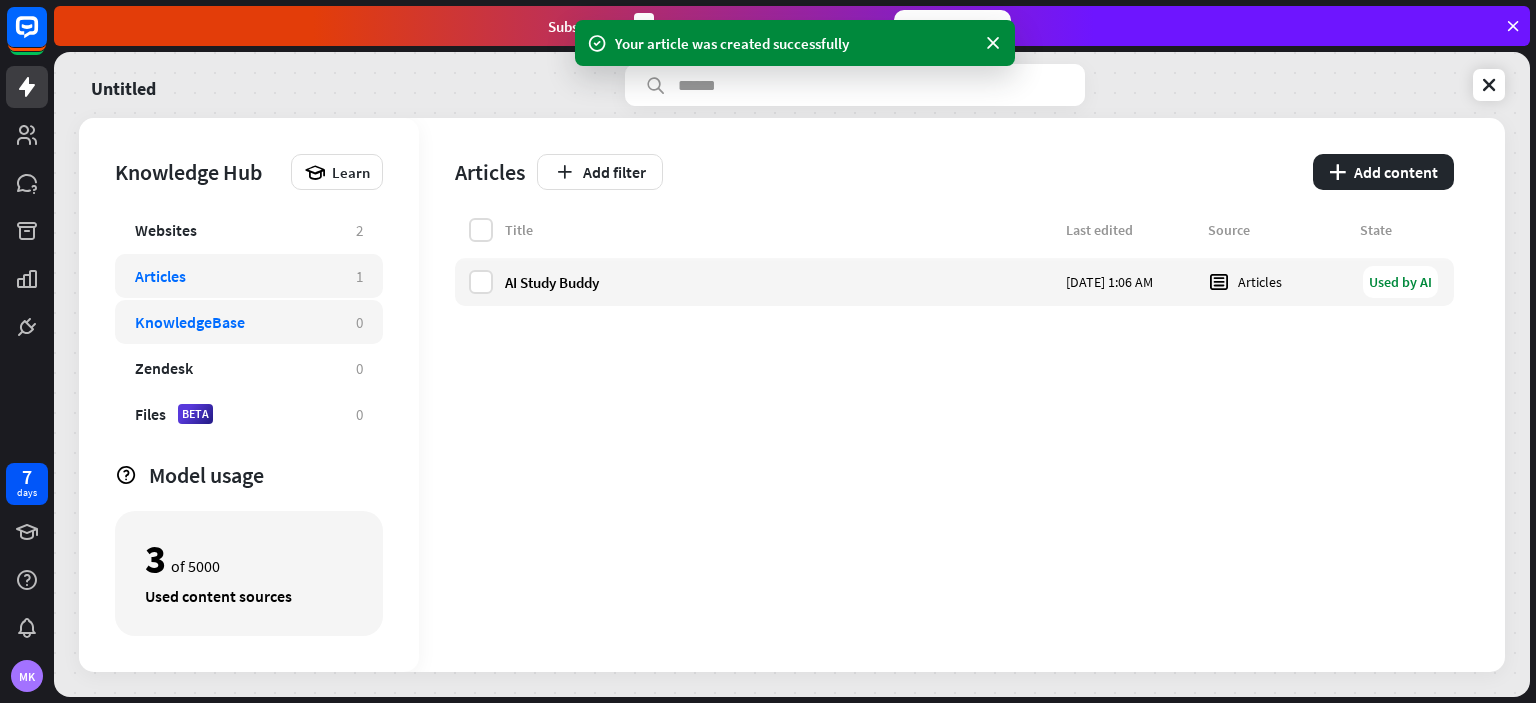 click on "KnowledgeBase     0" at bounding box center [249, 322] 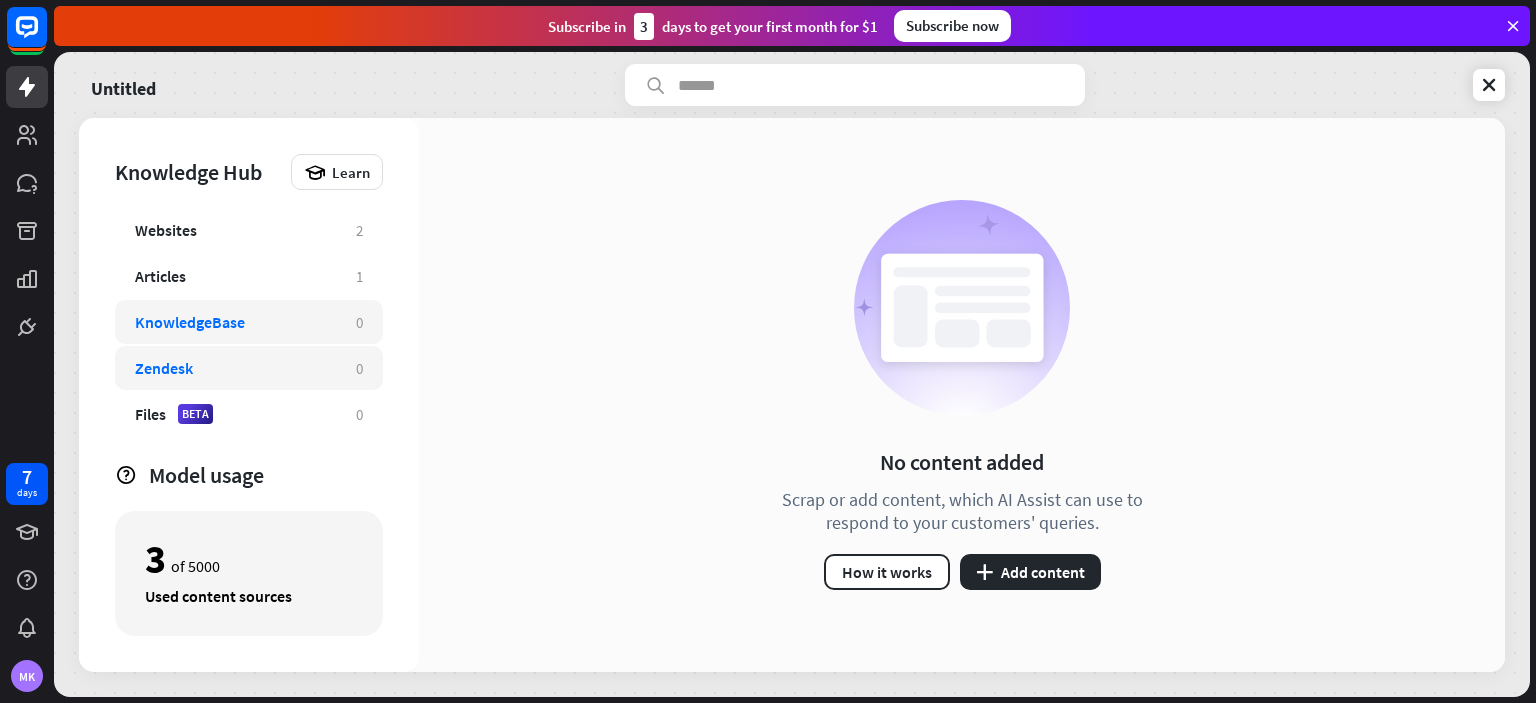 click on "Zendesk" at bounding box center (235, 368) 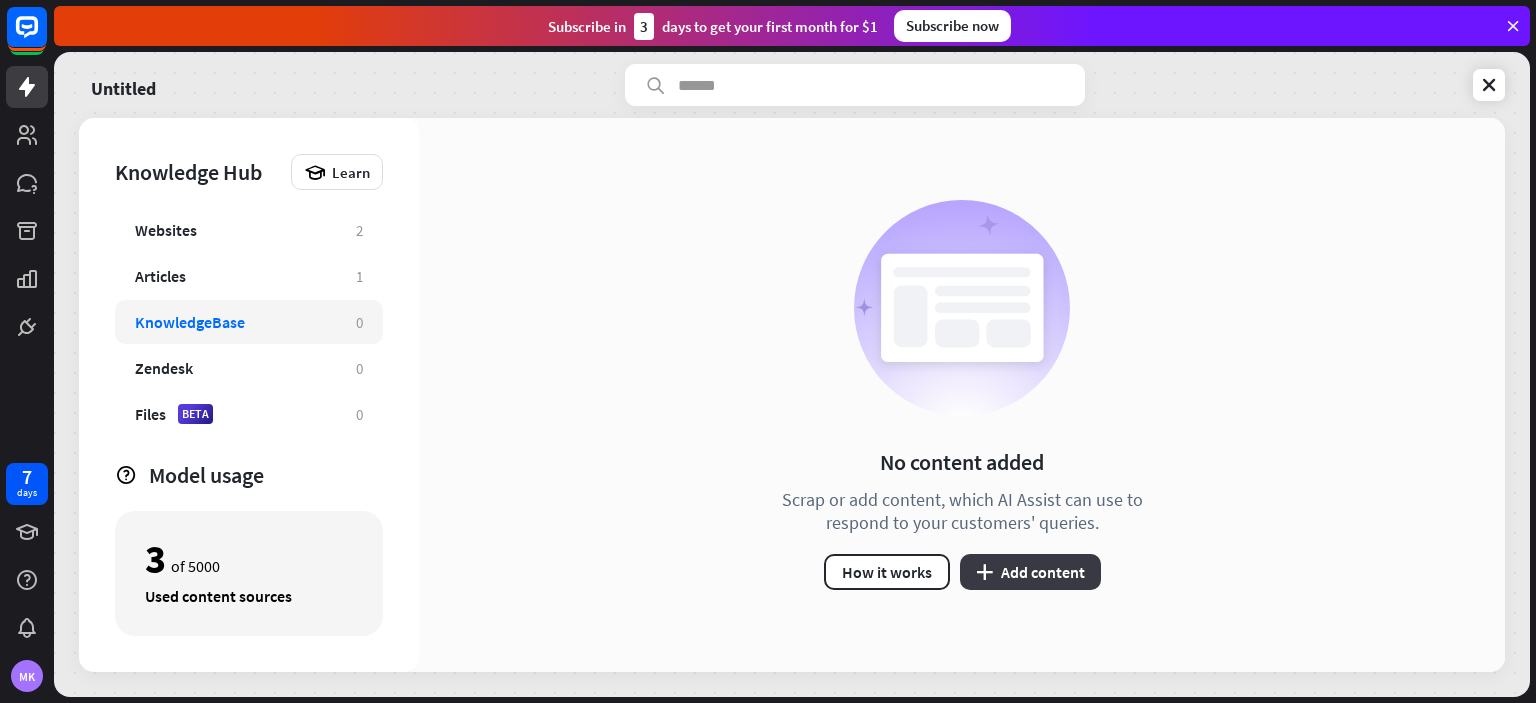 click on "plus
Add content" at bounding box center (1030, 572) 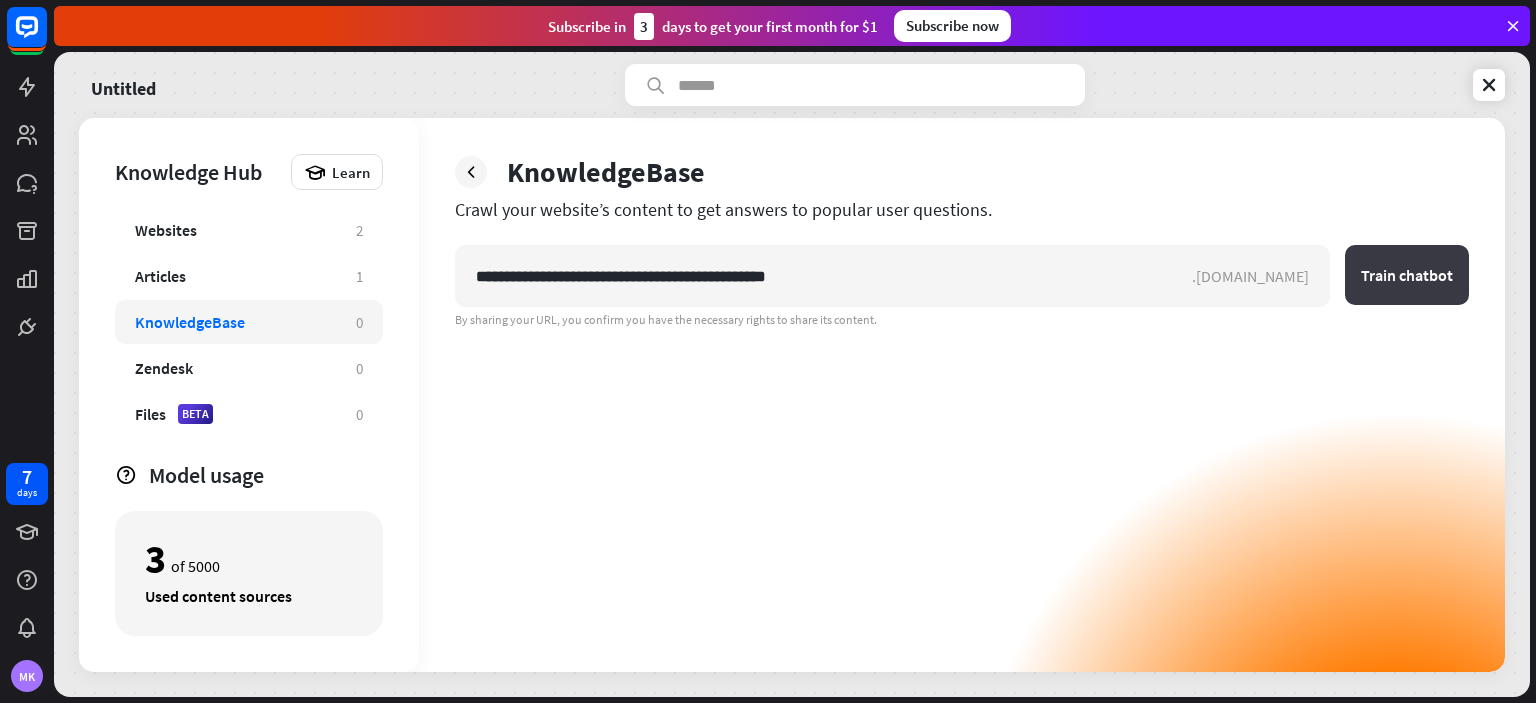 type on "**********" 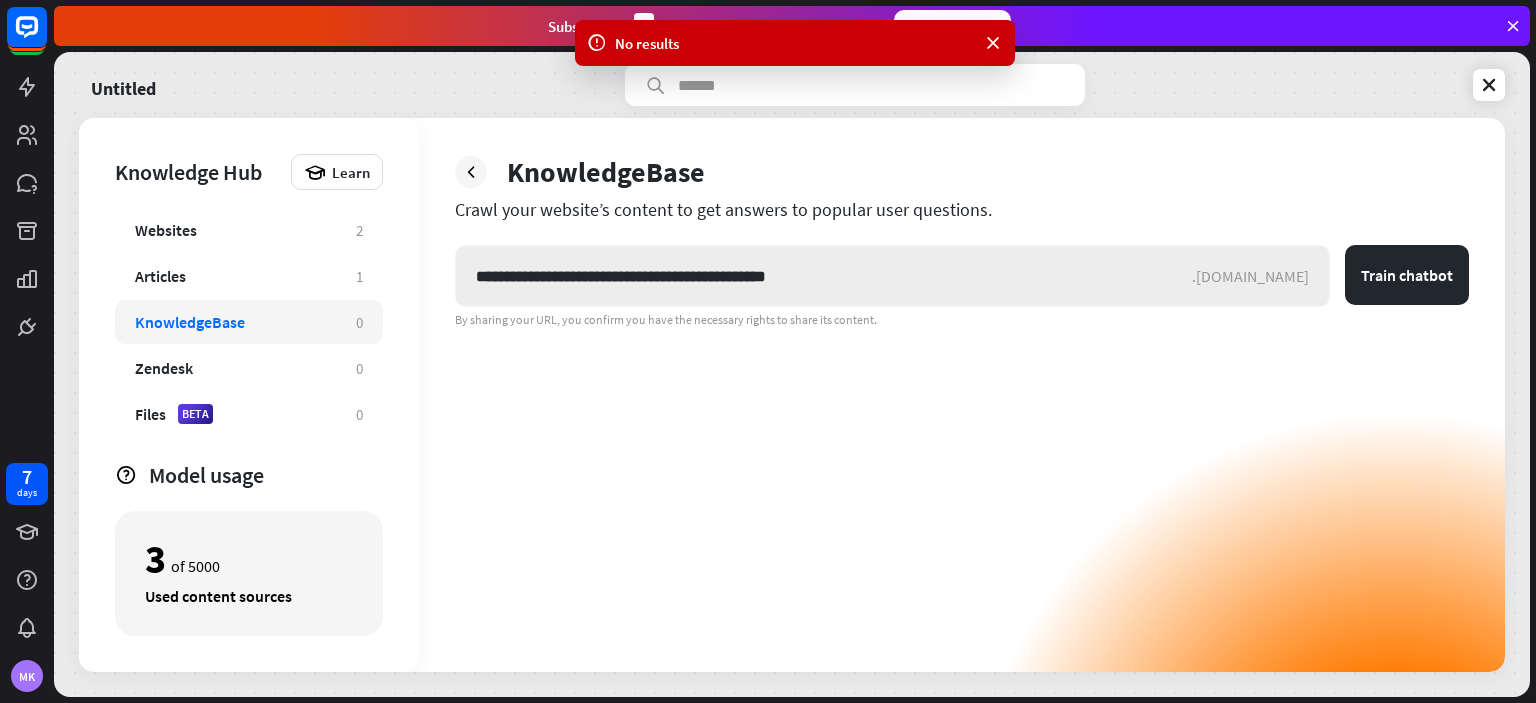 click on ".[DOMAIN_NAME]" at bounding box center [1260, 276] 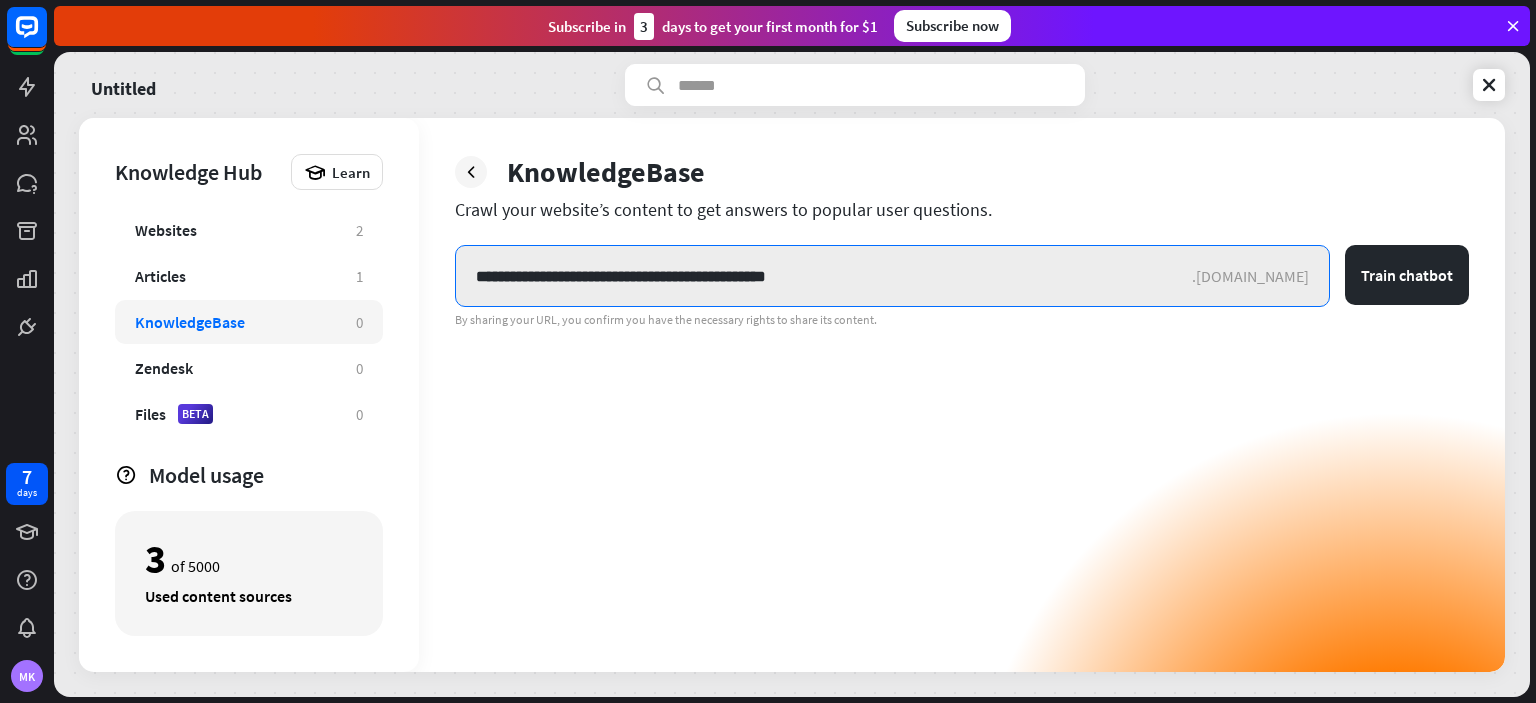 click on "**********" at bounding box center [824, 276] 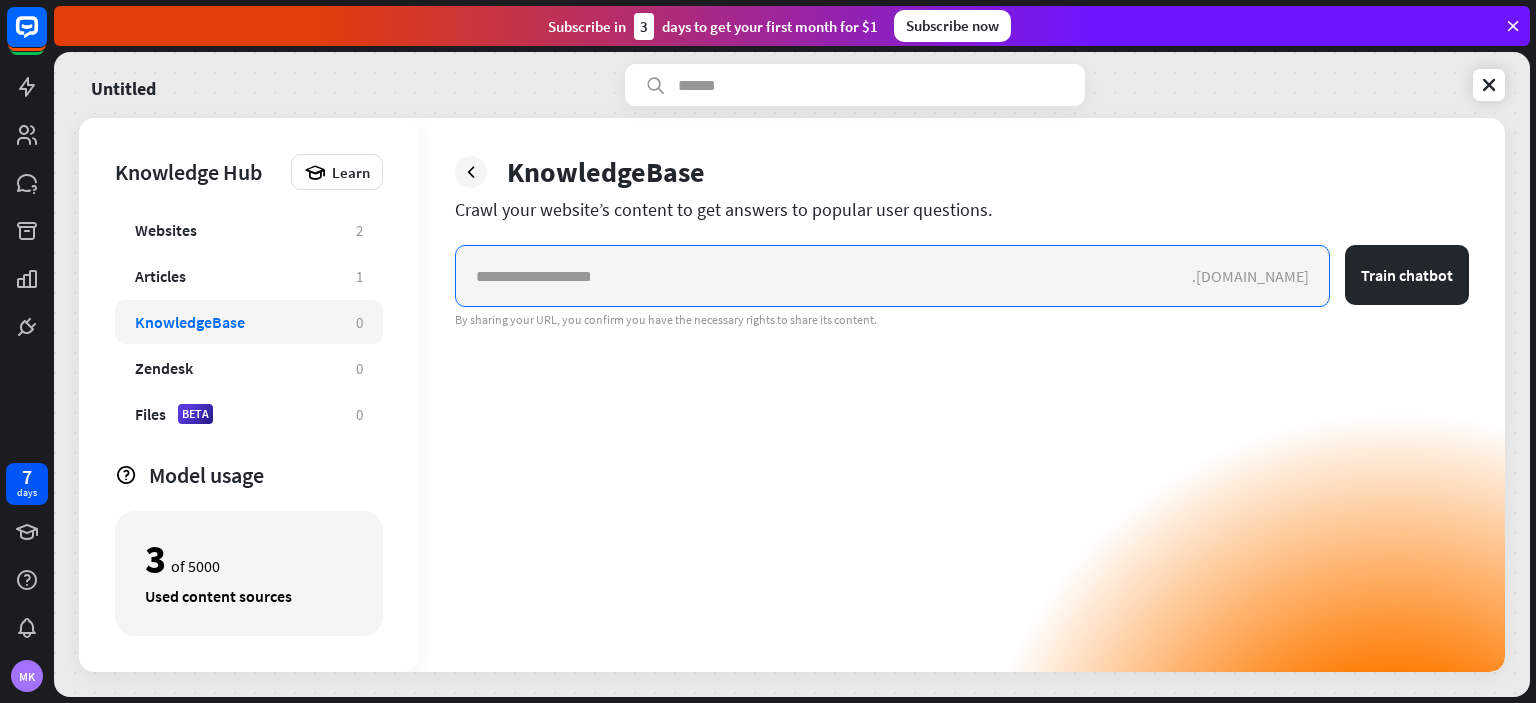 type 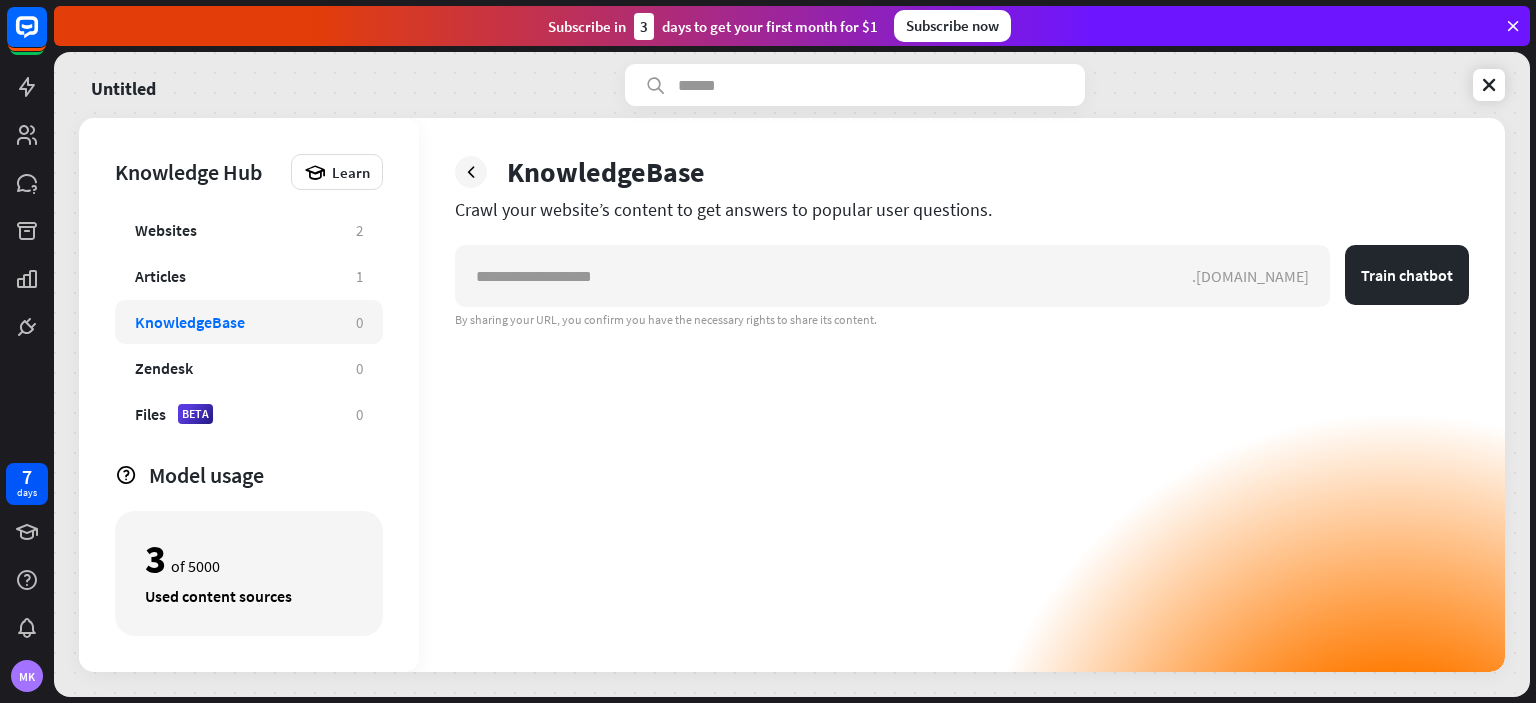 click on ".[DOMAIN_NAME]
Train chatbot
By sharing your URL, you confirm you have the necessary rights to
share its content." at bounding box center (962, 458) 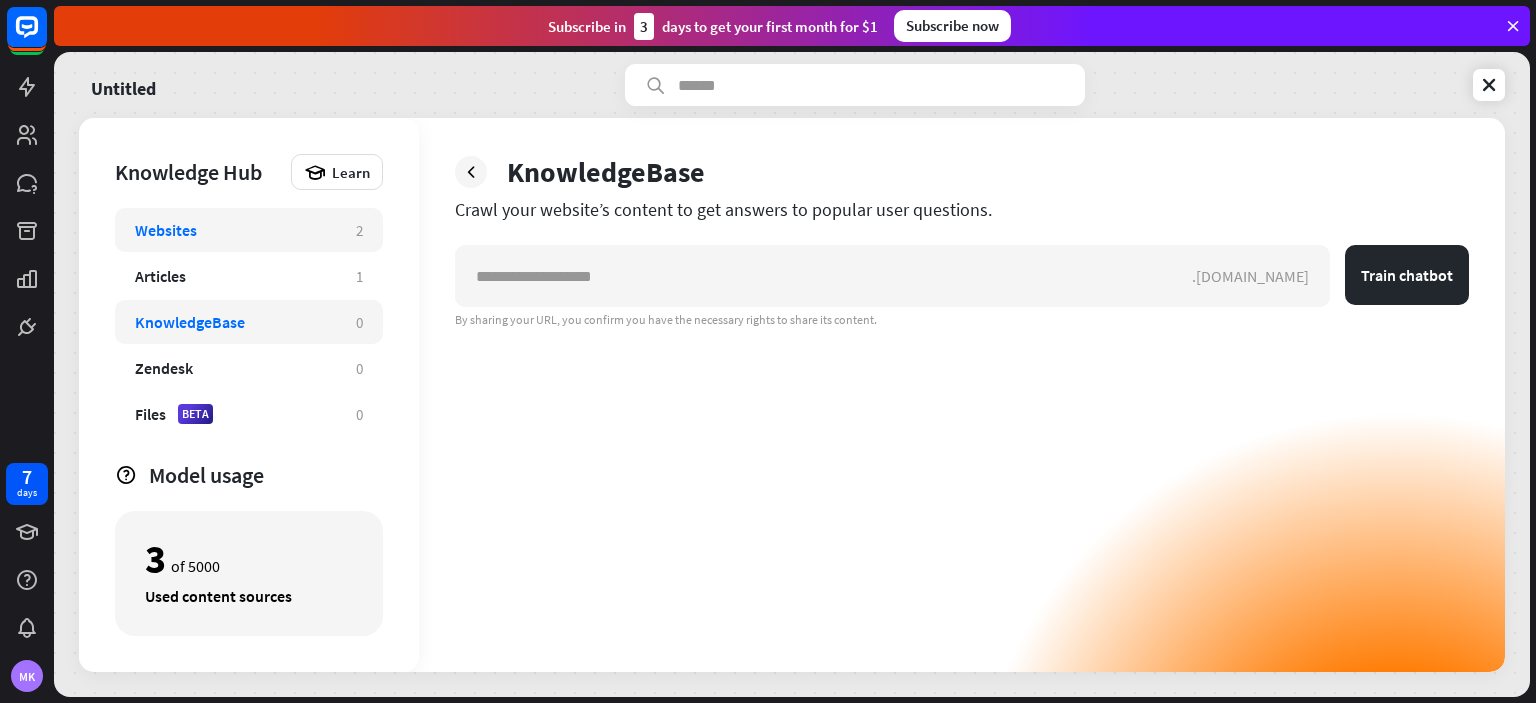 click on "Websites" at bounding box center (235, 230) 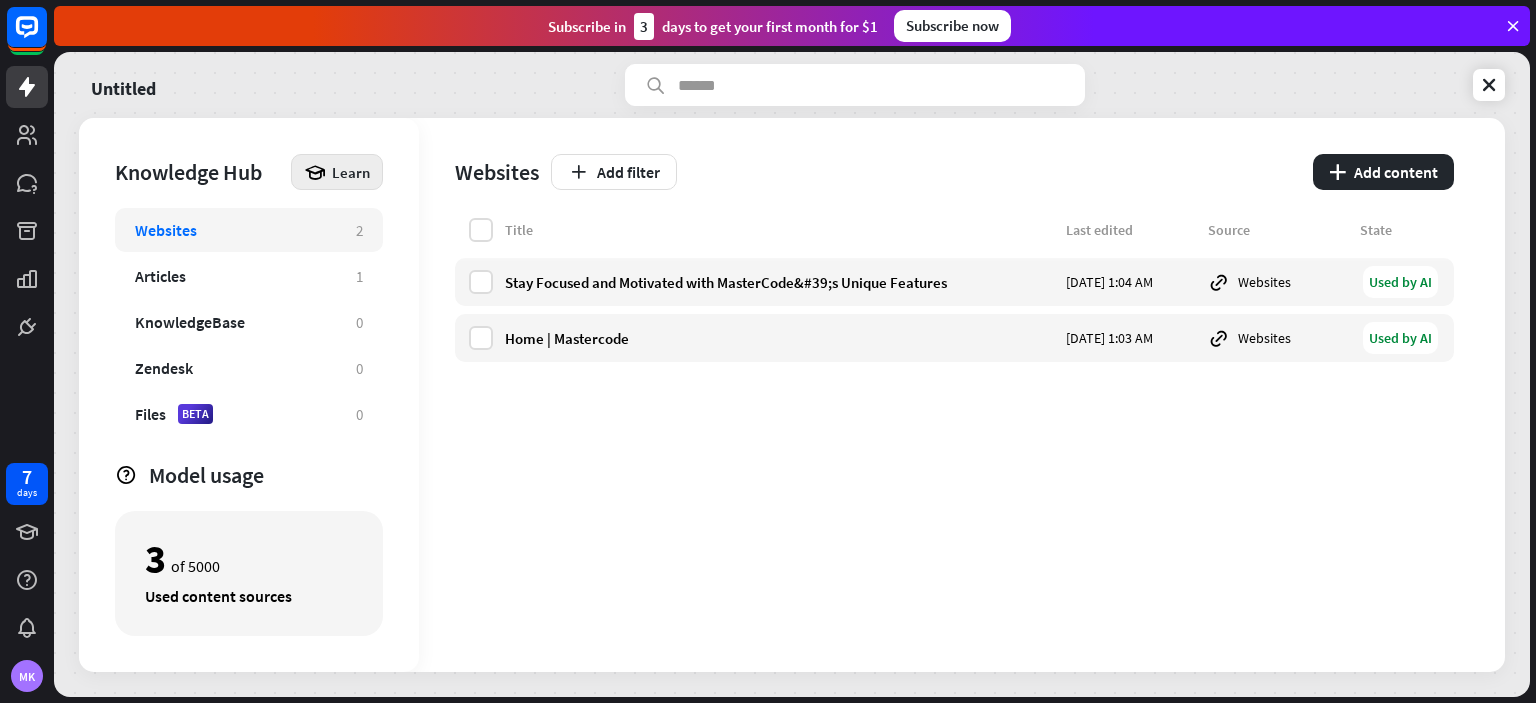 click on "Learn" at bounding box center [351, 172] 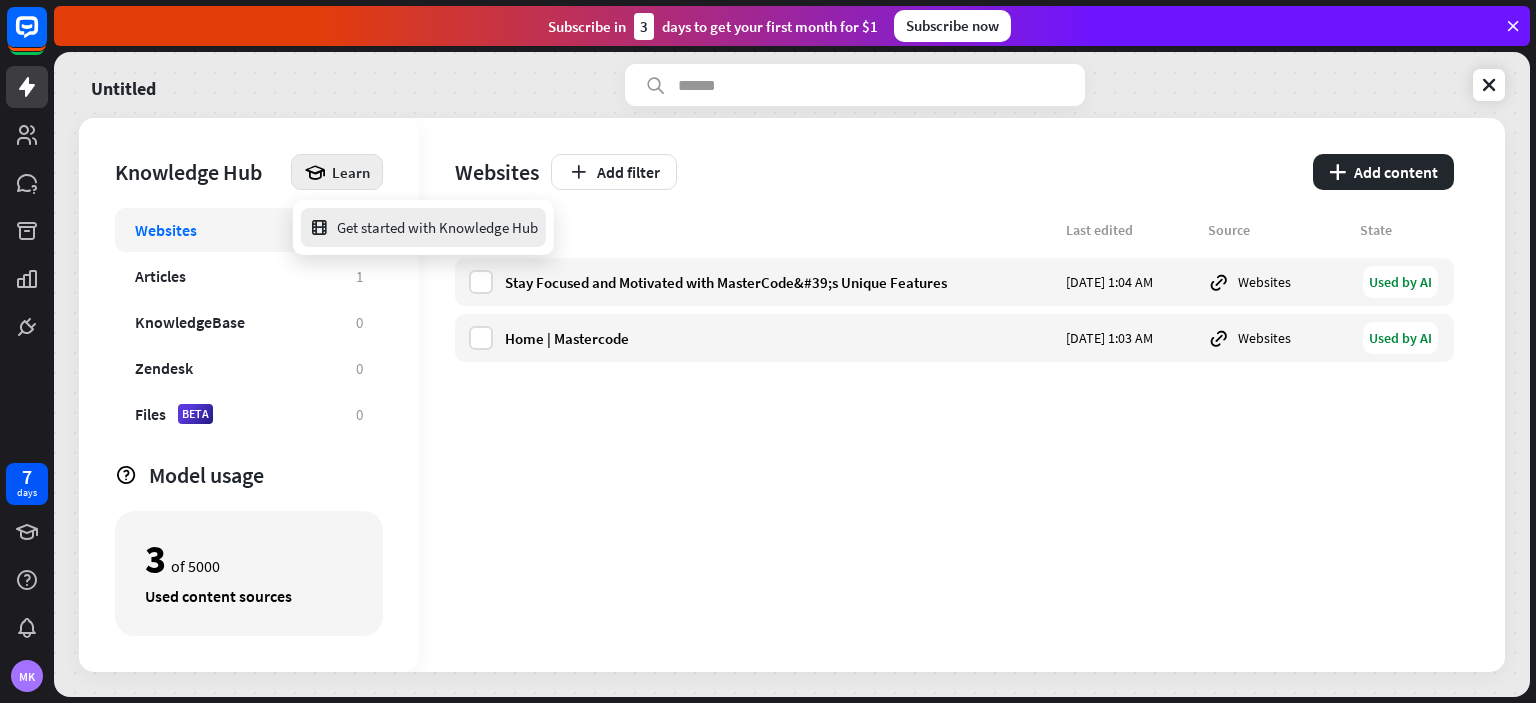 click on "Get started with Knowledge Hub" at bounding box center (423, 227) 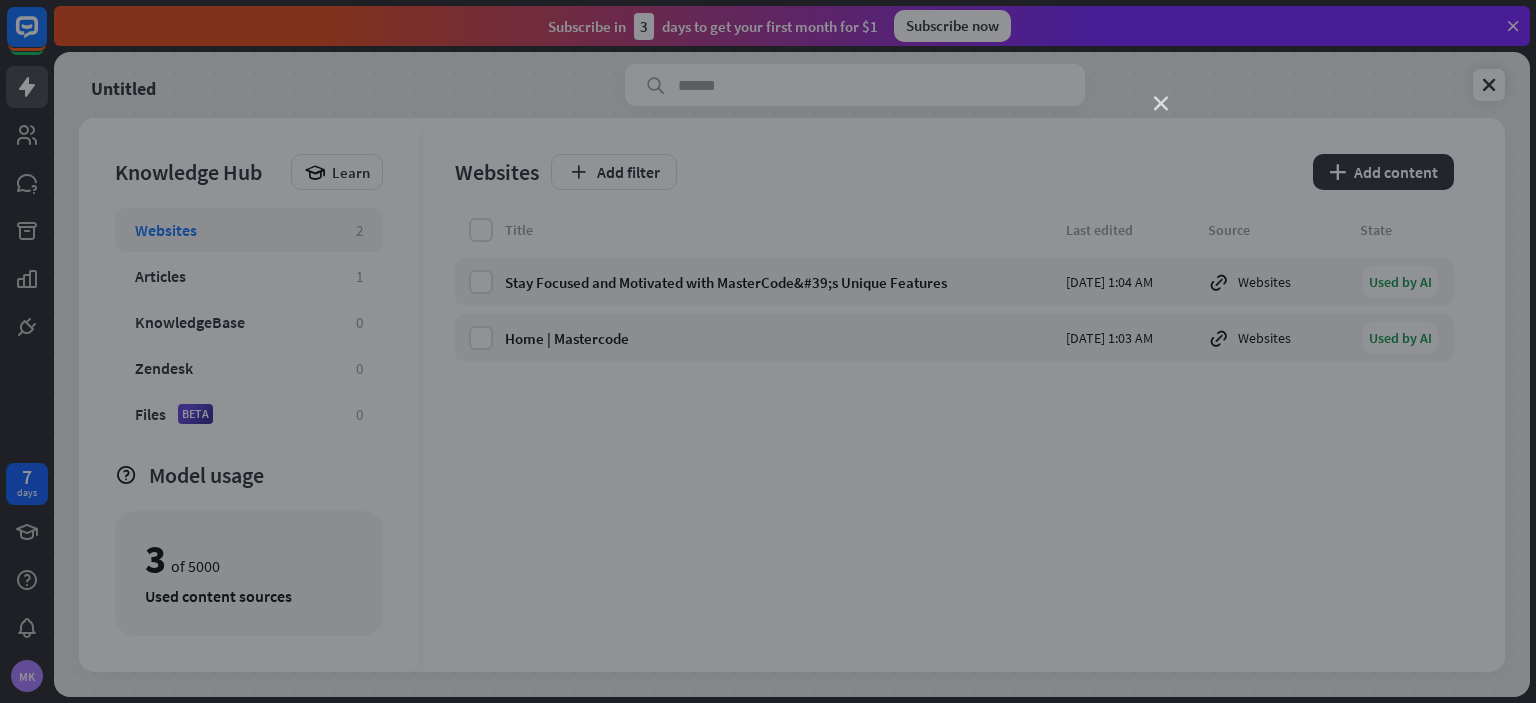 click on "close" at bounding box center (1161, 104) 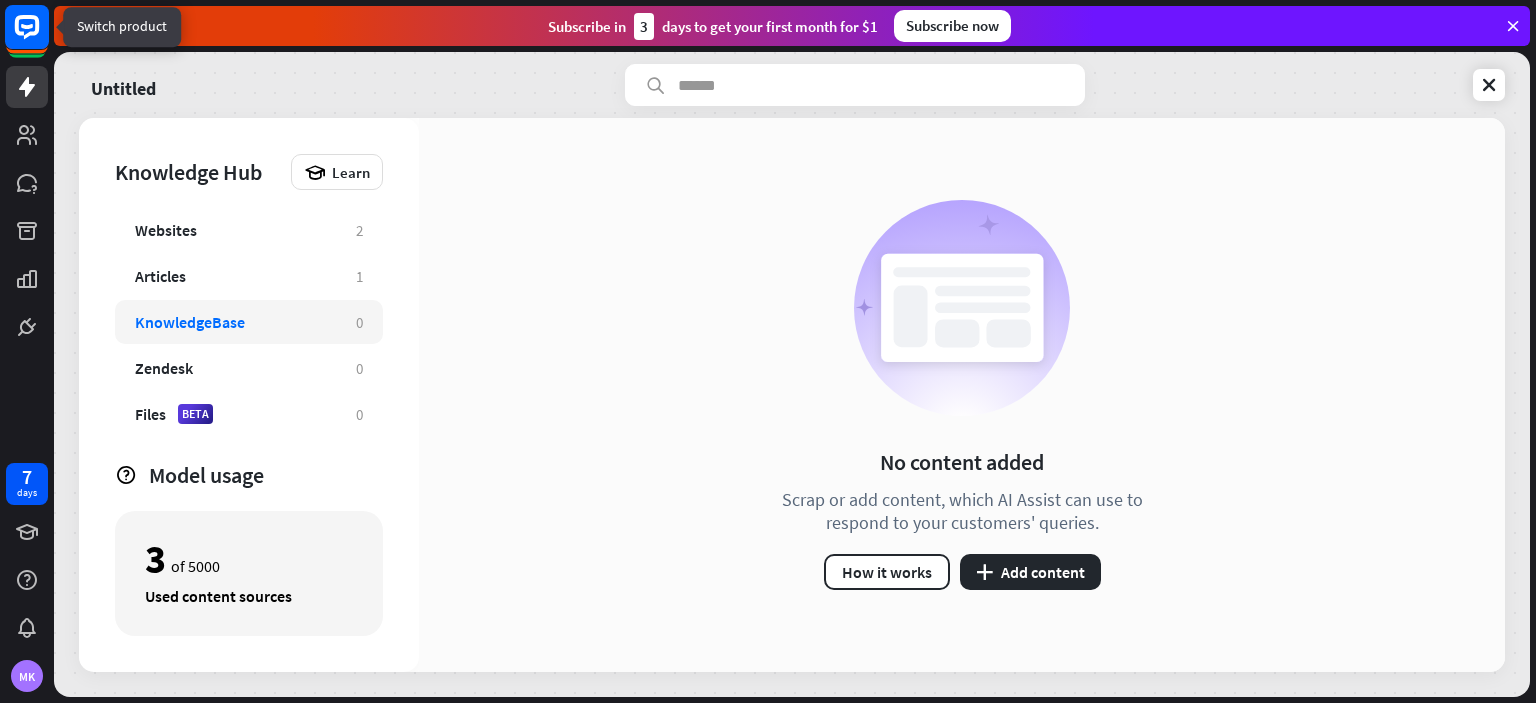 click 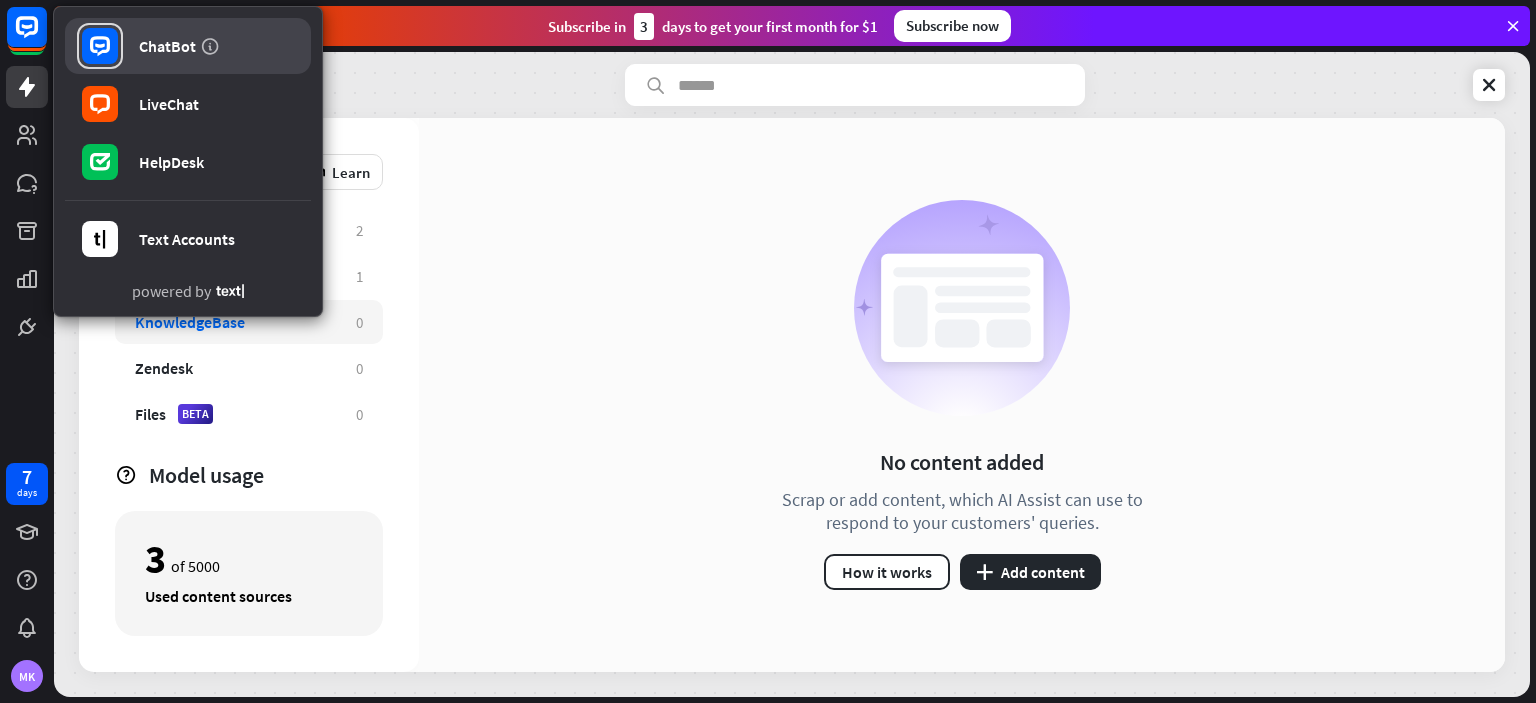 click on "ChatBot" at bounding box center (167, 46) 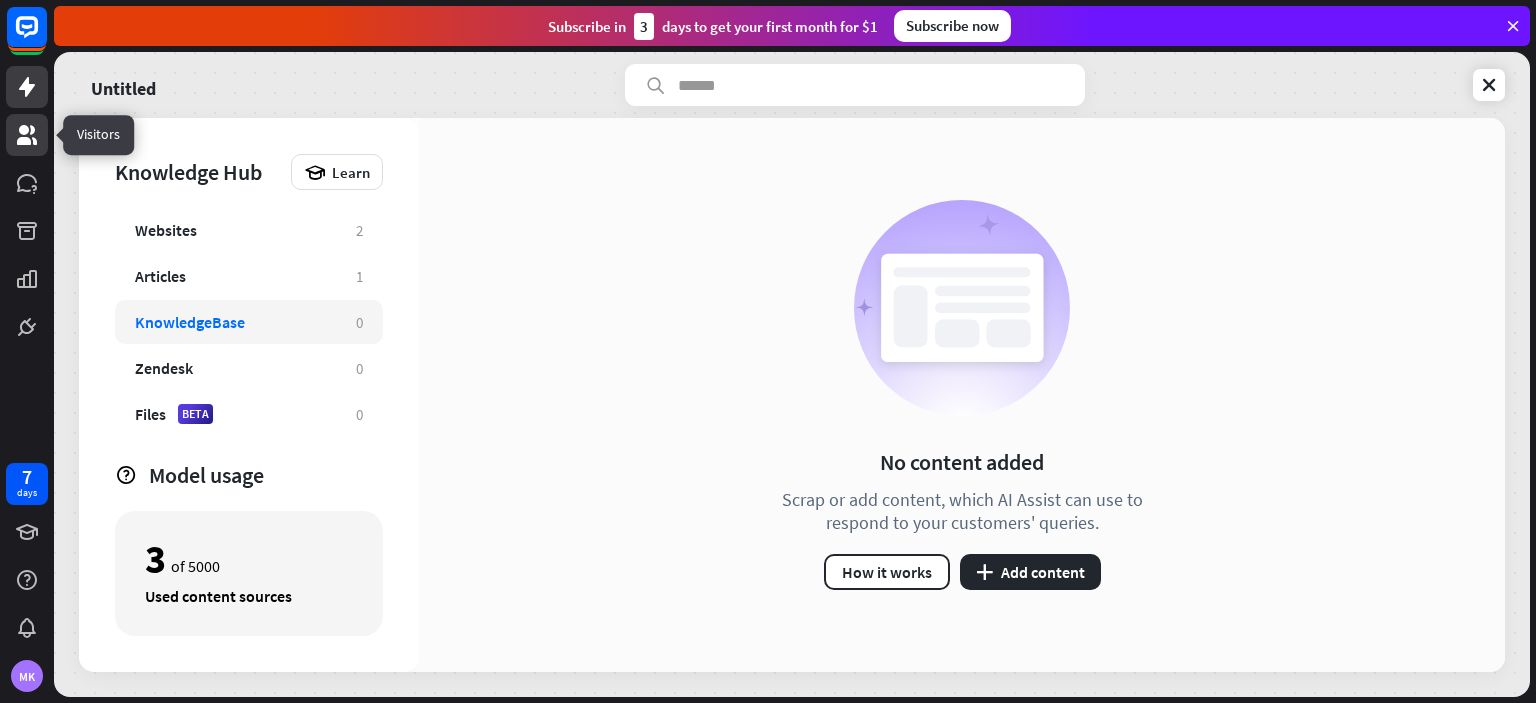 click 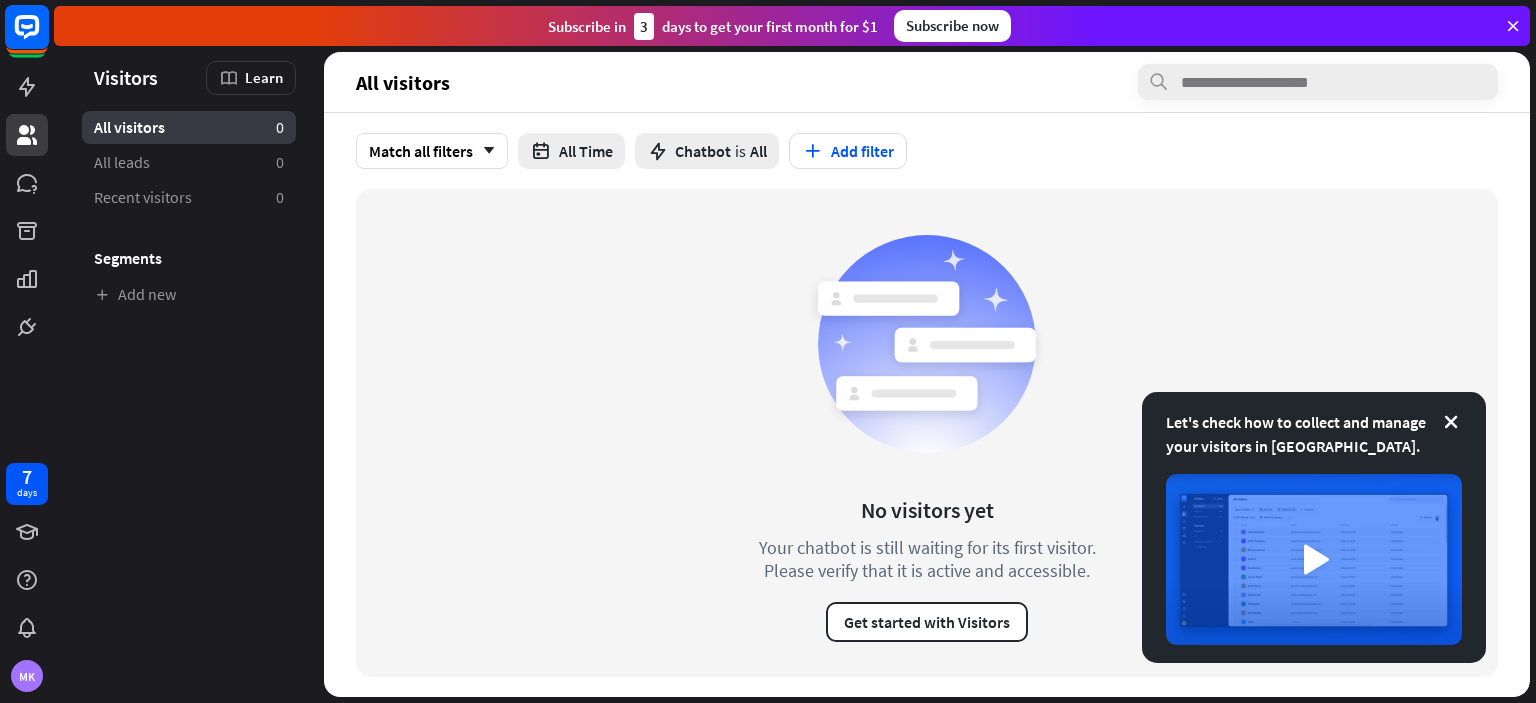 click 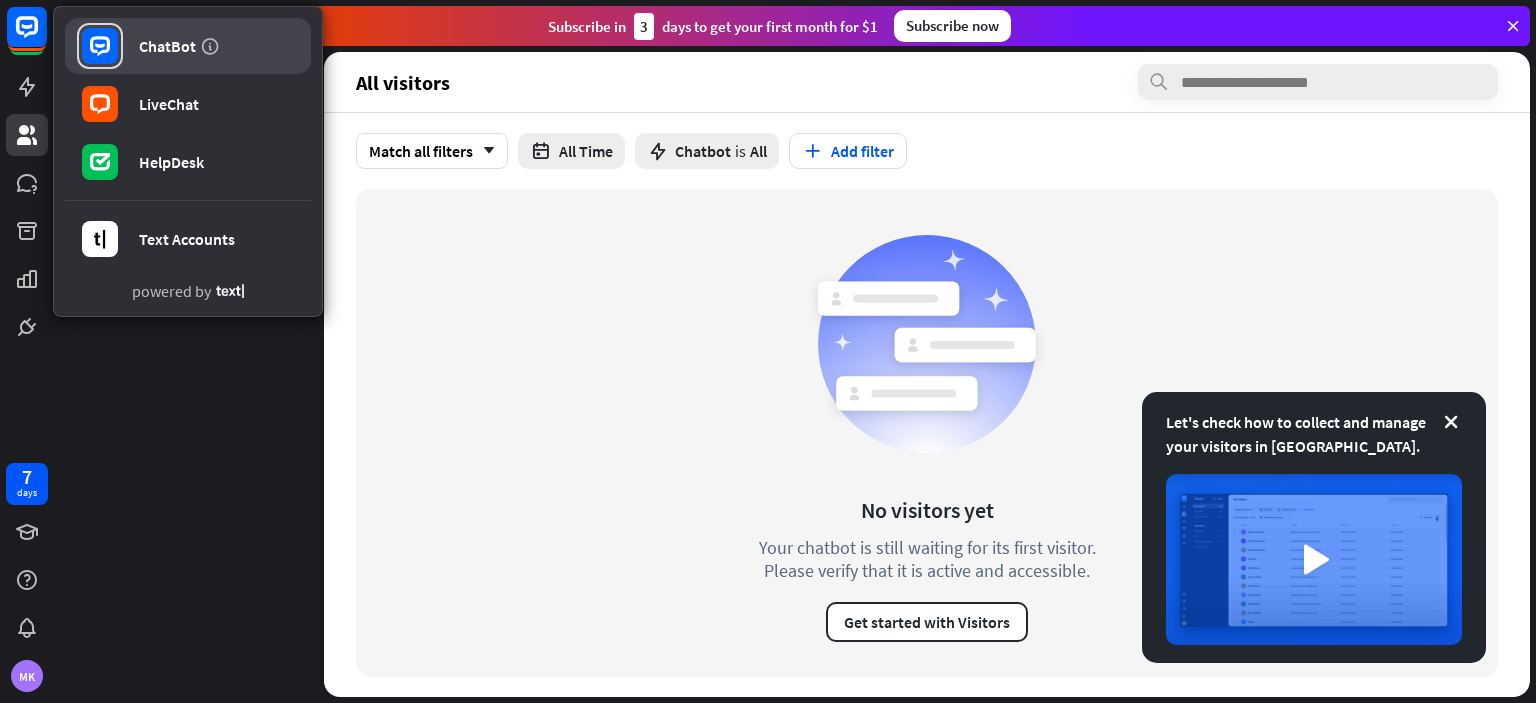 click on "ChatBot" at bounding box center [188, 46] 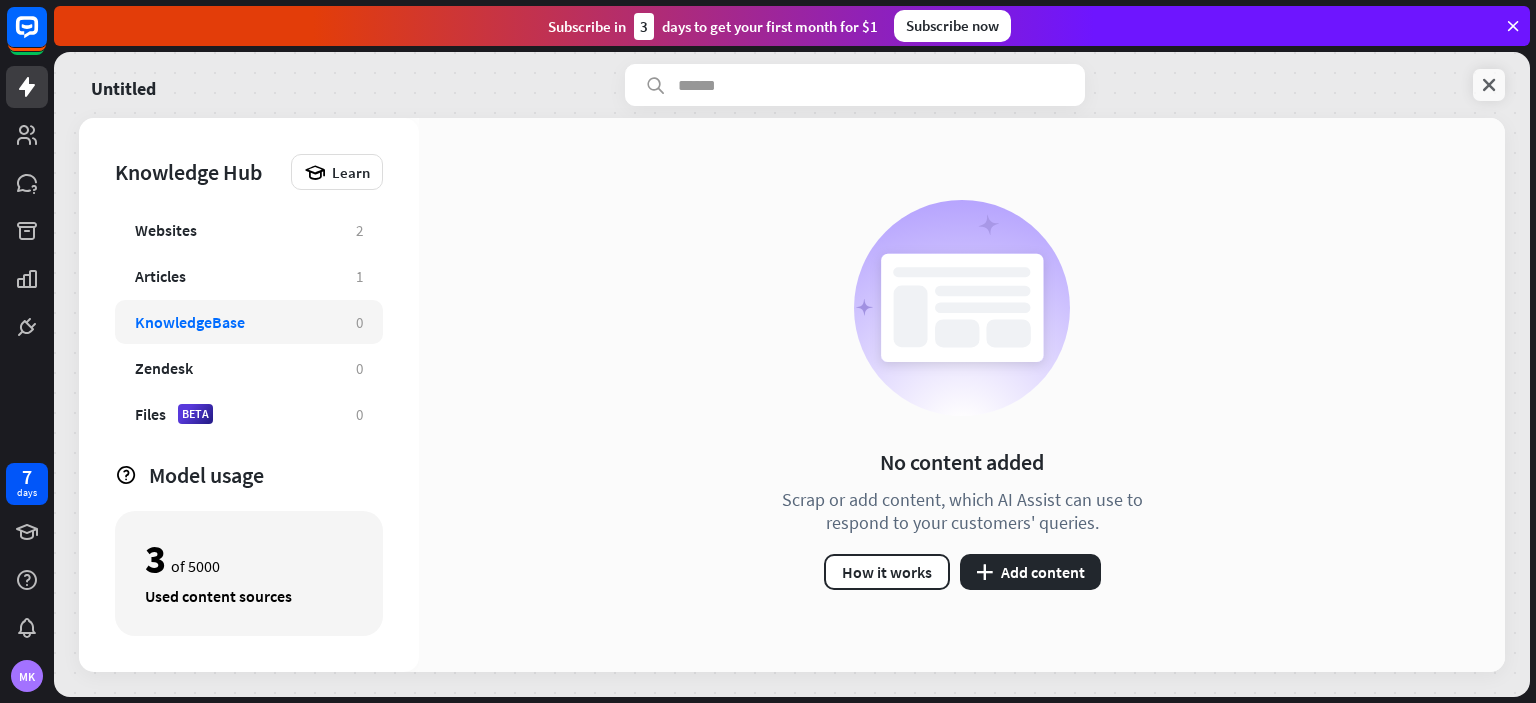 click at bounding box center (1489, 85) 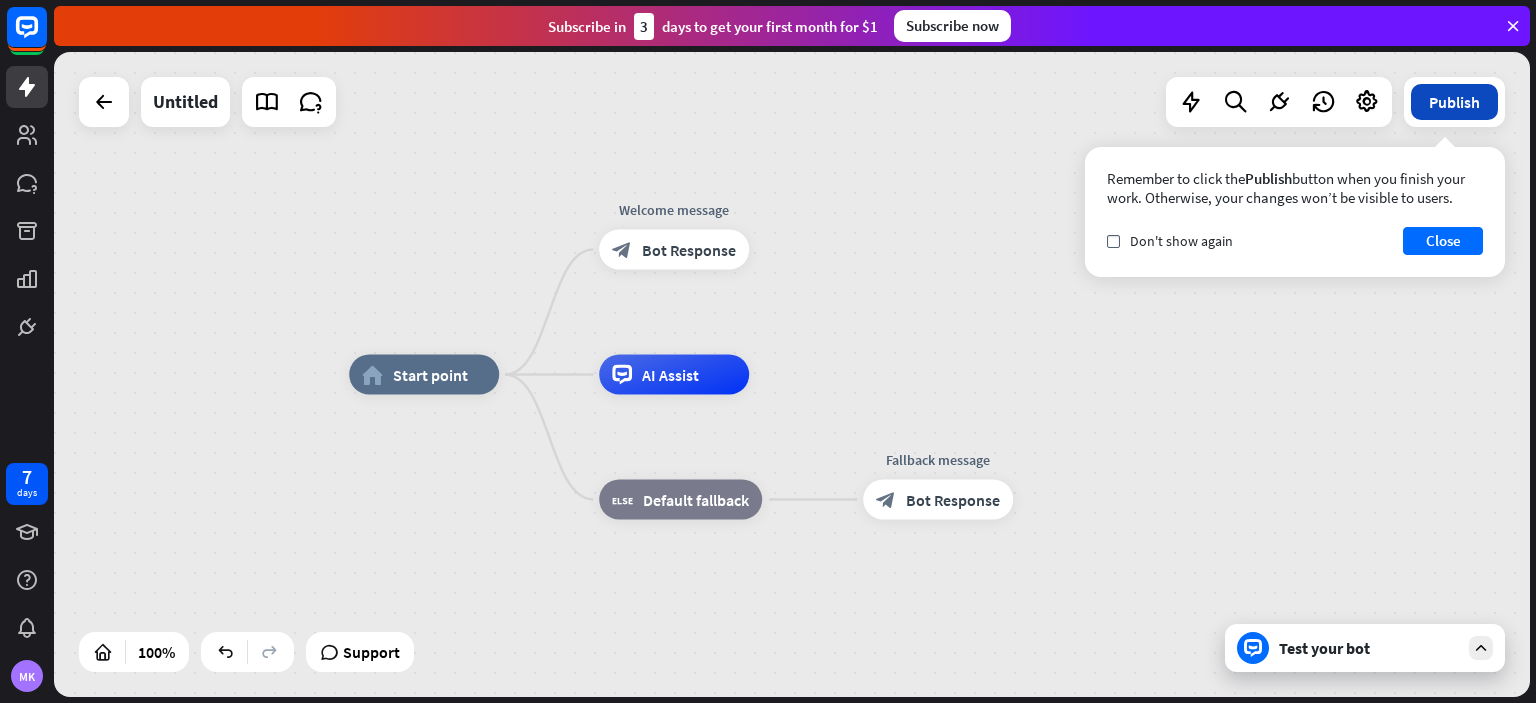 click on "Publish" at bounding box center [1454, 102] 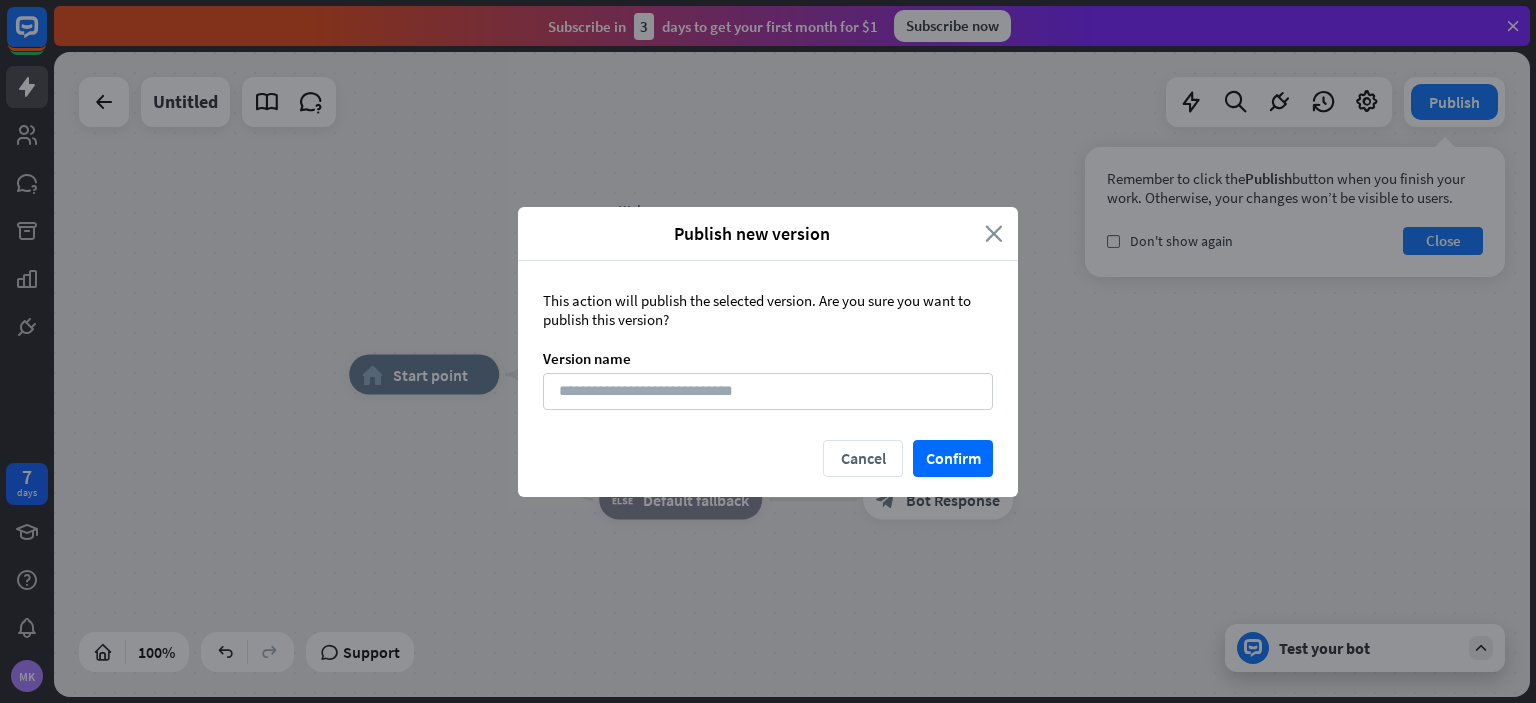 click on "close" at bounding box center (994, 233) 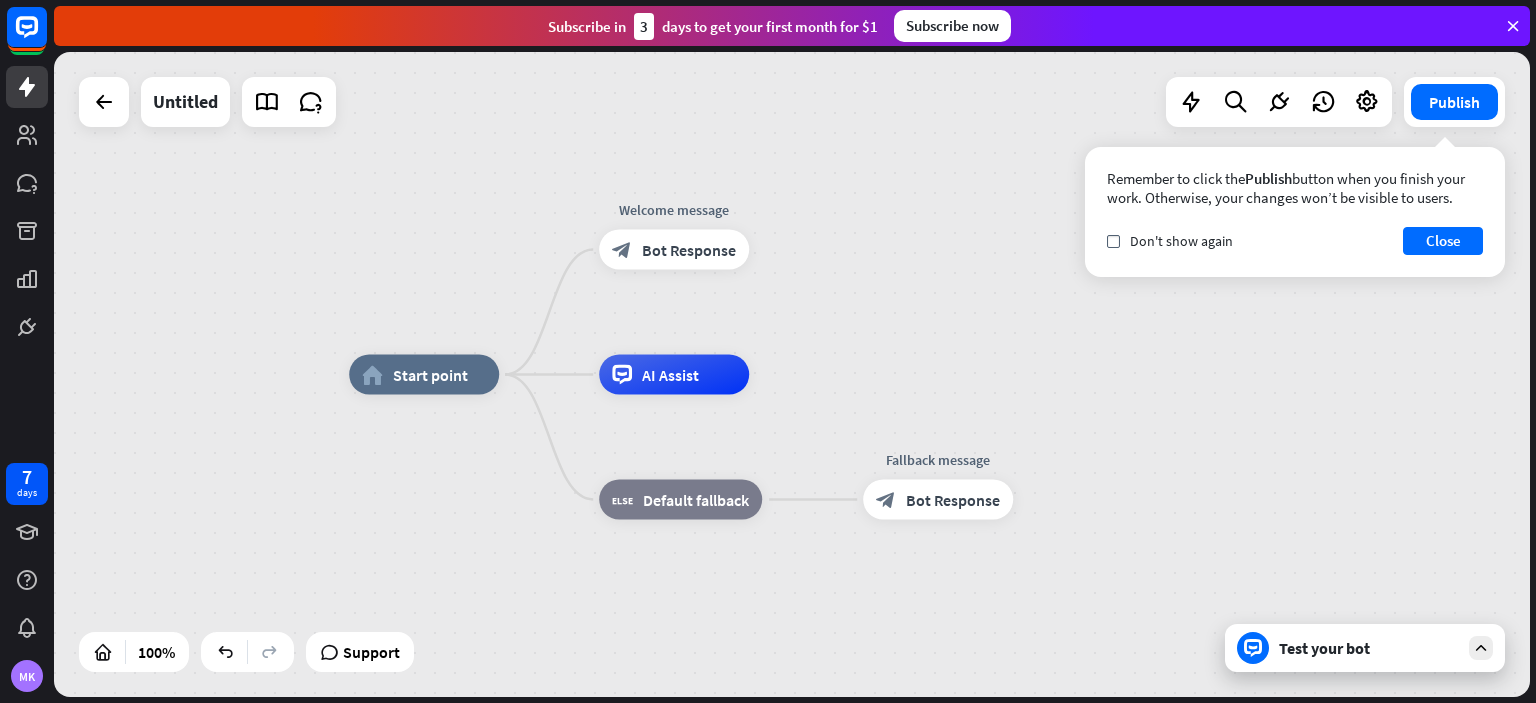 click on "Test your bot" at bounding box center (1369, 648) 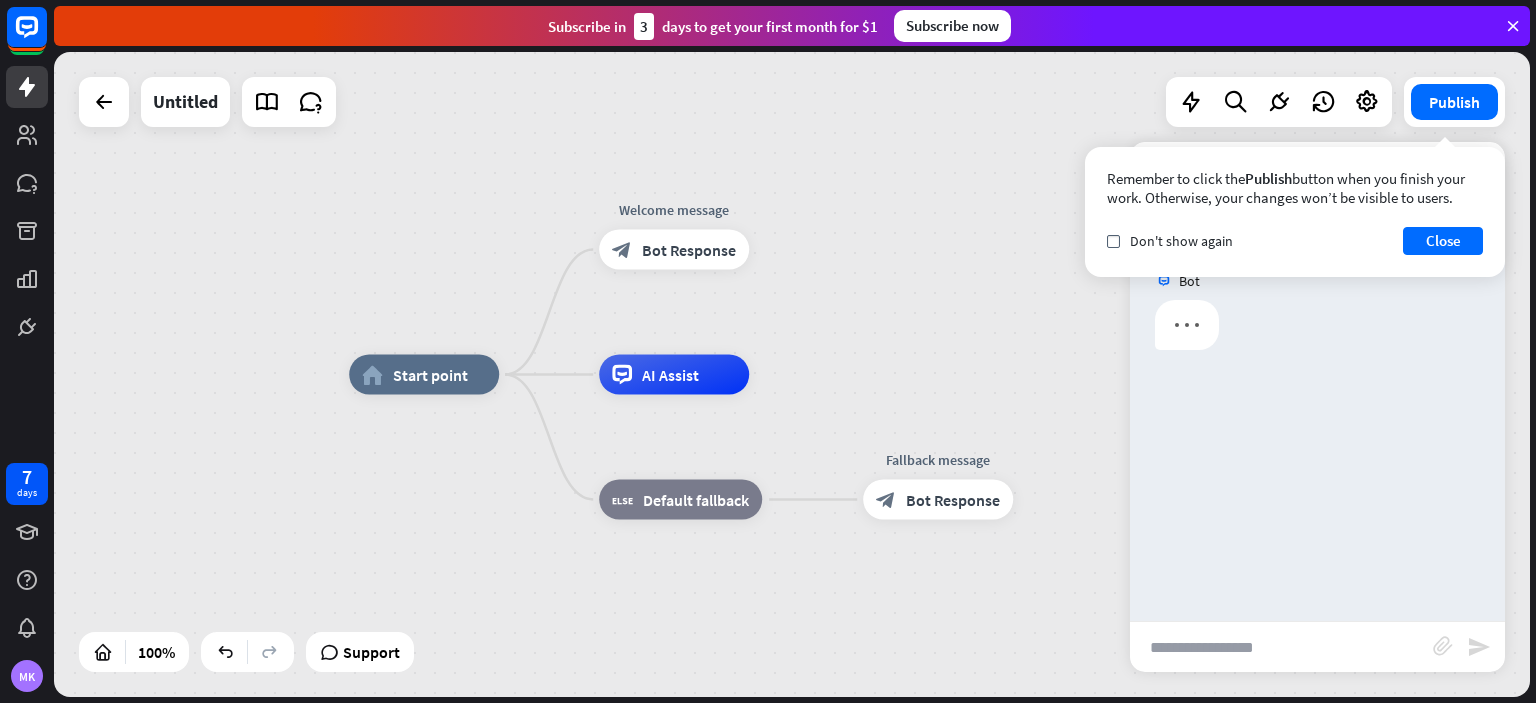 click at bounding box center [1281, 647] 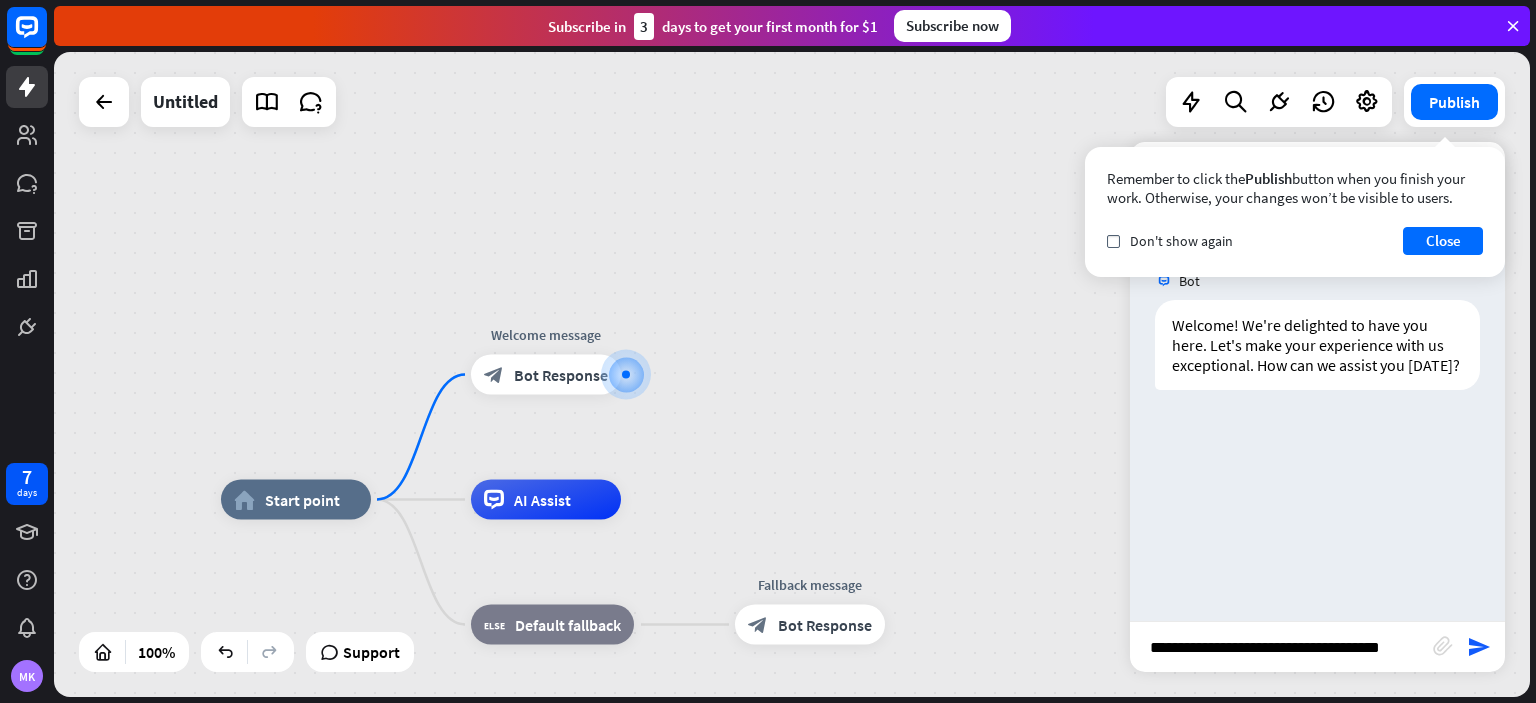 scroll, scrollTop: 0, scrollLeft: 12, axis: horizontal 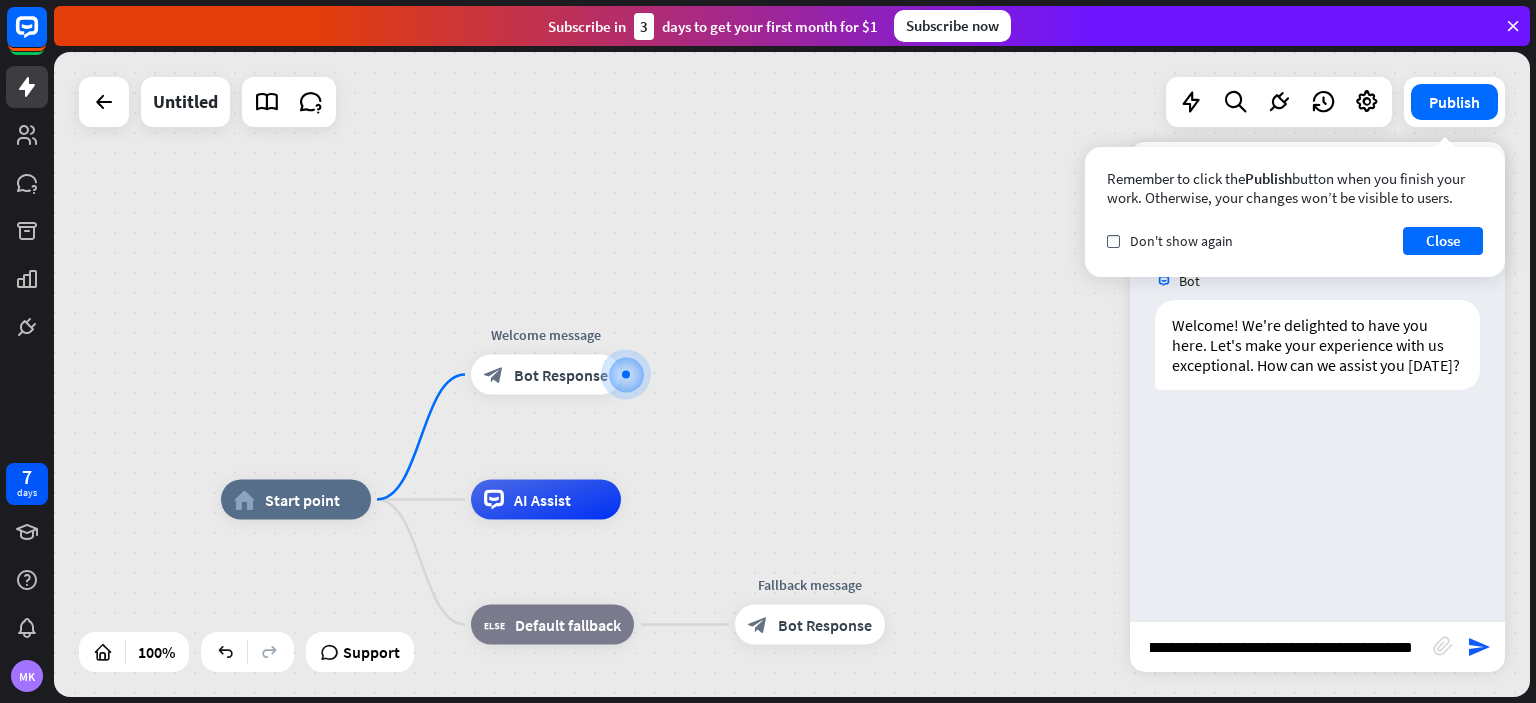 type on "**********" 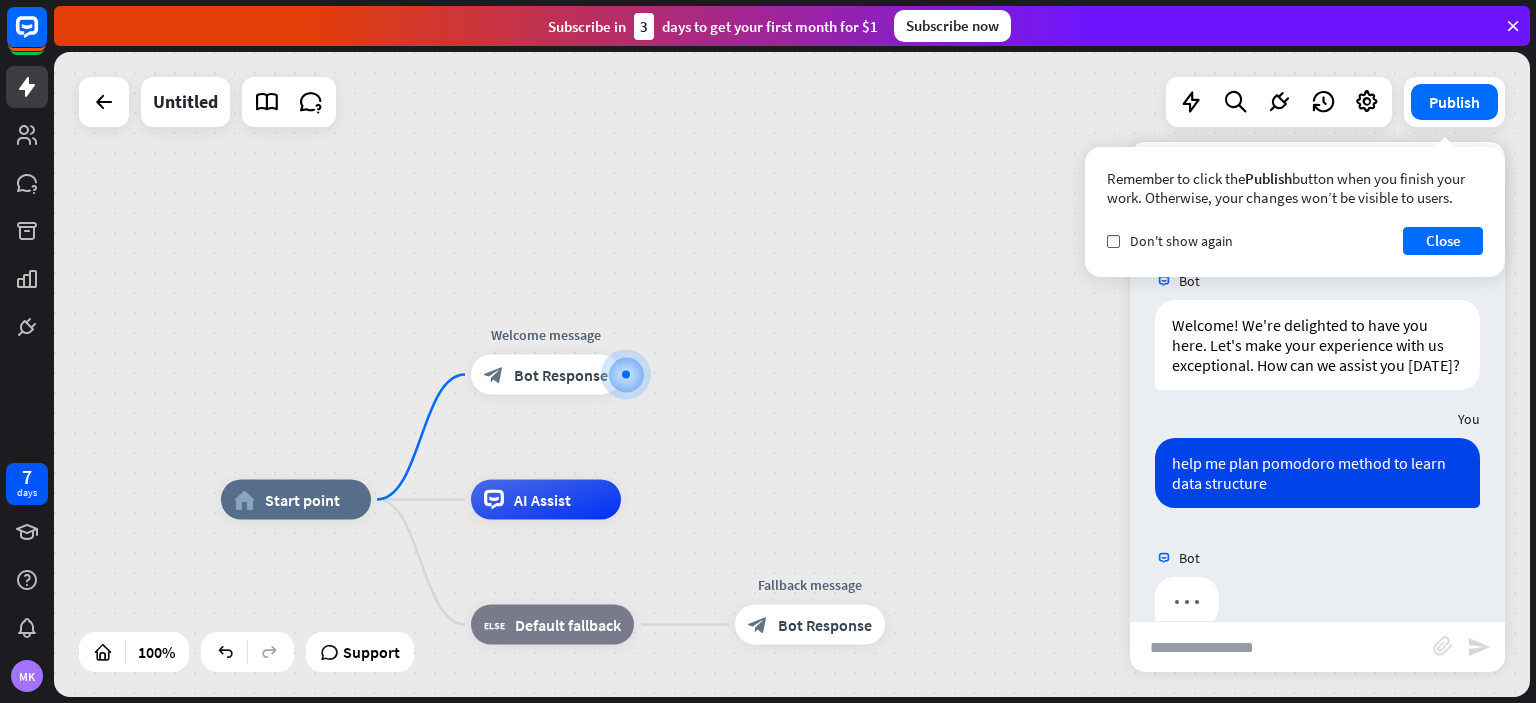 scroll, scrollTop: 0, scrollLeft: 0, axis: both 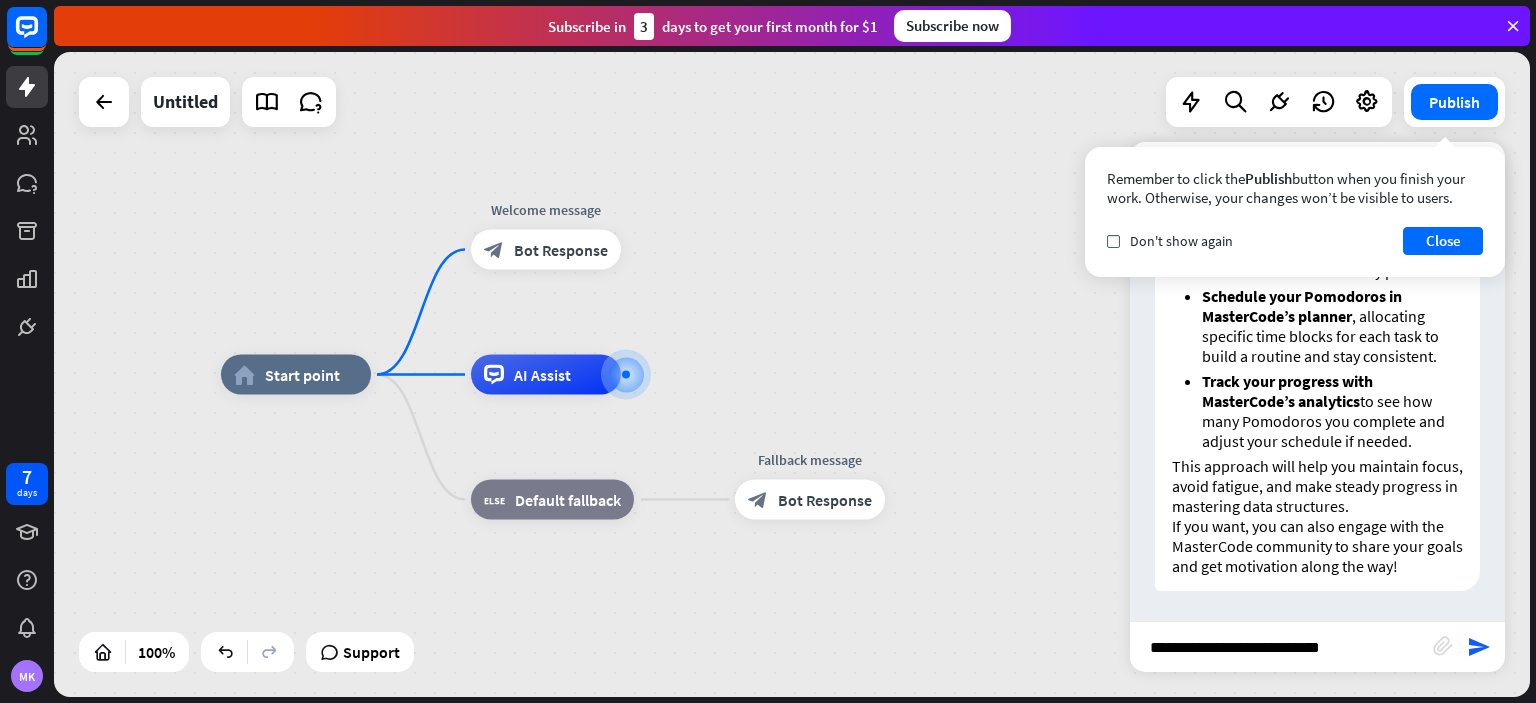 type on "**********" 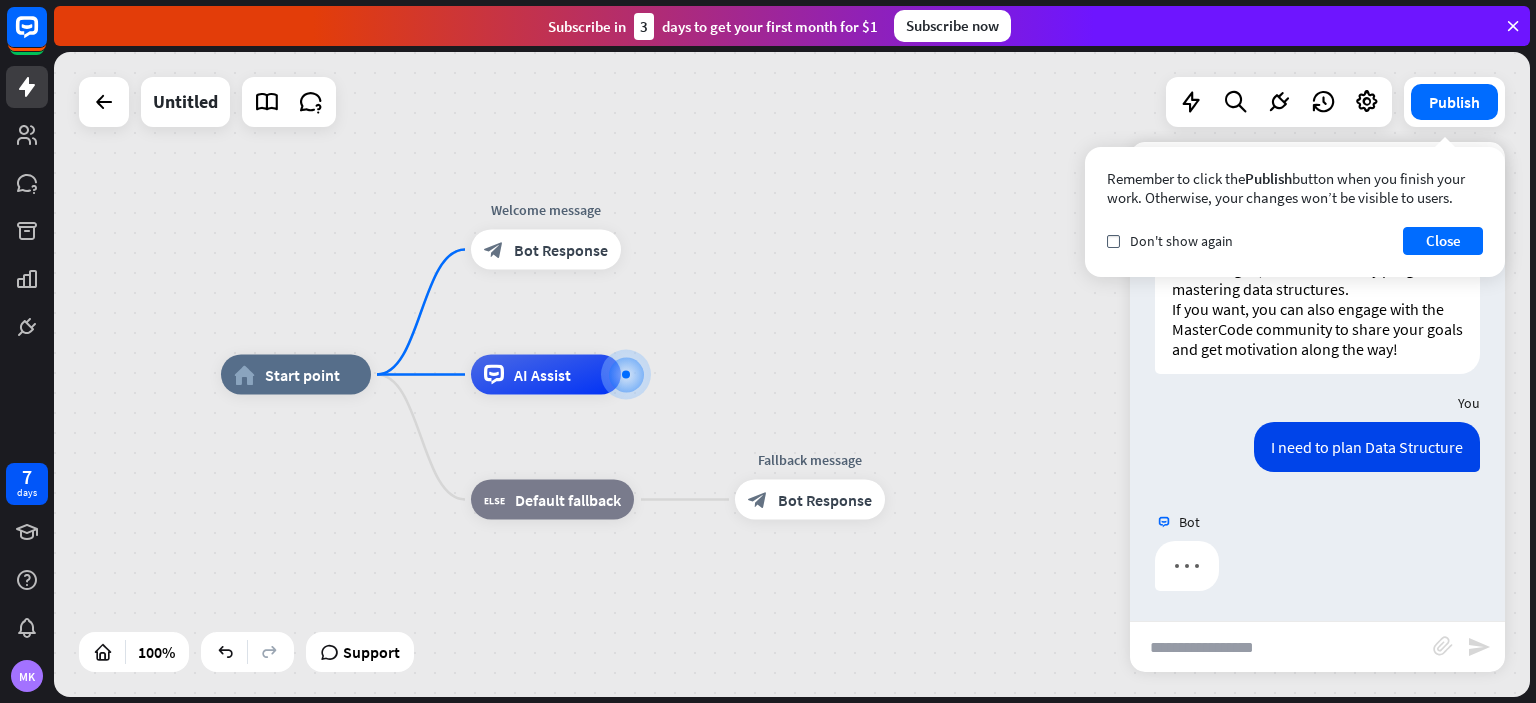 scroll, scrollTop: 1092, scrollLeft: 0, axis: vertical 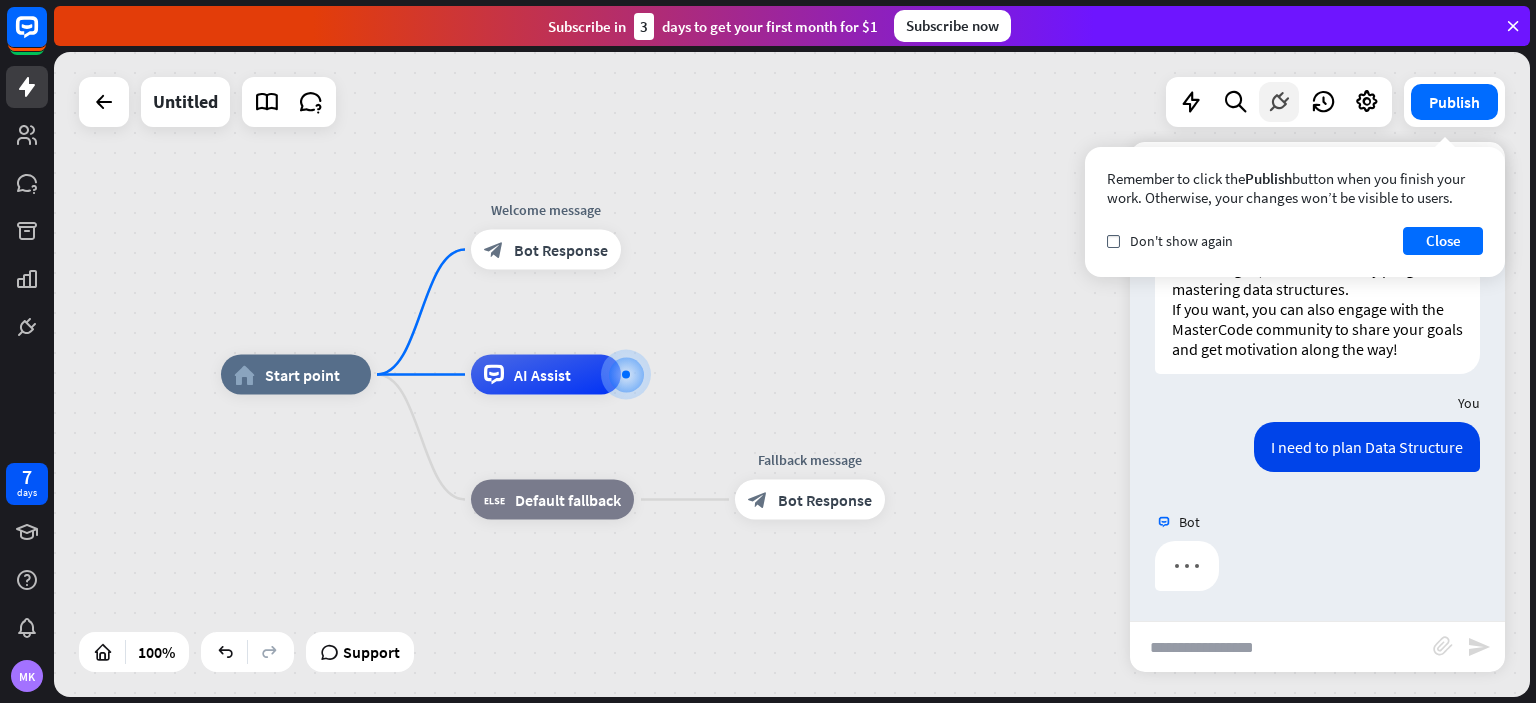 click at bounding box center (1279, 102) 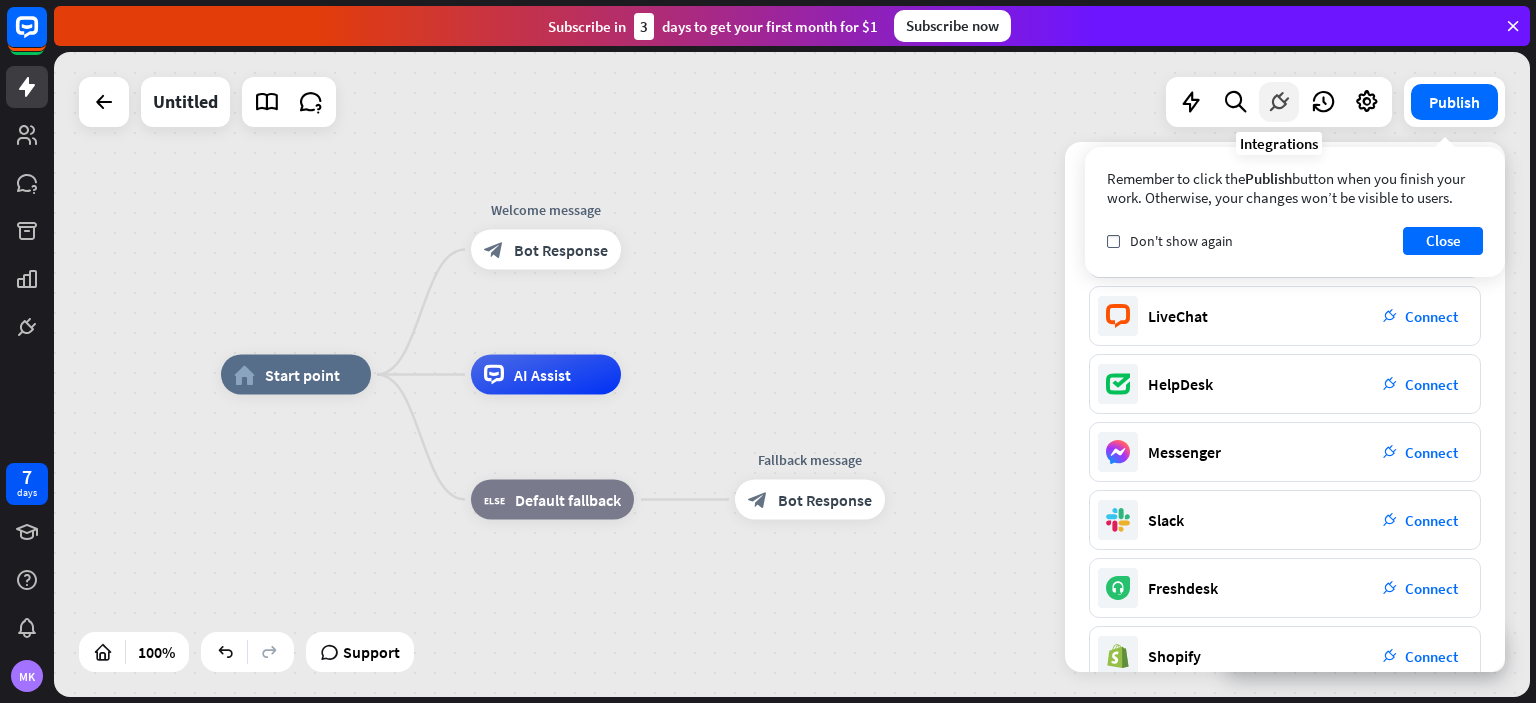 click at bounding box center (1279, 102) 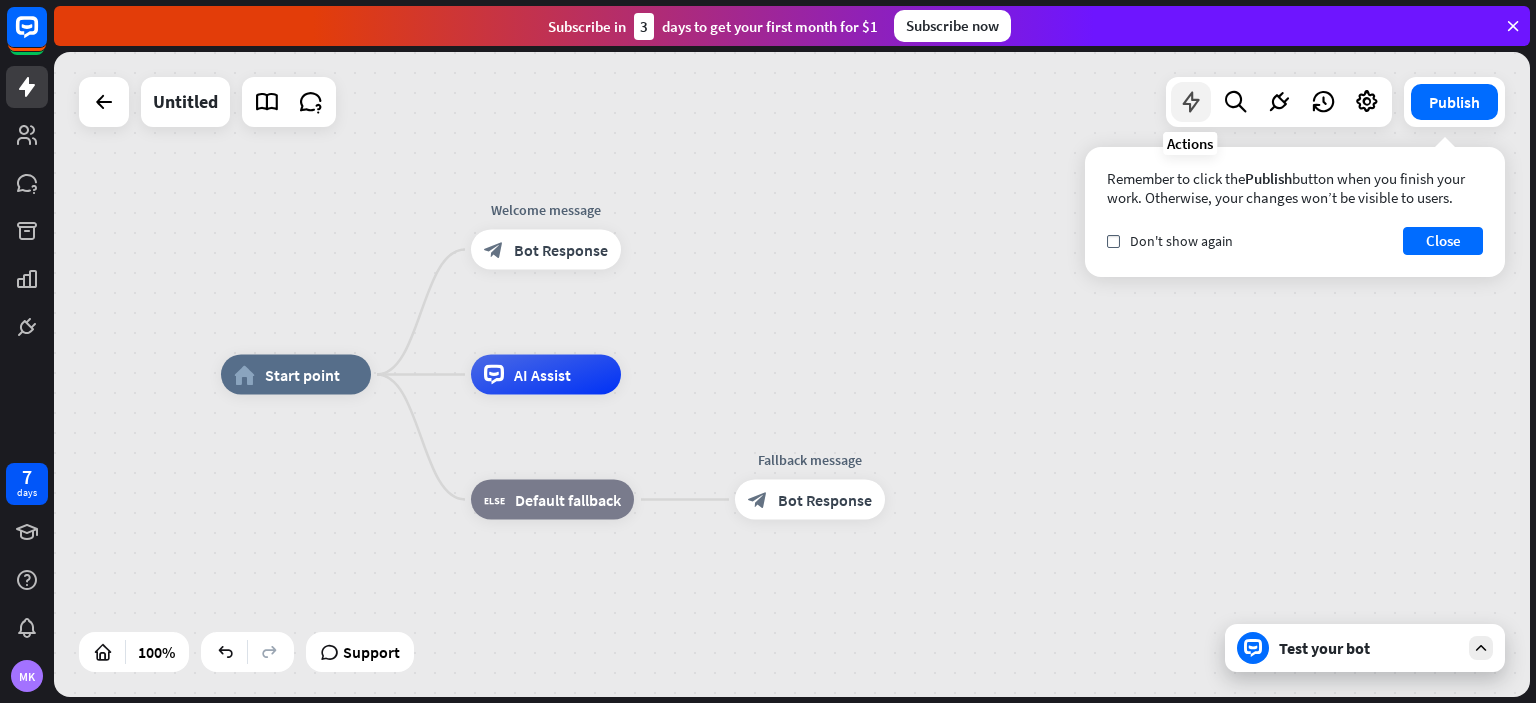 click at bounding box center (1191, 102) 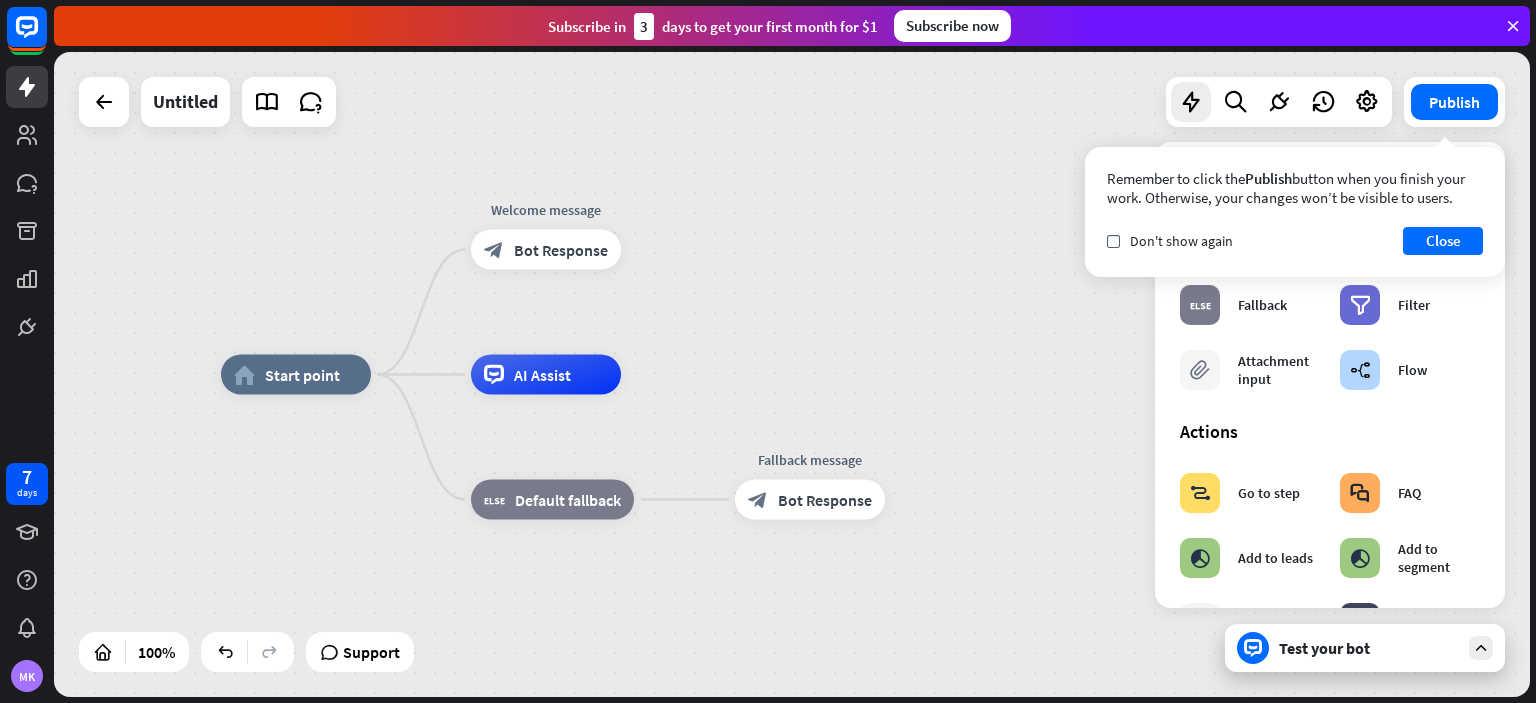 click on "home_2   Start point                 Welcome message   block_bot_response   Bot Response                     AI Assist                   block_fallback   Default fallback                 Fallback message   block_bot_response   Bot Response" at bounding box center (792, 374) 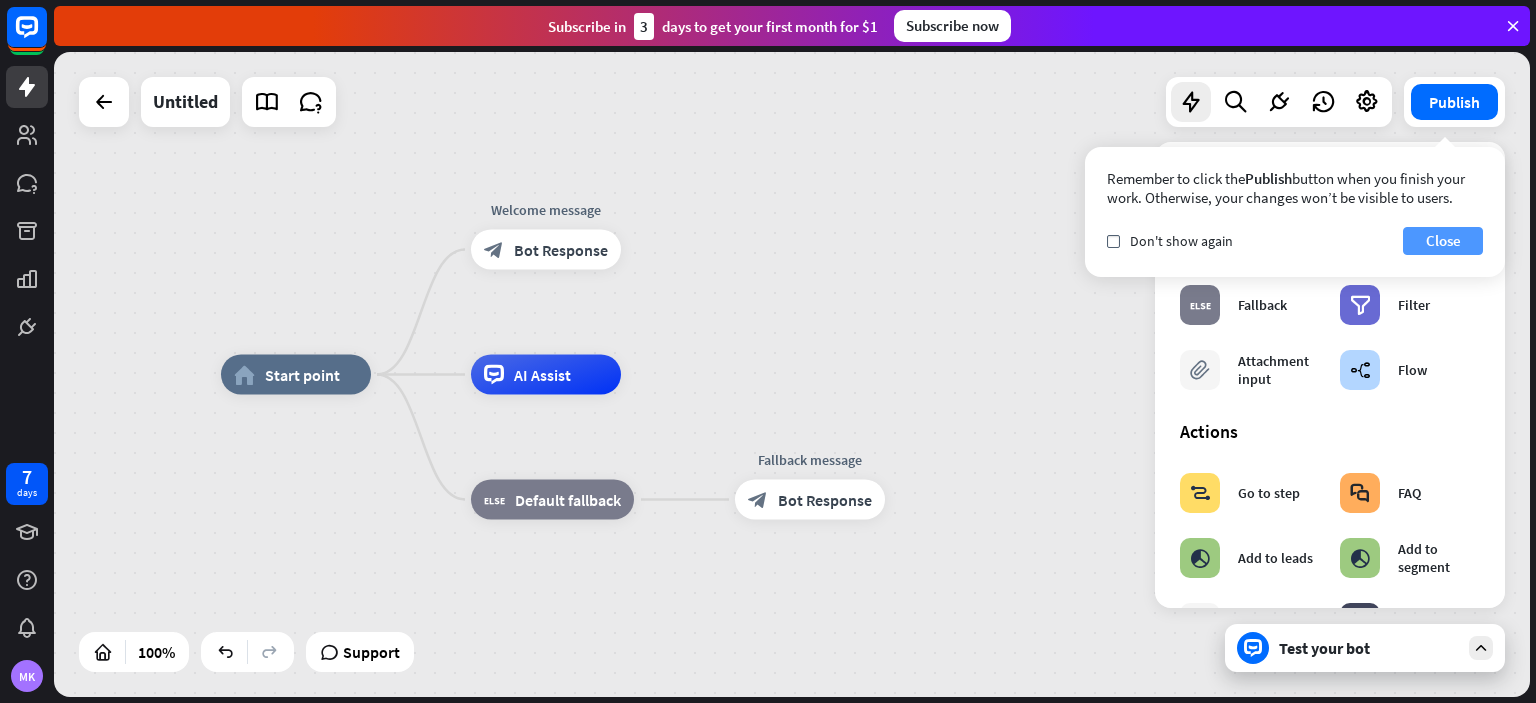 click on "Close" at bounding box center (1443, 241) 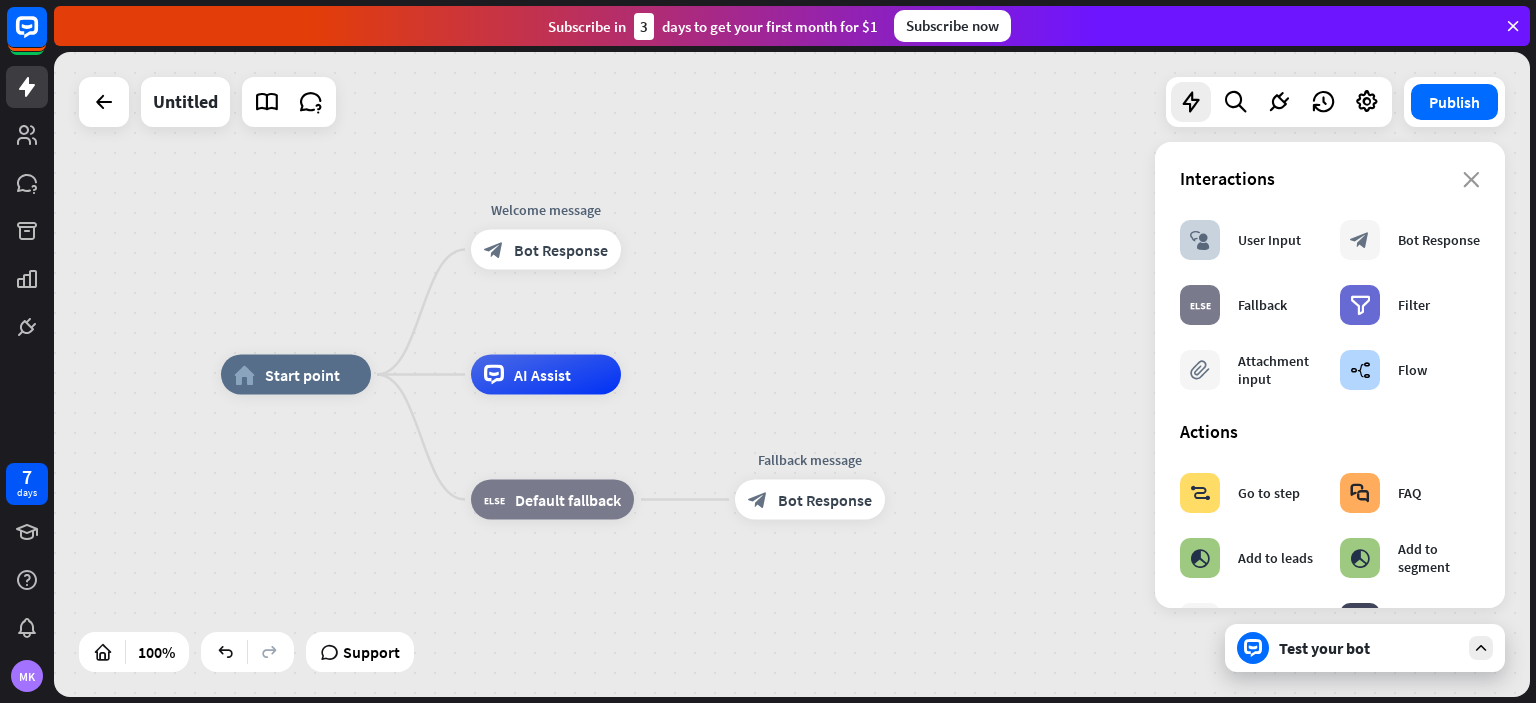 click on "Test your bot" at bounding box center (1365, 648) 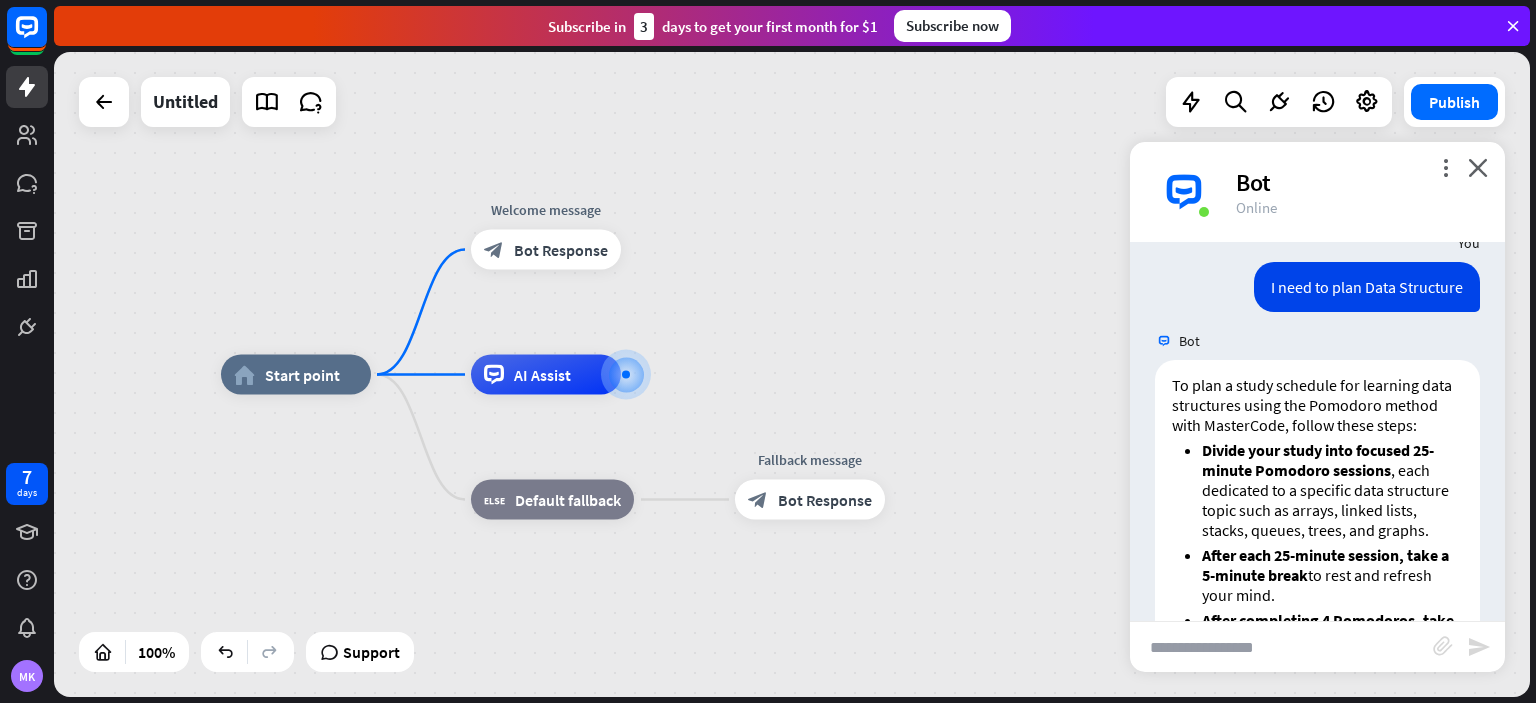 scroll, scrollTop: 1174, scrollLeft: 0, axis: vertical 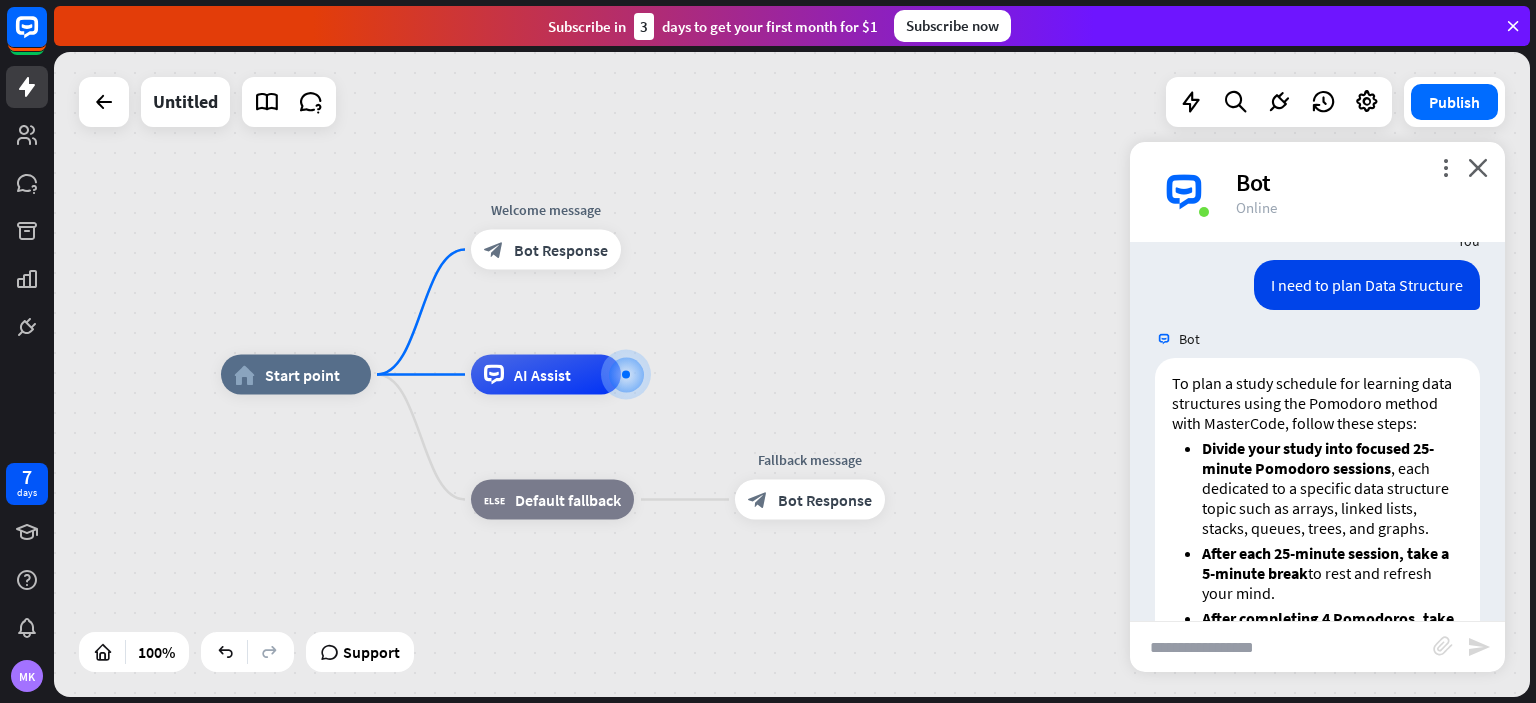 click on "To plan a study schedule for learning data structures using the Pomodoro method with MasterCode, follow these steps:" at bounding box center (1317, 403) 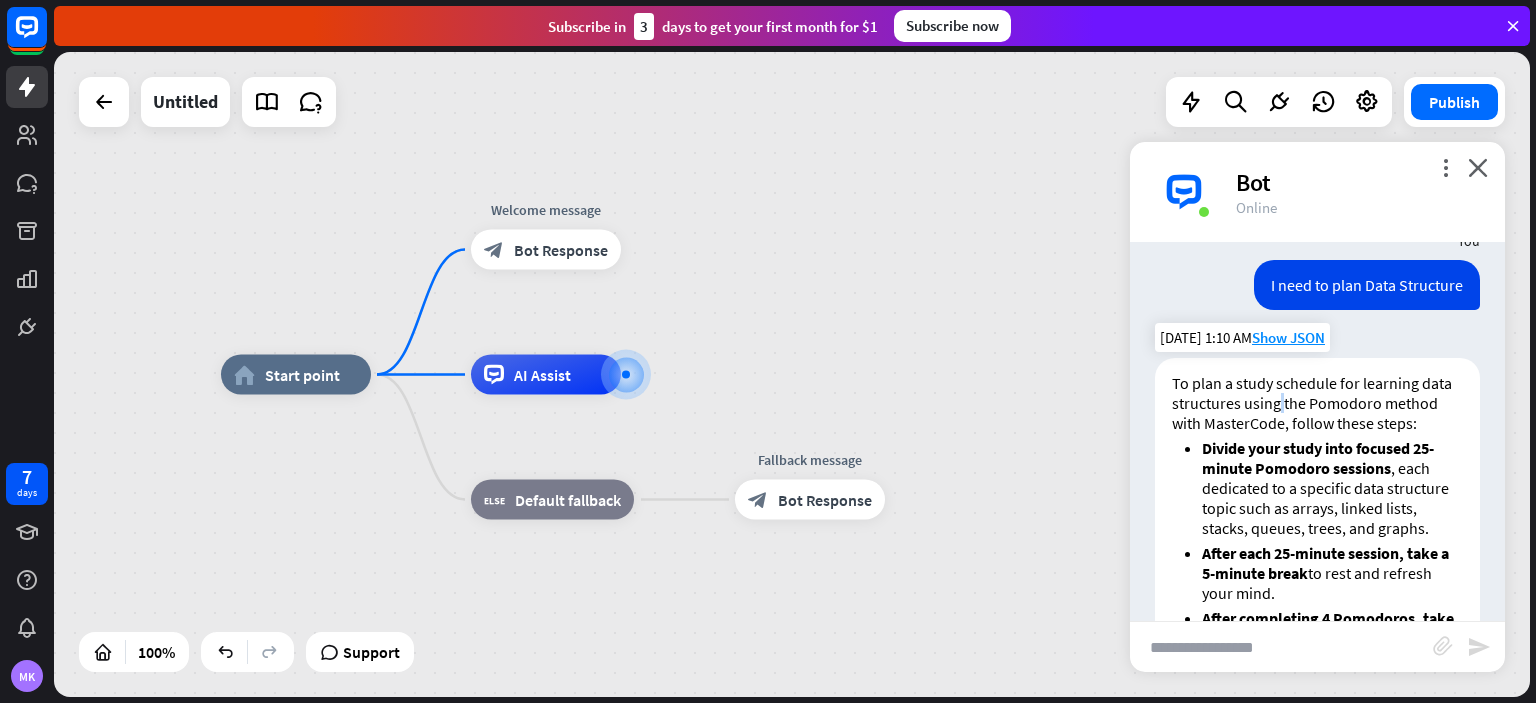 click on "To plan a study schedule for learning data structures using the Pomodoro method with MasterCode, follow these steps:" at bounding box center [1317, 403] 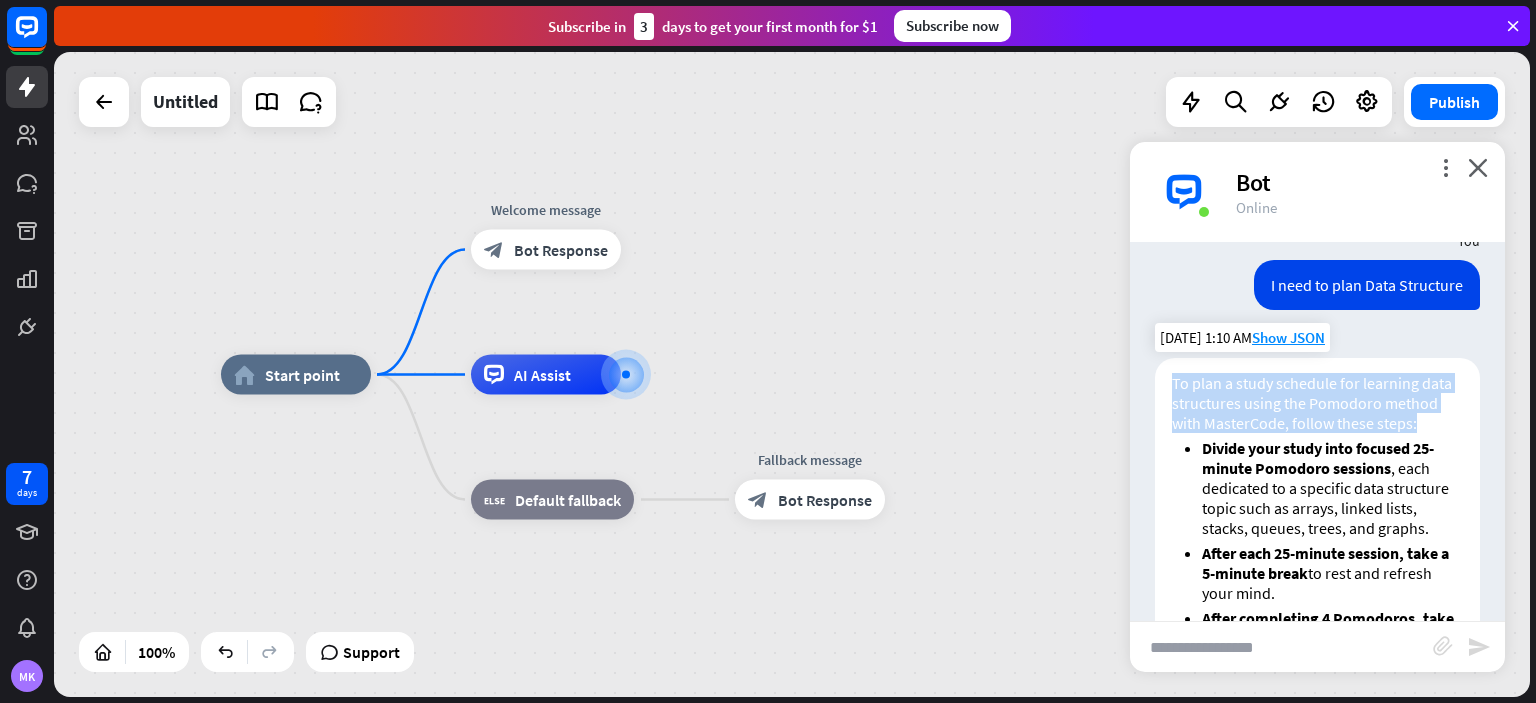 drag, startPoint x: 1309, startPoint y: 488, endPoint x: 1309, endPoint y: 509, distance: 21 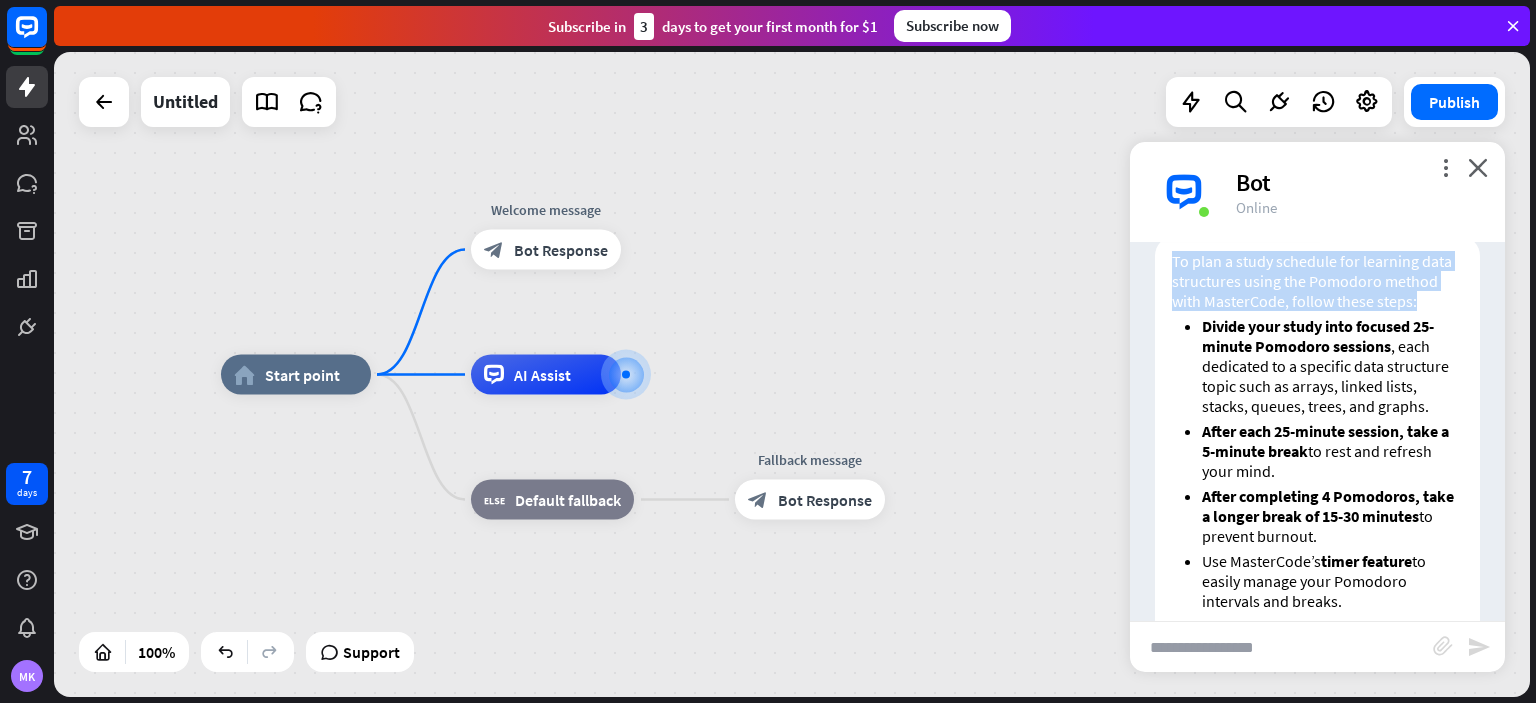 scroll, scrollTop: 1299, scrollLeft: 0, axis: vertical 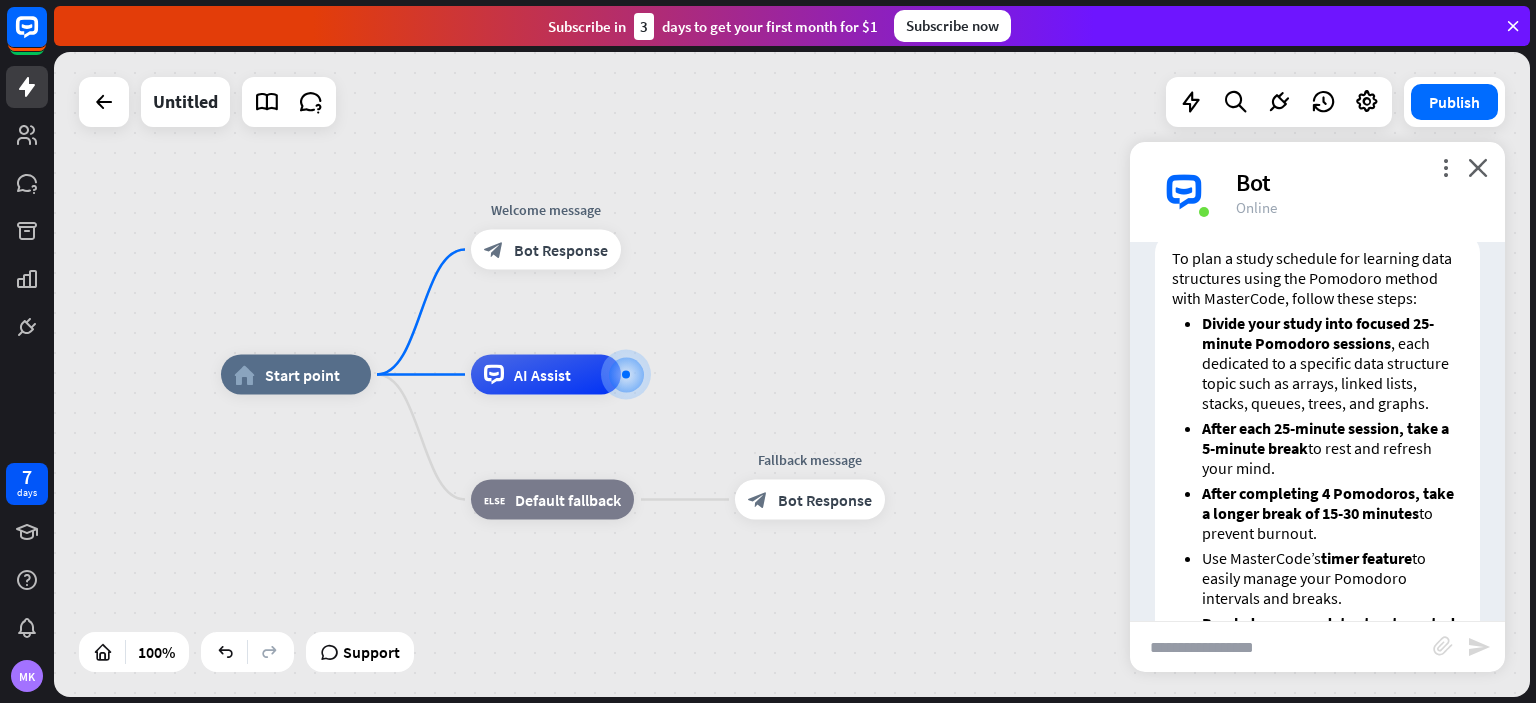 click on "Divide your study into focused 25-minute Pomodoro sessions , each dedicated to a specific data structure topic such as arrays, linked lists, stacks, queues, trees, and graphs." at bounding box center [1332, 363] 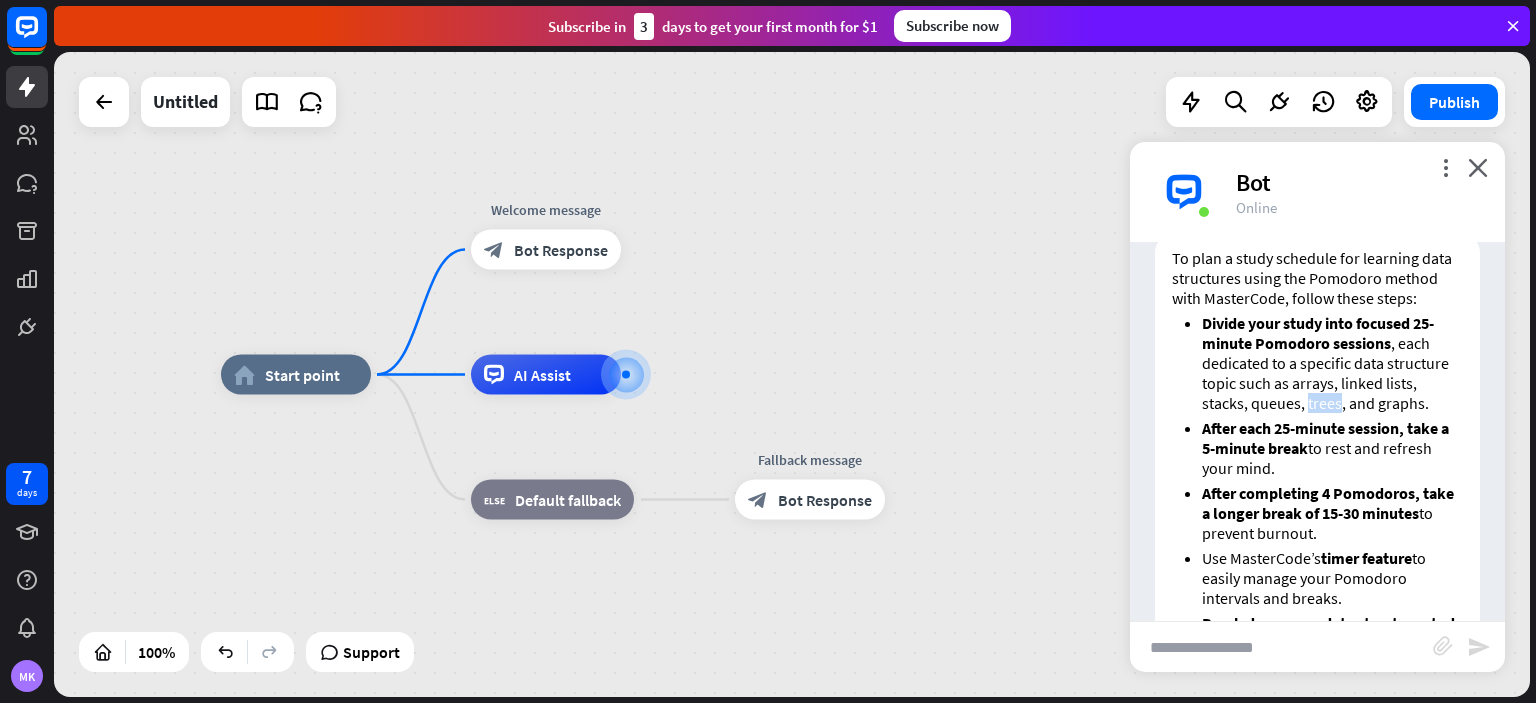 click on "Divide your study into focused 25-minute Pomodoro sessions , each dedicated to a specific data structure topic such as arrays, linked lists, stacks, queues, trees, and graphs." at bounding box center (1332, 363) 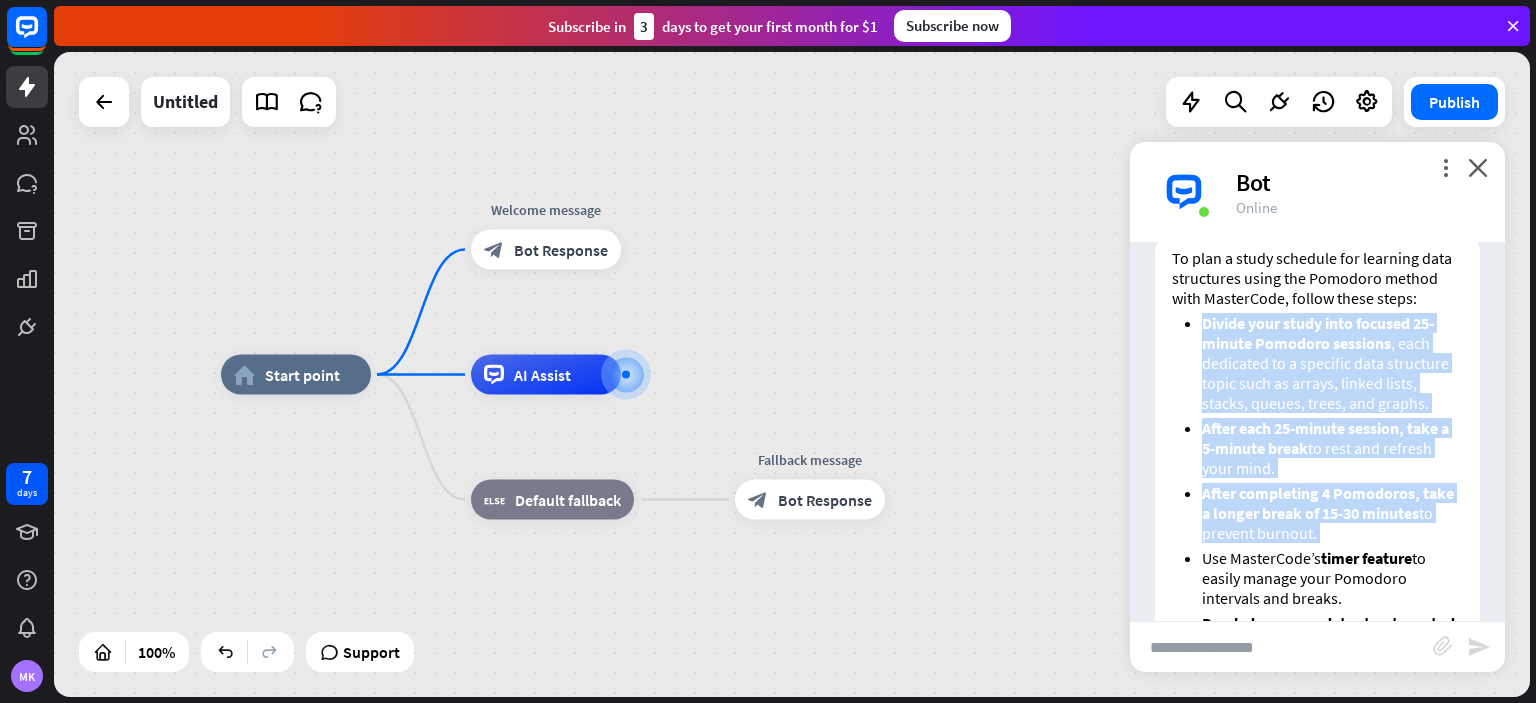 drag, startPoint x: 1309, startPoint y: 509, endPoint x: 1294, endPoint y: 589, distance: 81.394104 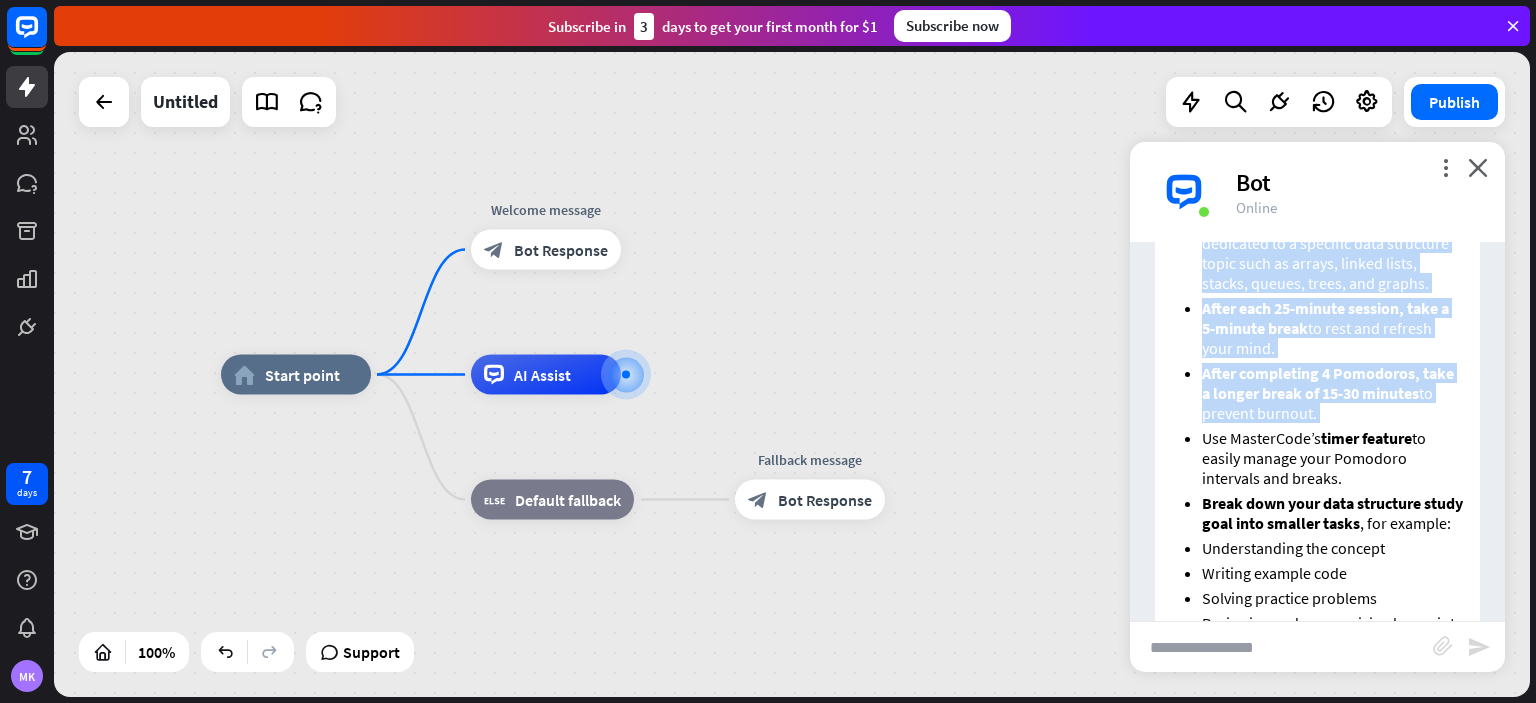 scroll, scrollTop: 1432, scrollLeft: 0, axis: vertical 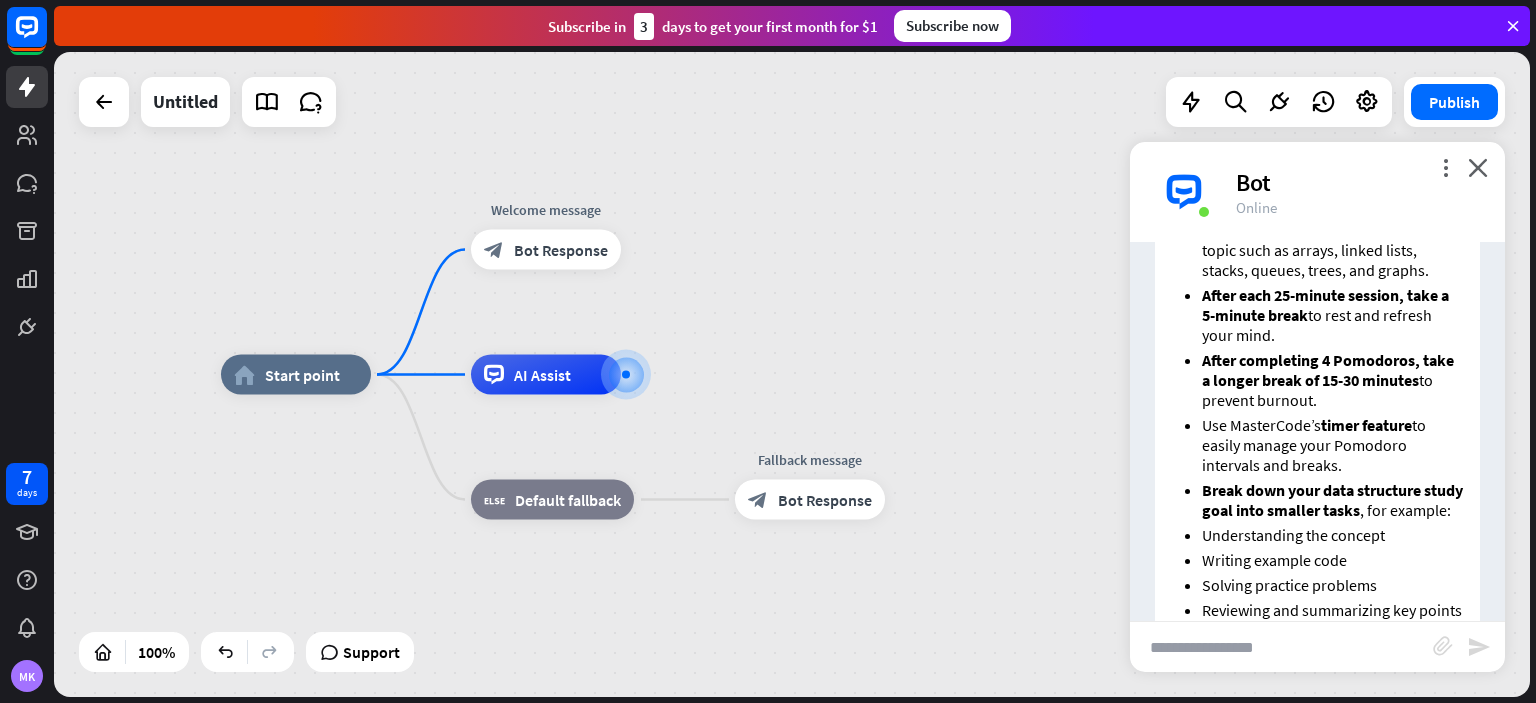 click on "Break down your data structure study goal into smaller tasks" at bounding box center [1332, 500] 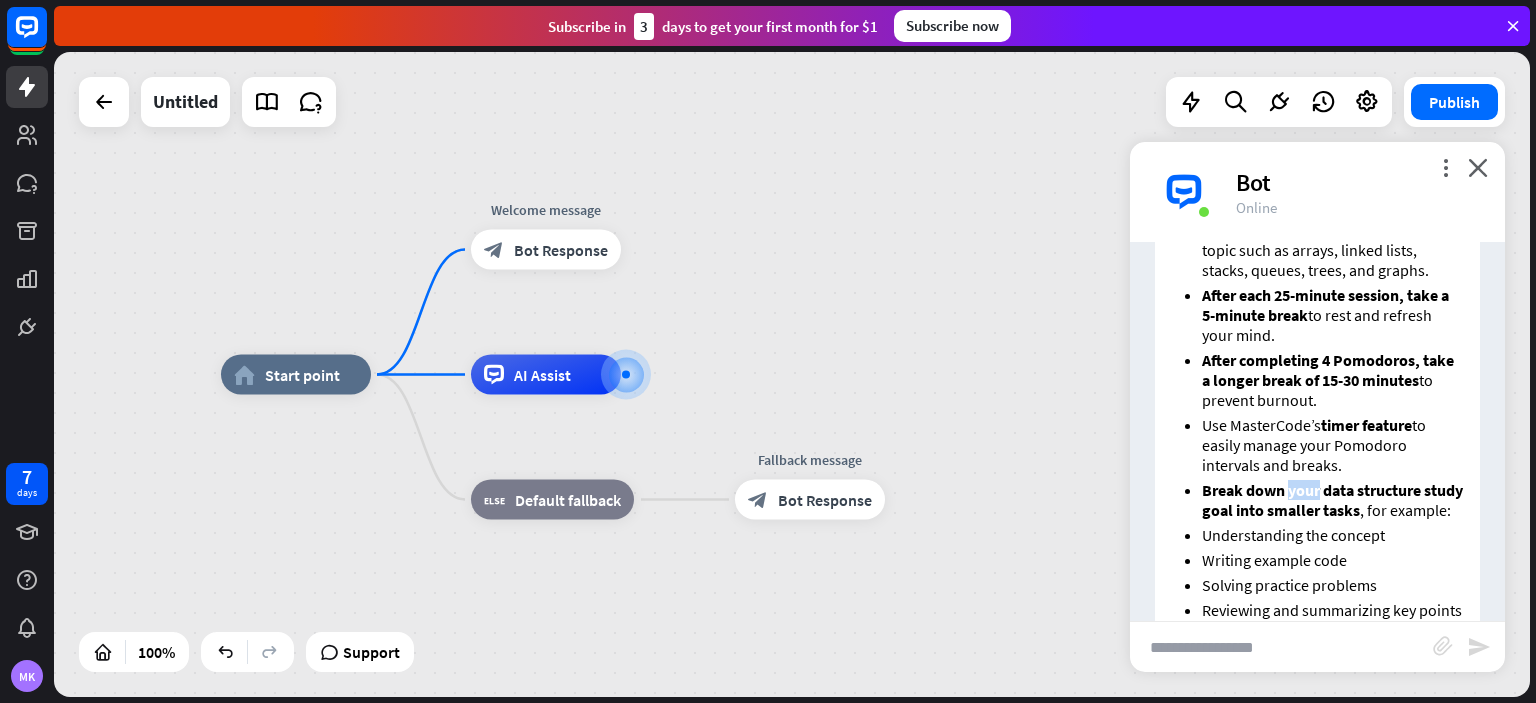 click on "Break down your data structure study goal into smaller tasks" at bounding box center (1332, 500) 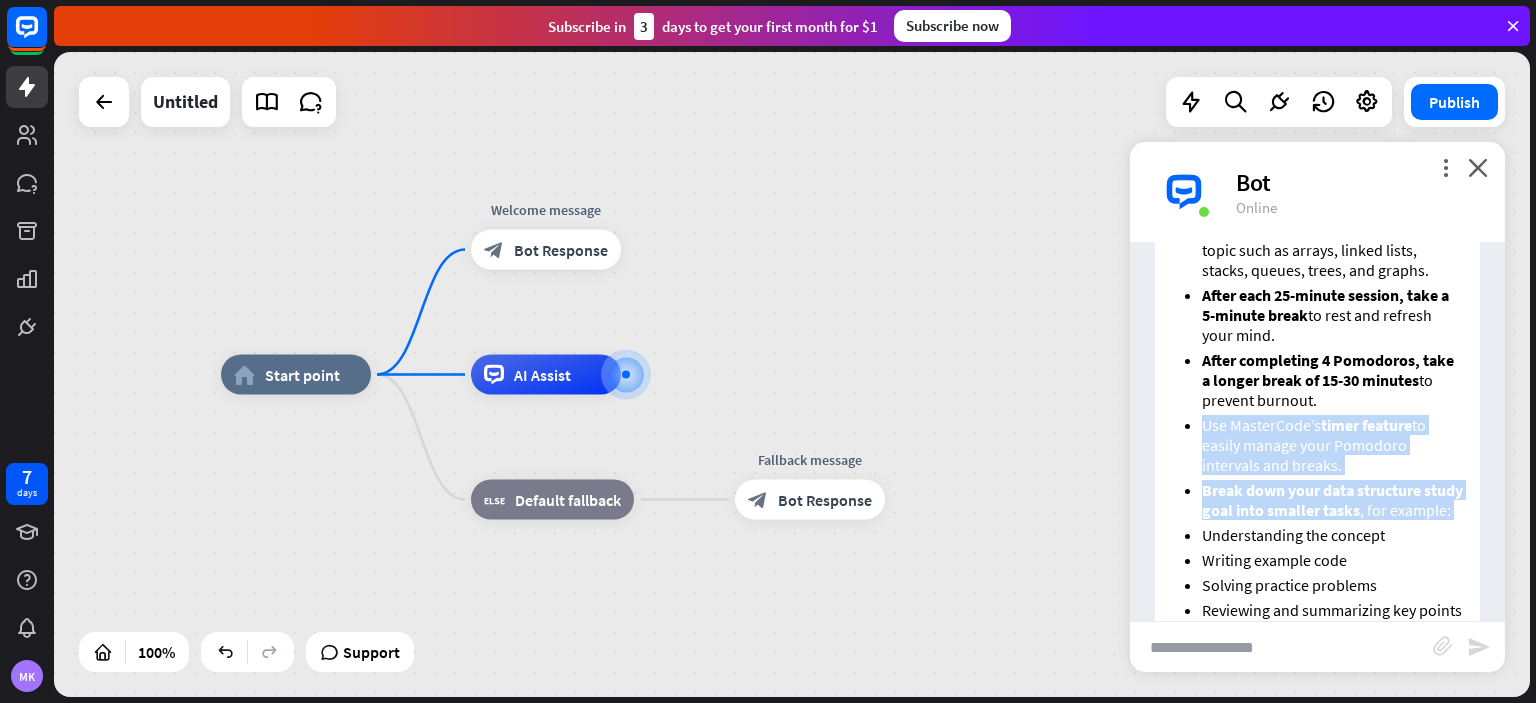 drag, startPoint x: 1294, startPoint y: 589, endPoint x: 1296, endPoint y: 546, distance: 43.046486 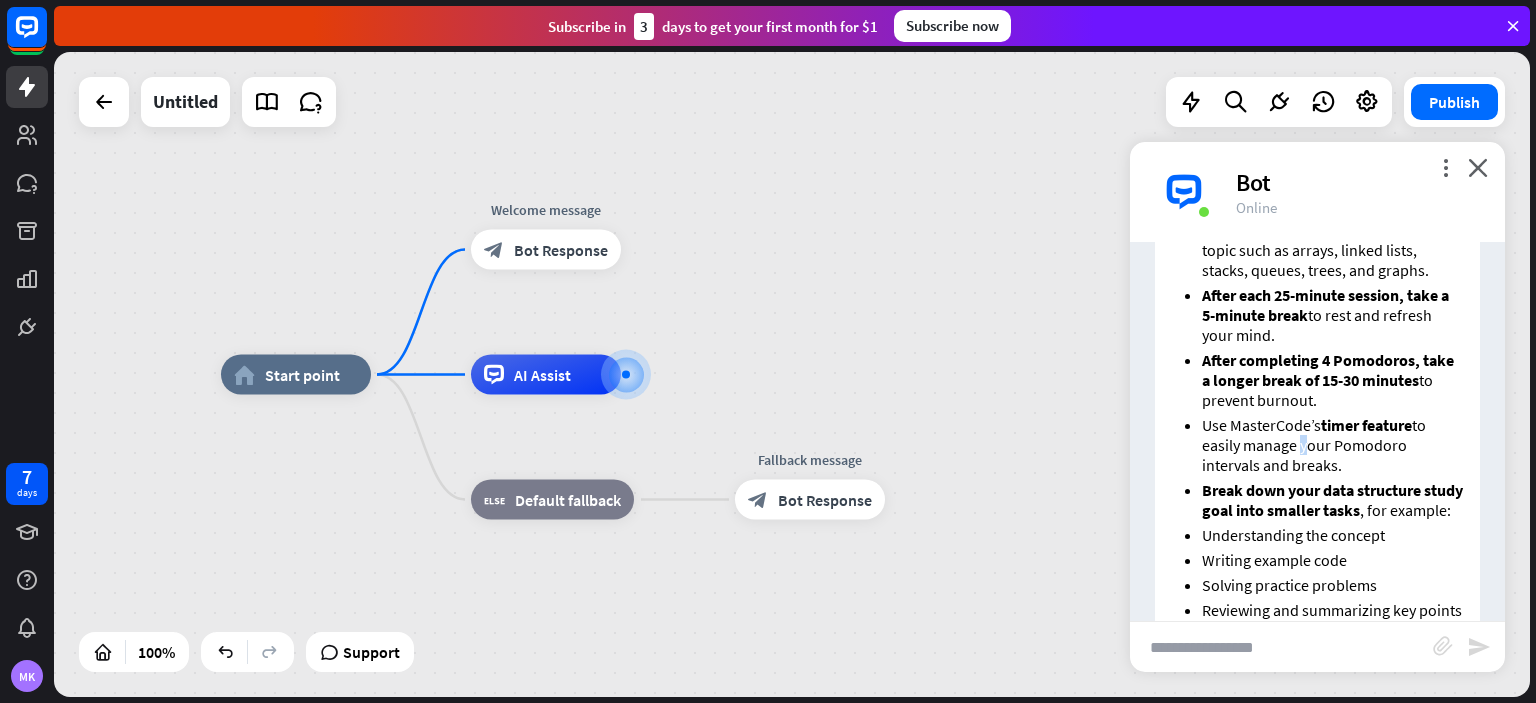 click on "Use MasterCode’s  timer feature  to easily manage your Pomodoro intervals and breaks." at bounding box center [1332, 445] 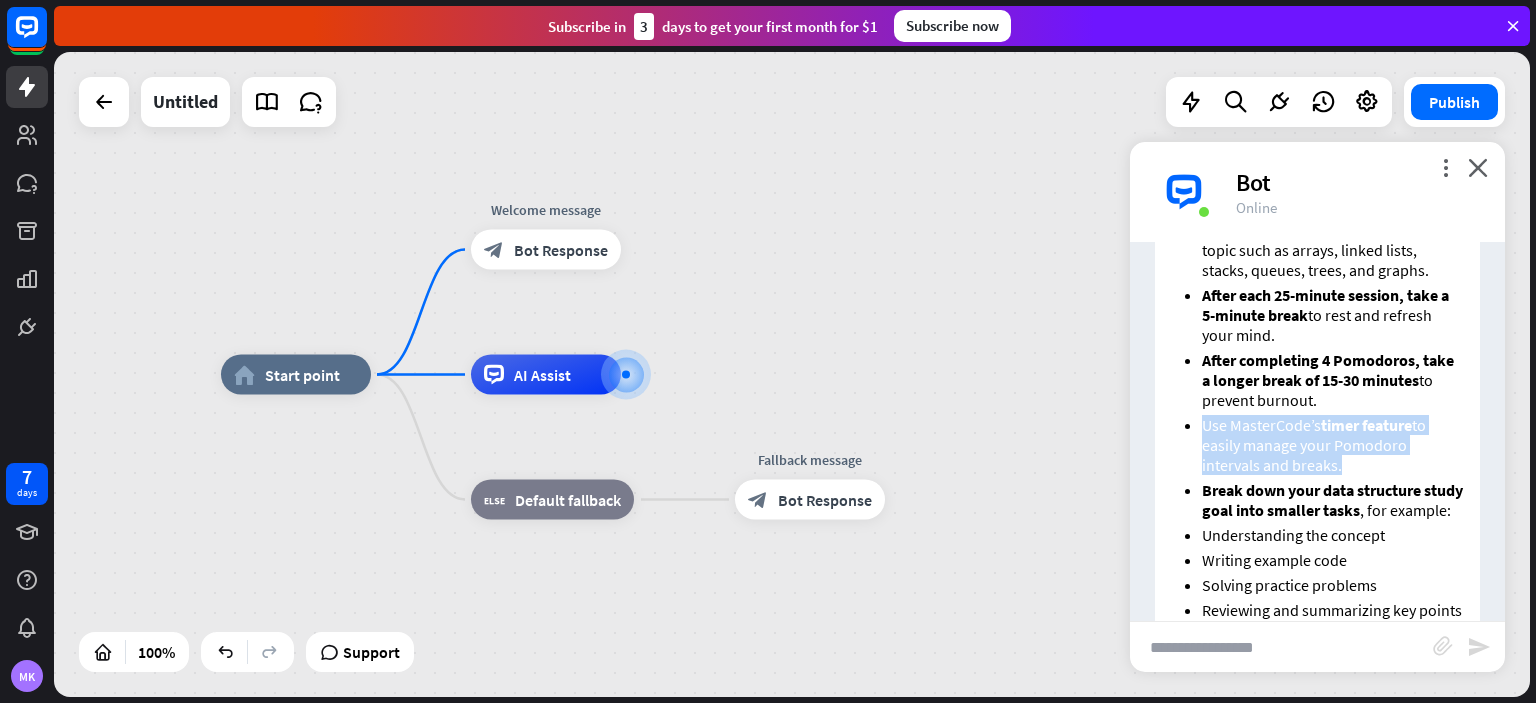 click on "Use MasterCode’s  timer feature  to easily manage your Pomodoro intervals and breaks." at bounding box center [1332, 445] 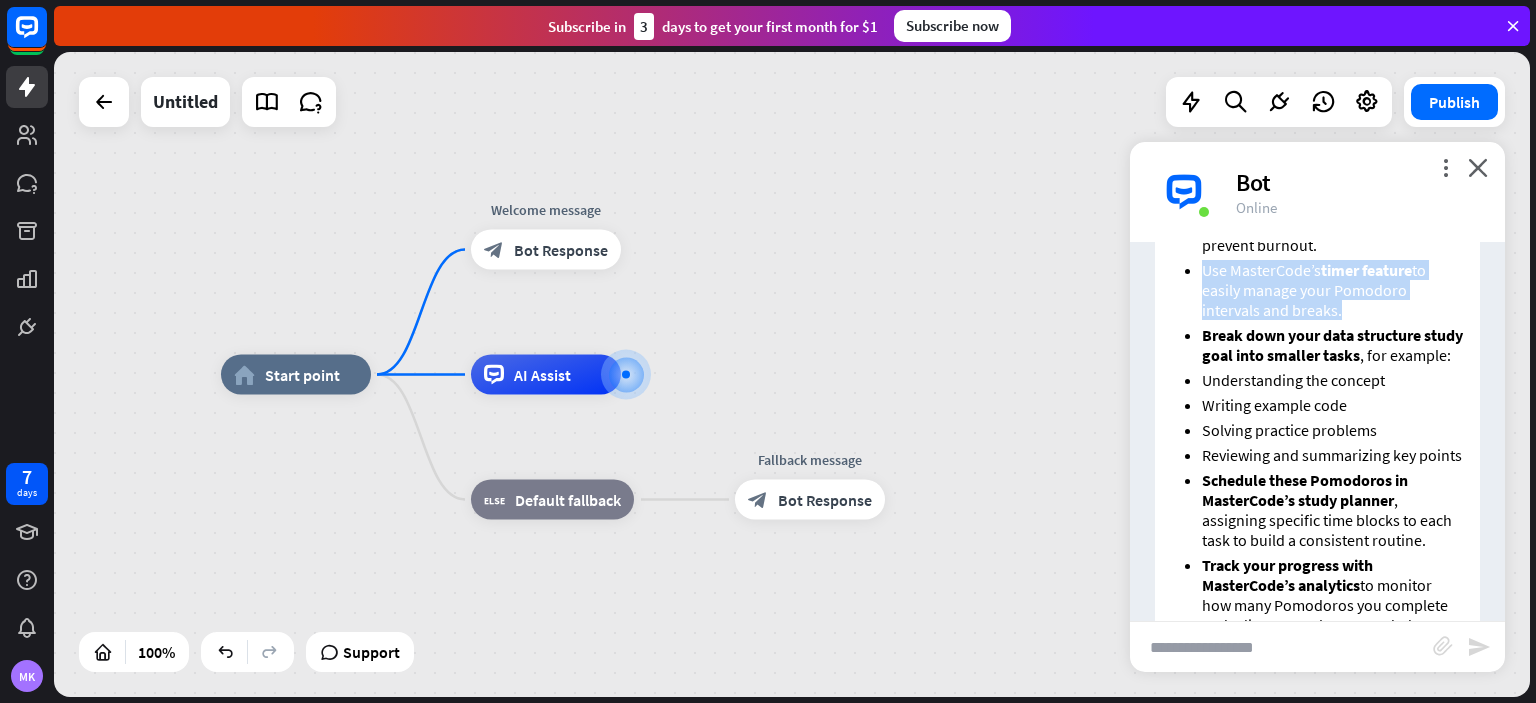 scroll, scrollTop: 1592, scrollLeft: 0, axis: vertical 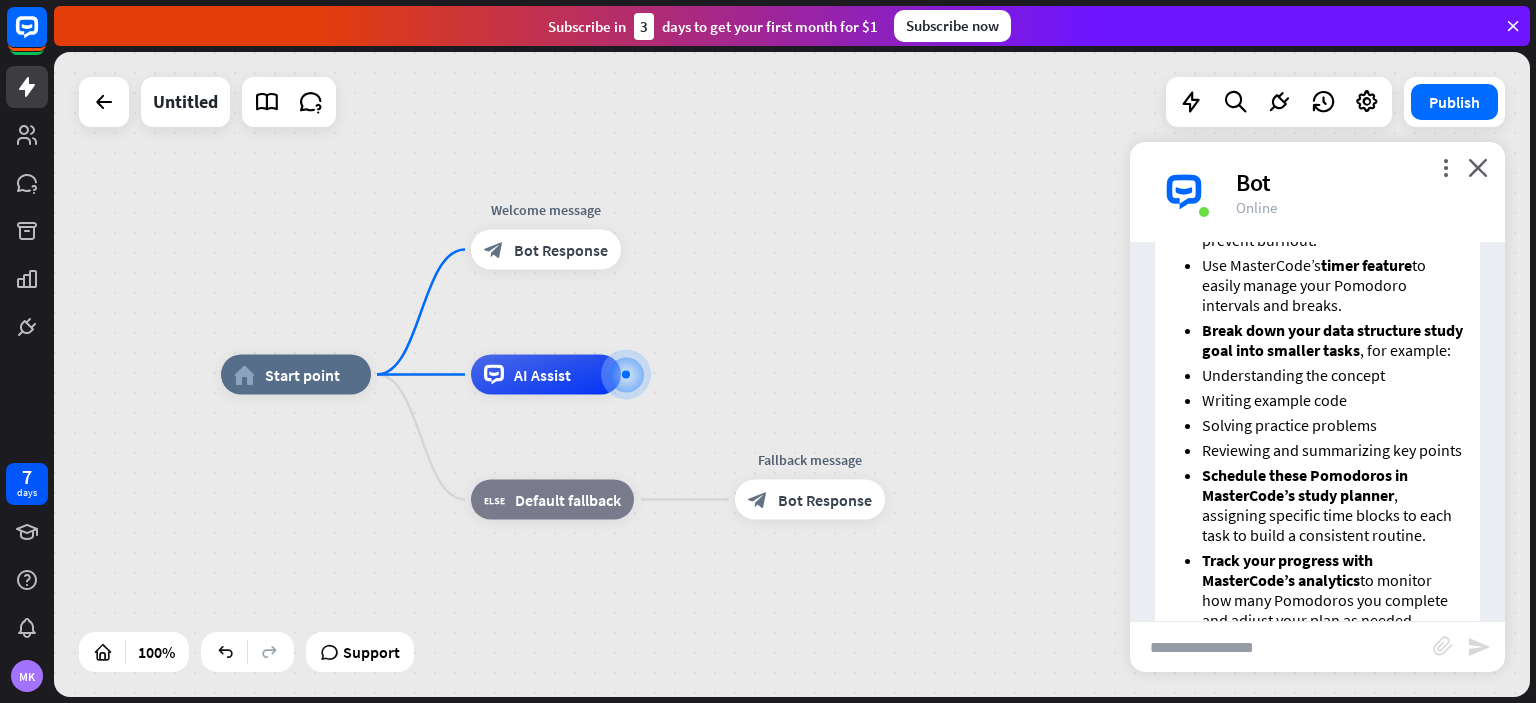 click on "Break down your data structure study goal into smaller tasks , for example:" at bounding box center (1332, 340) 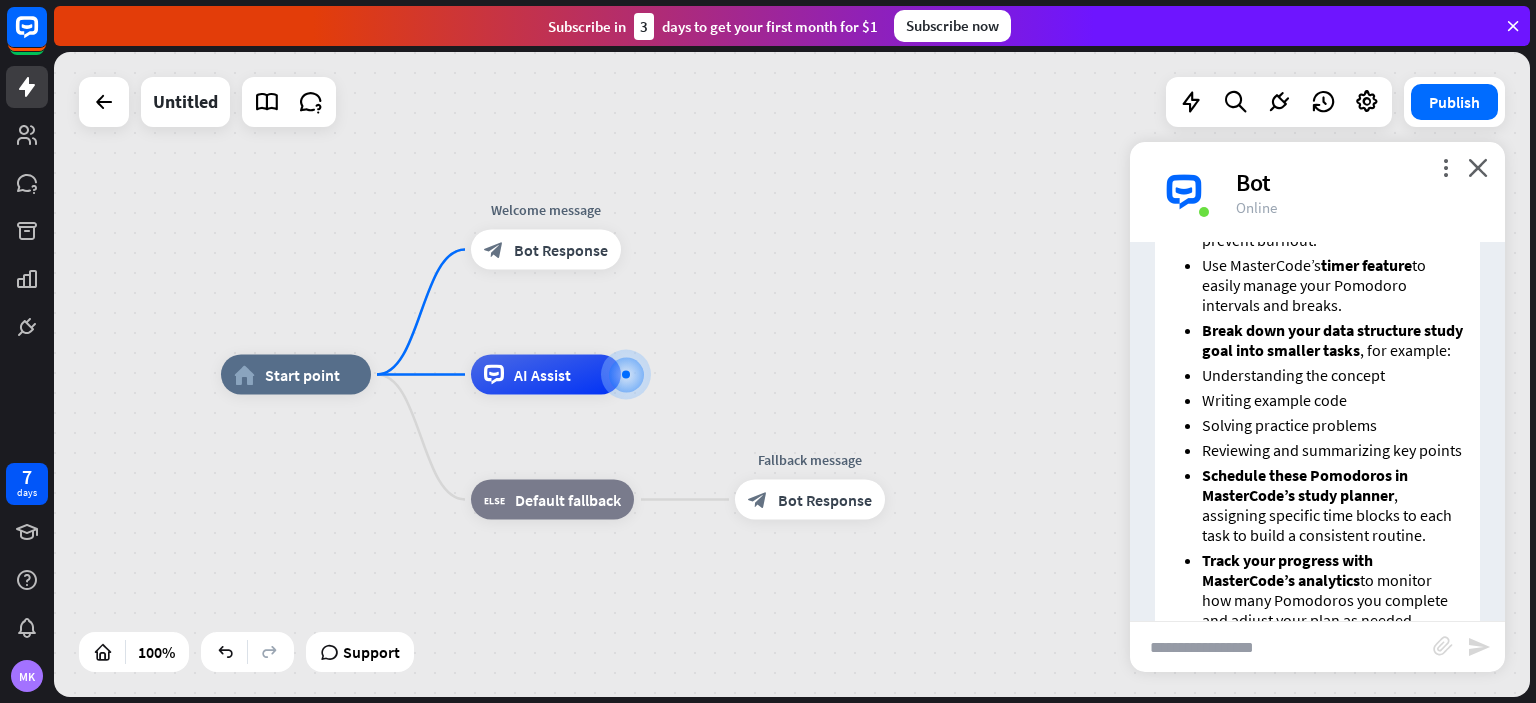 click on "Break down your data structure study goal into smaller tasks , for example:" at bounding box center [1332, 340] 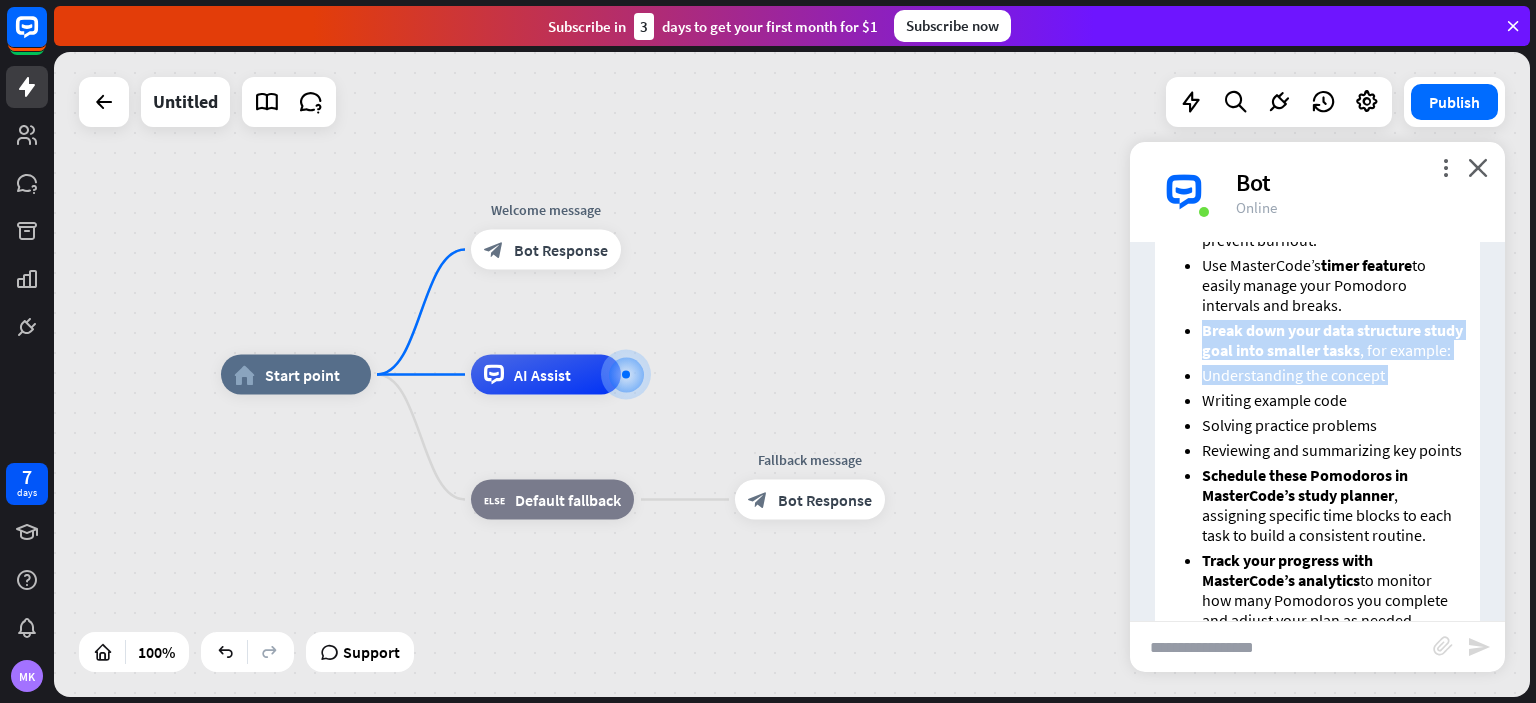 drag, startPoint x: 1300, startPoint y: 471, endPoint x: 1315, endPoint y: 486, distance: 21.213203 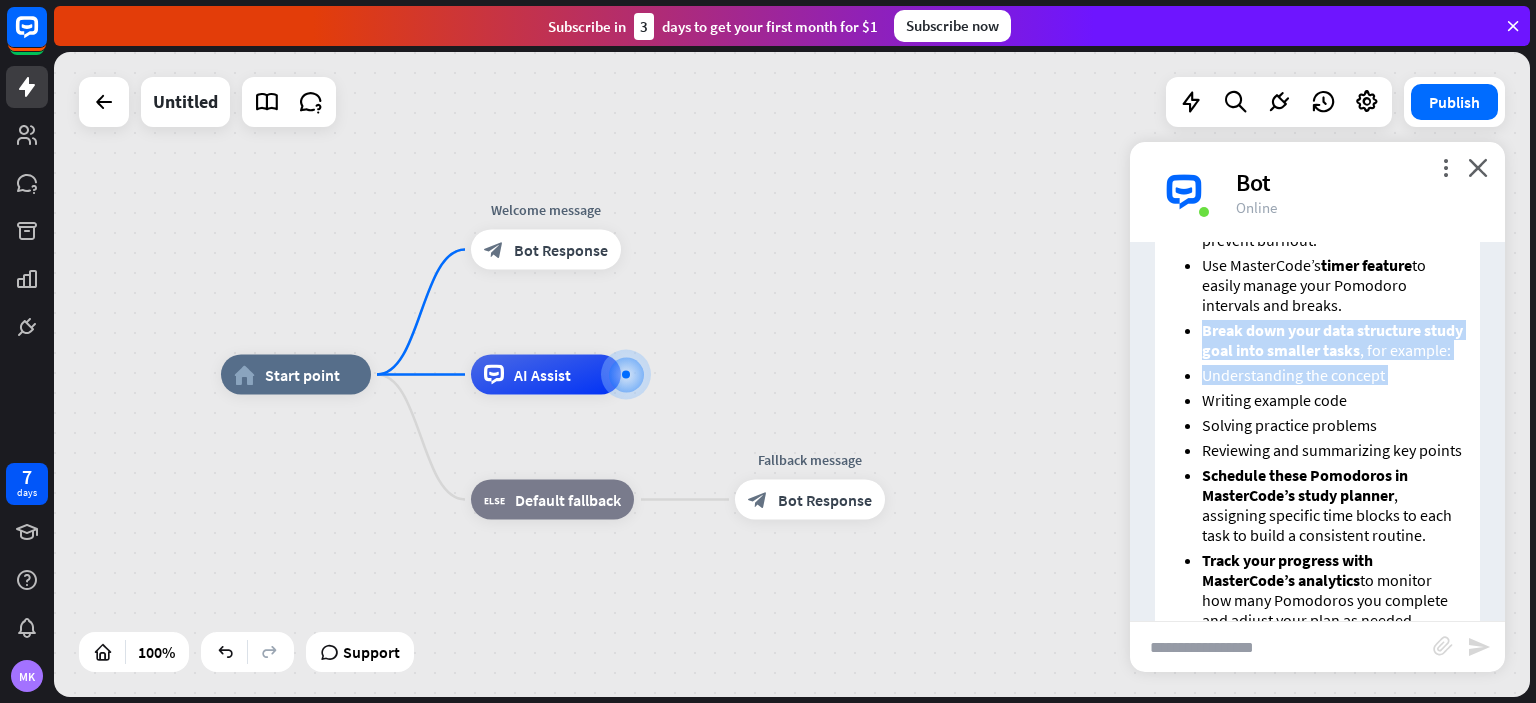 click on "Divide your study into focused 25-minute Pomodoro sessions , each dedicated to a specific data structure topic such as arrays, linked lists, stacks, queues, trees, and graphs.
After each 25-minute session, take a 5-minute break  to rest and refresh your mind.
After completing 4 Pomodoros, take a longer break of 15-30 minutes  to prevent burnout.
Use MasterCode’s  timer feature  to easily manage your Pomodoro intervals and breaks.
Break down your data structure study goal into smaller tasks , for example:
Understanding the concept
Writing example code
Solving practice problems
Reviewing and summarizing key points
Schedule these Pomodoros in MasterCode’s study planner , assigning specific time blocks to each task to build a consistent routine.
Track your progress with MasterCode’s analytics  to monitor how many Pomodoros you complete and adjust your plan as needed.
Engage with the  MasterCode community  to share your goals and get motivation and support." at bounding box center [1317, 357] 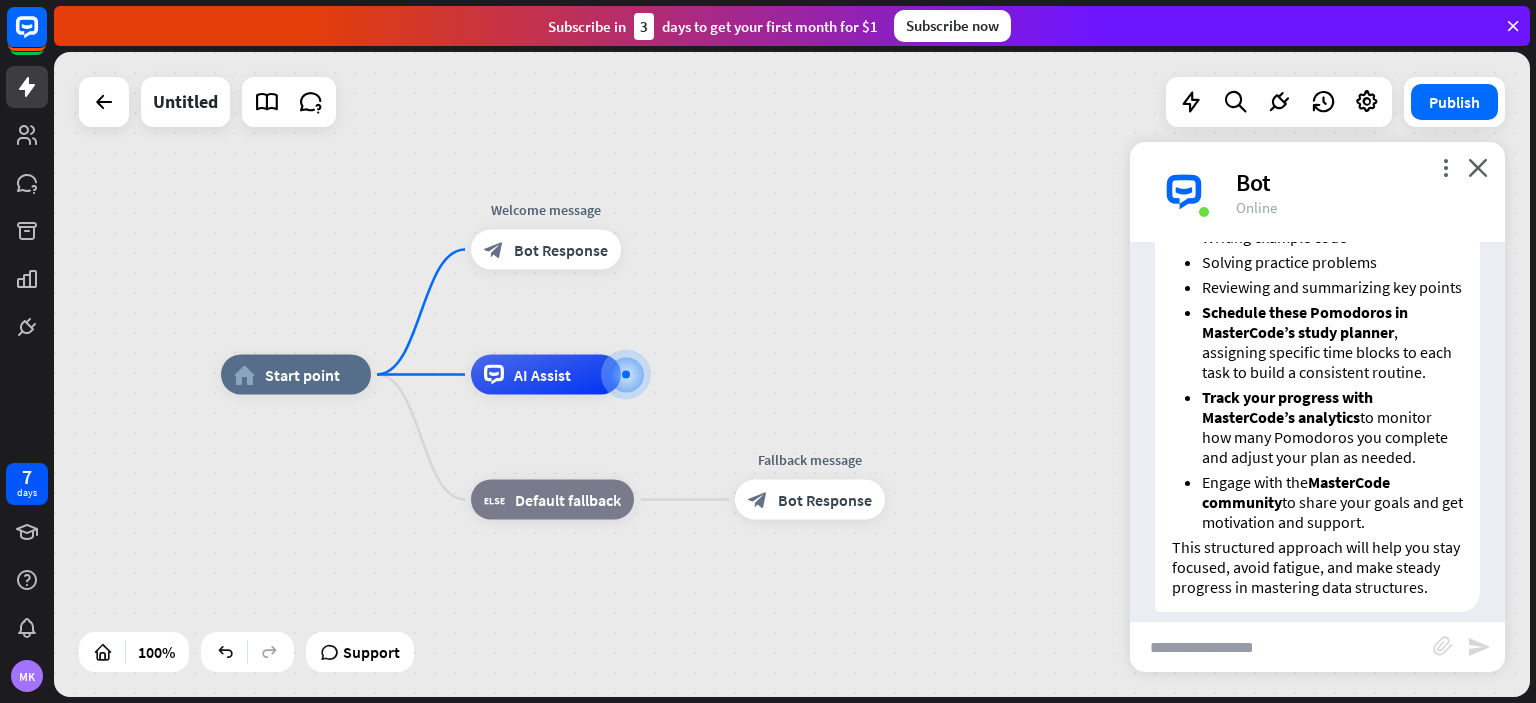 scroll, scrollTop: 1955, scrollLeft: 0, axis: vertical 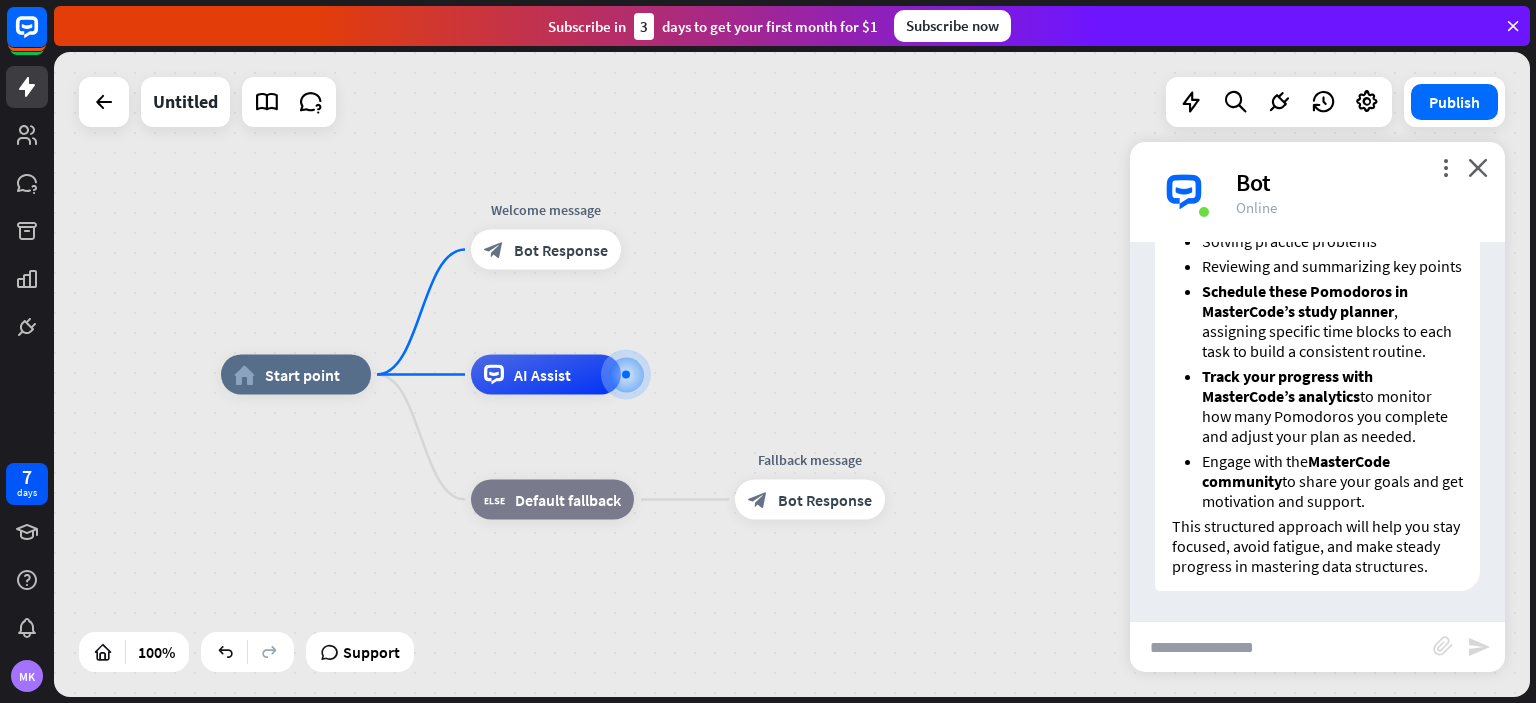 click at bounding box center [1281, 647] 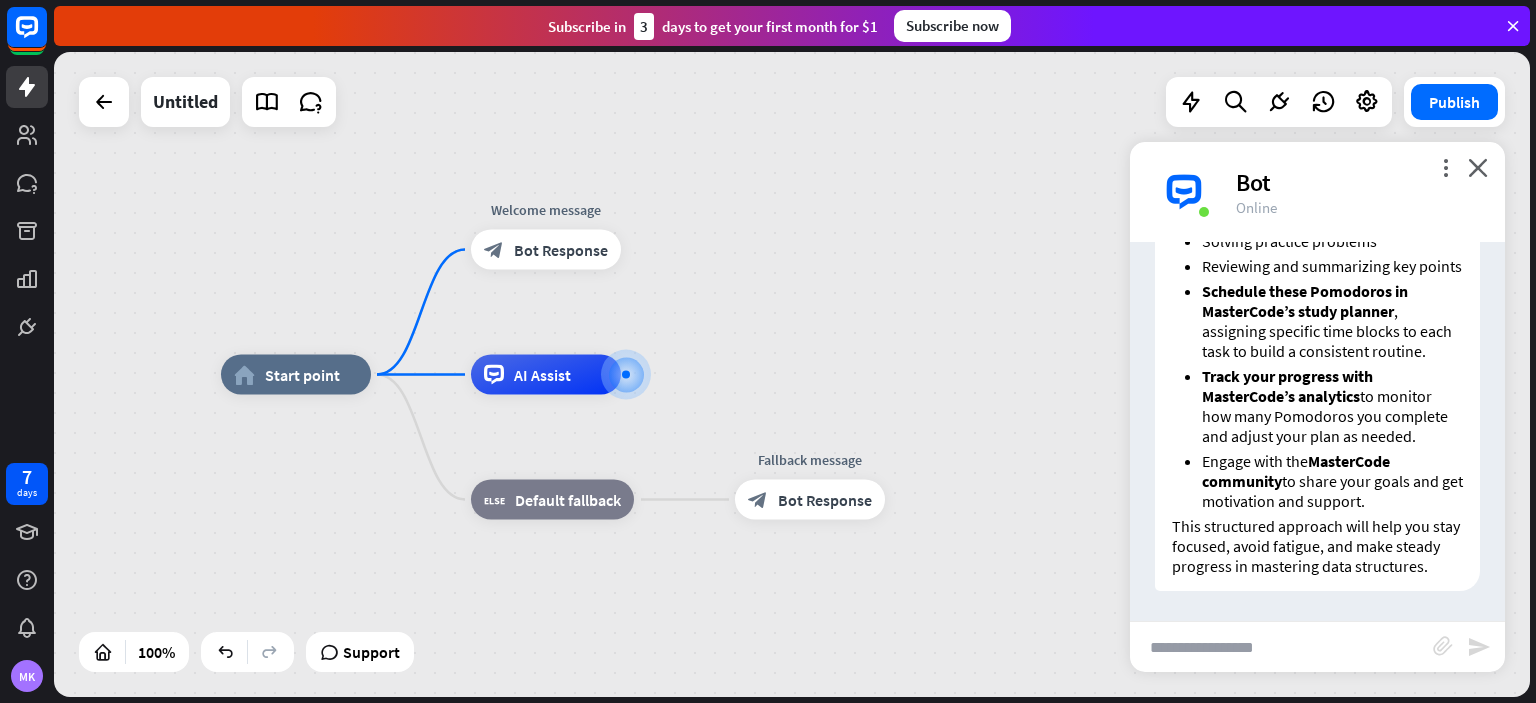 click at bounding box center (1281, 647) 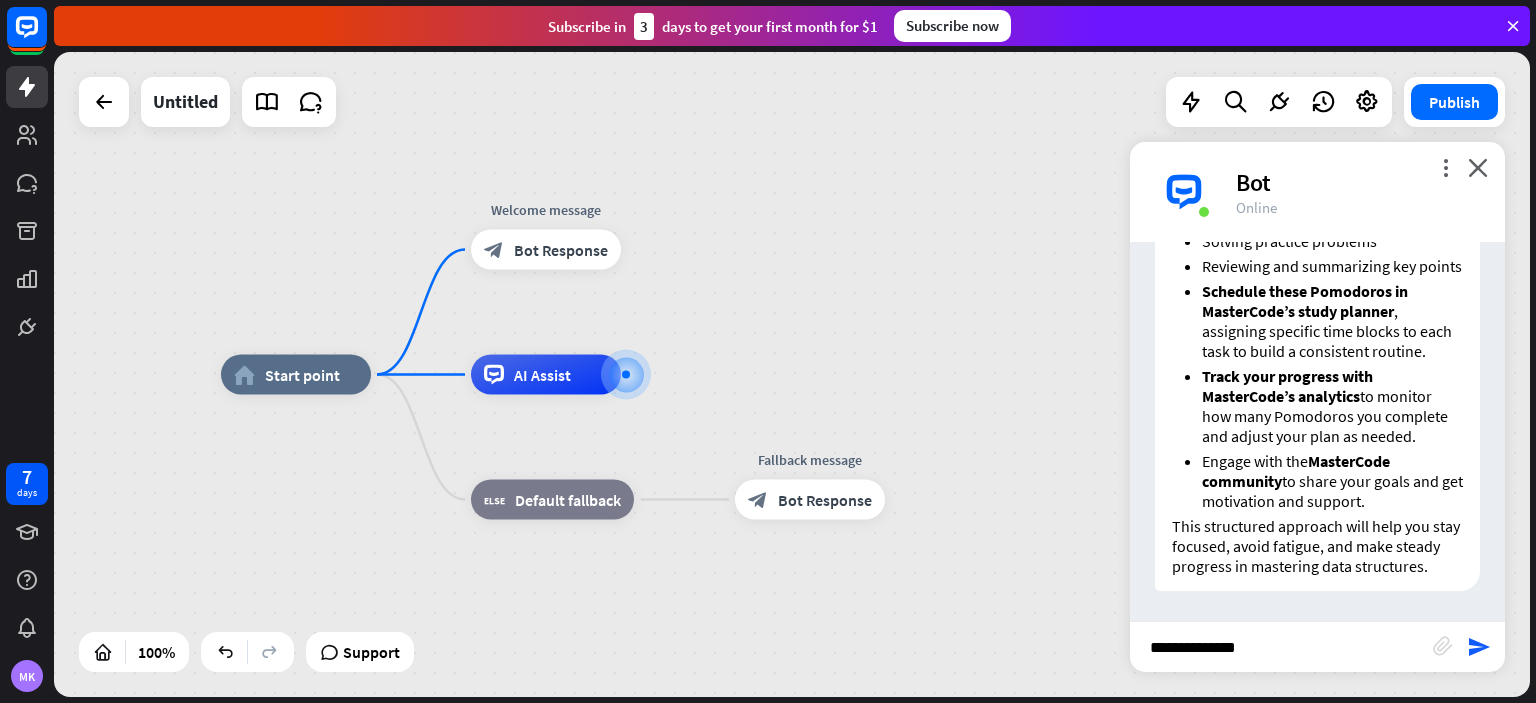 type on "**********" 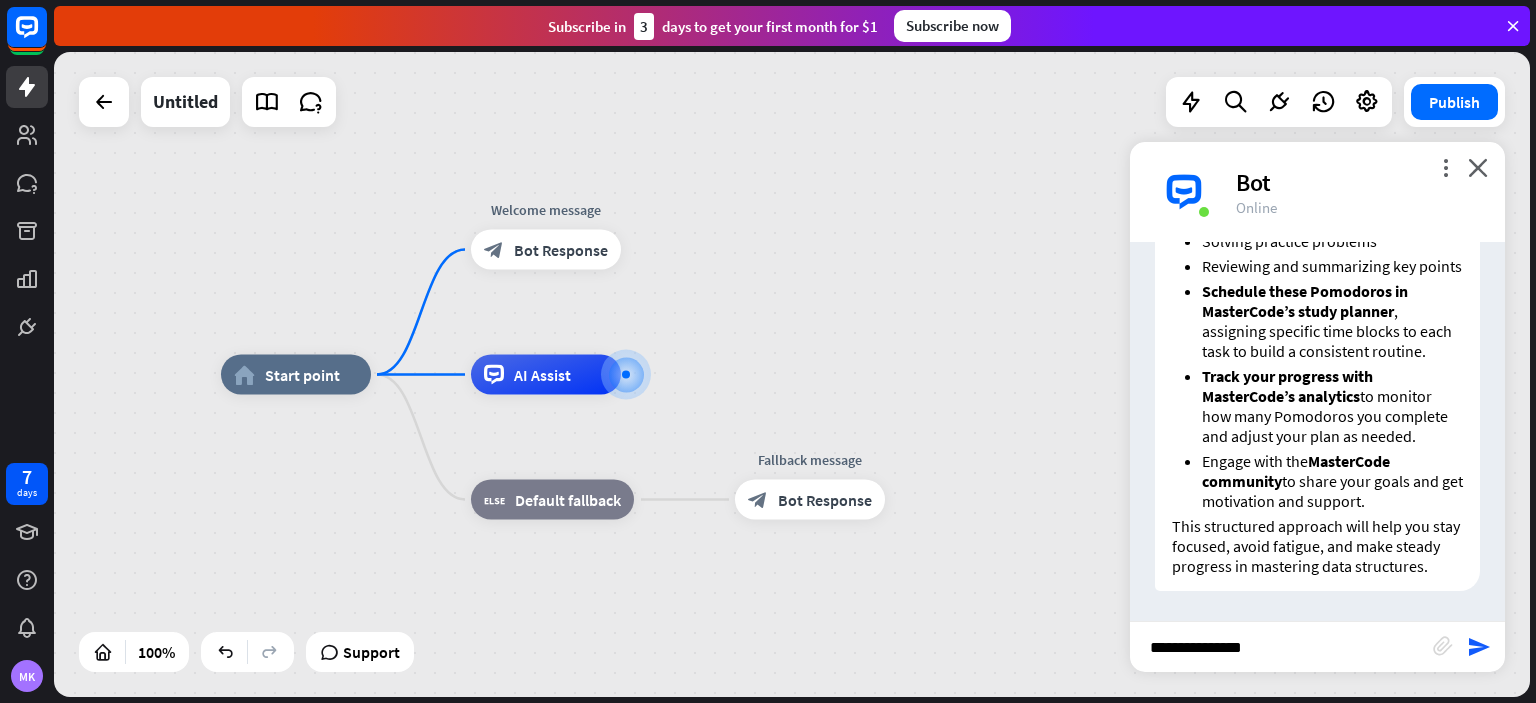 type 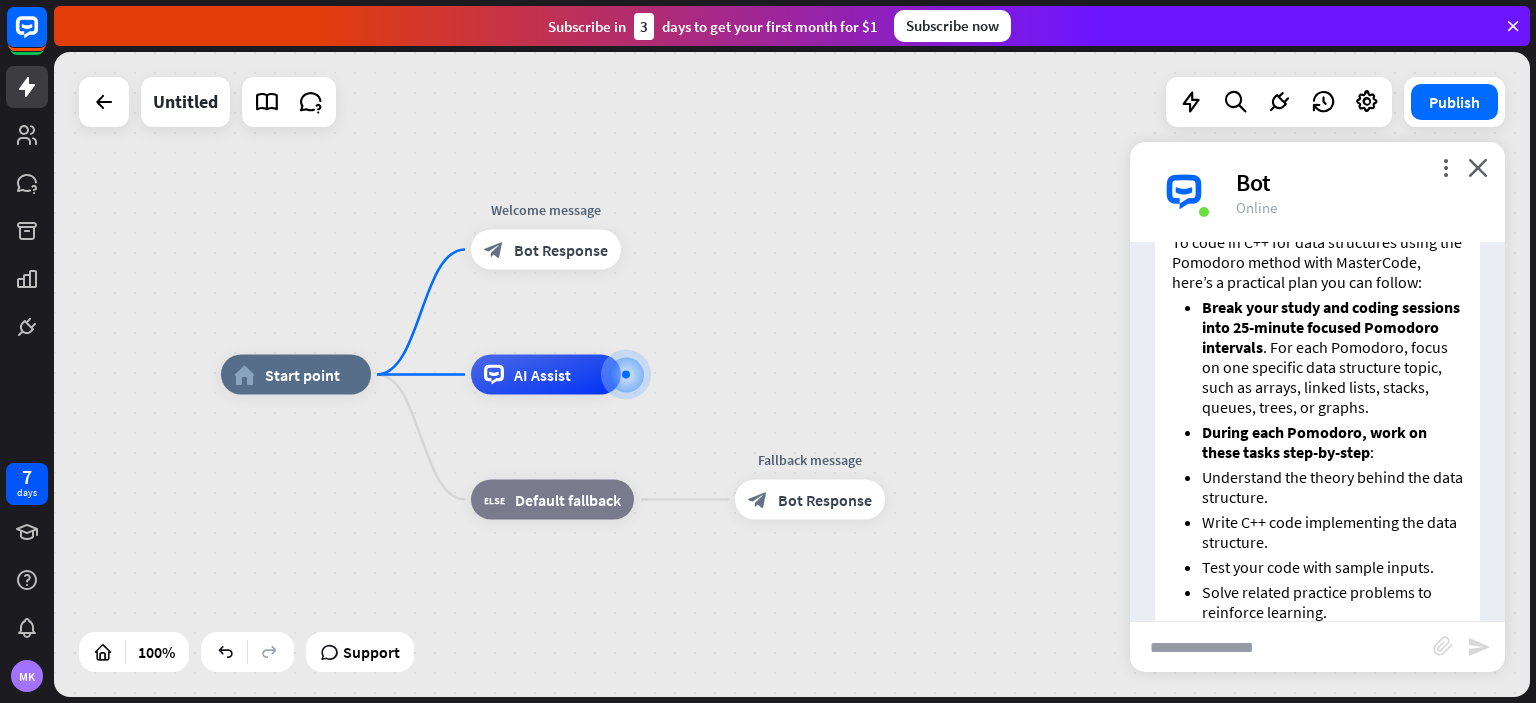 scroll, scrollTop: 2296, scrollLeft: 0, axis: vertical 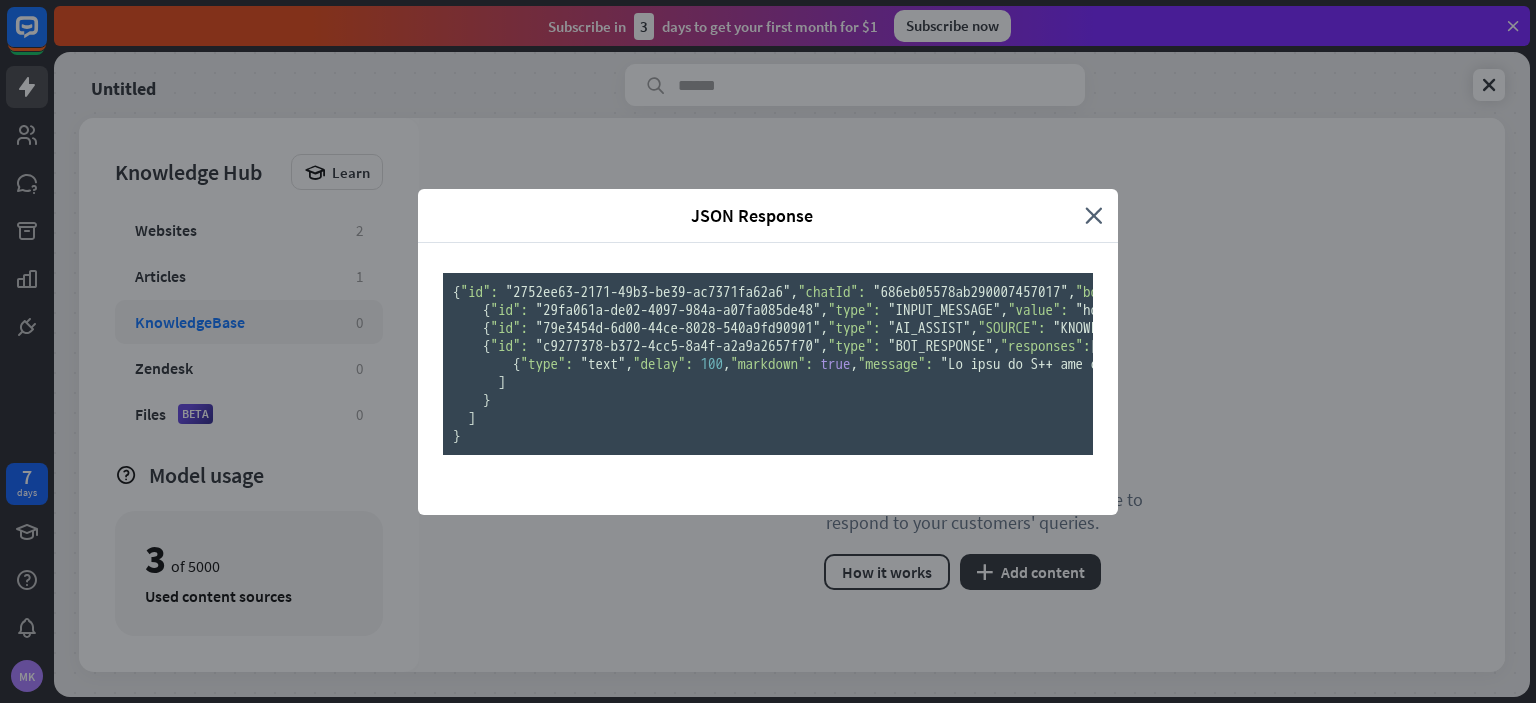 click on "JSON Response
close
{
"id":   "2752ee63-2171-49b3-be39-ac7371fa62a6" ,
"chatId":   "686eb05578ab290007457017" ,
"botId":   "686eb05478ab290007457016" ,
"date":   "[DATE]T18:10:53.996Z" ,
"score":   1 ,
"failures":   0 ,
"finished":   false ,
"attributes":  {},
"diagram":  [
"427c385b-ba15-48f7-85d0-64431c7003cd" ,
"16628c60-46b3-4ef7-b7c2-9d85f72ff990" ,
"79e3454d-6d00-44ce-8028-540a9fd90901"
],
"responses":  [
{
"id":   "29fa061a-de02-4097-984a-a07fa085de48" ,
"type":   "INPUT_MESSAGE" ,
"value":   "how to code c++"
},
{
"id":   "79e3454d-6d00-44ce-8028-540a9fd90901" ,
"type":   "AI_ASSIST" ,
"SOURCE":   "KNOWLEDGE"
},
{
"id":   "c9277378-b372-4cc5-8a4f-a2a9a2657f70" ,
"type":   "BOT_RESPONSE" ,
"responses":" at bounding box center [768, 351] 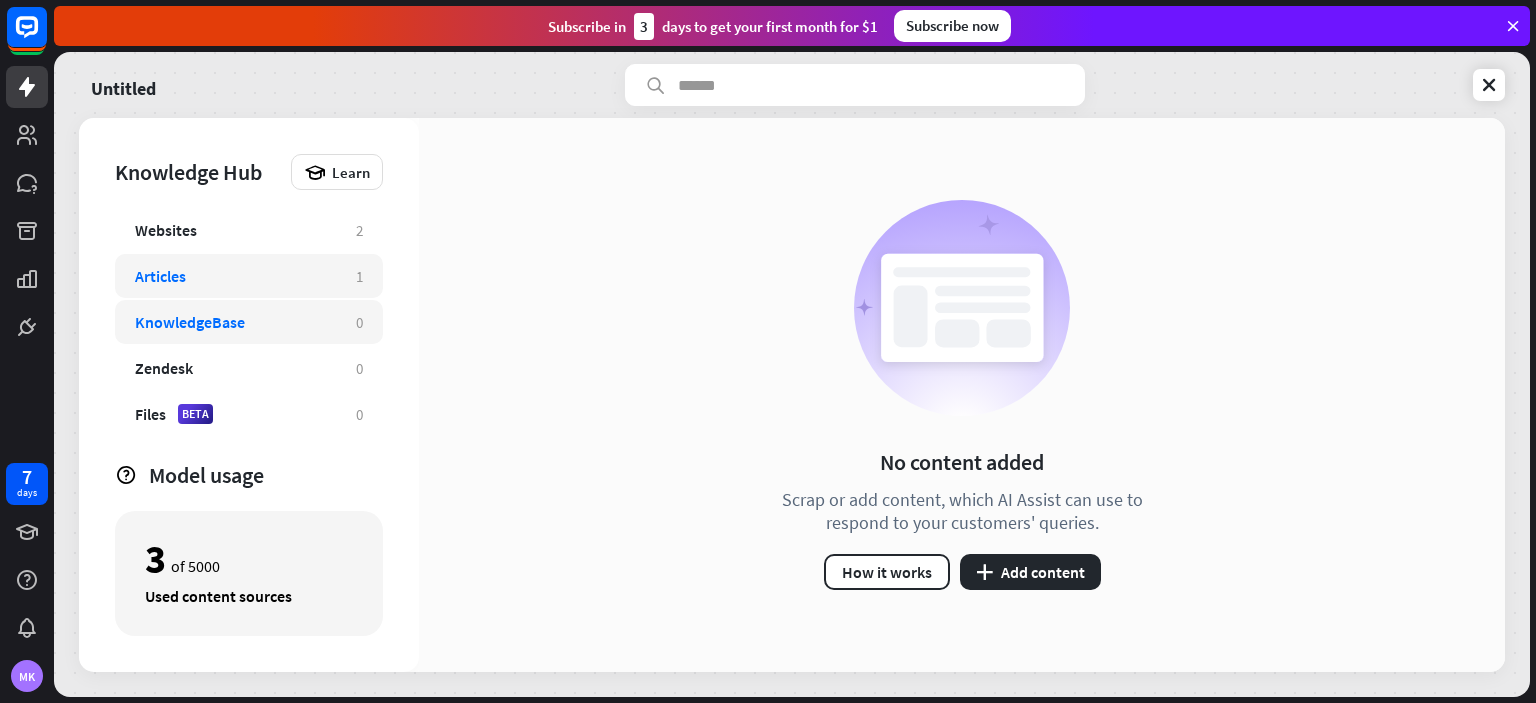 click on "Articles     1" at bounding box center [249, 276] 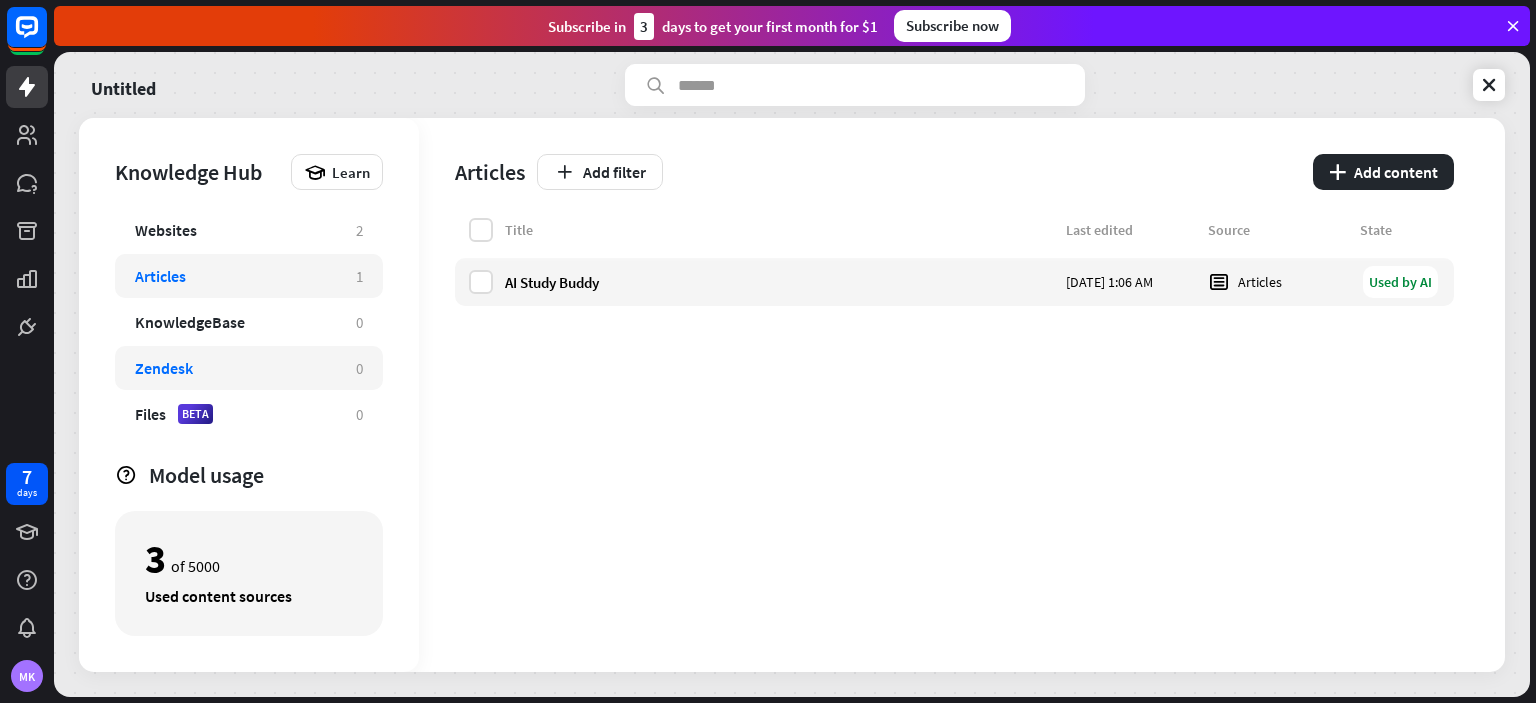 click on "Zendesk" at bounding box center [235, 368] 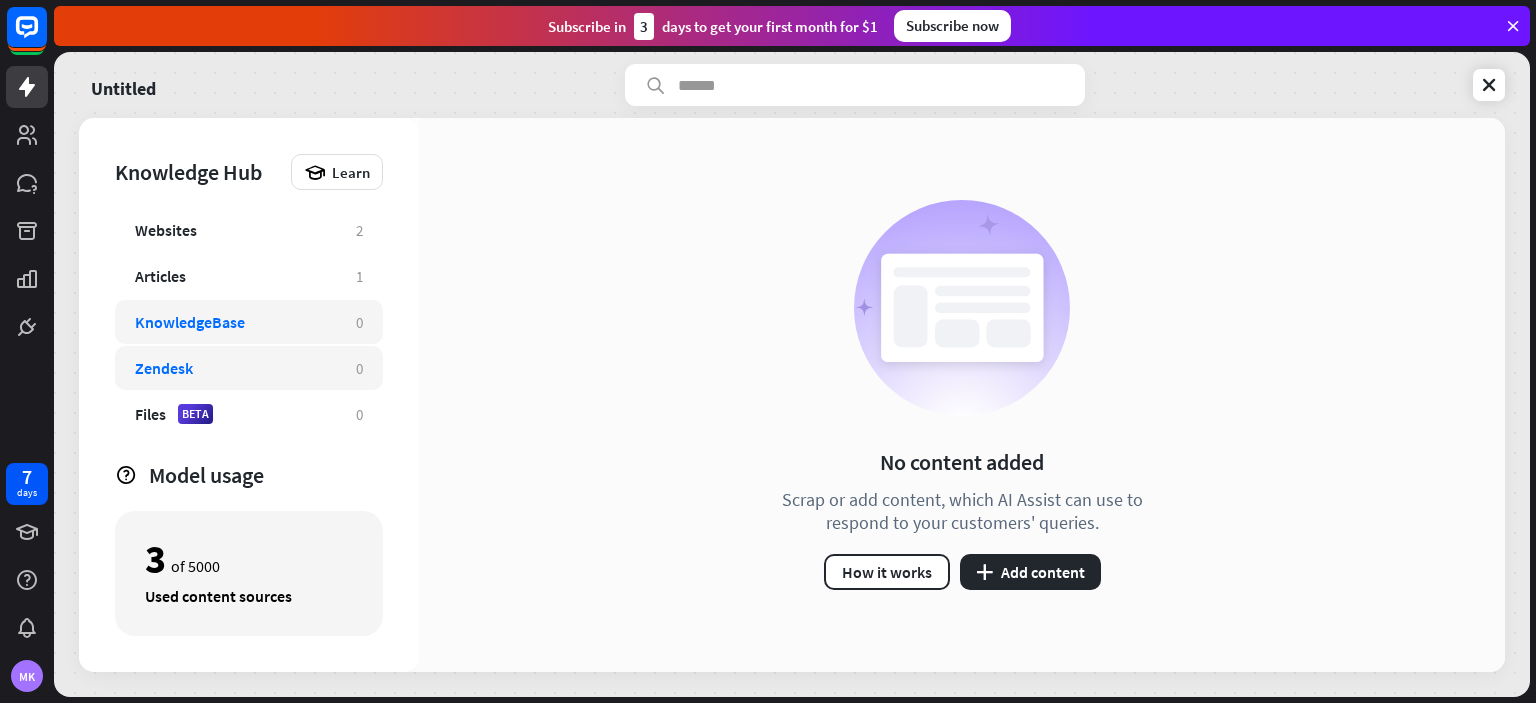 click on "KnowledgeBase" at bounding box center [190, 322] 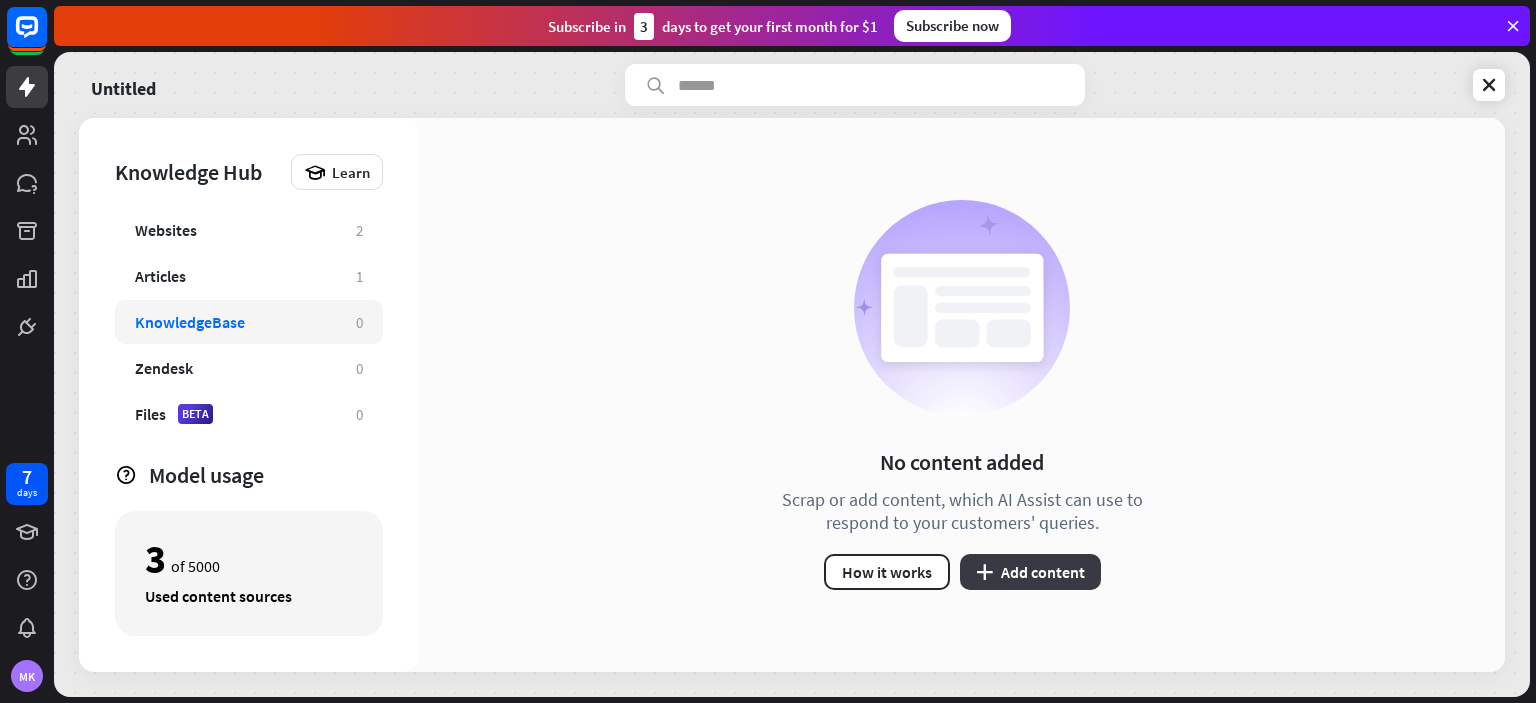 click on "plus
Add content" at bounding box center (1030, 572) 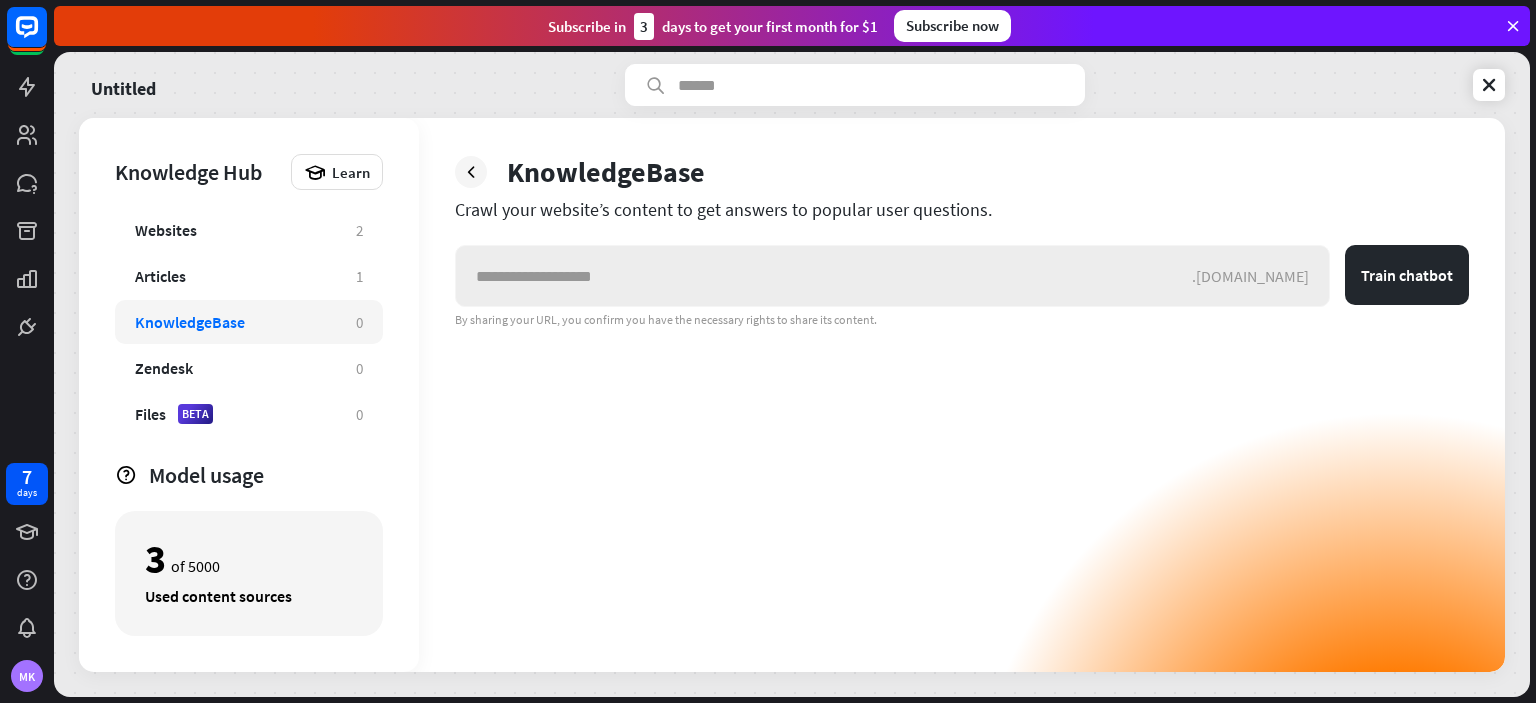 click on ".[DOMAIN_NAME]" at bounding box center (1260, 276) 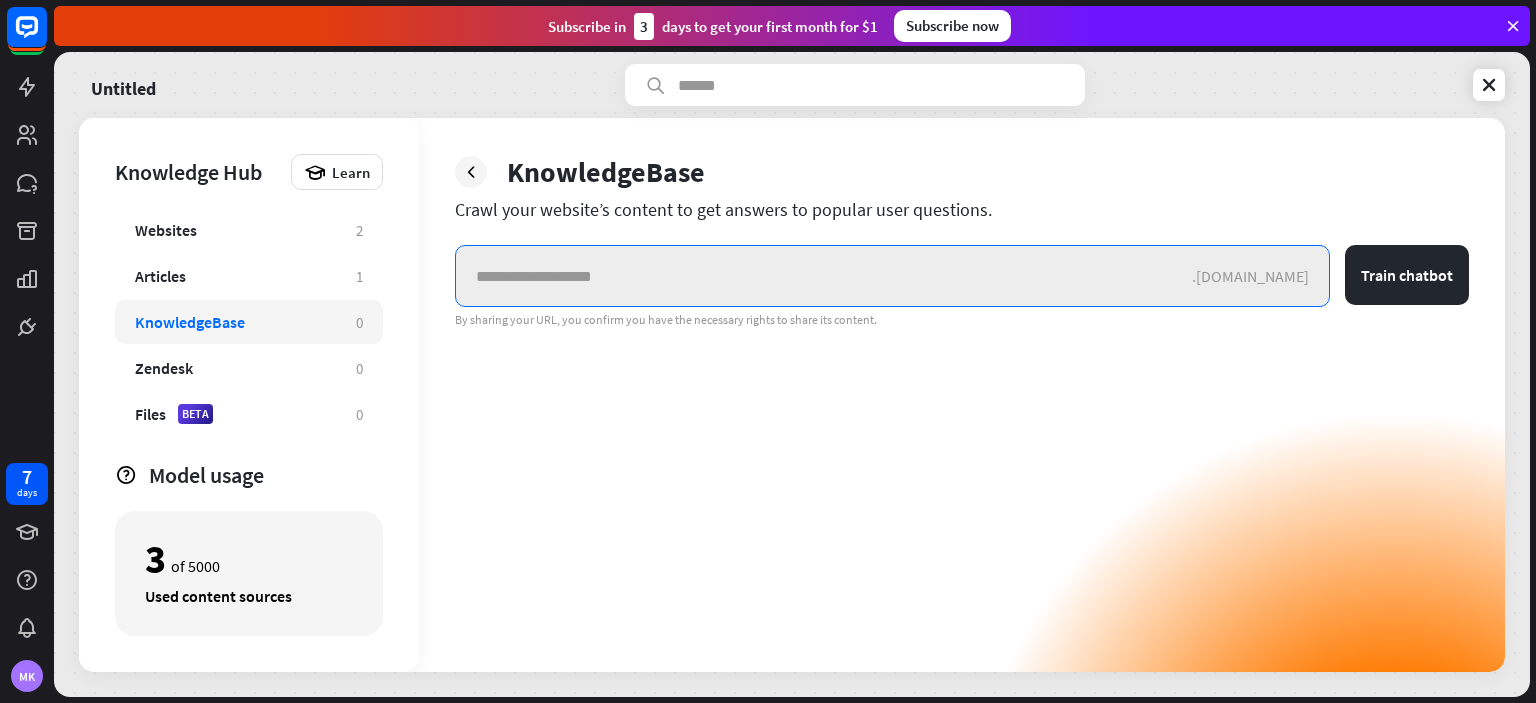 click at bounding box center (824, 276) 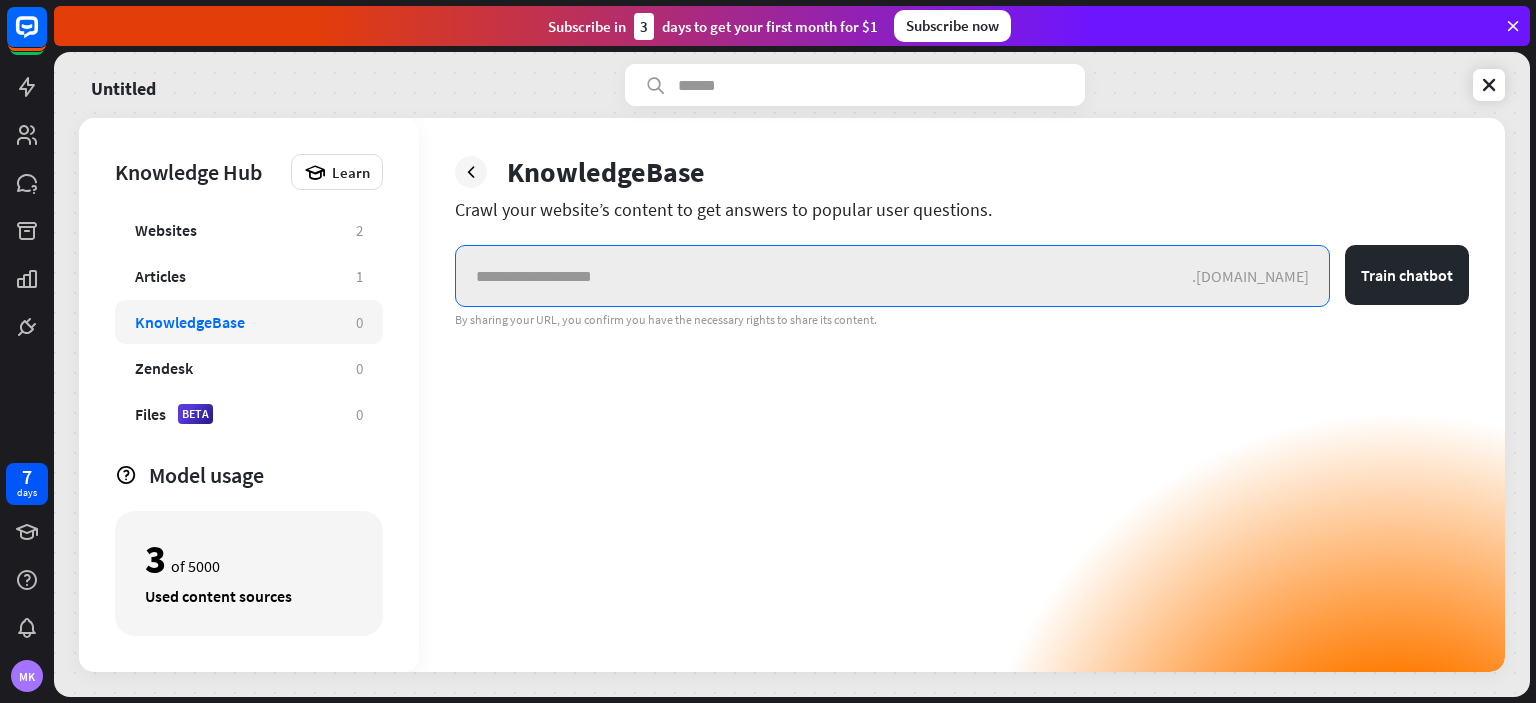 click at bounding box center [824, 276] 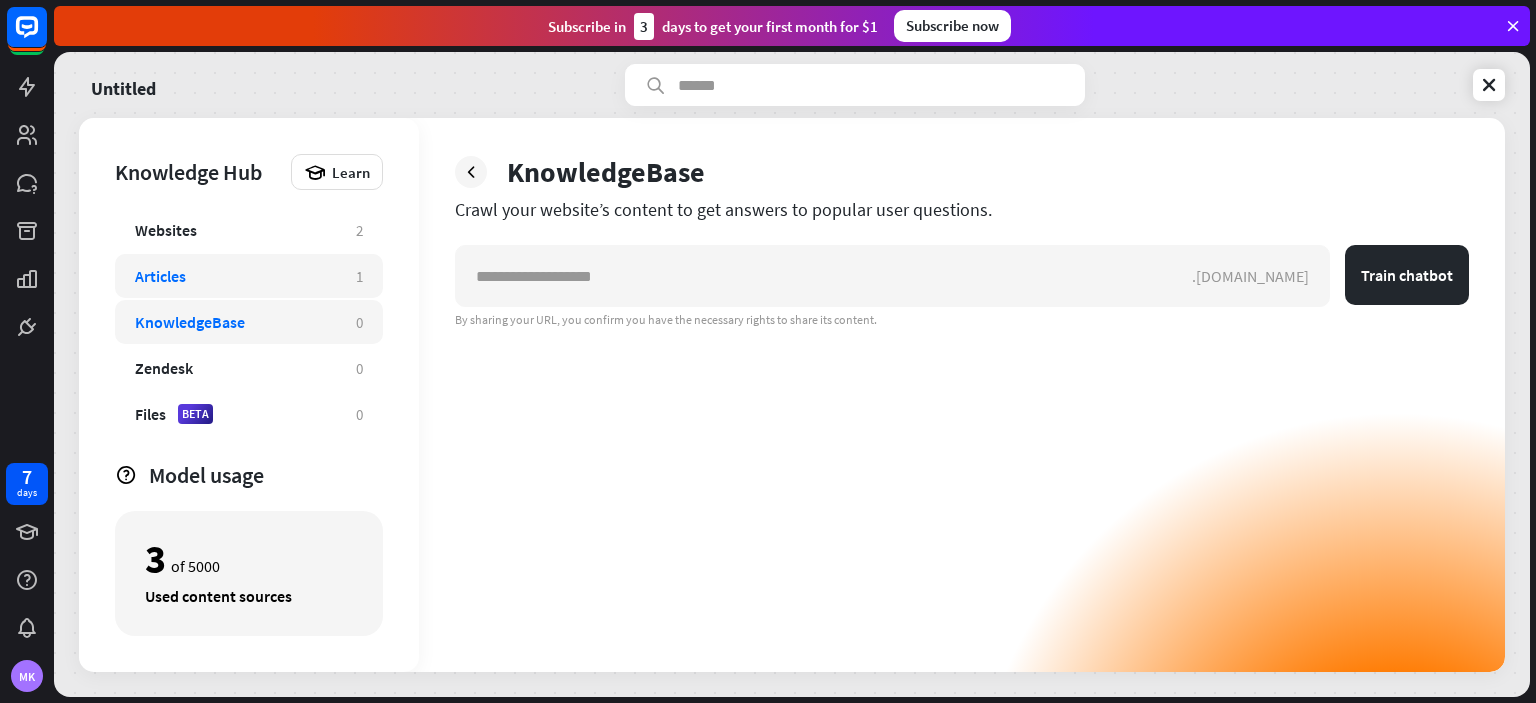 click on "Articles     1" at bounding box center (249, 276) 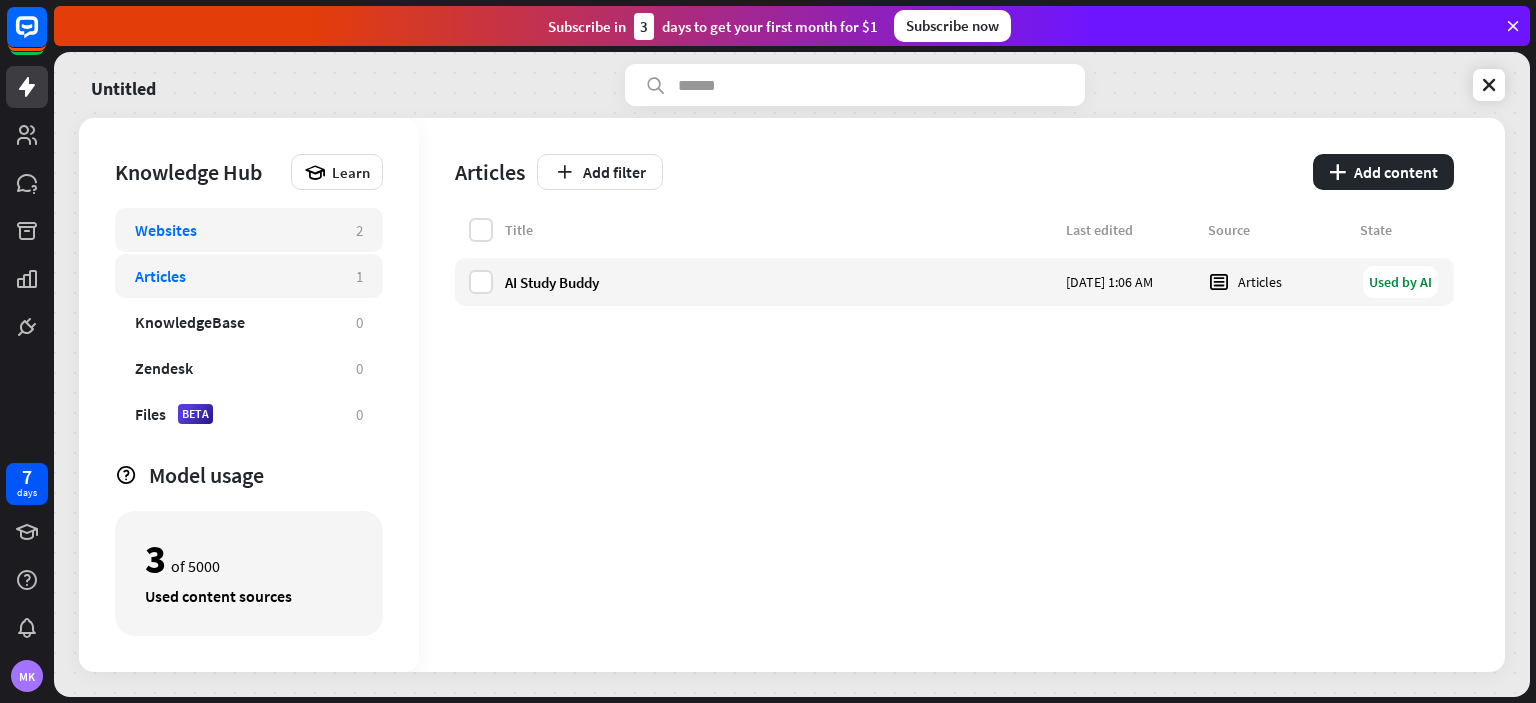 click on "Websites     2" at bounding box center [249, 230] 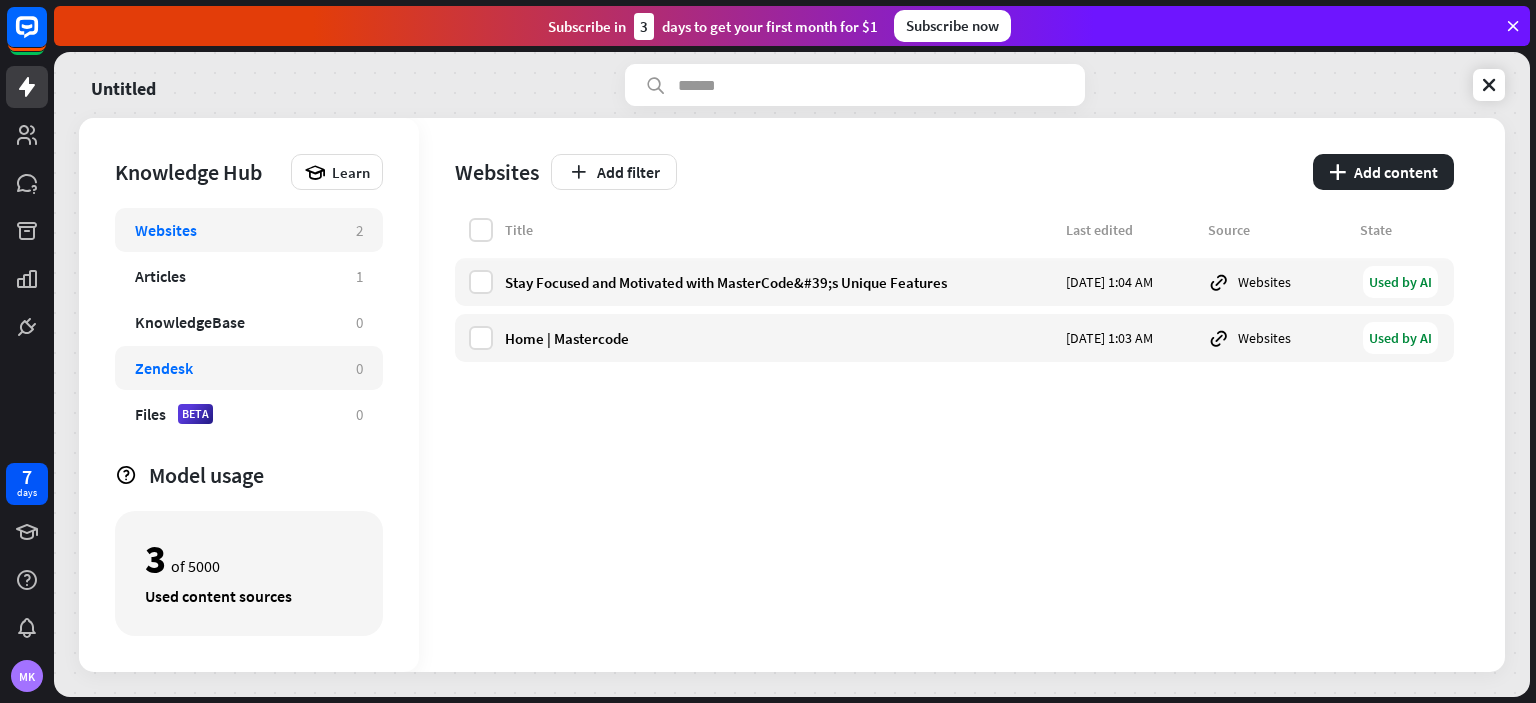 click on "Zendesk" at bounding box center [235, 368] 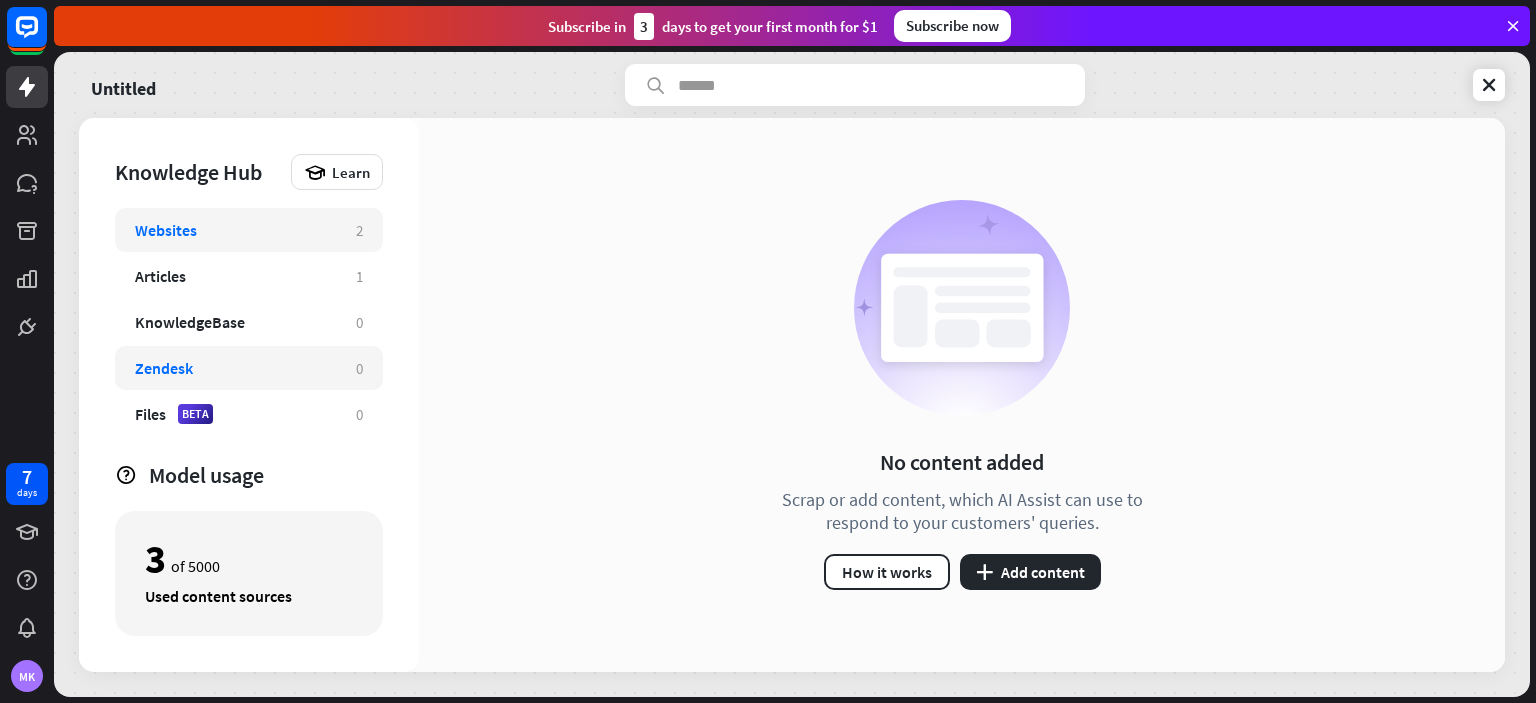 click on "Websites     2" at bounding box center [249, 230] 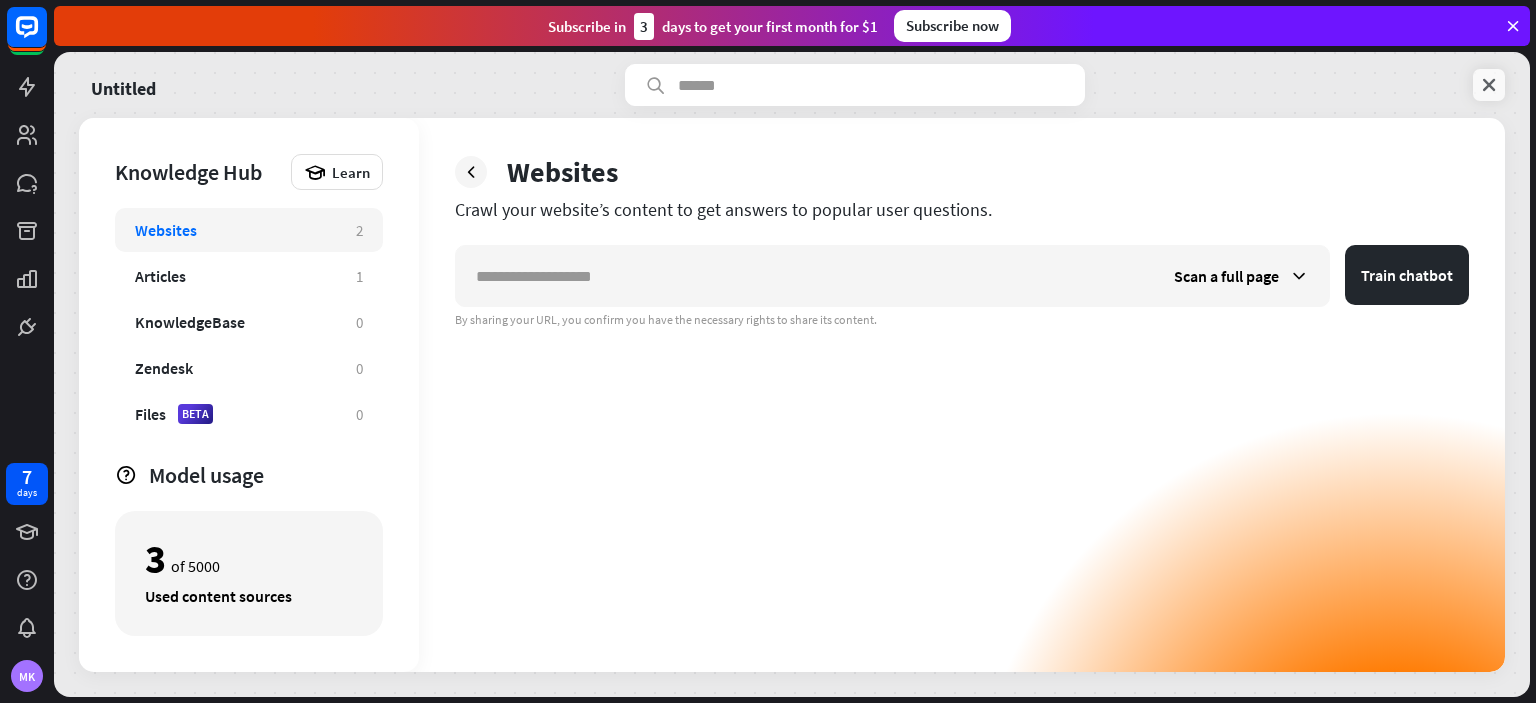 click at bounding box center (1489, 85) 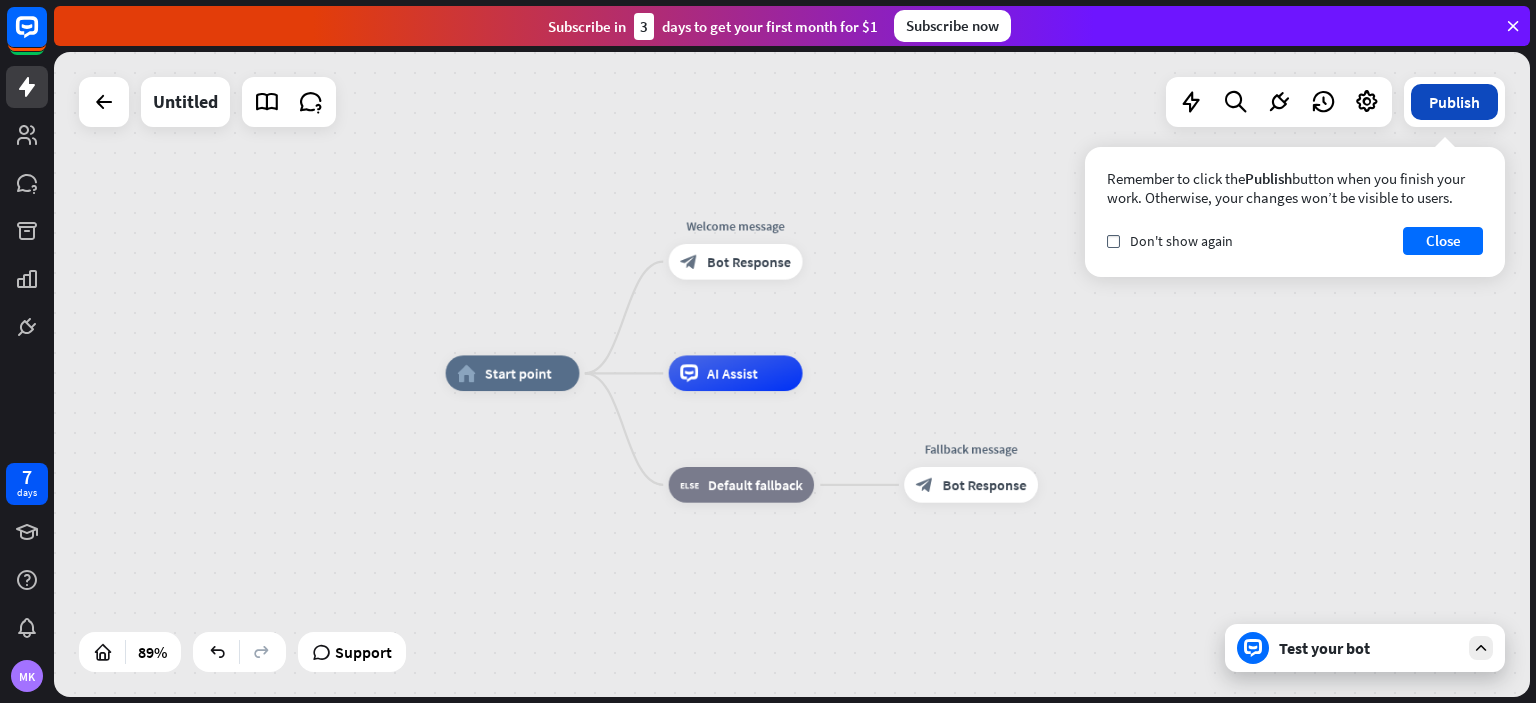 click on "Publish" at bounding box center [1454, 102] 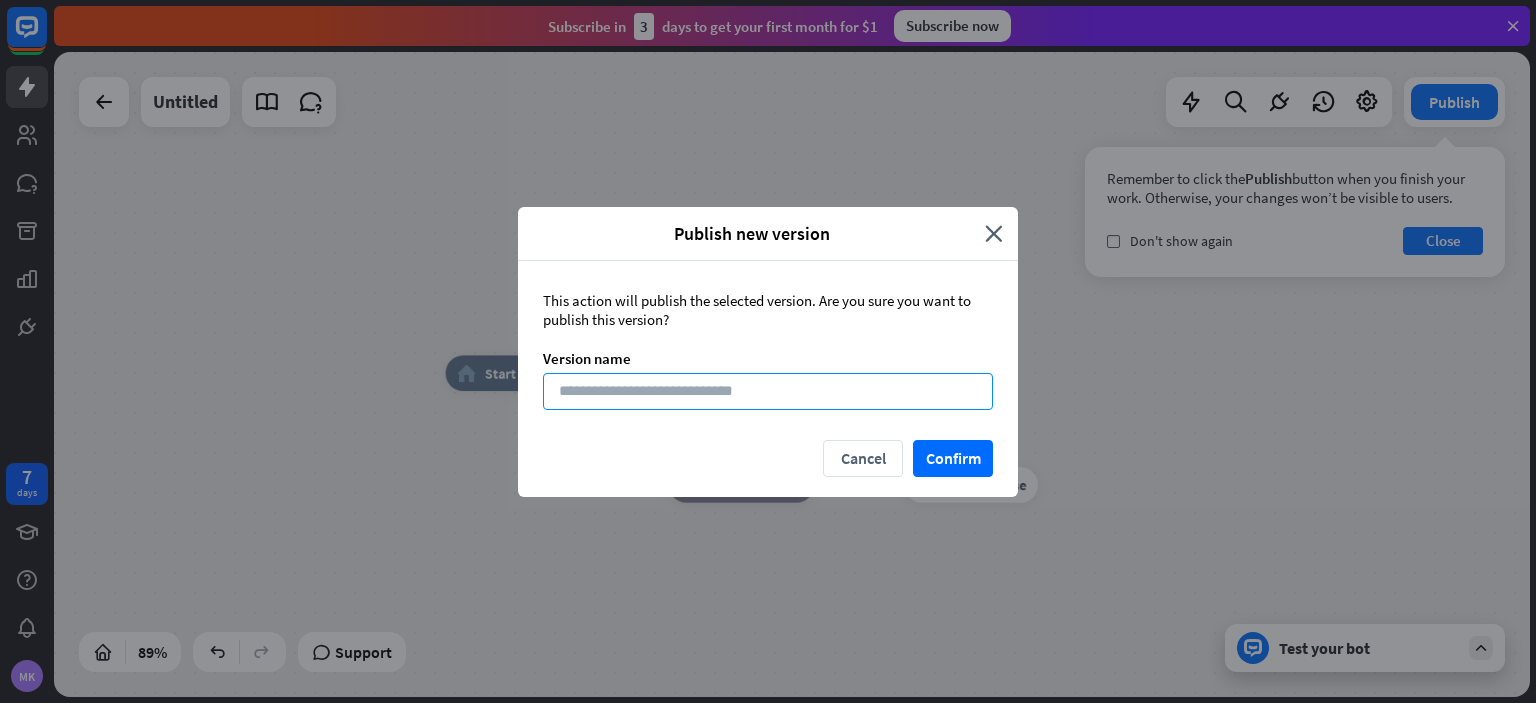 click at bounding box center (768, 391) 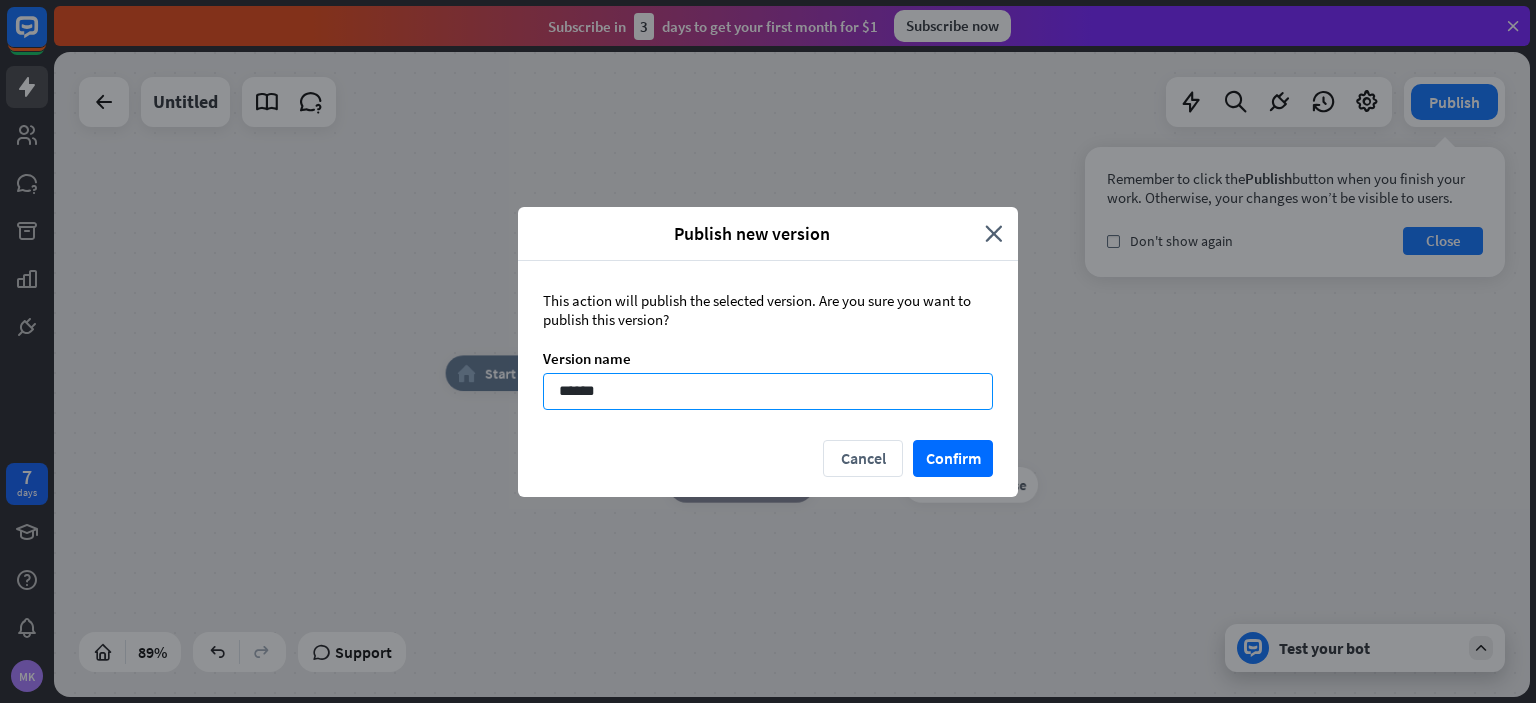 type on "*******" 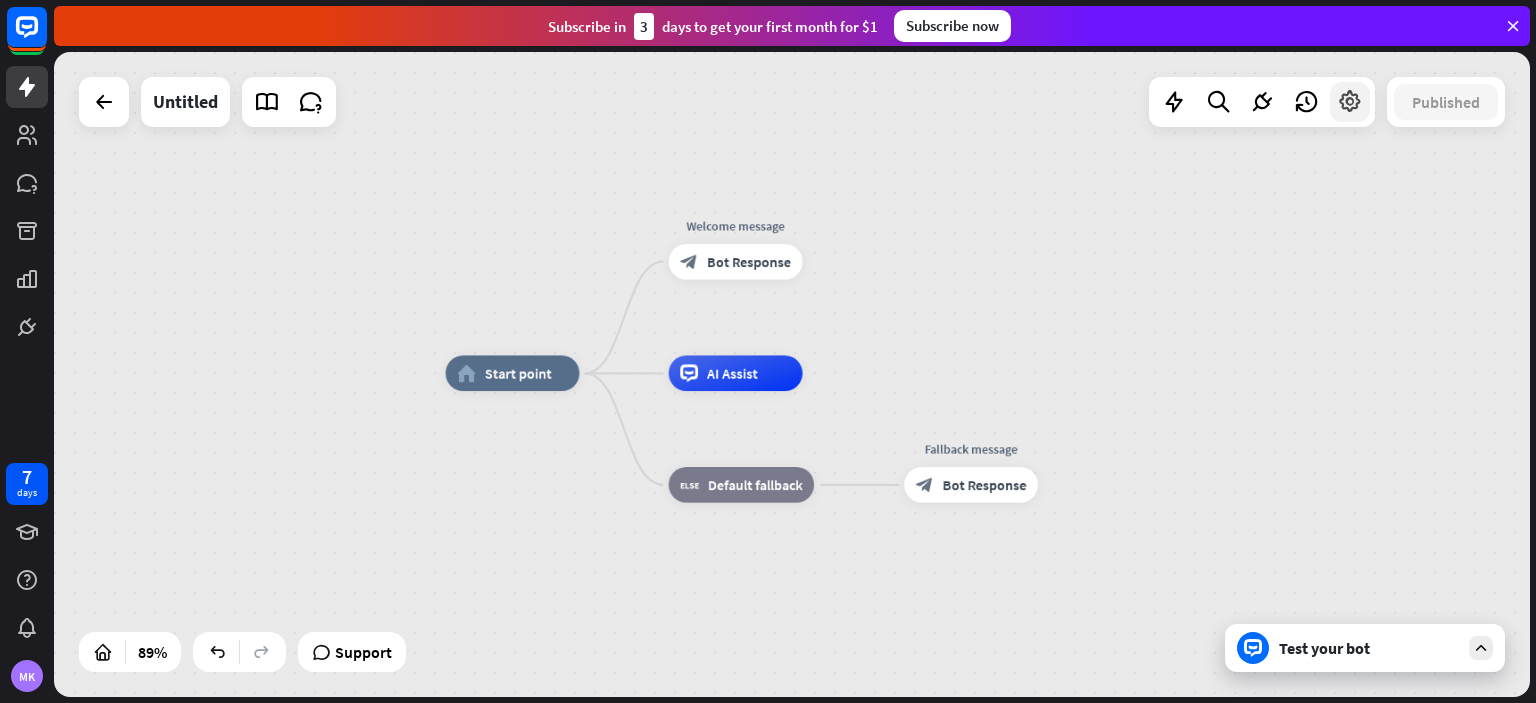 click at bounding box center [1350, 102] 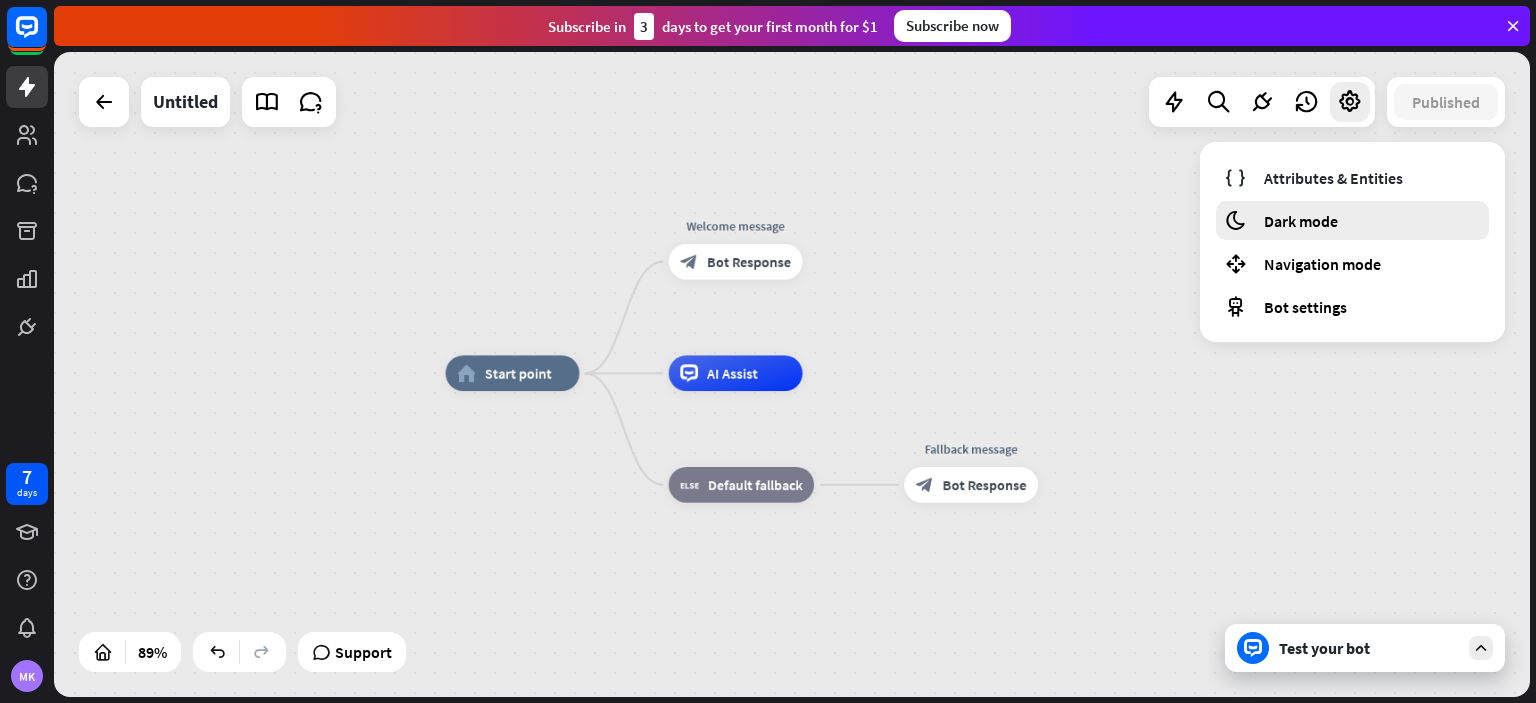 click on "Dark mode" at bounding box center [1301, 221] 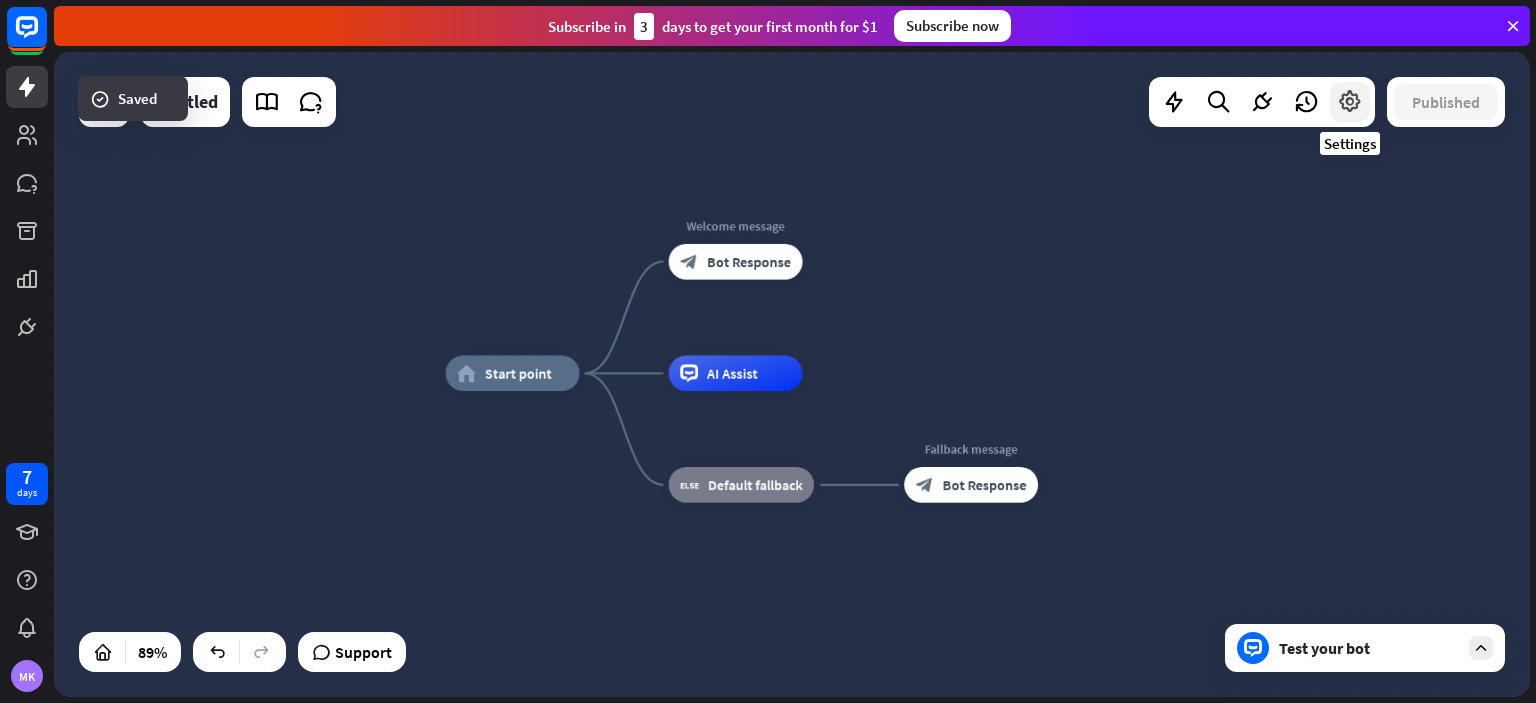 click at bounding box center (1350, 102) 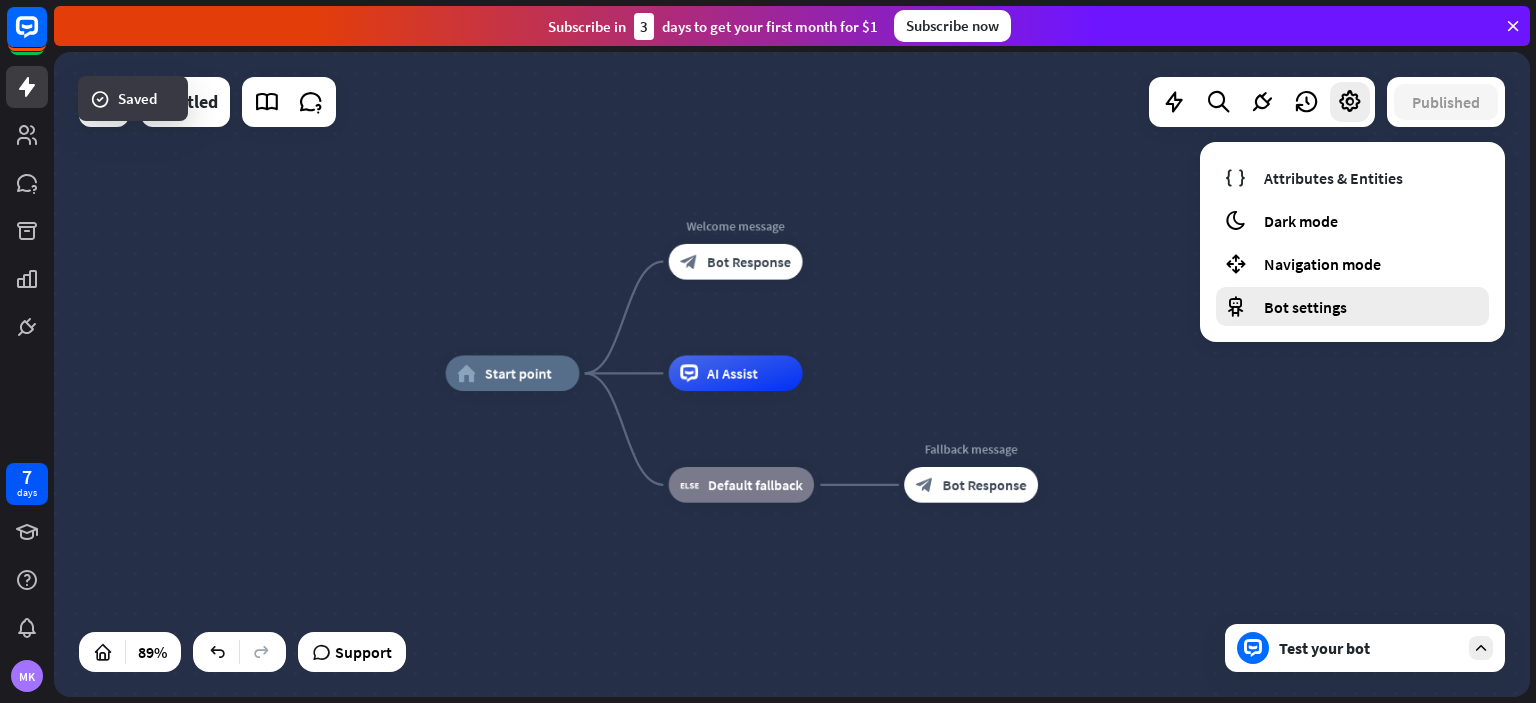 click on "Bot settings" at bounding box center [1305, 307] 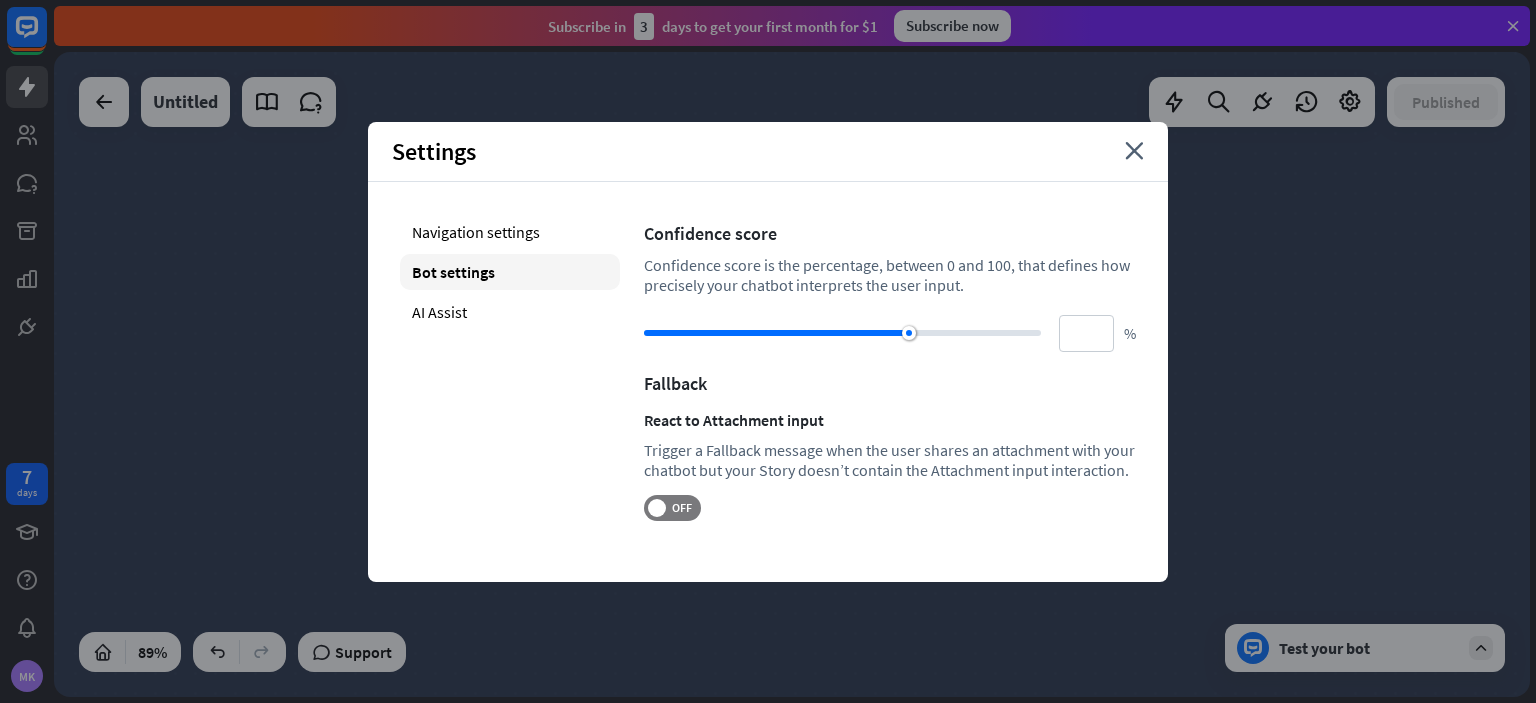 click on "home_2   Start point                 Welcome message   block_bot_response   Bot Response                     AI Assist                   block_fallback   Default fallback                 Fallback message   block_bot_response   Bot Response" at bounding box center (792, 374) 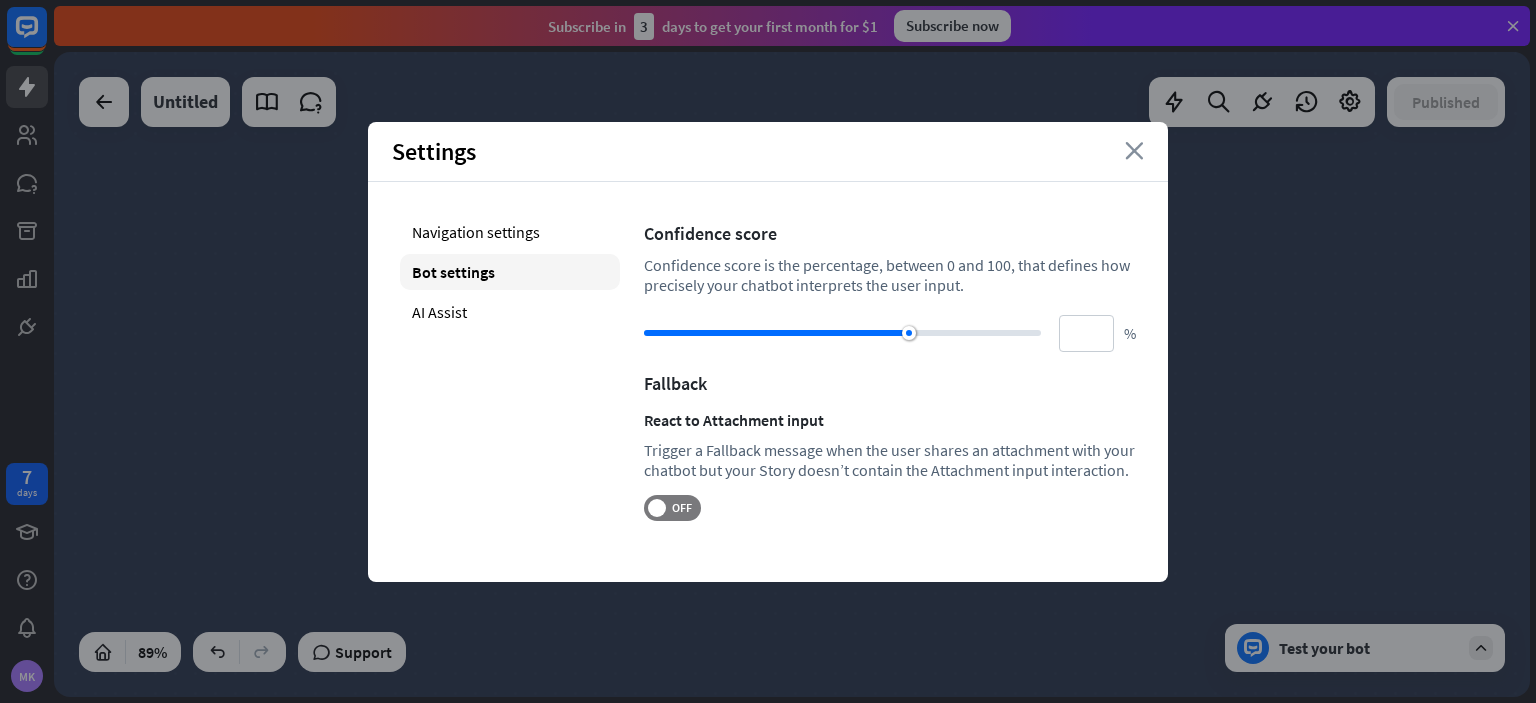 click on "close" at bounding box center [1134, 151] 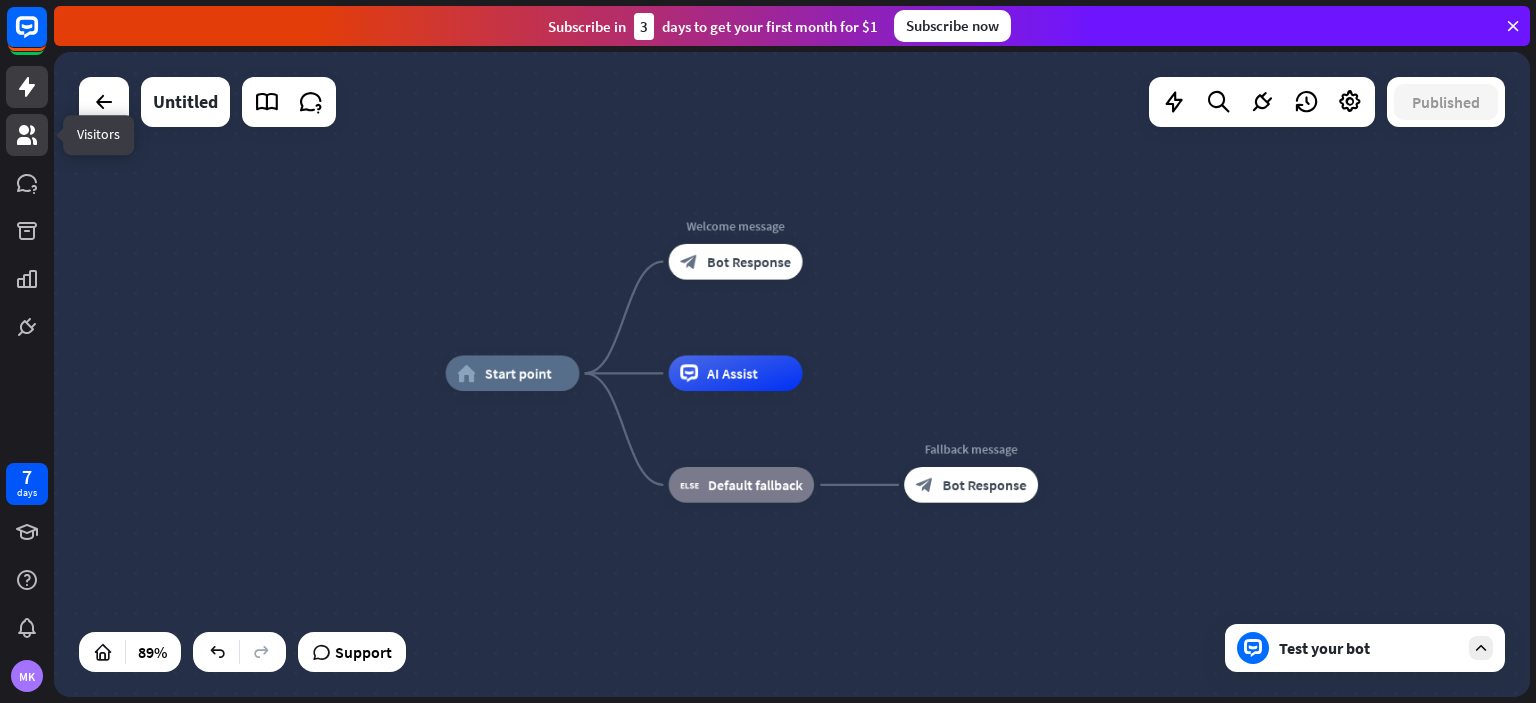 click 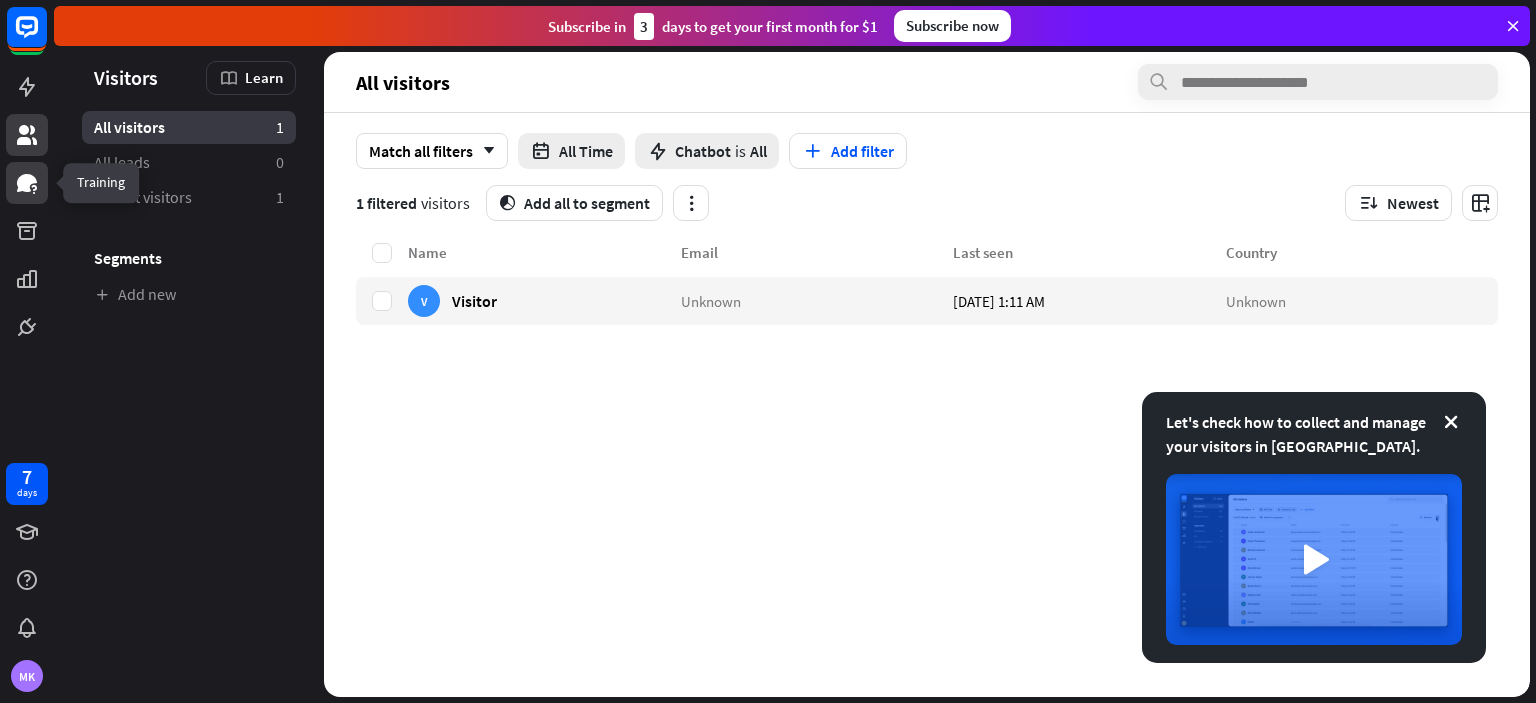 click 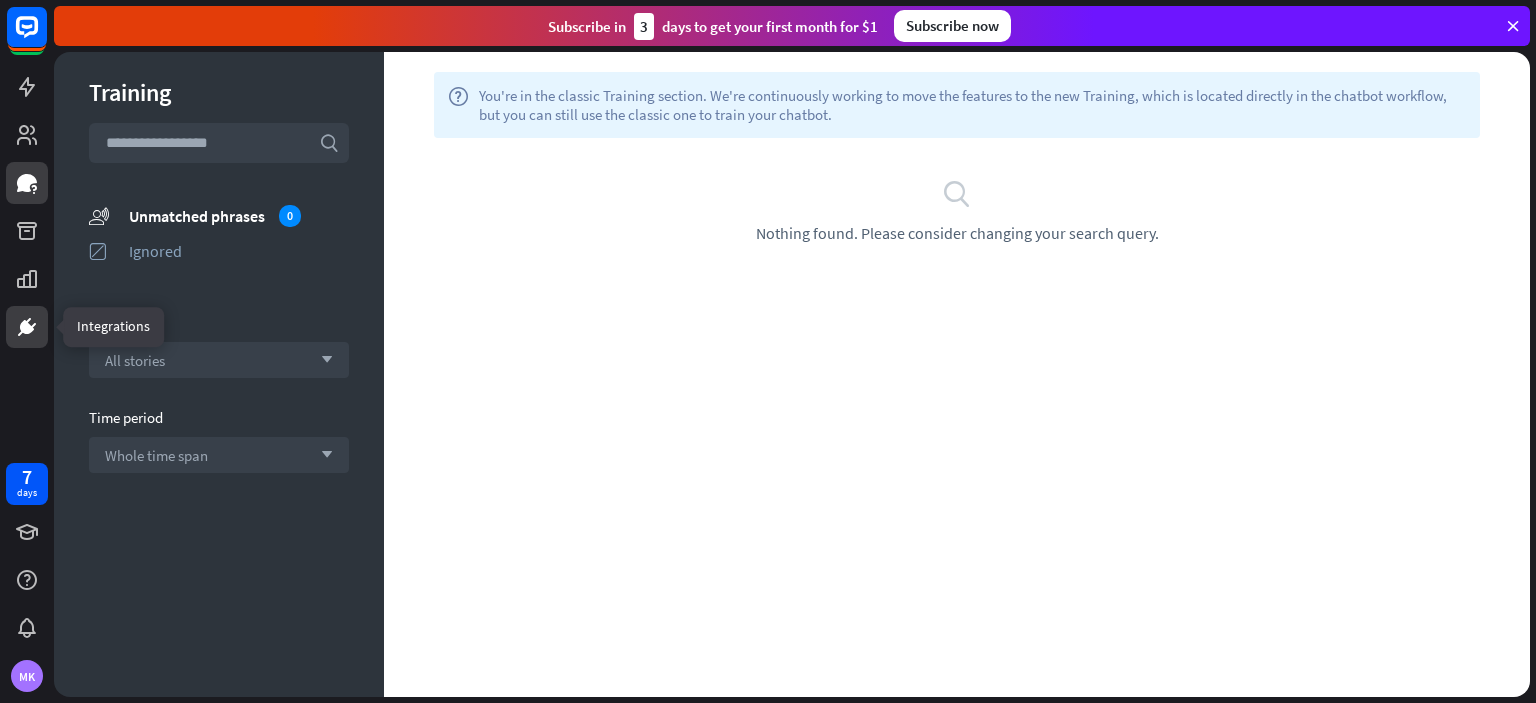 click 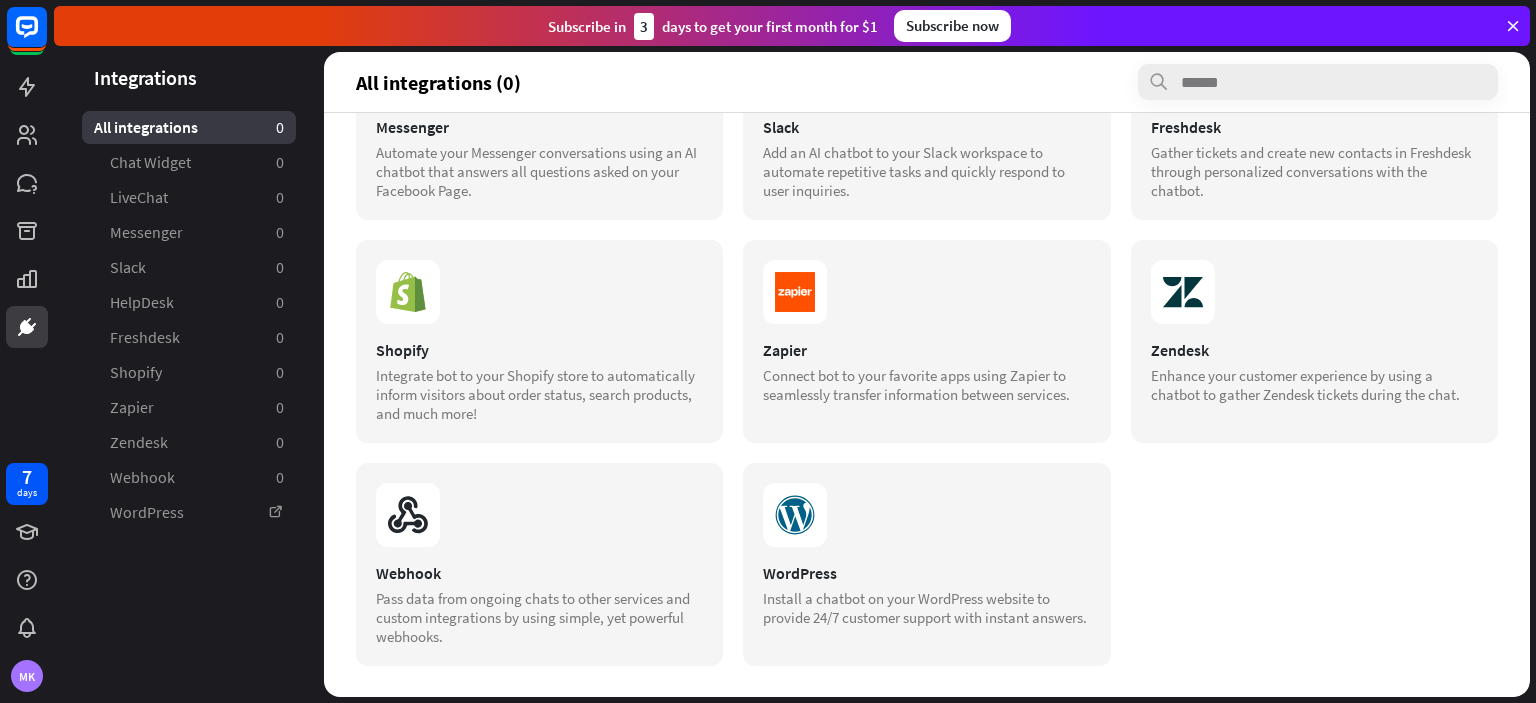 scroll, scrollTop: 0, scrollLeft: 0, axis: both 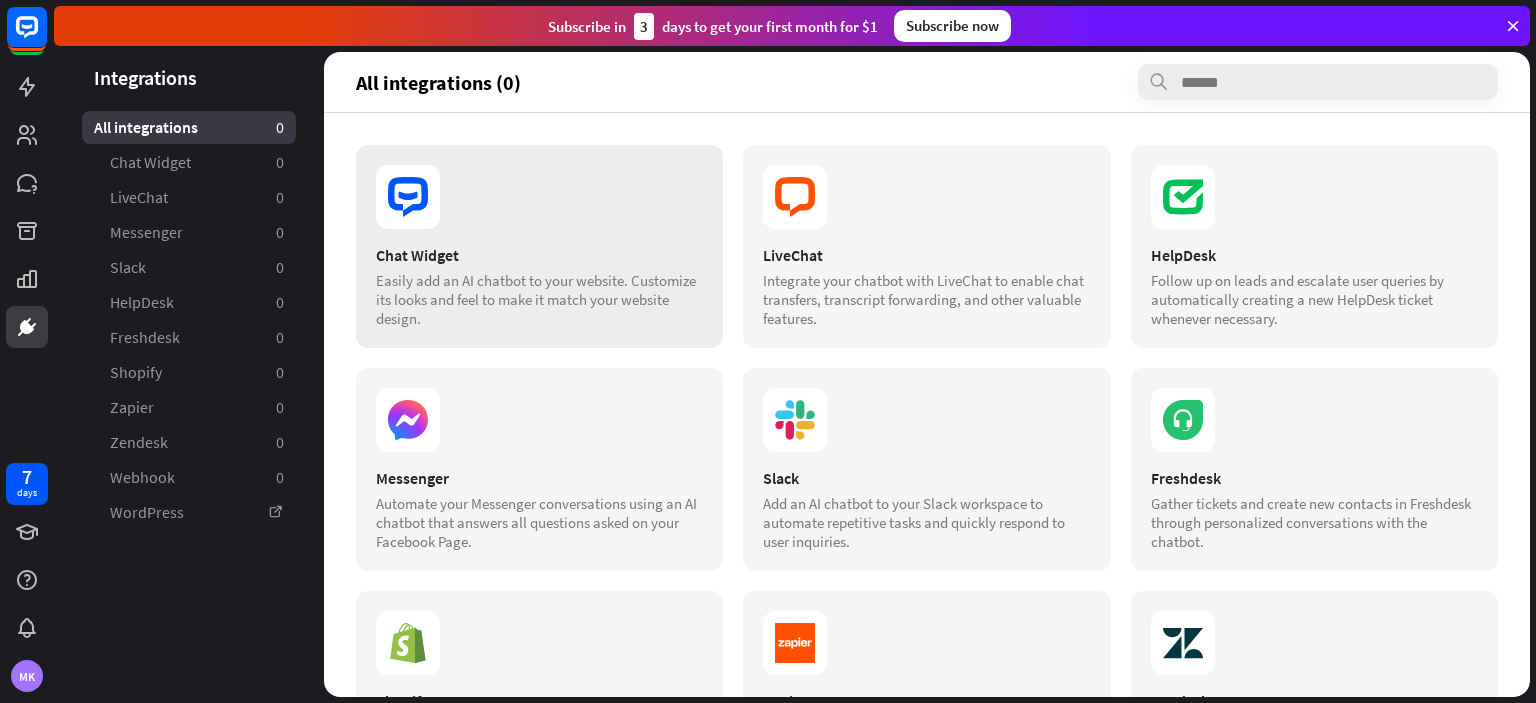 click at bounding box center [539, 197] 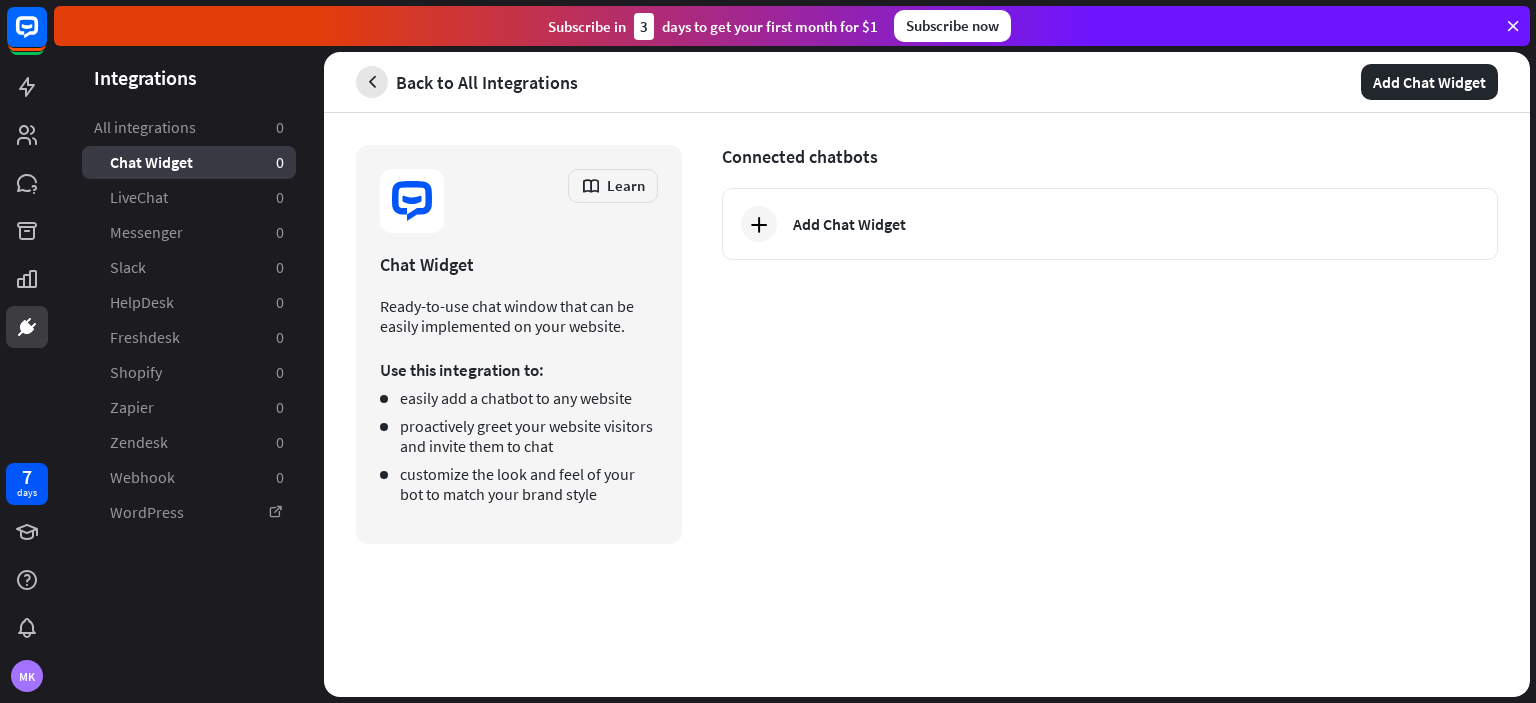 click at bounding box center [372, 82] 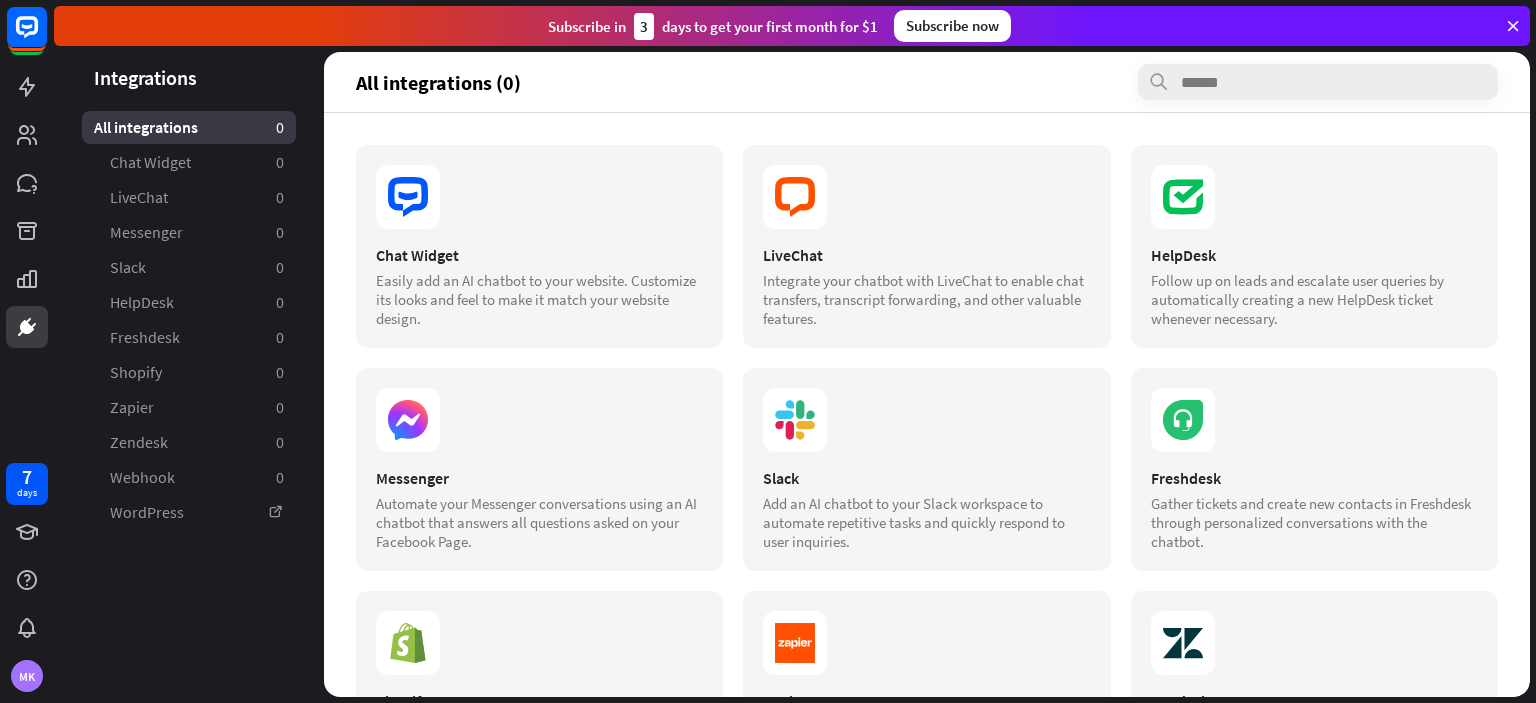 click on "All integrations (0)" at bounding box center [927, 82] 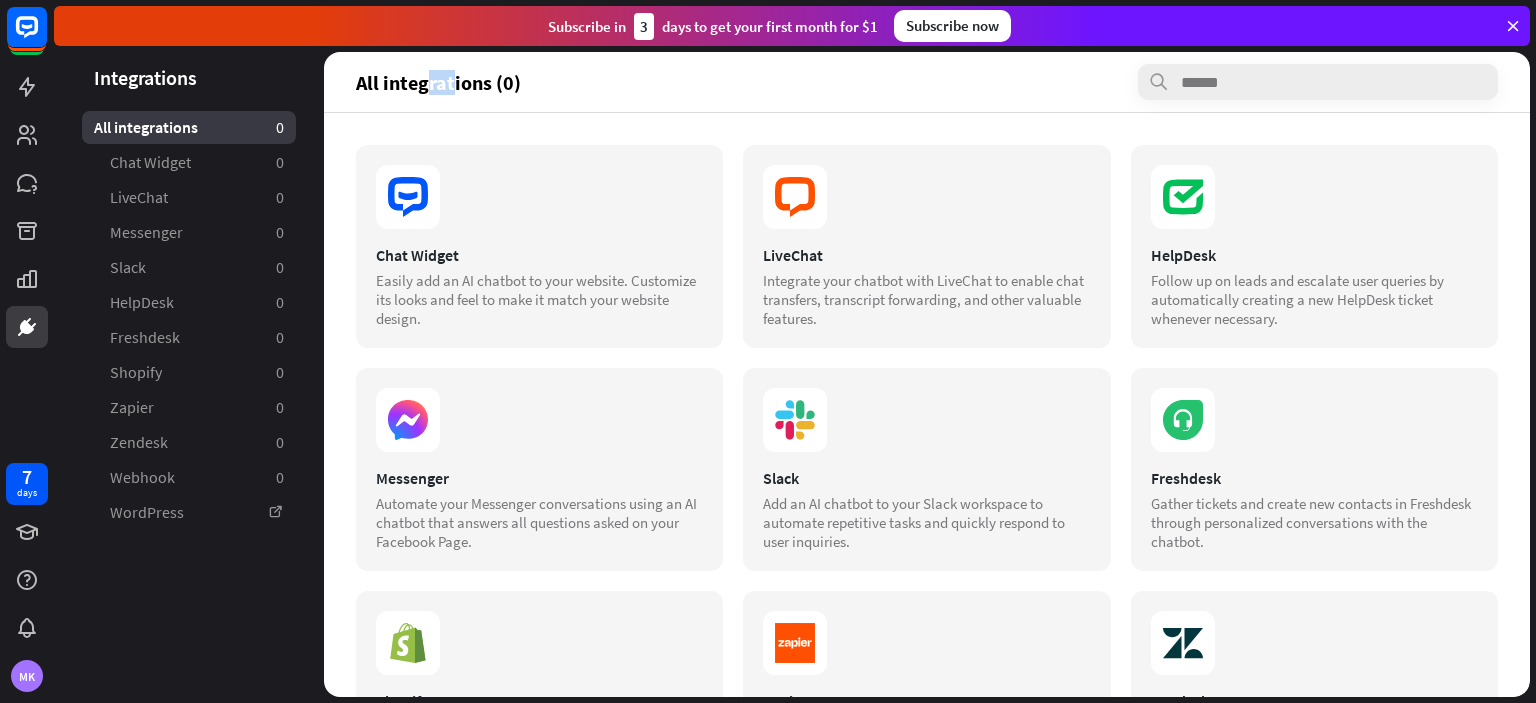 click on "All integrations (0)" at bounding box center [927, 82] 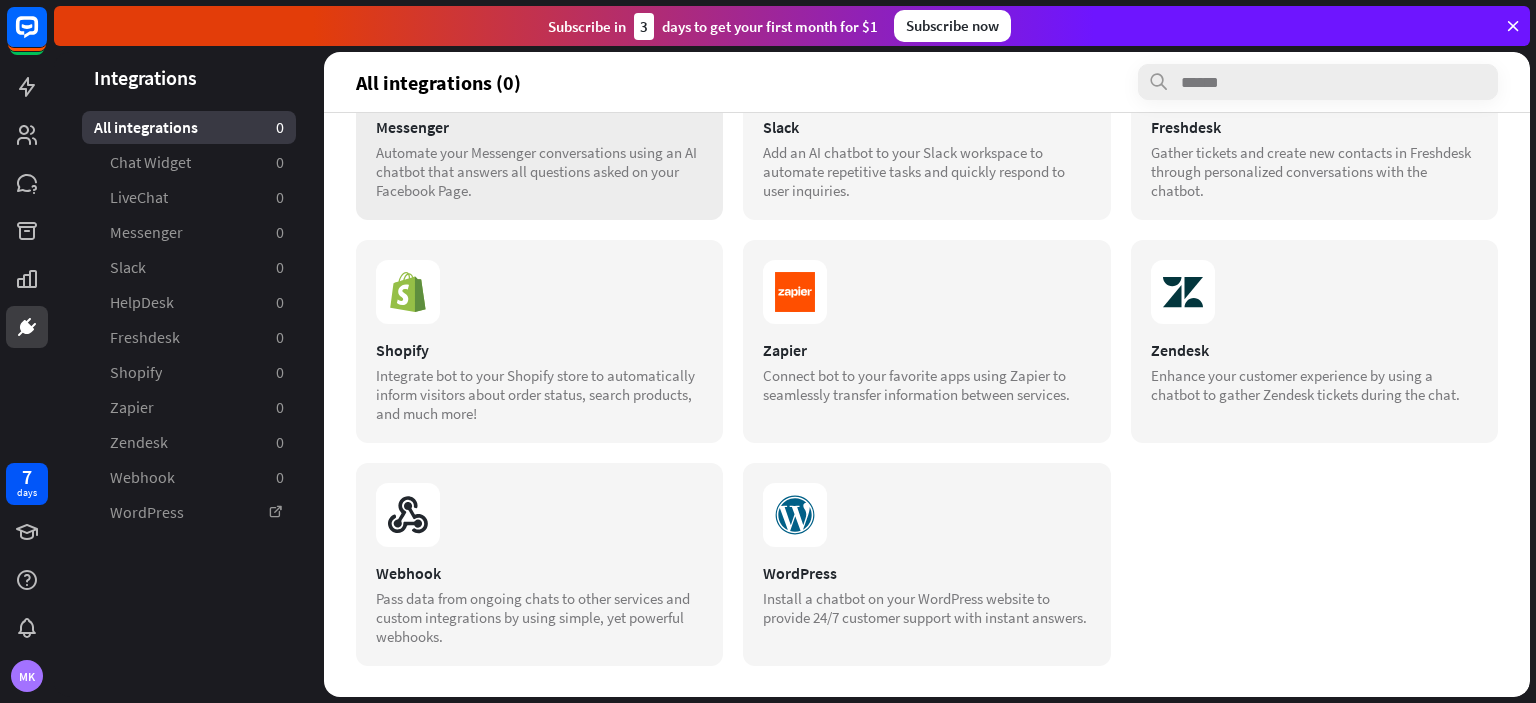 scroll, scrollTop: 0, scrollLeft: 0, axis: both 